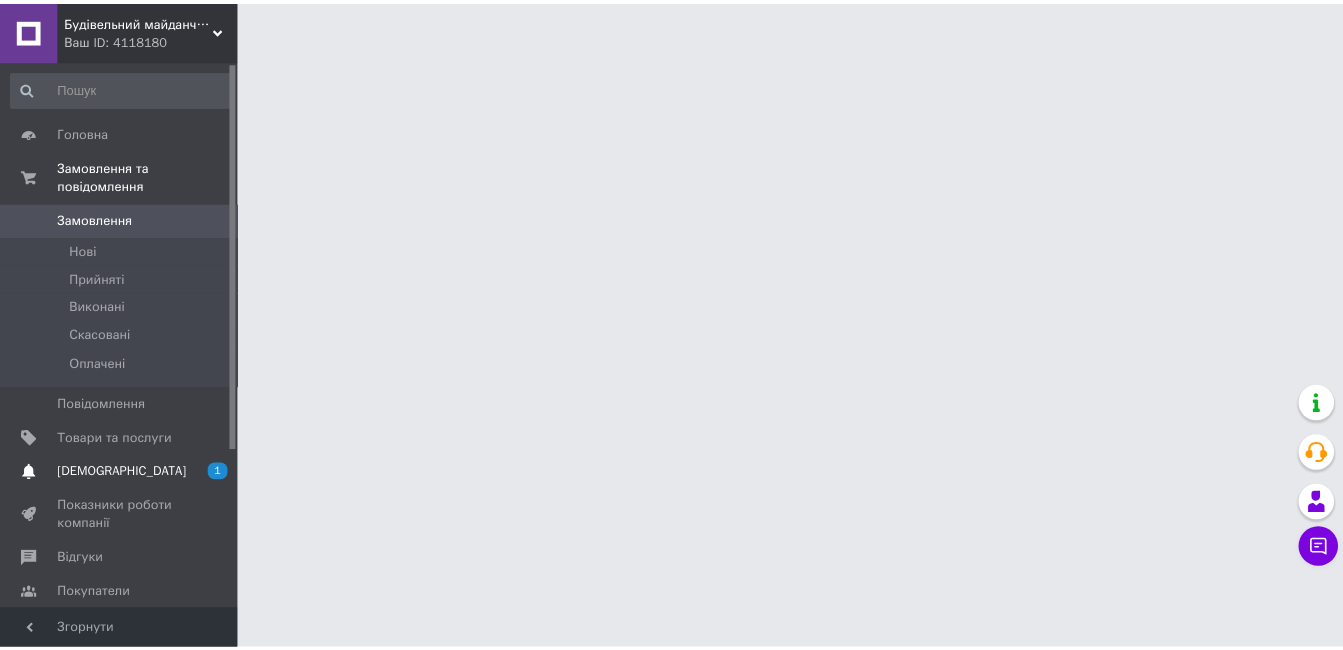 scroll, scrollTop: 0, scrollLeft: 0, axis: both 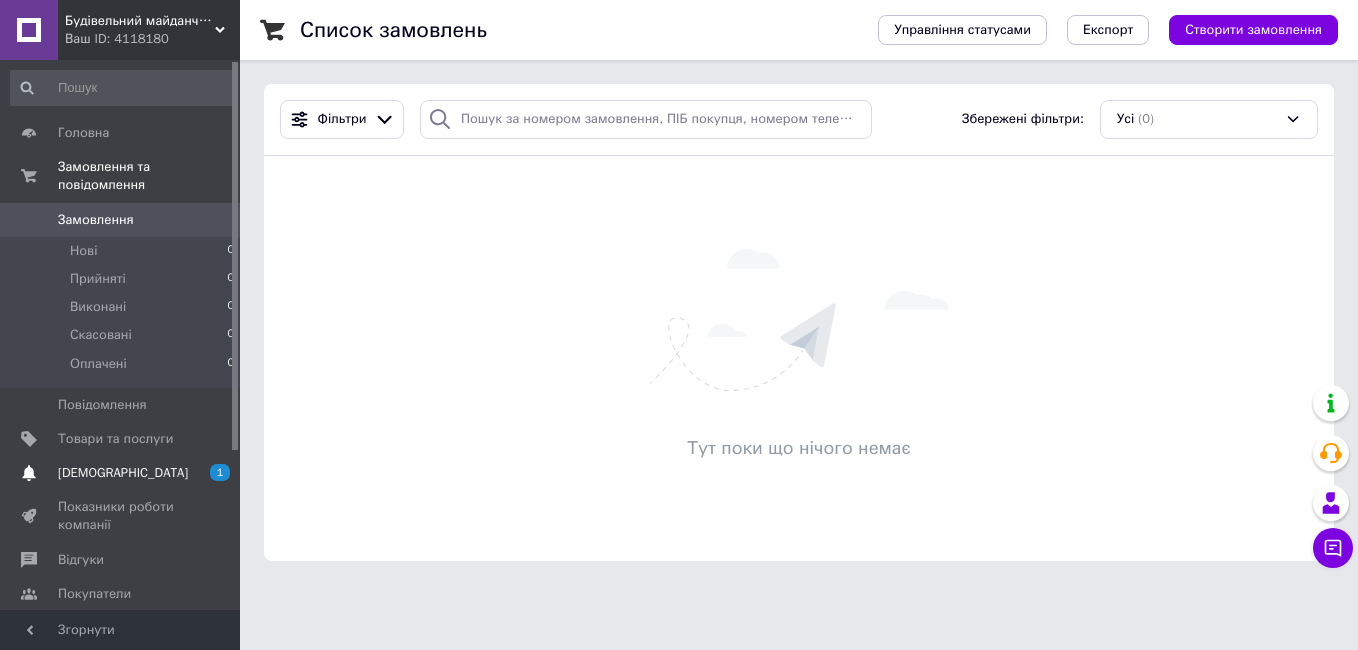 click on "[DEMOGRAPHIC_DATA]" at bounding box center (123, 473) 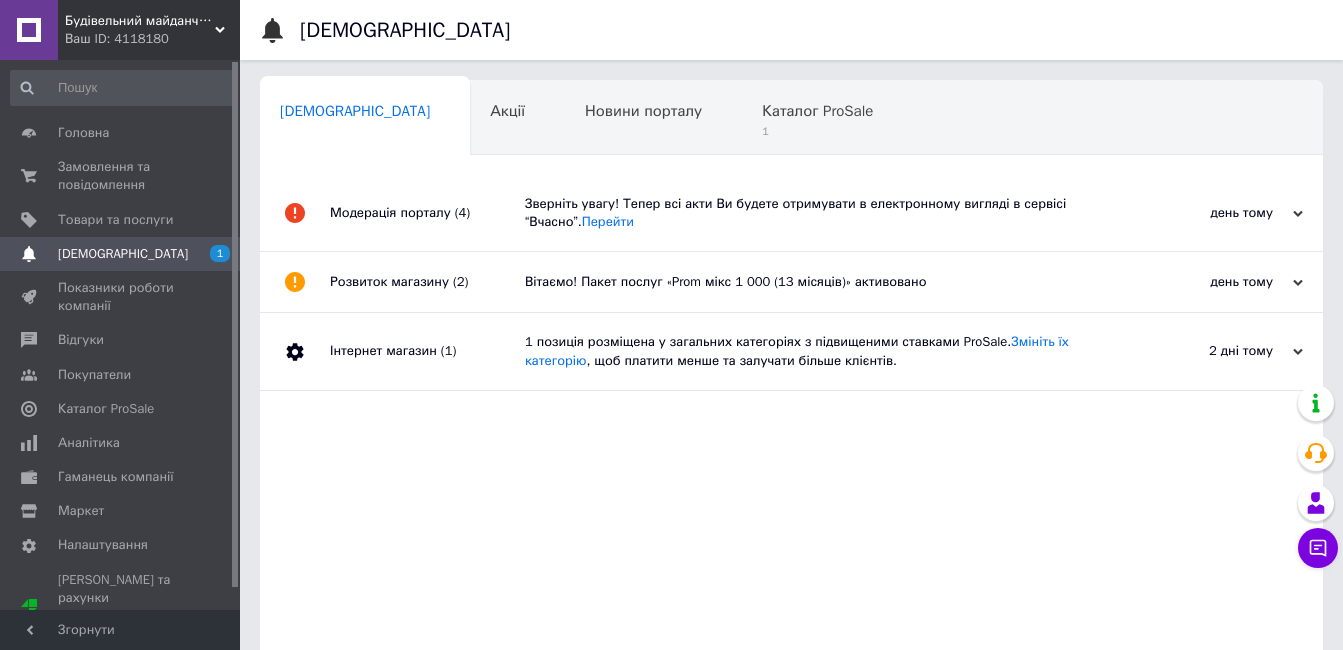 click on "Модерація порталу   (4)" at bounding box center (427, 213) 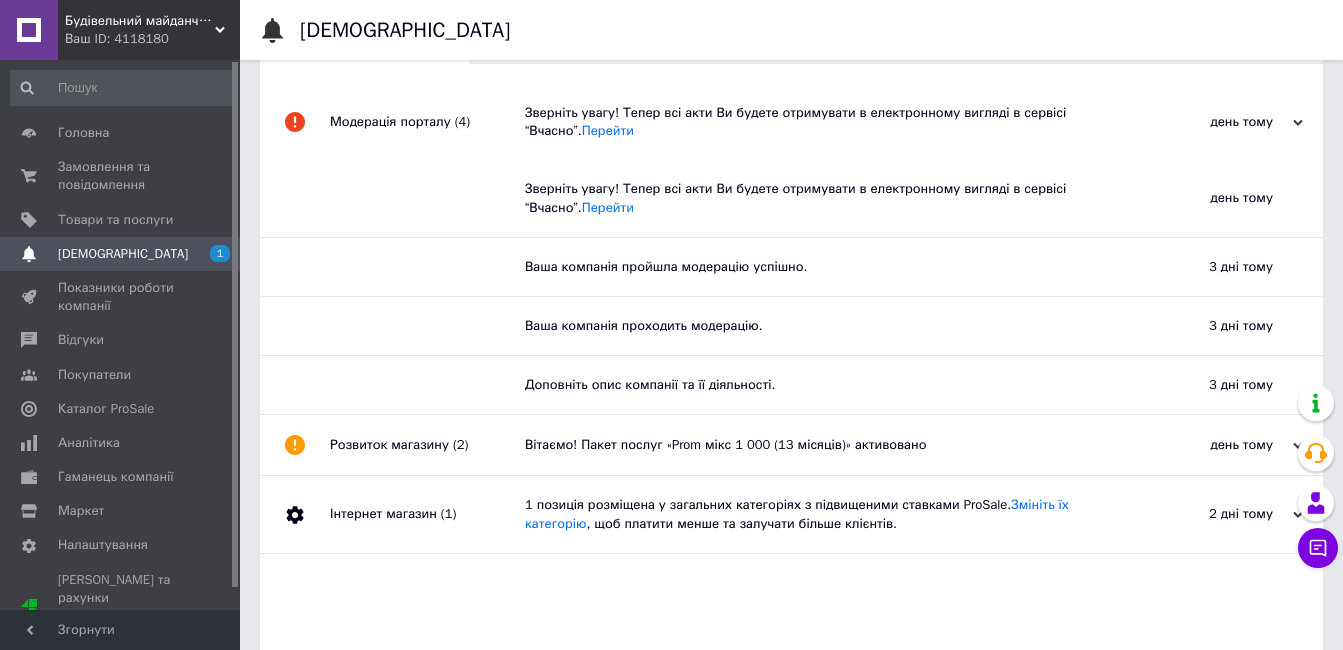 scroll, scrollTop: 100, scrollLeft: 0, axis: vertical 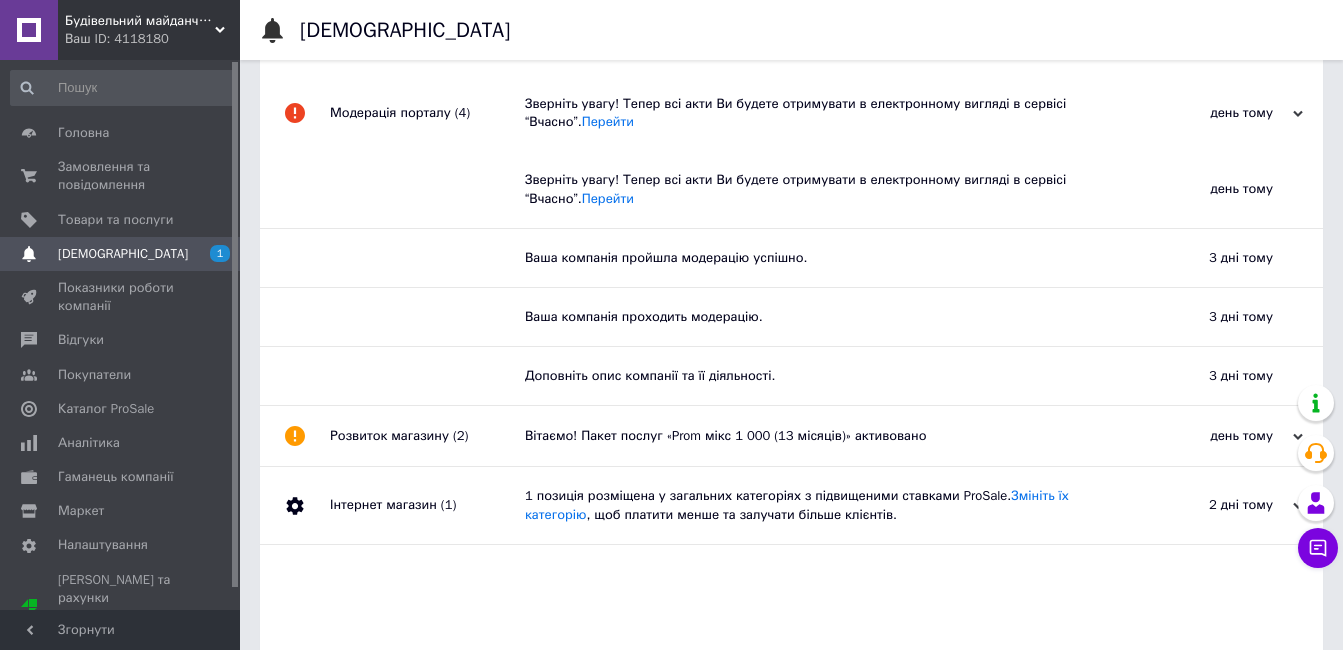 click on "Інтернет магазин   (1)" at bounding box center [427, 505] 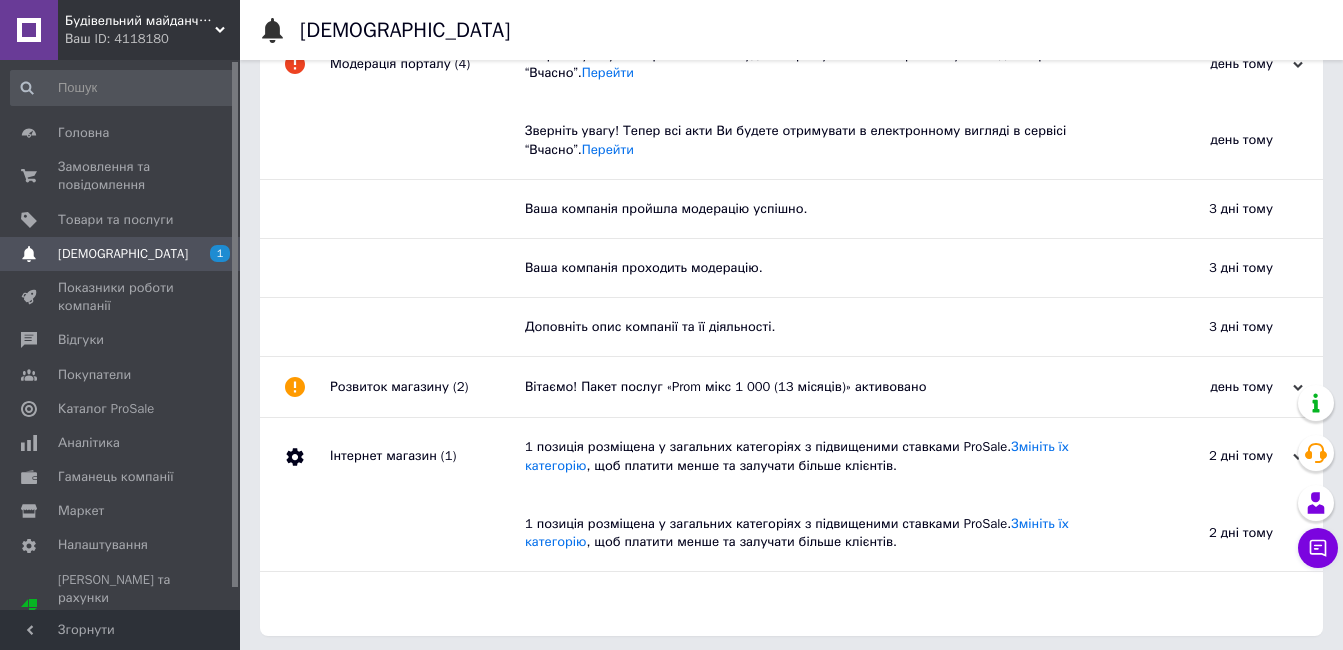 scroll, scrollTop: 155, scrollLeft: 0, axis: vertical 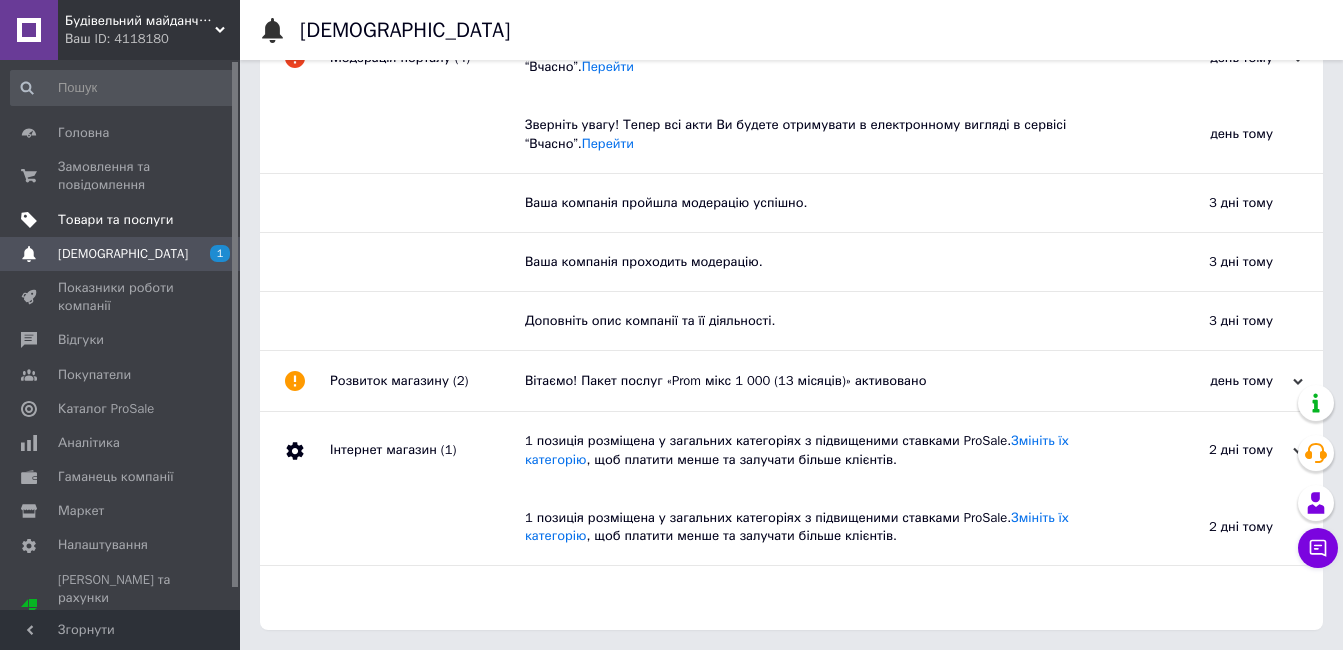 click on "Товари та послуги" at bounding box center [115, 220] 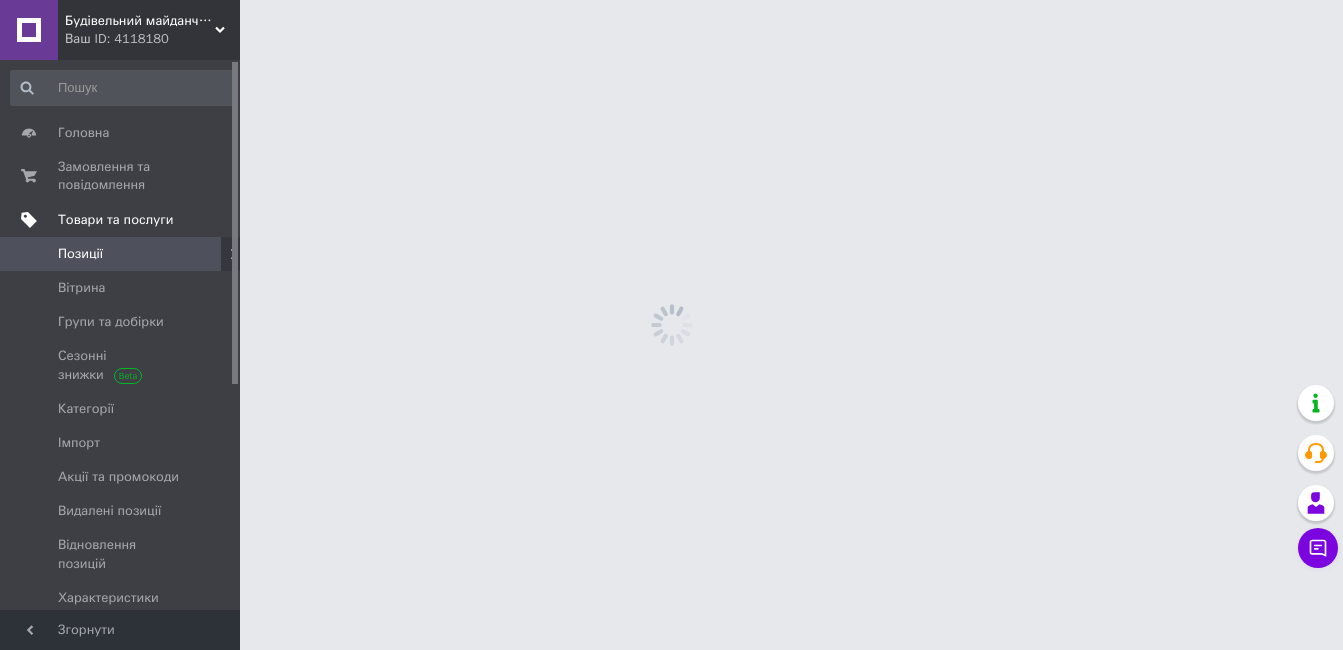 scroll, scrollTop: 0, scrollLeft: 0, axis: both 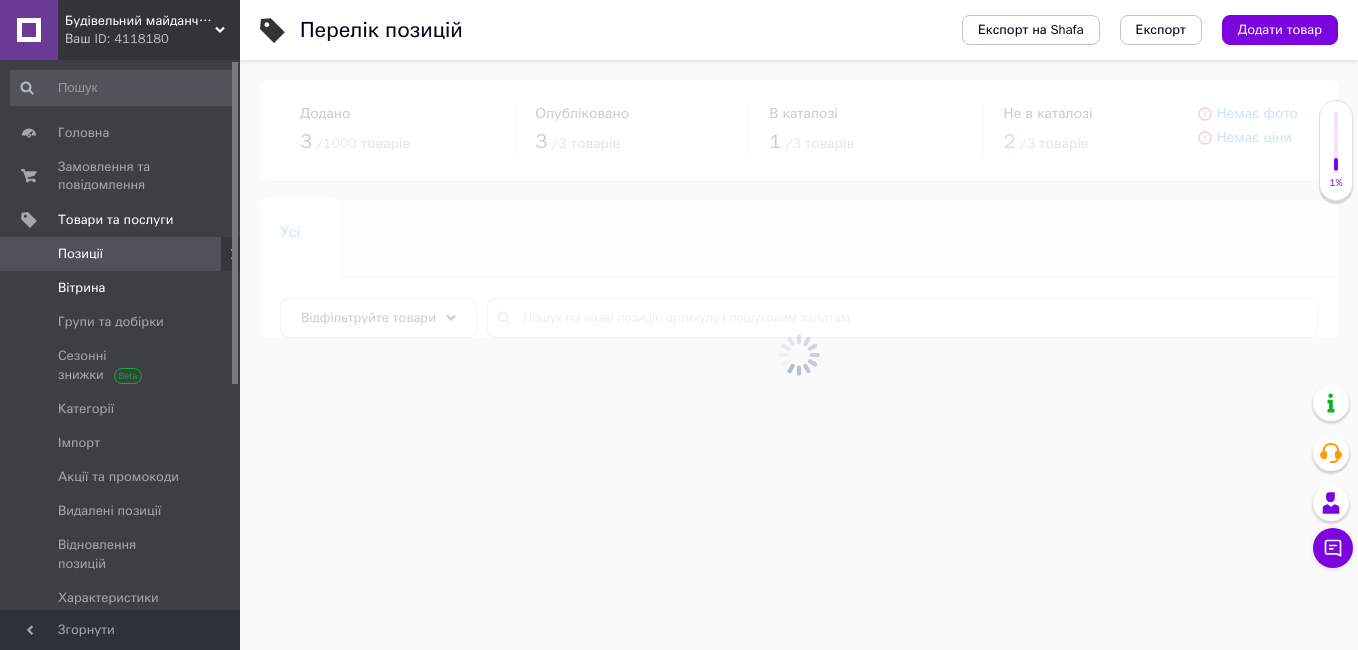 click on "Вітрина" at bounding box center (81, 288) 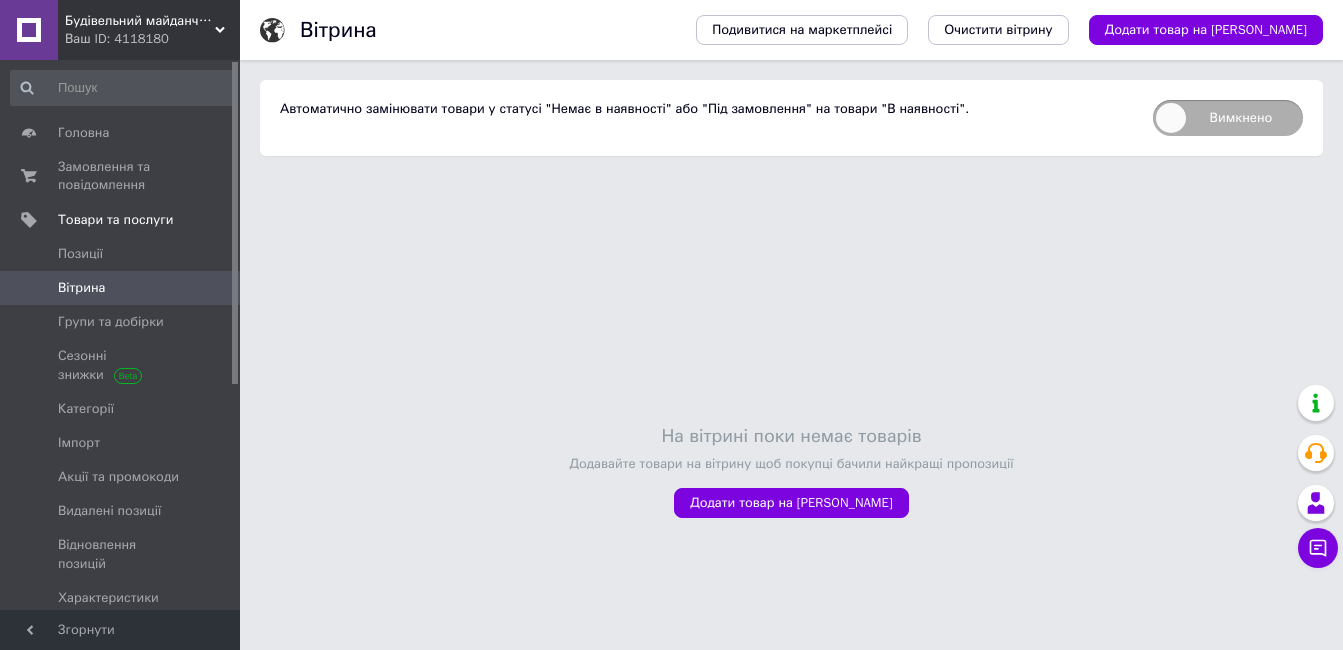 click on "Вимкнено" at bounding box center [1228, 118] 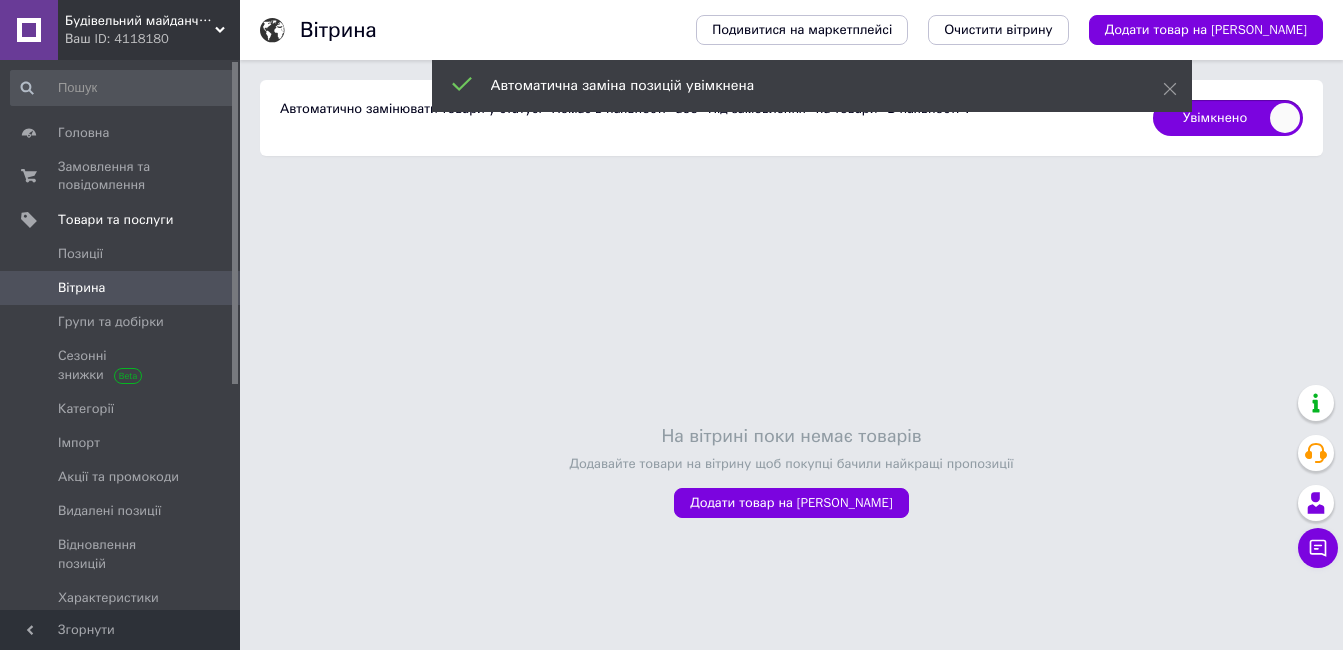click on "Увімкнено" at bounding box center (1228, 118) 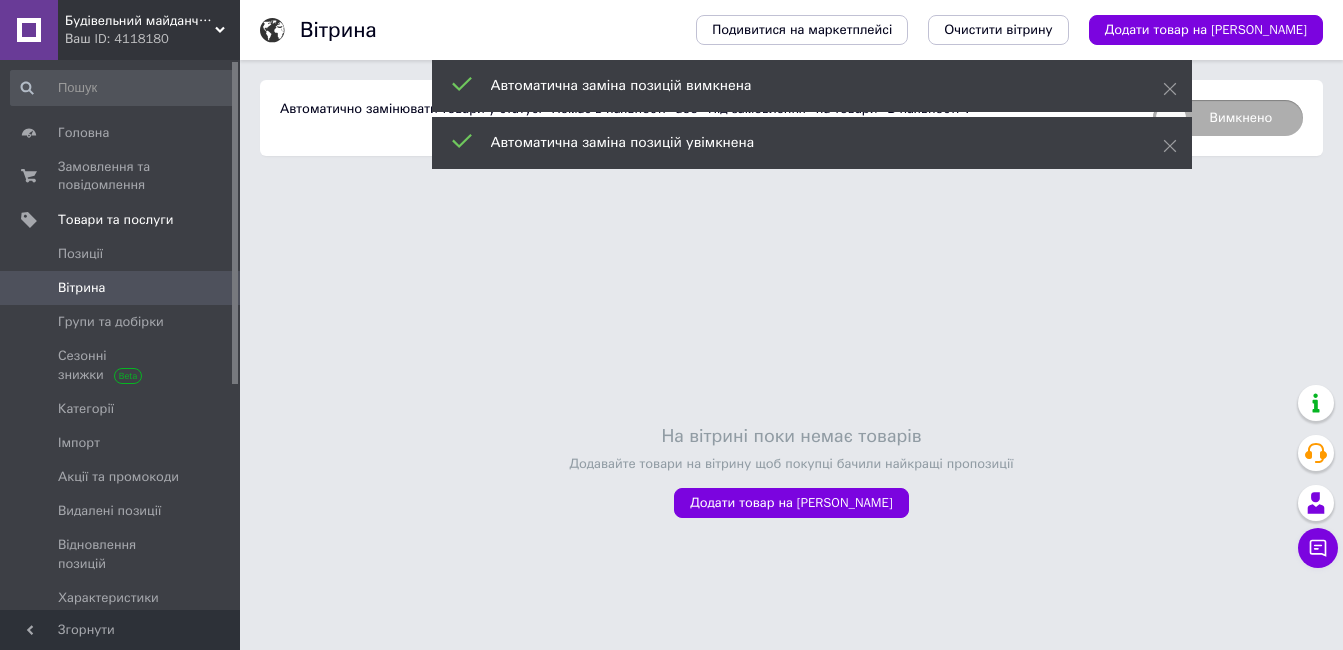 click on "Вимкнено" at bounding box center (1228, 118) 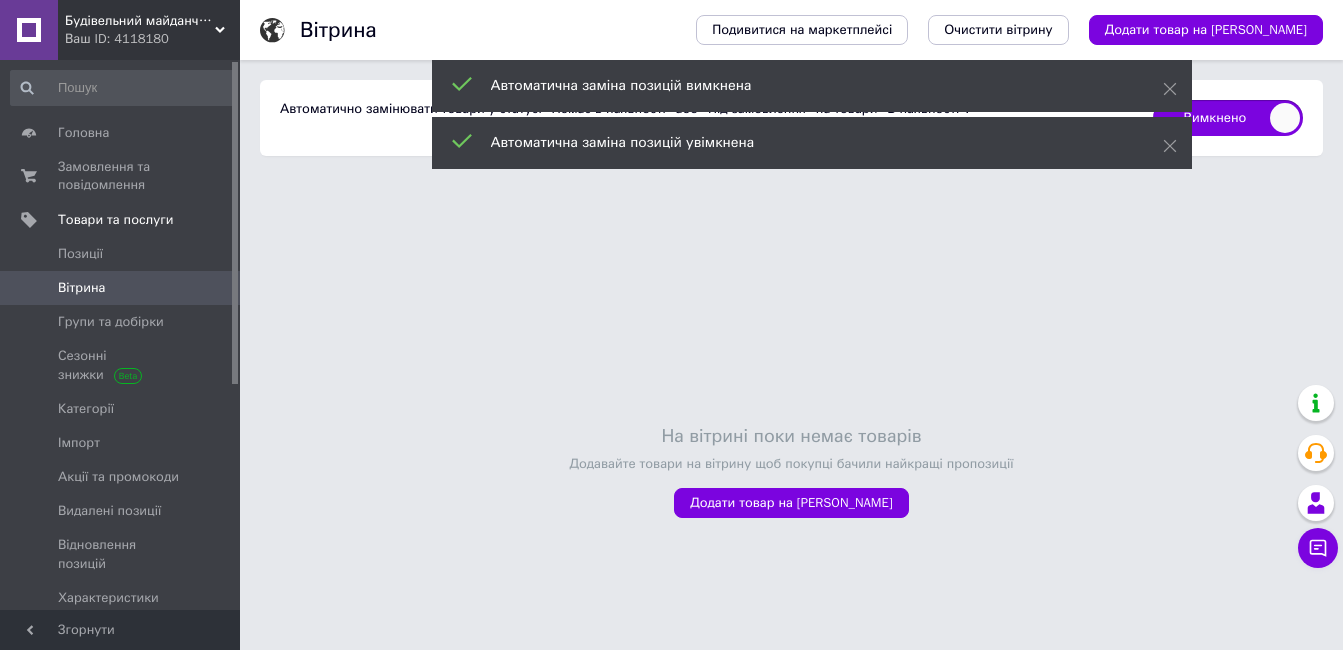 checkbox on "true" 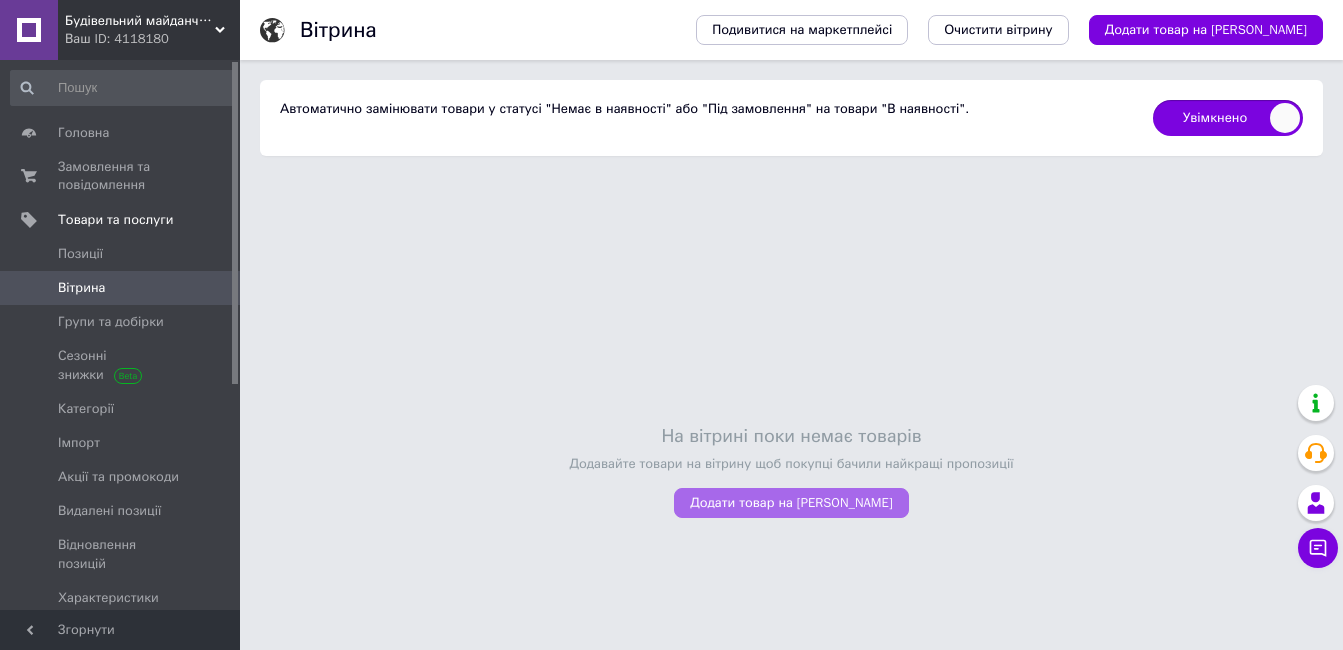 click on "Додати товар на [PERSON_NAME]" at bounding box center [791, 503] 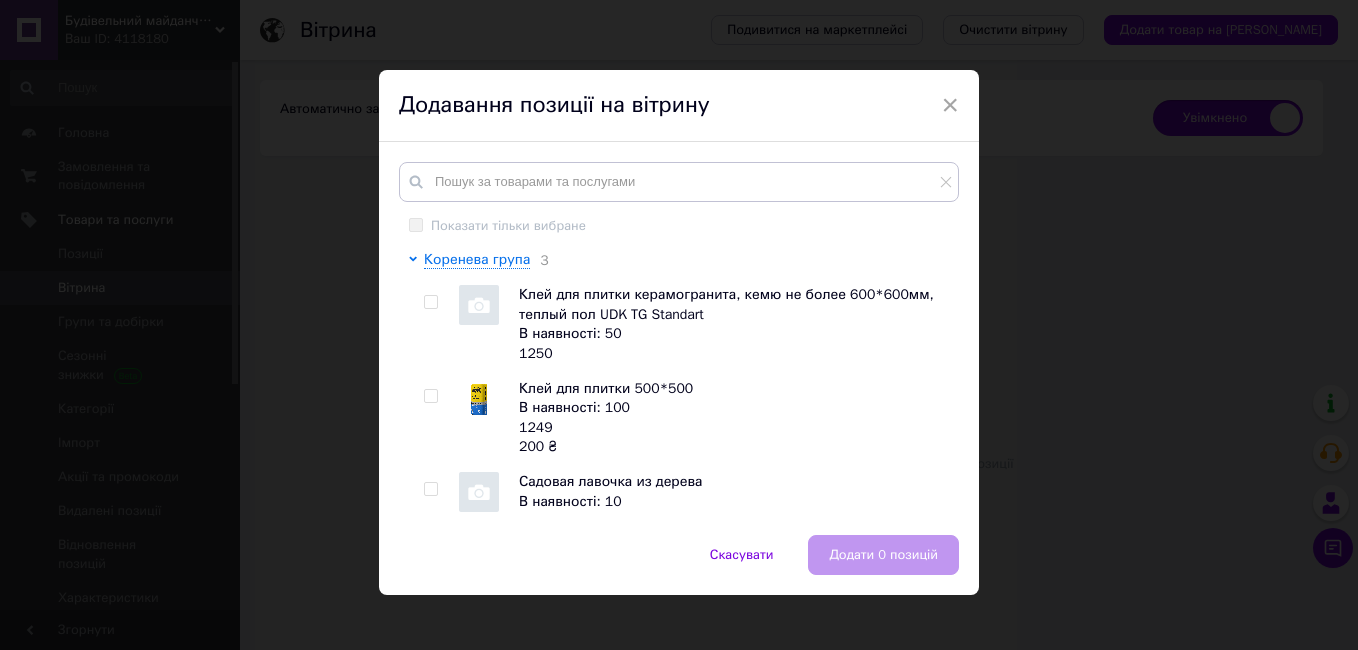 click at bounding box center [430, 396] 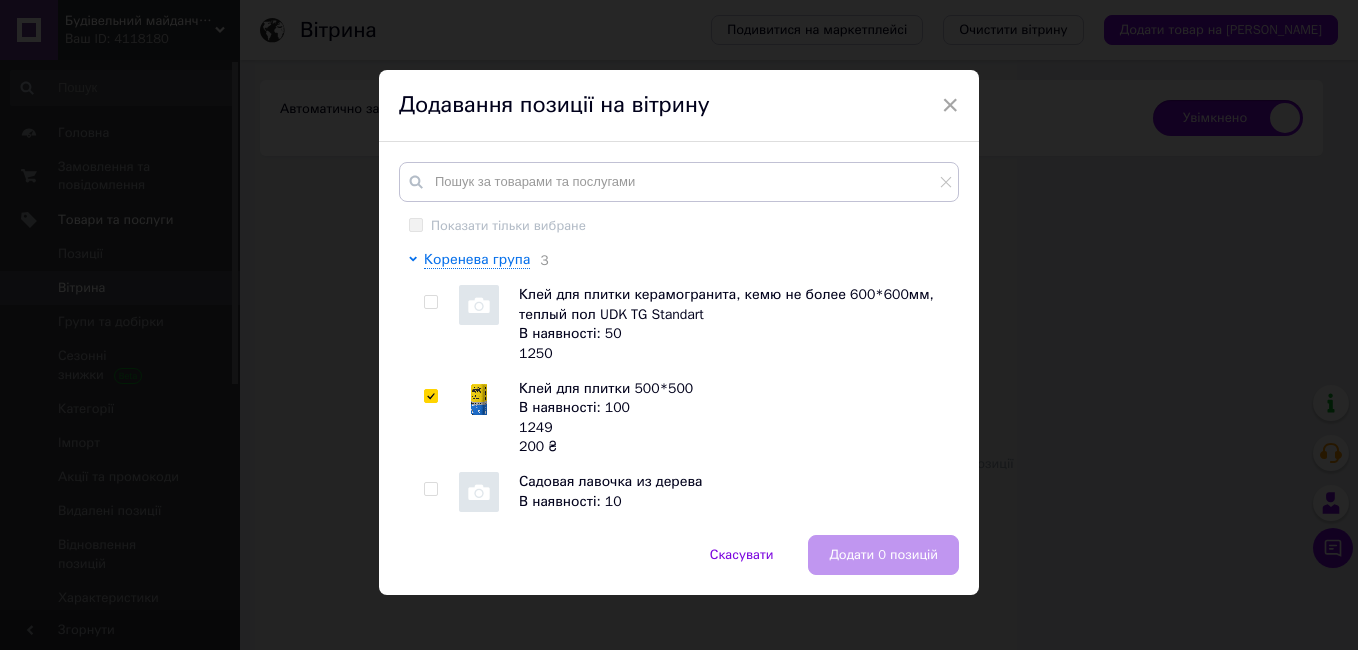 checkbox on "true" 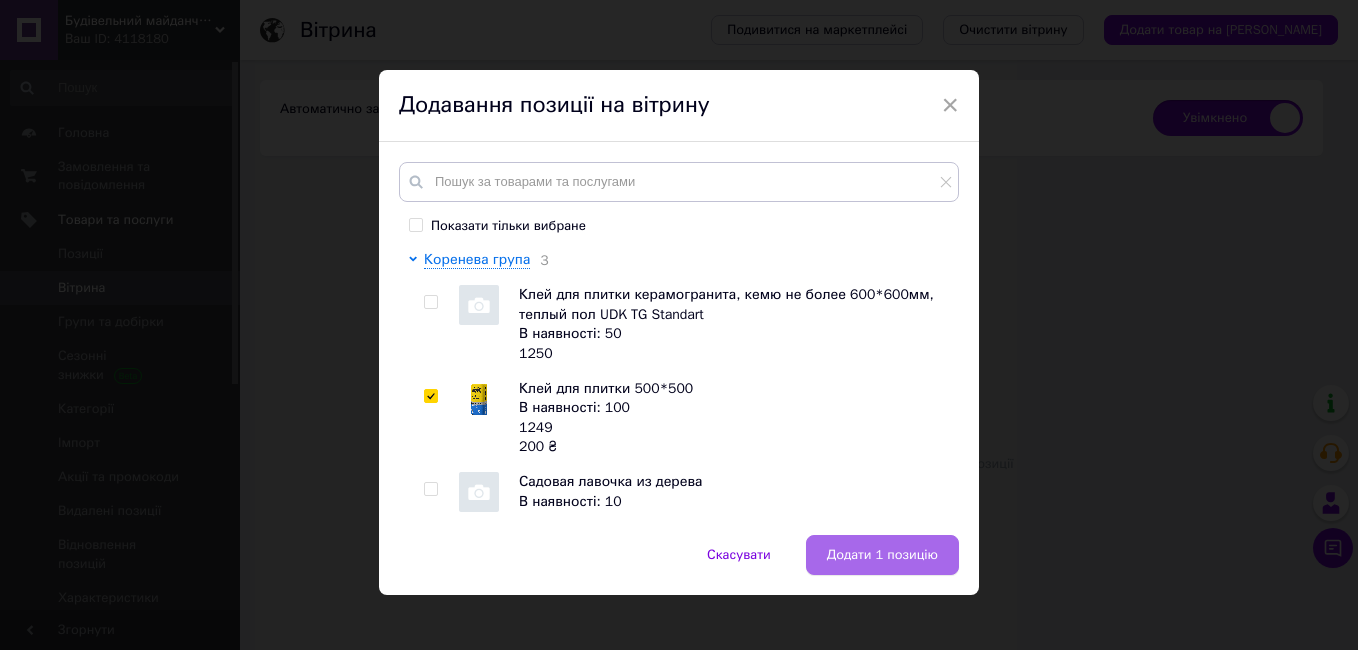 click on "Додати 1 позицію" at bounding box center (882, 555) 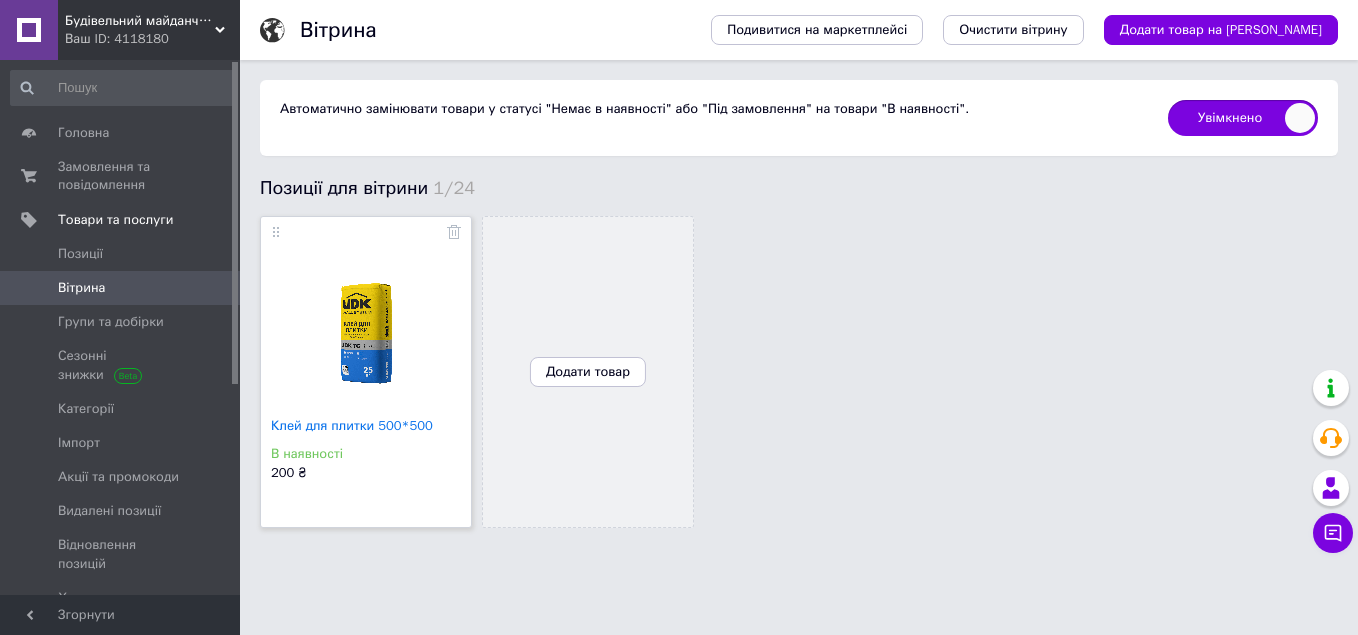 click on "Вітрина" at bounding box center (121, 288) 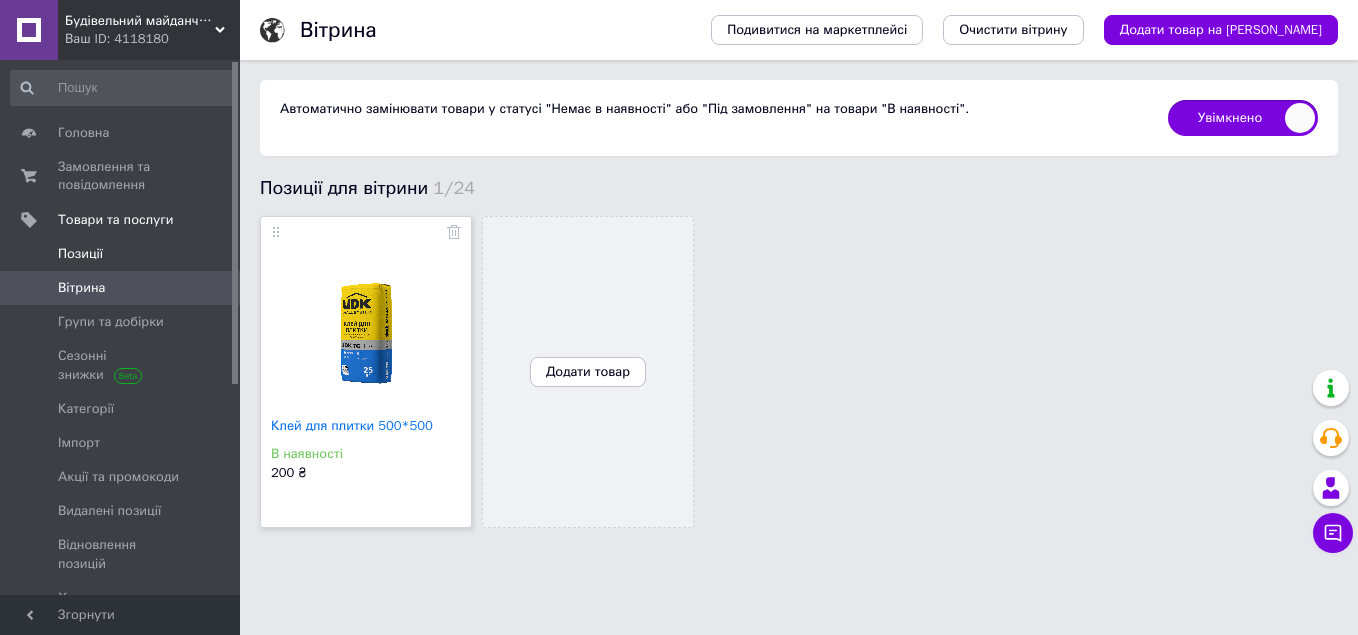 click on "Позиції" at bounding box center (80, 254) 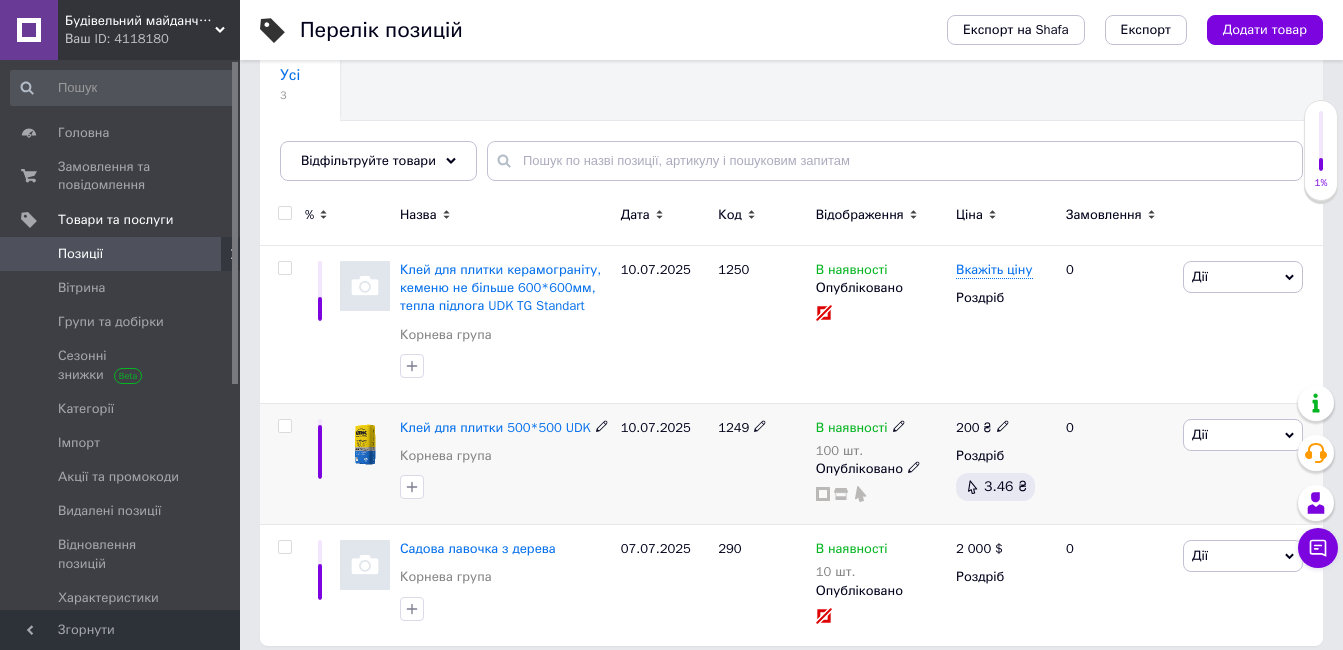 scroll, scrollTop: 173, scrollLeft: 0, axis: vertical 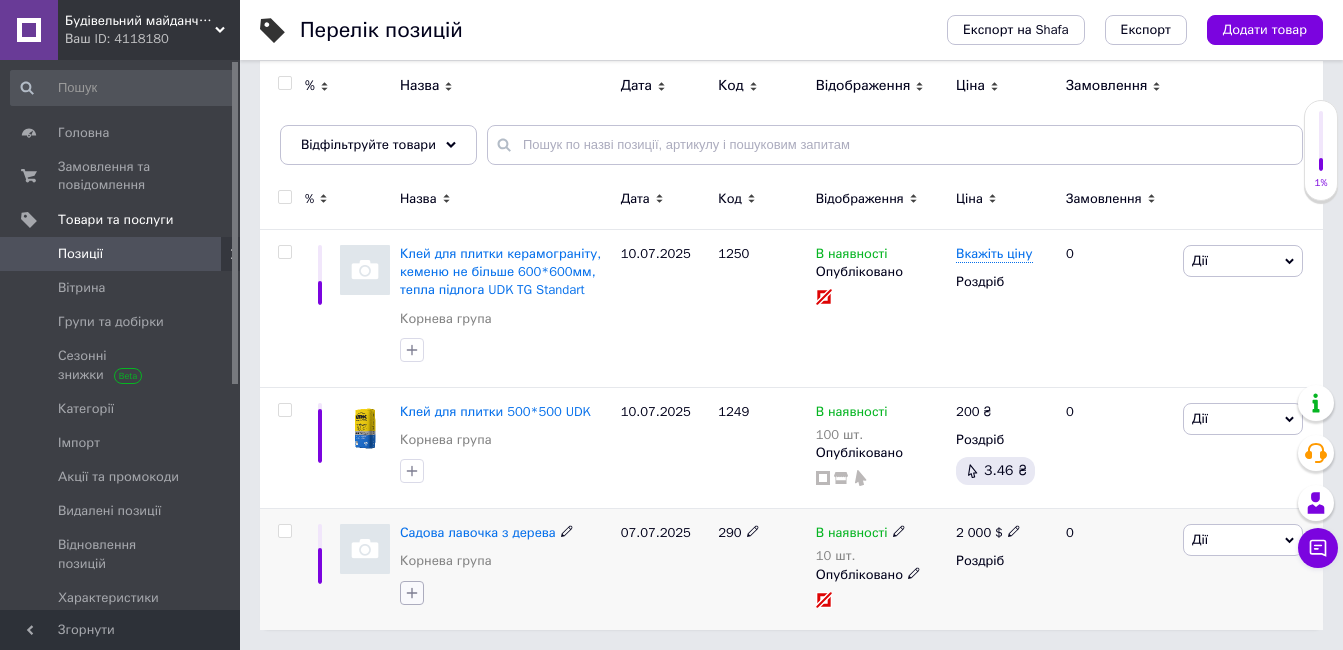 click 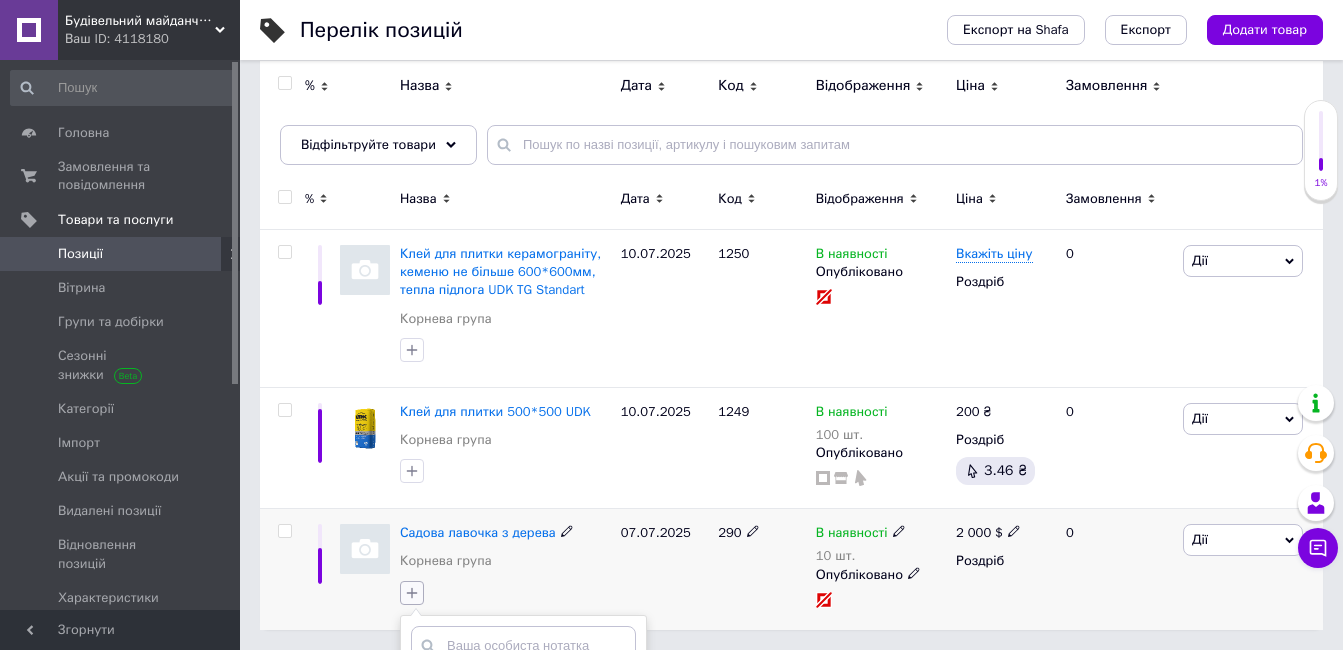scroll, scrollTop: 189, scrollLeft: 0, axis: vertical 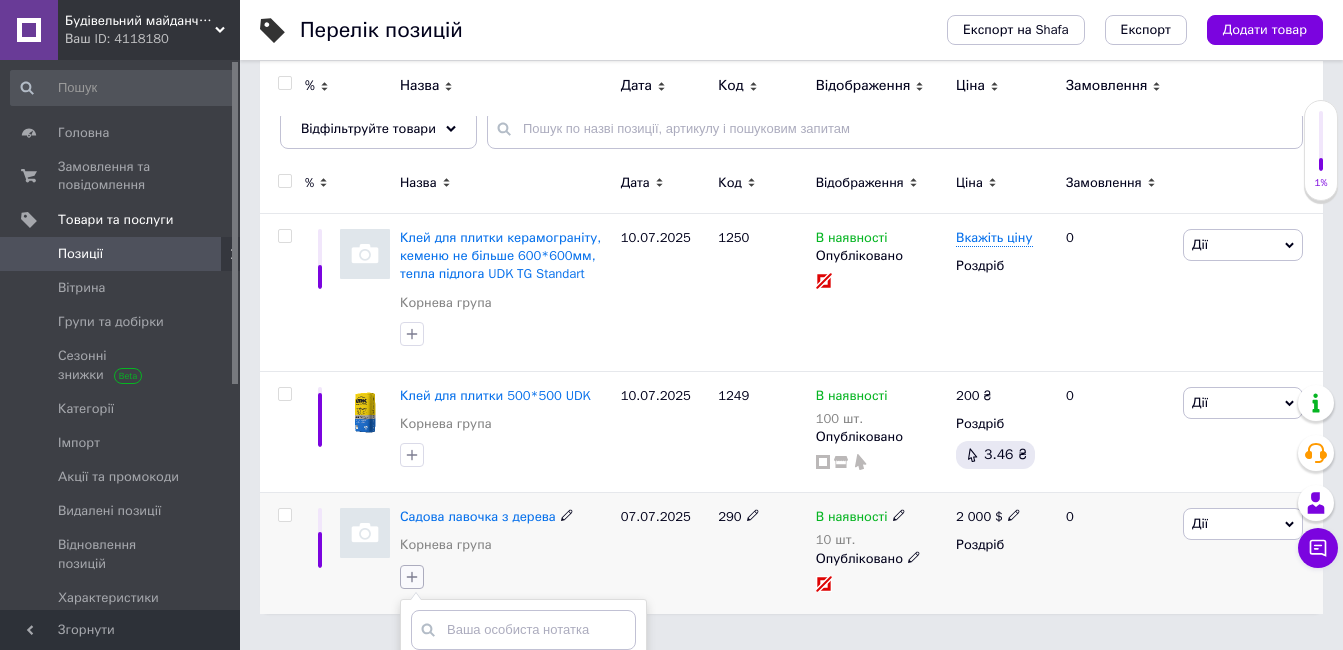 click 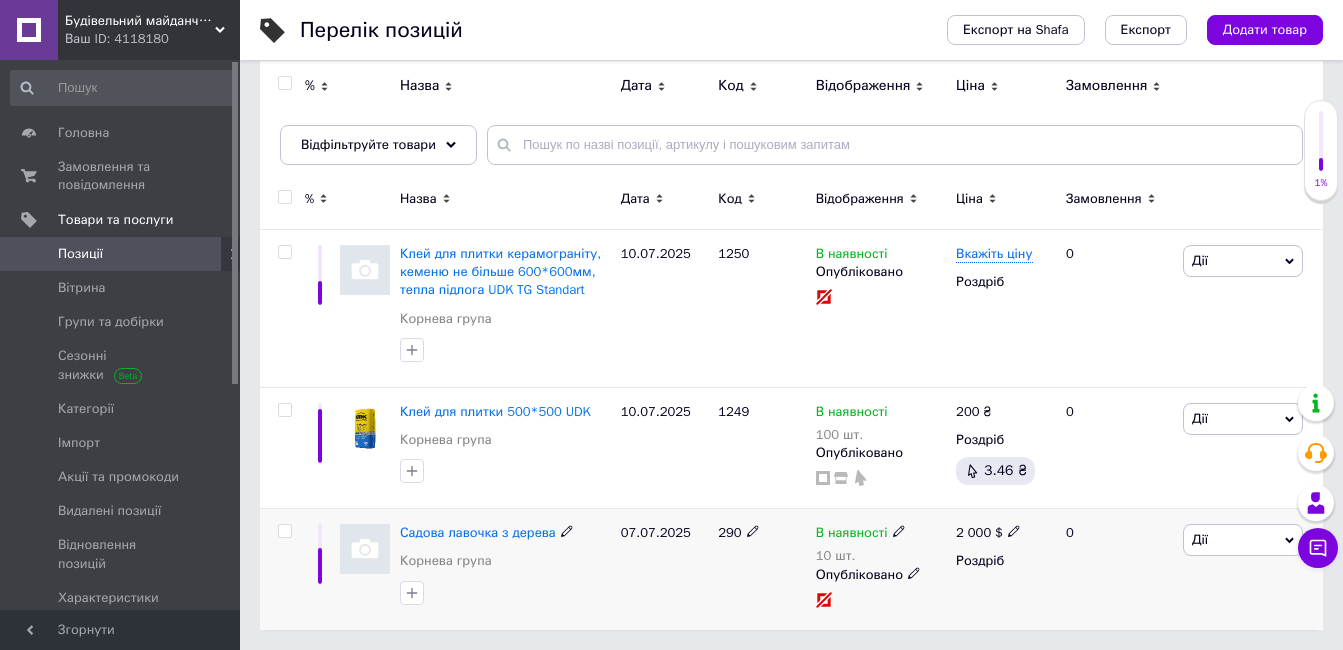 click at bounding box center (365, 549) 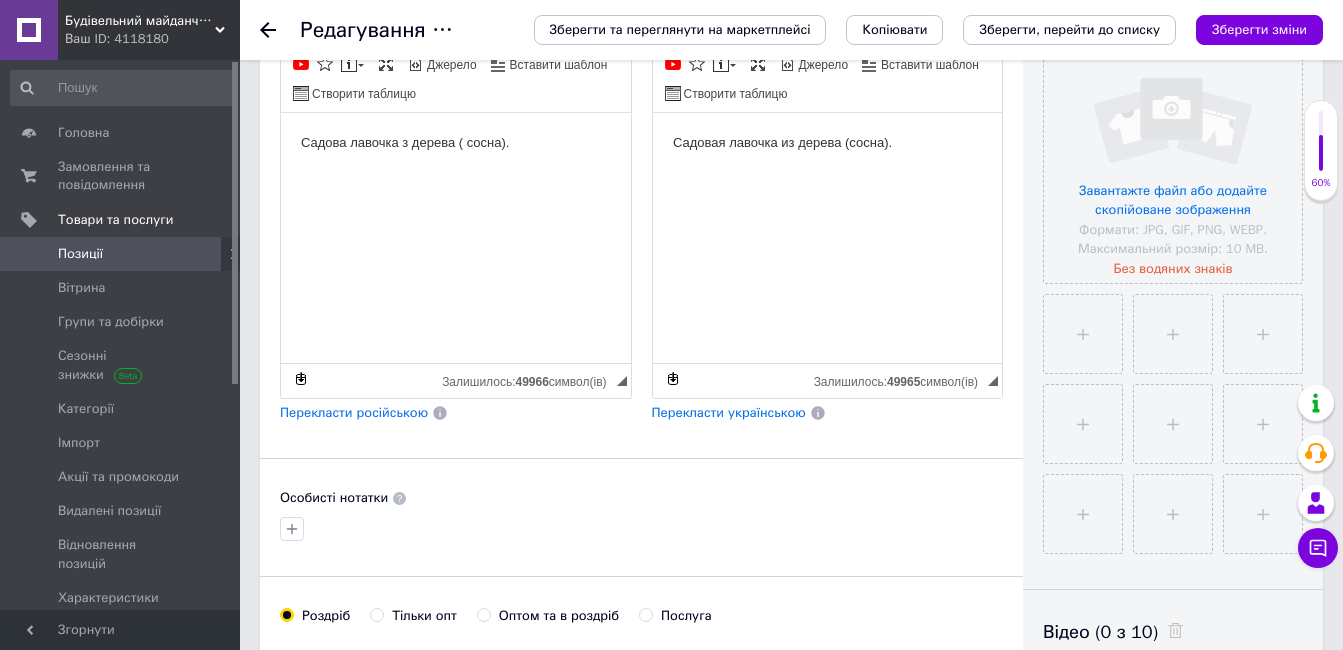 scroll, scrollTop: 400, scrollLeft: 0, axis: vertical 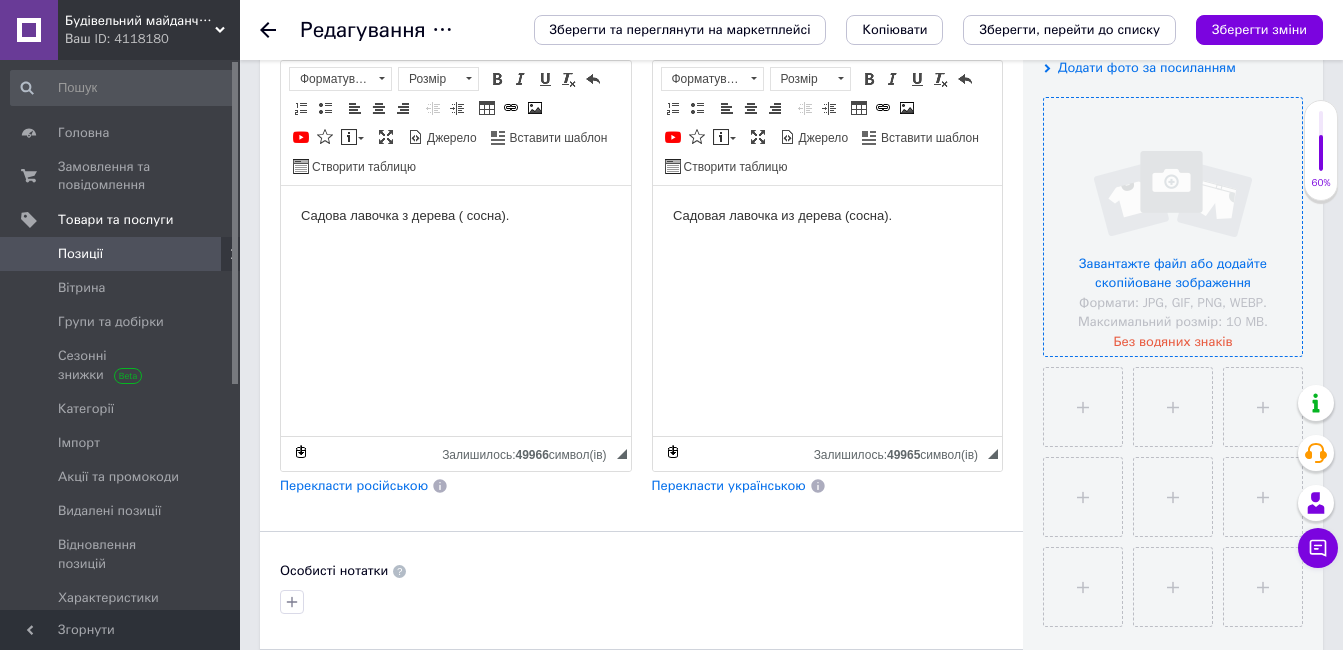 click at bounding box center [1173, 227] 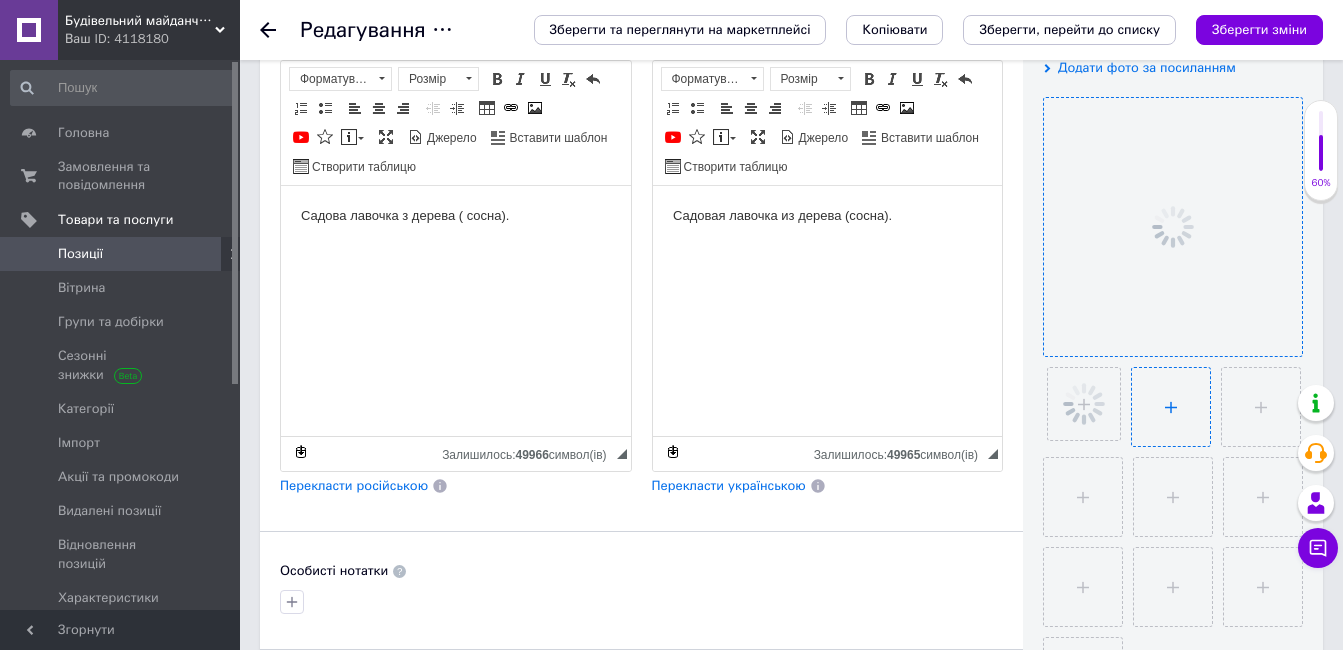 click at bounding box center (1171, 407) 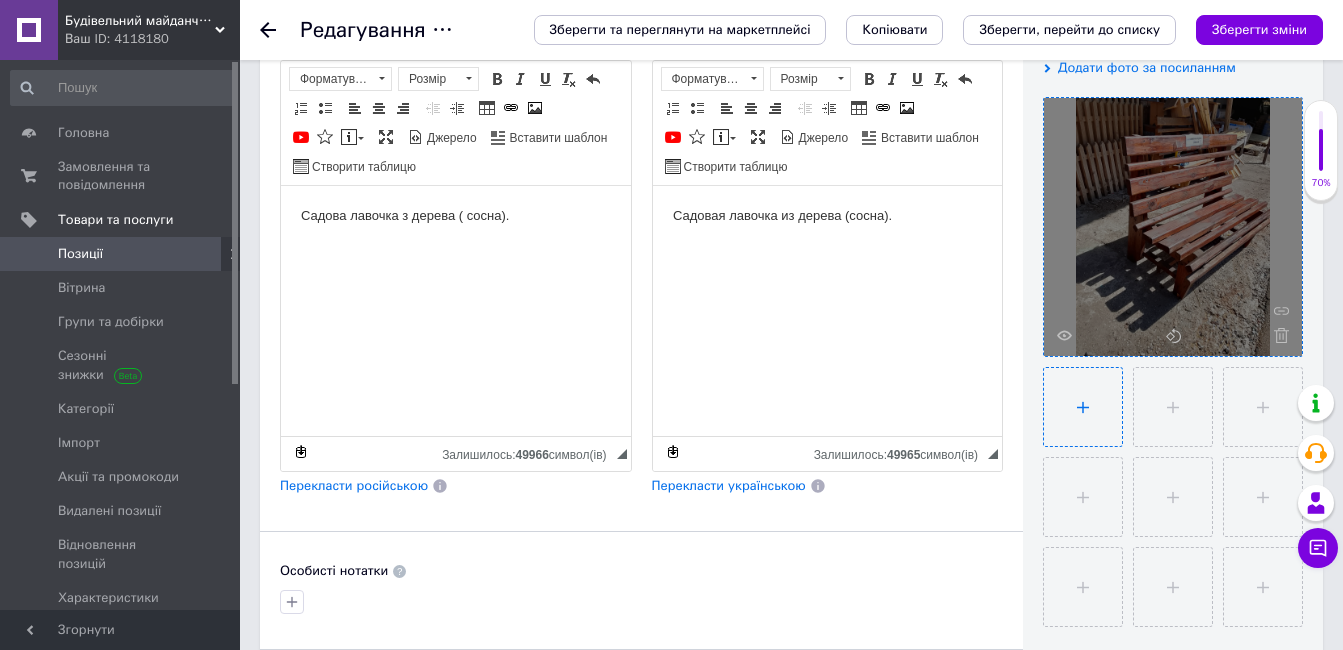 type on "C:\fakepath\1000001229.jpg" 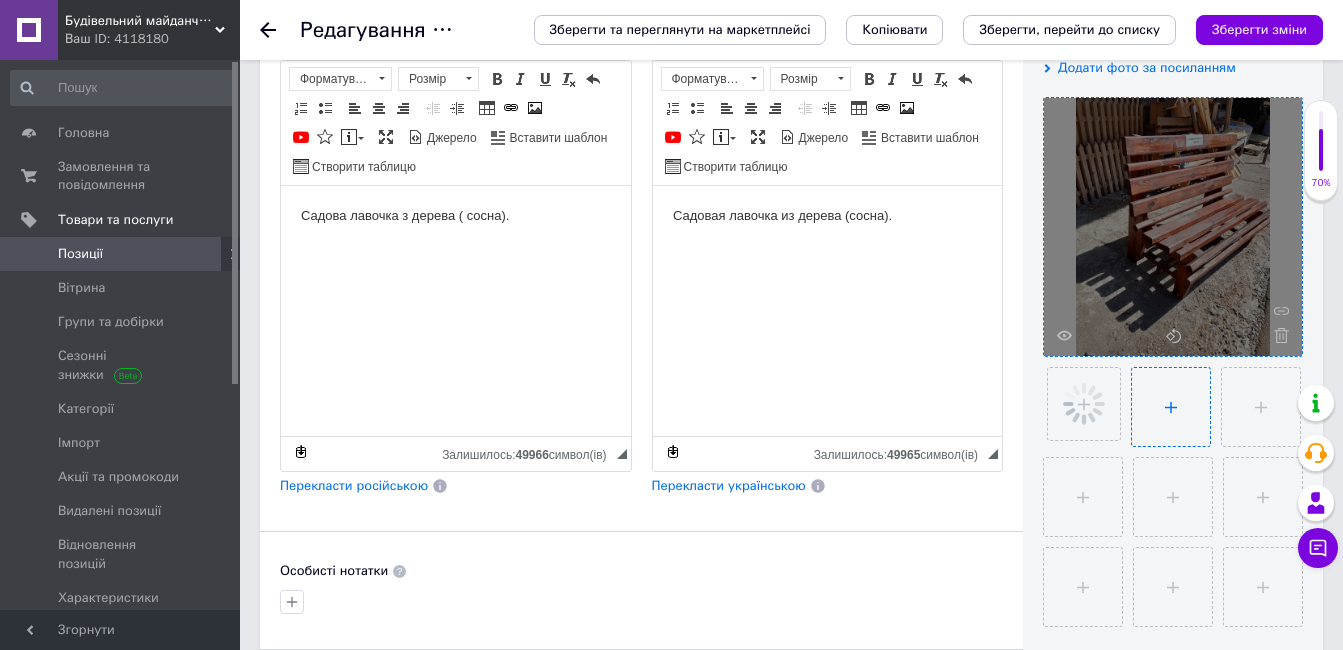 click at bounding box center (1171, 407) 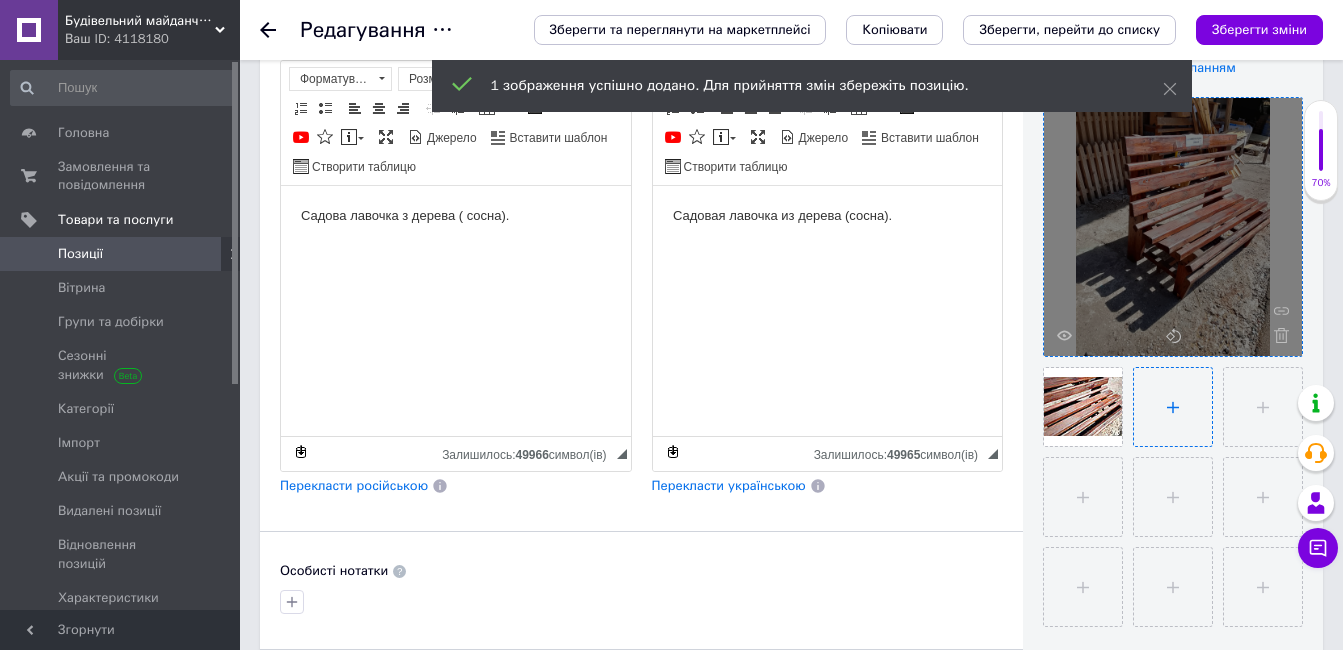 type on "C:\fakepath\1000001225.jpg" 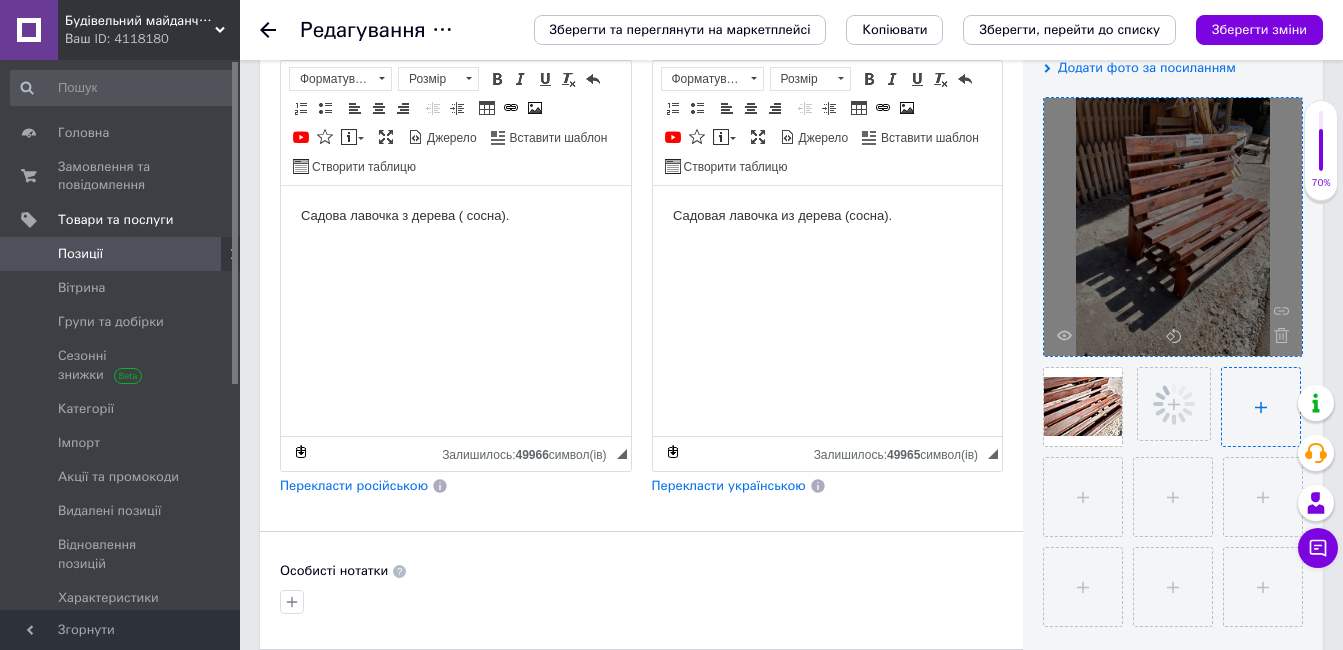 click at bounding box center (1261, 407) 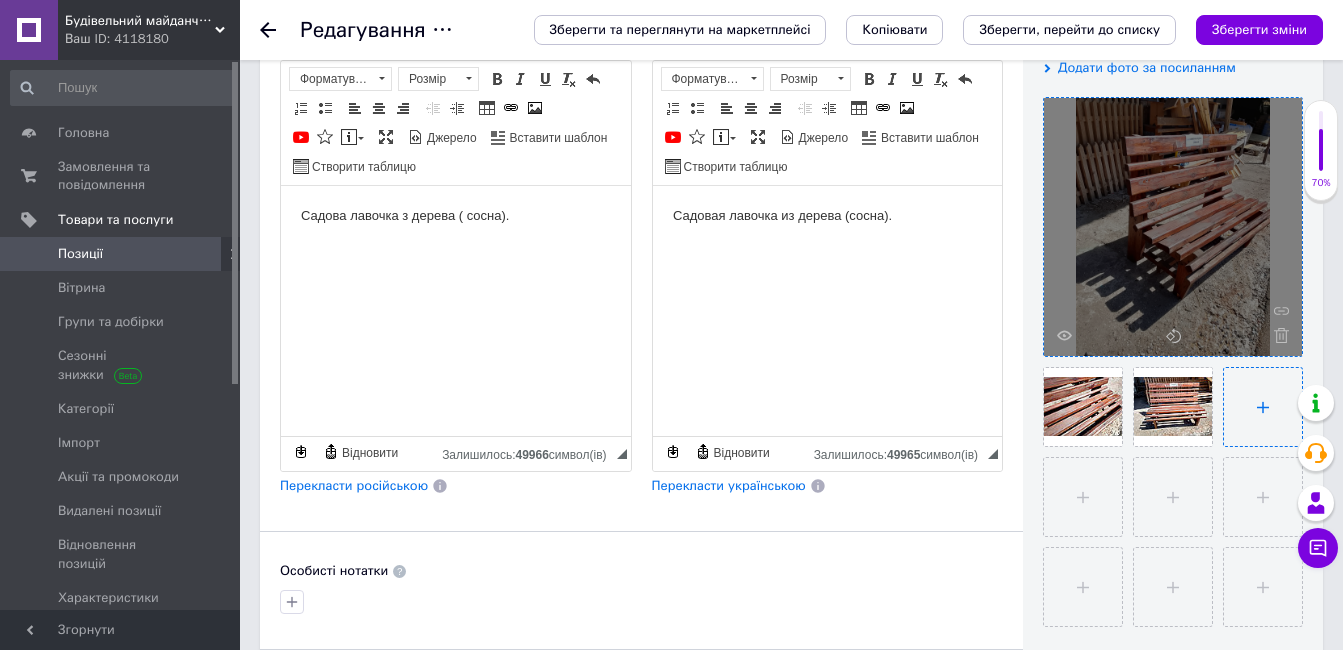 type on "C:\fakepath\1000001227.jpg" 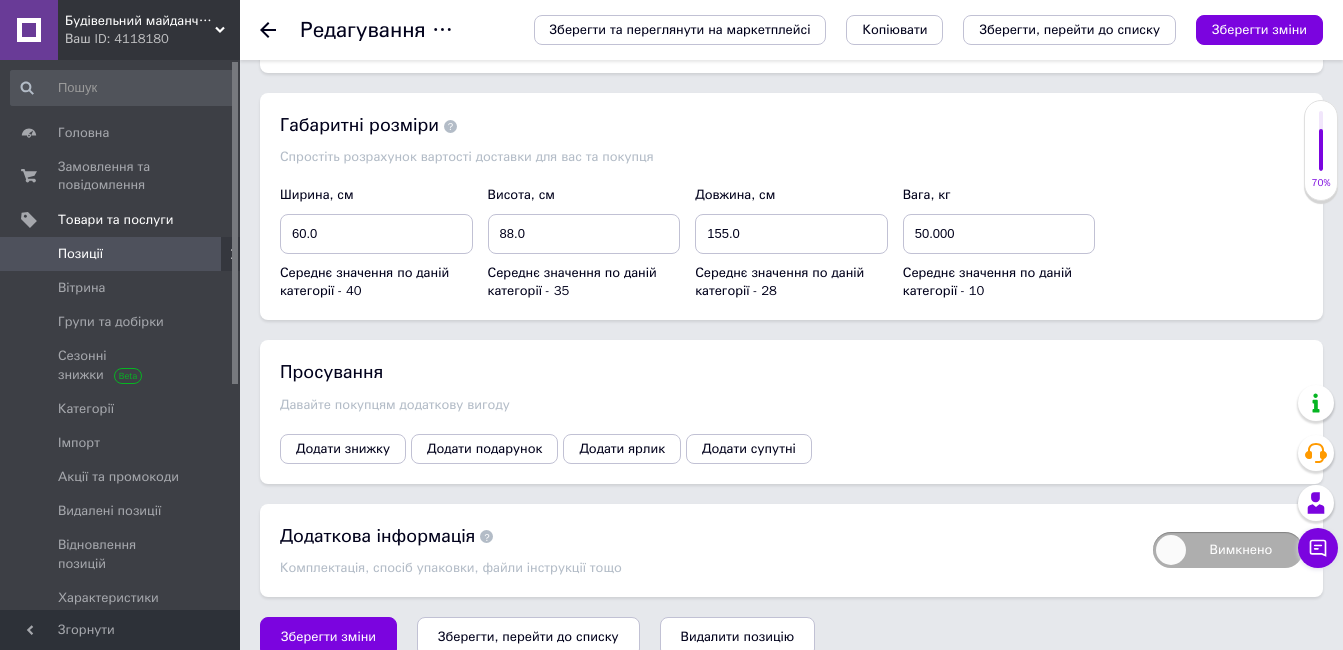 scroll, scrollTop: 2363, scrollLeft: 0, axis: vertical 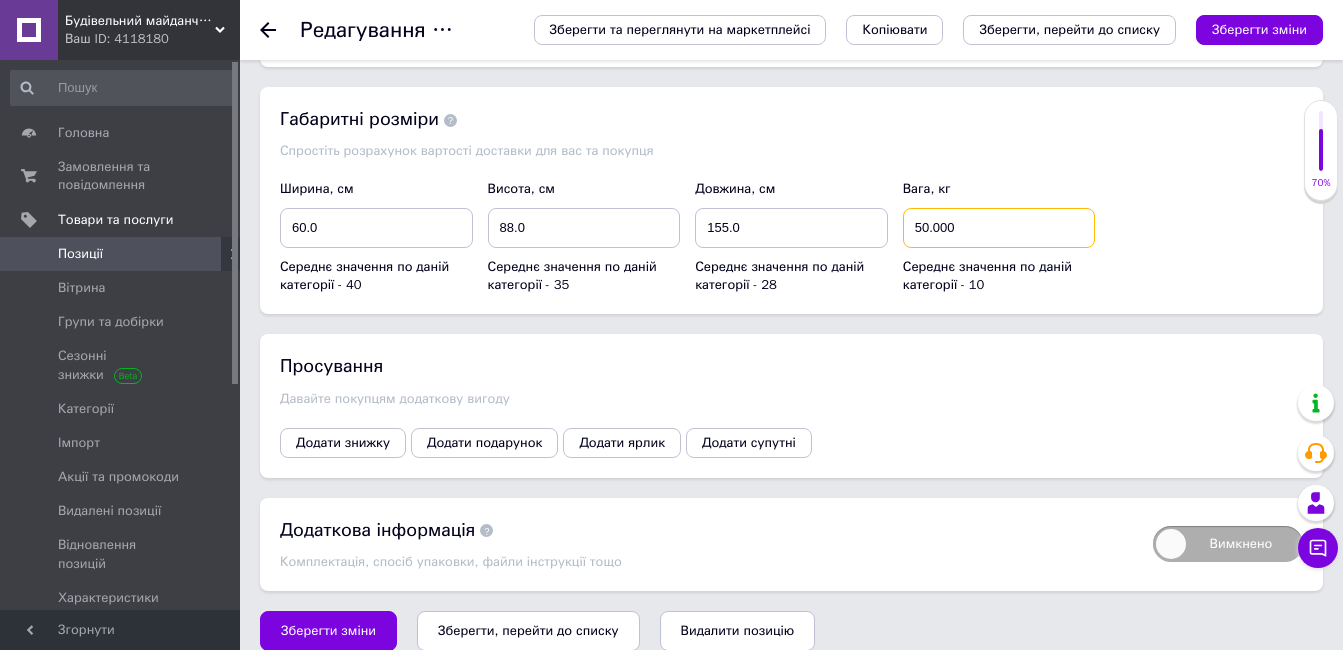 click on "50.000" at bounding box center (999, 228) 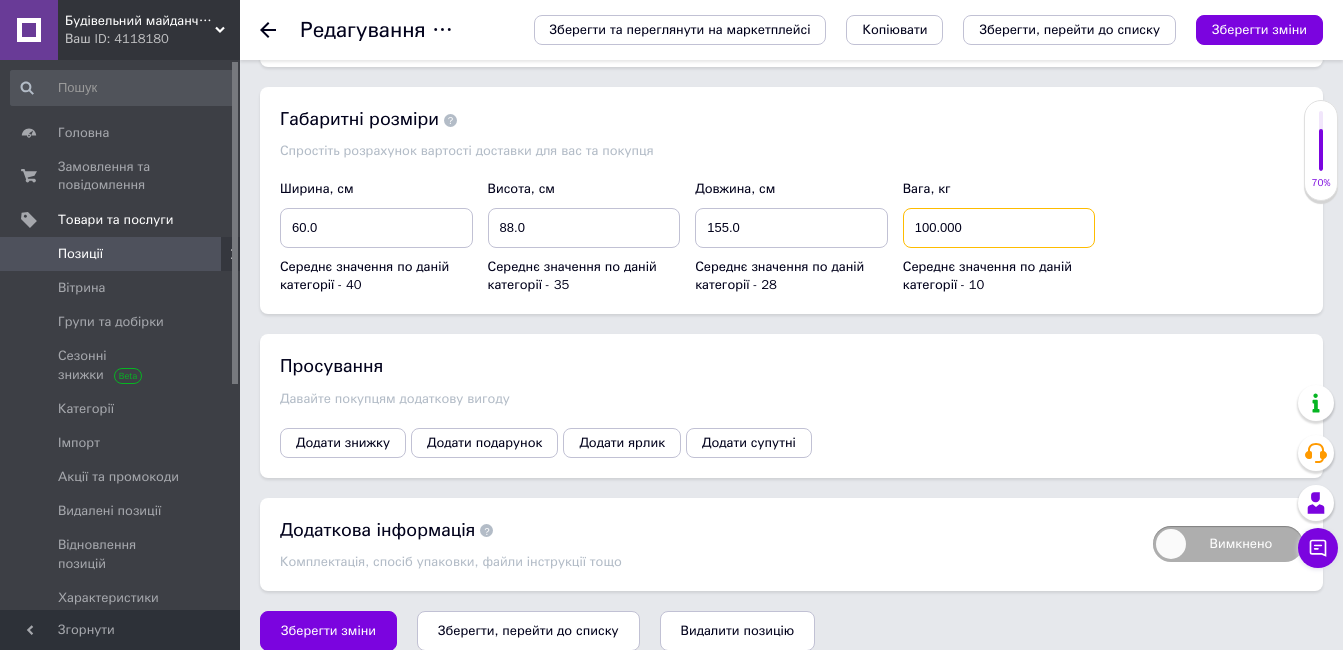 type on "100.000" 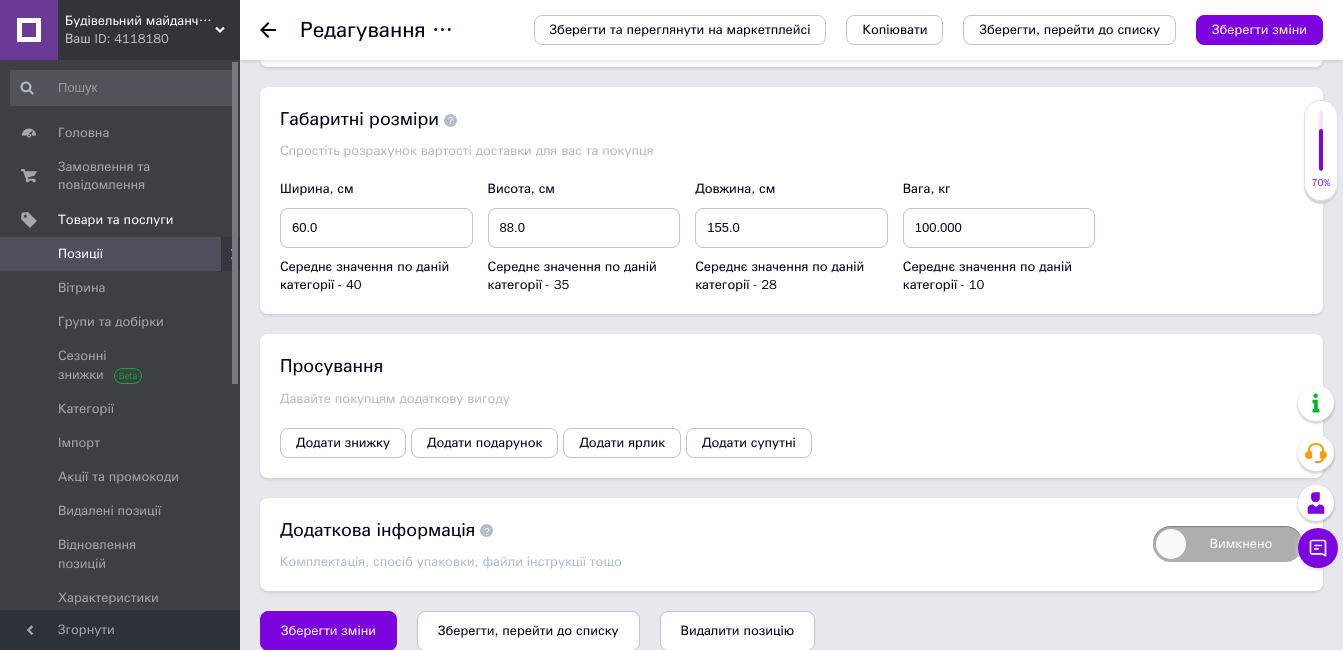 click on "Зберегти, перейти до списку" at bounding box center (528, 630) 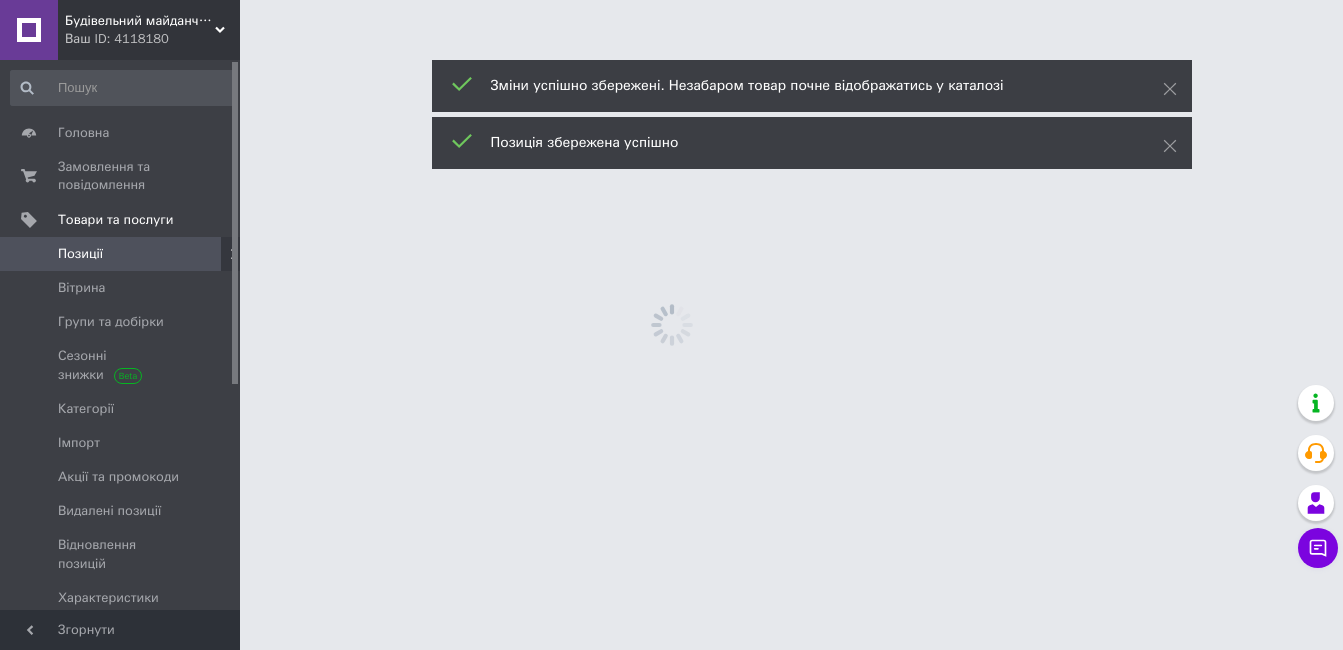 scroll, scrollTop: 0, scrollLeft: 0, axis: both 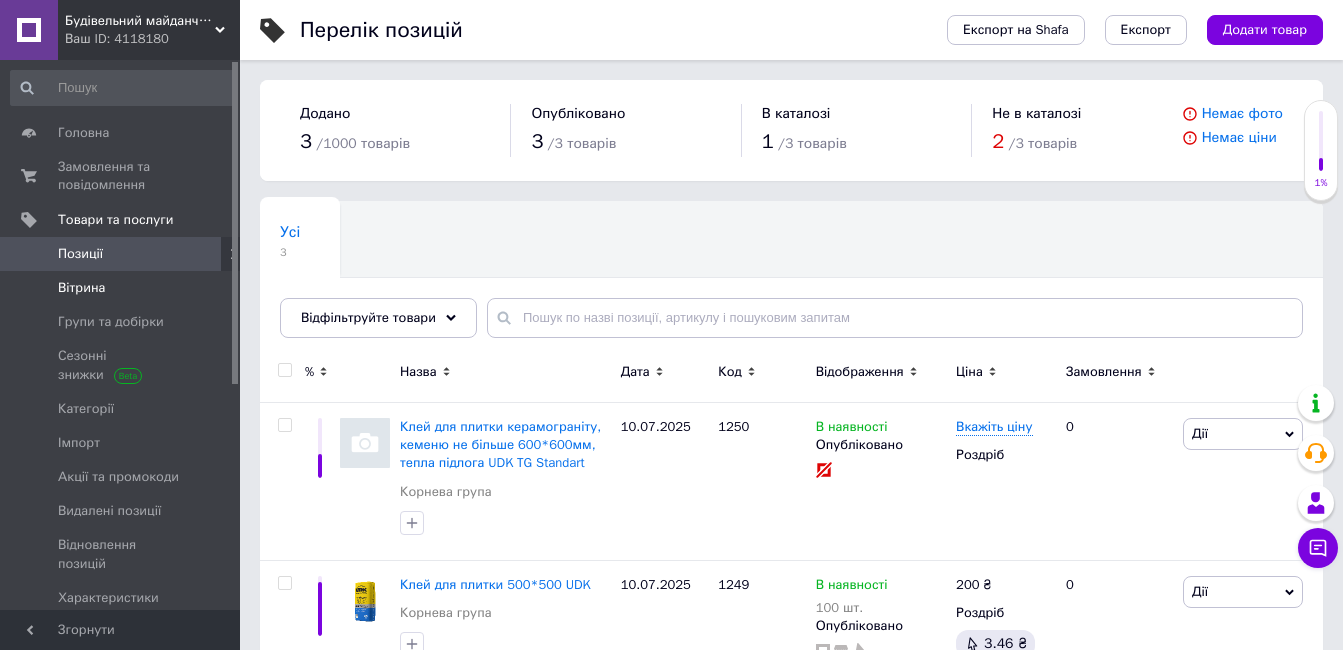 click on "Вітрина" at bounding box center [81, 288] 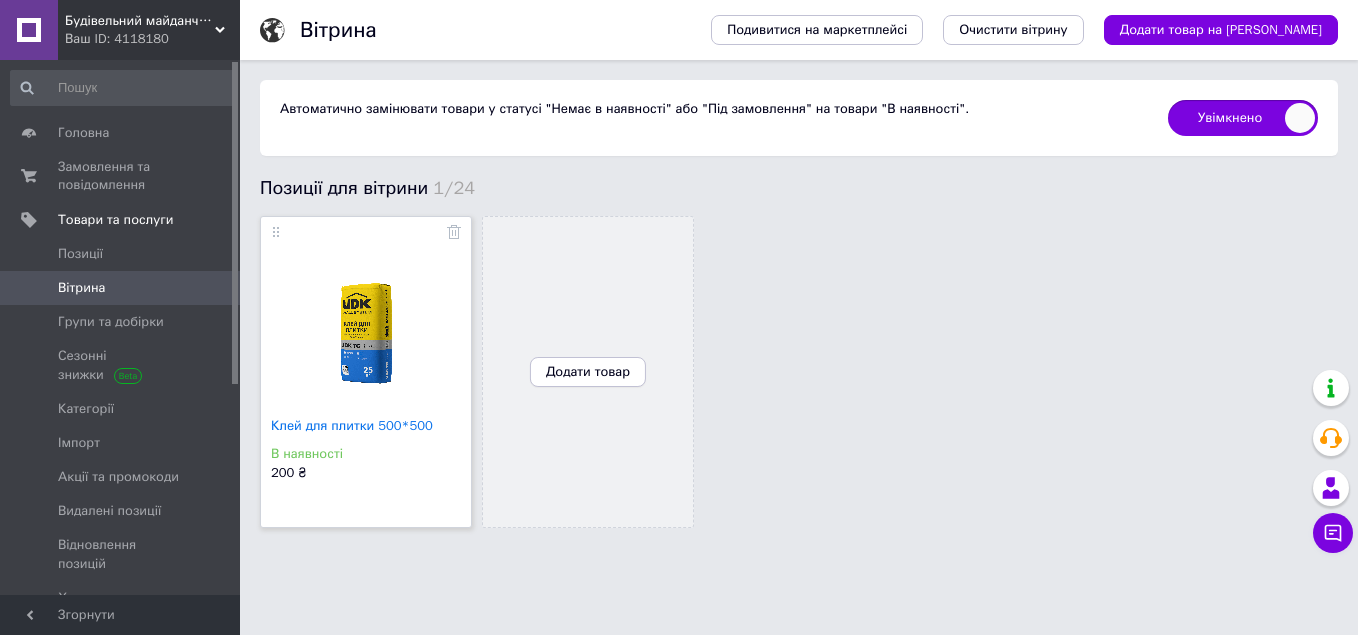 click on "Додати товар" at bounding box center (588, 372) 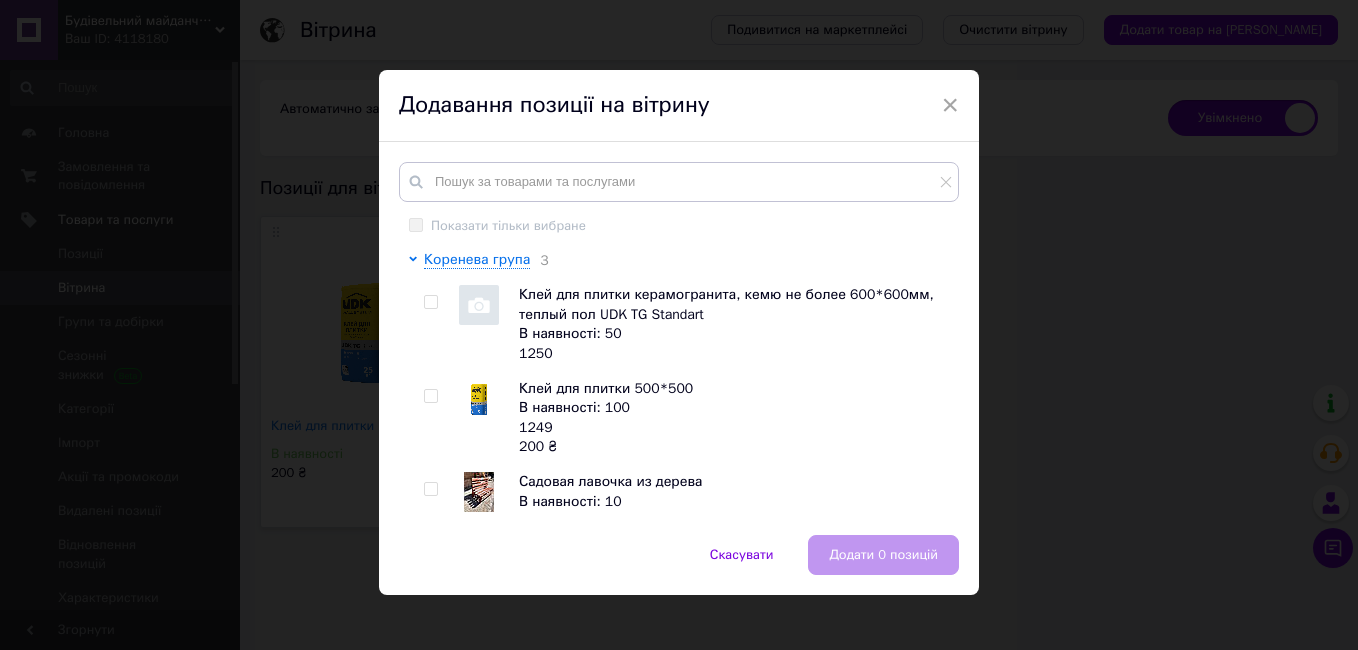 click at bounding box center [434, 511] 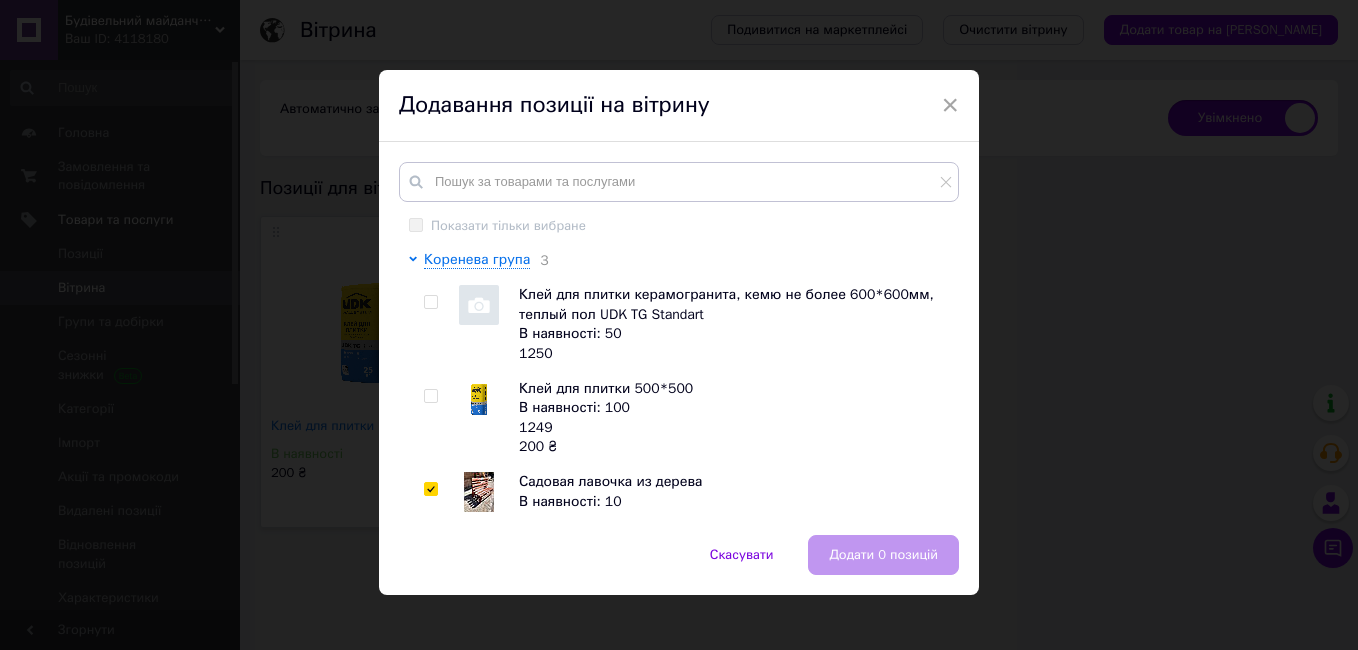 checkbox on "true" 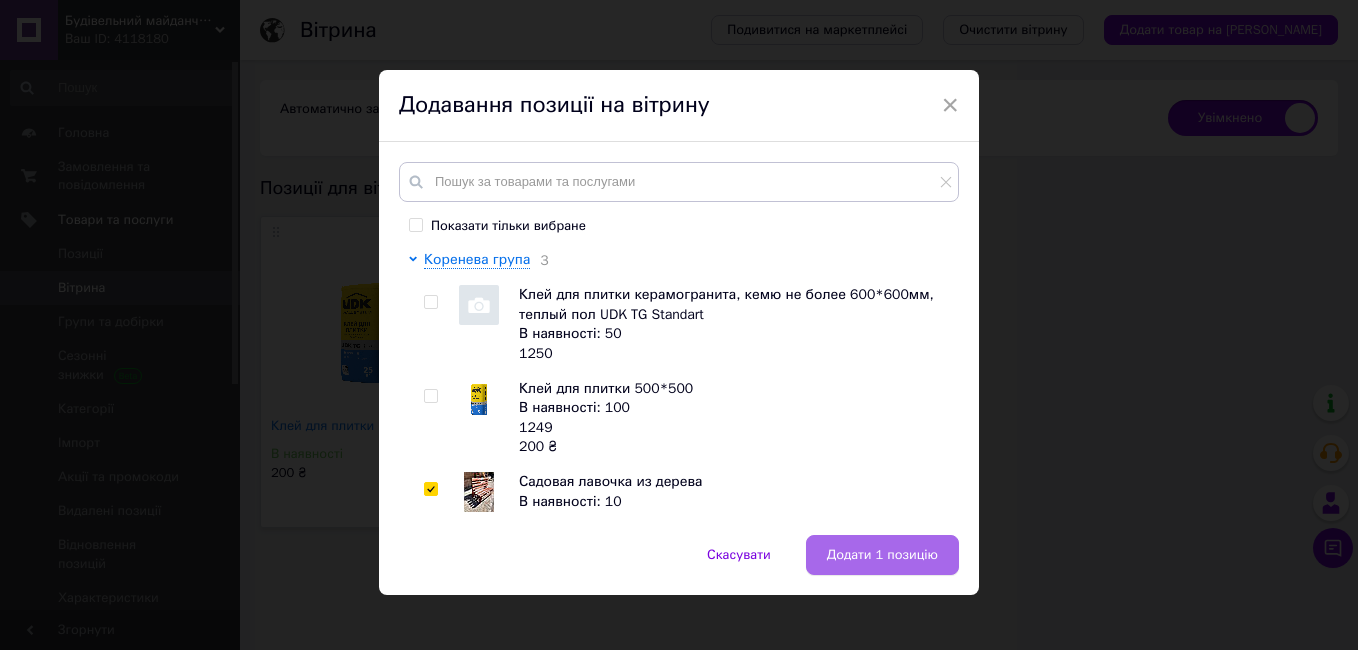 click on "Додати 1 позицію" at bounding box center (882, 555) 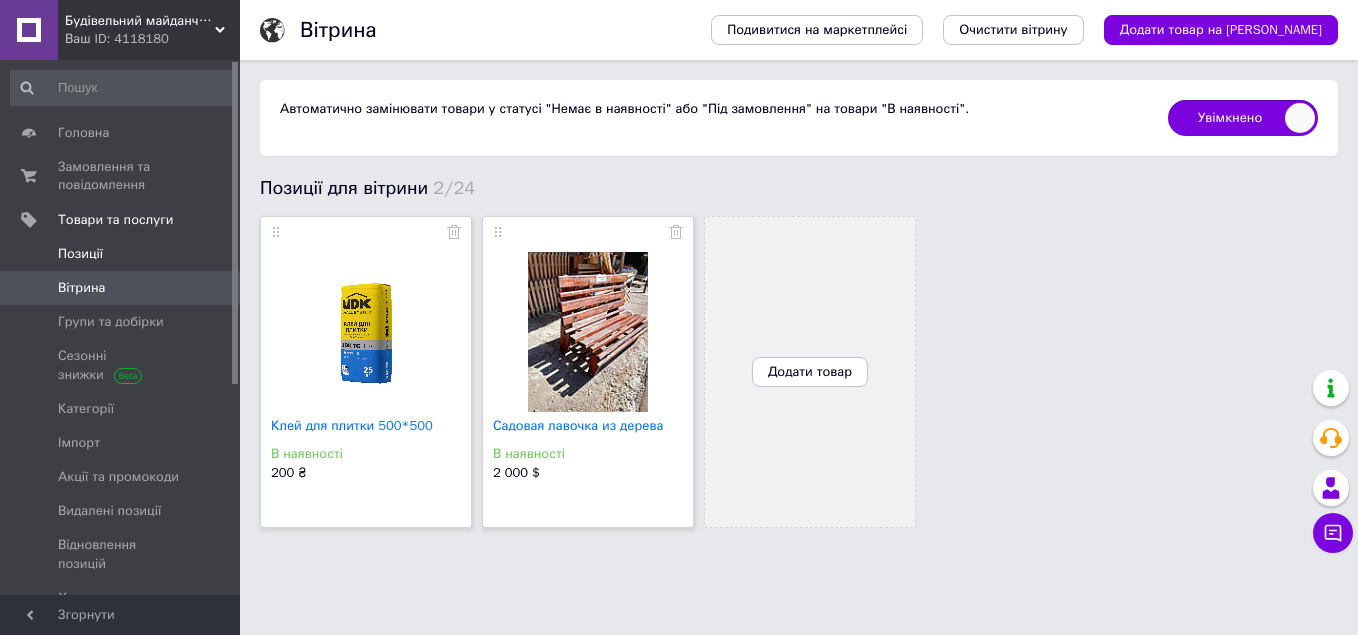click on "Позиції" at bounding box center (80, 254) 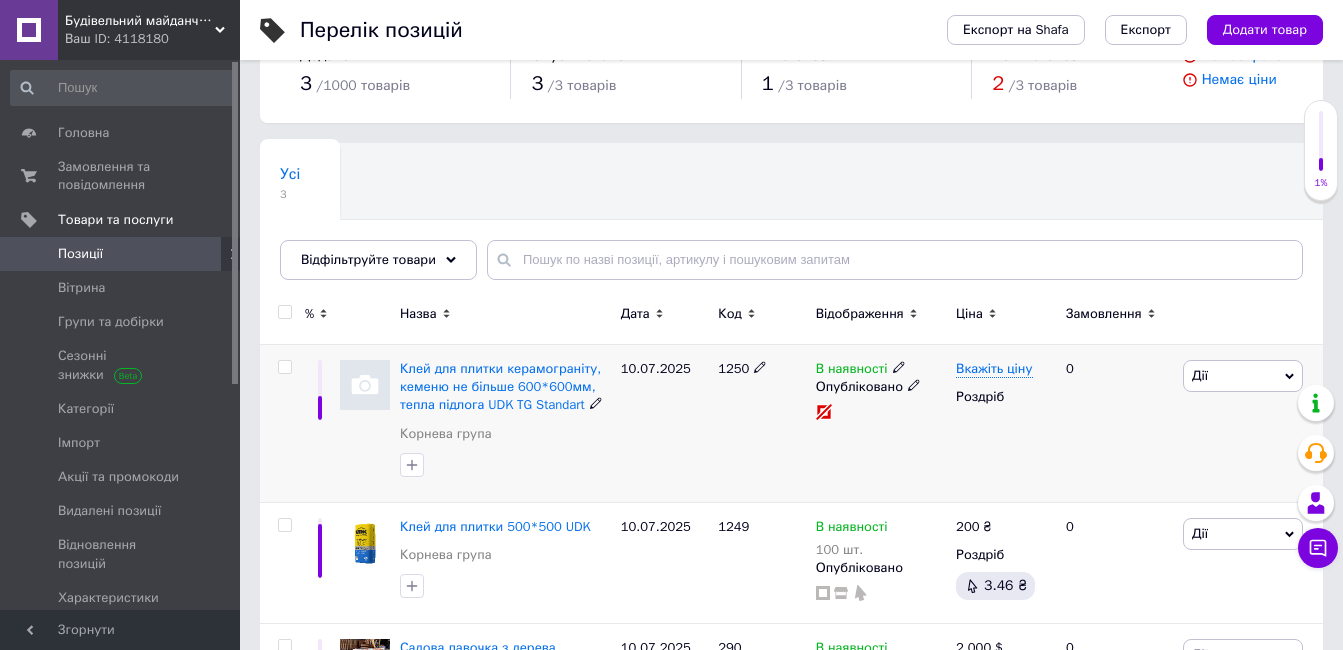scroll, scrollTop: 100, scrollLeft: 0, axis: vertical 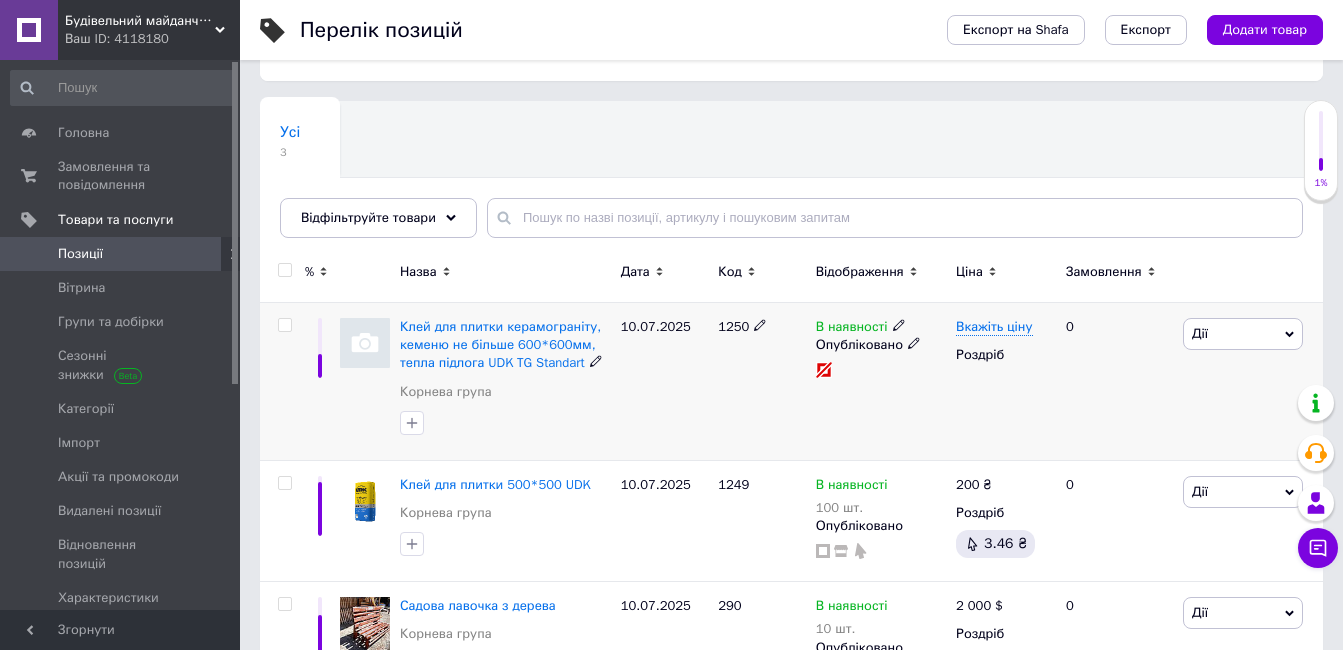 click at bounding box center [365, 343] 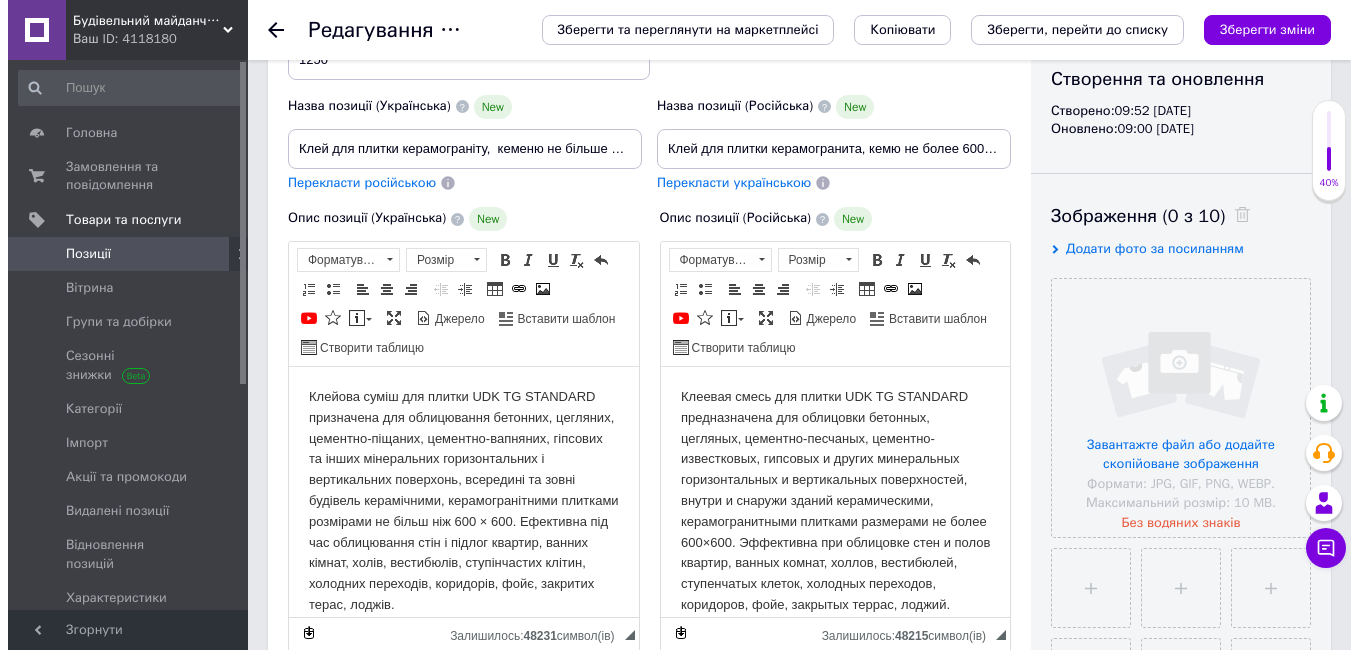 scroll, scrollTop: 400, scrollLeft: 0, axis: vertical 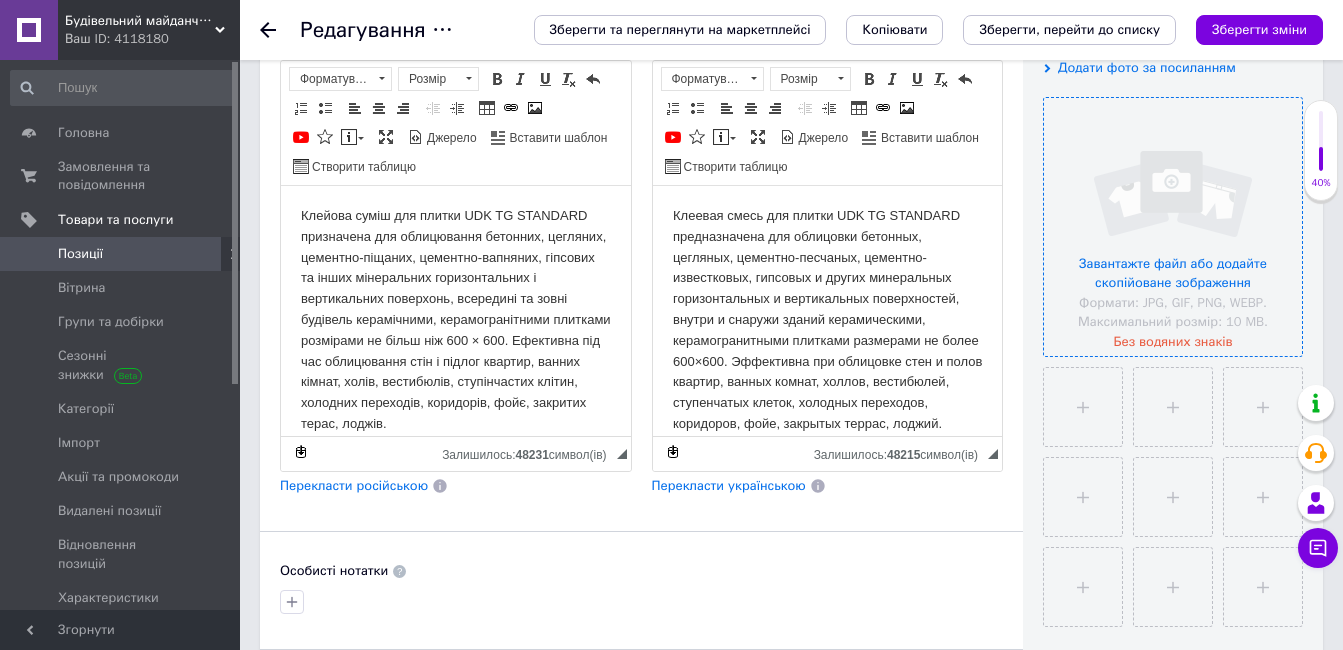 click at bounding box center (1173, 227) 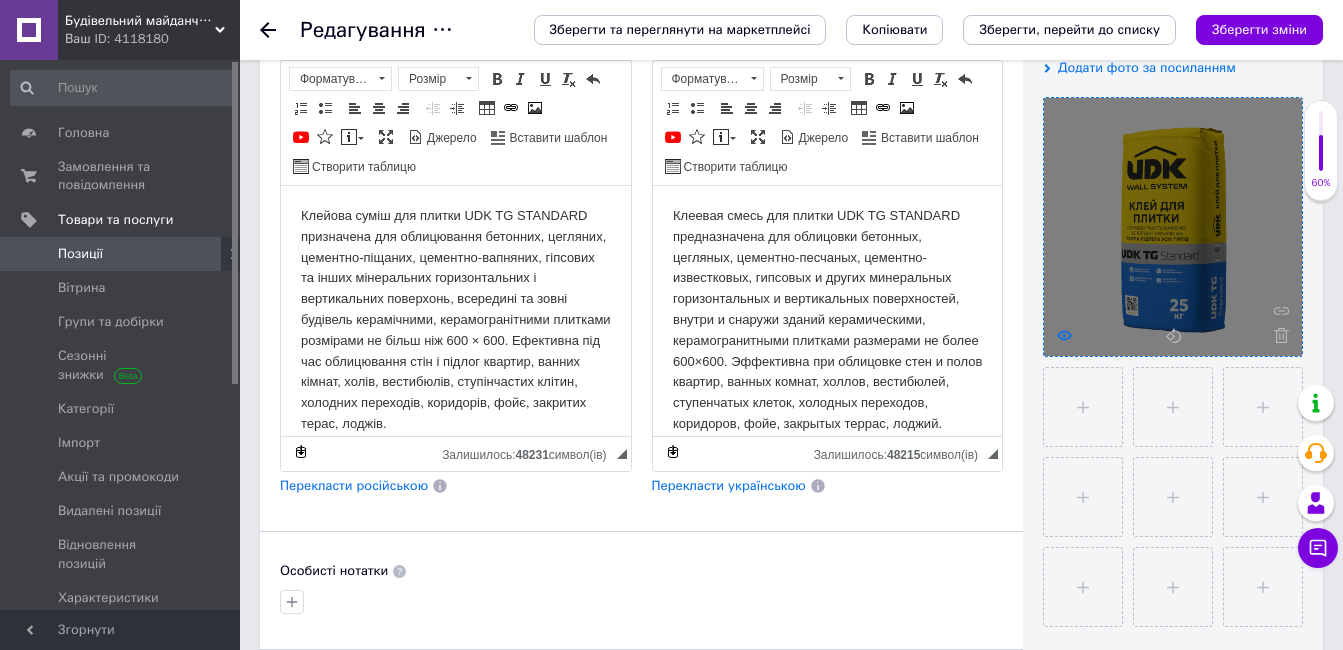click 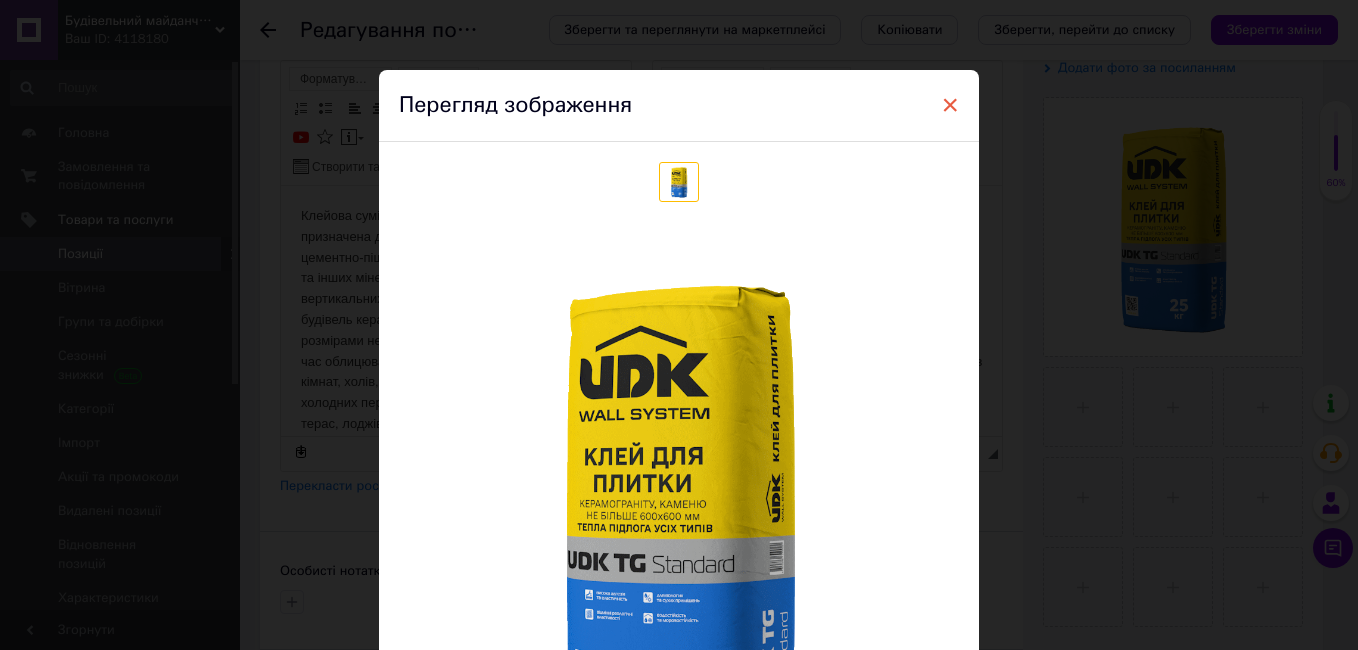 click on "×" at bounding box center (950, 105) 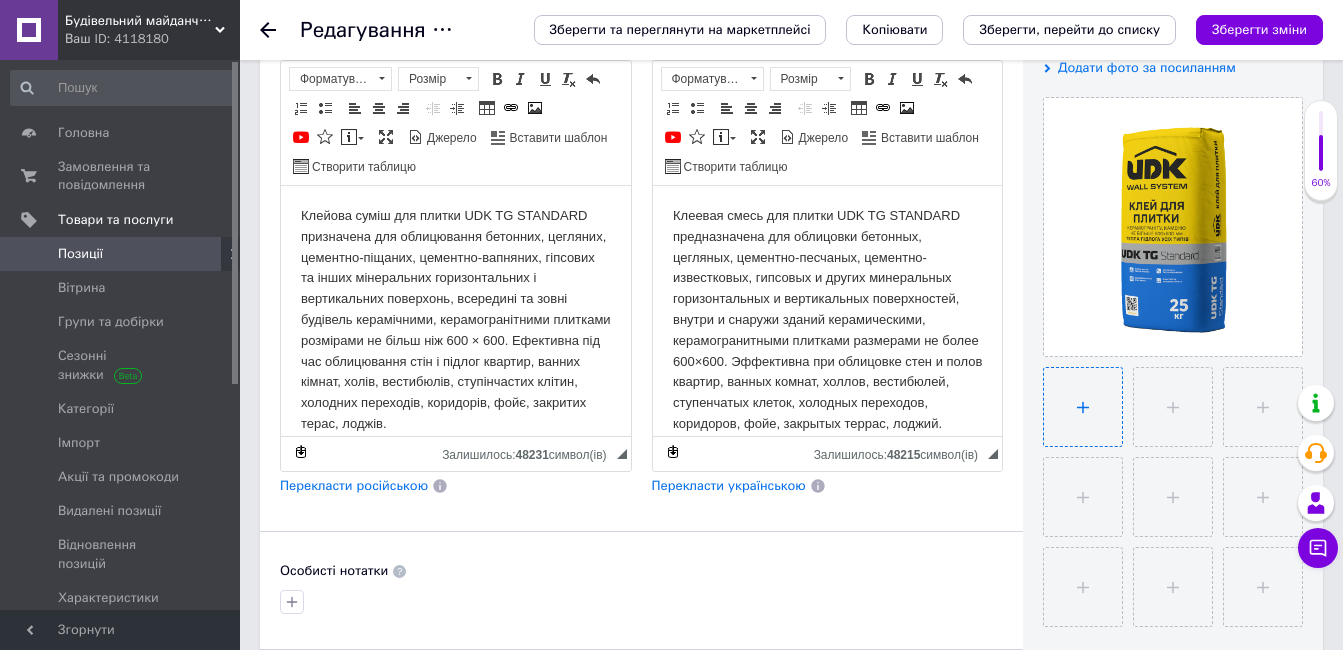 click at bounding box center [1083, 407] 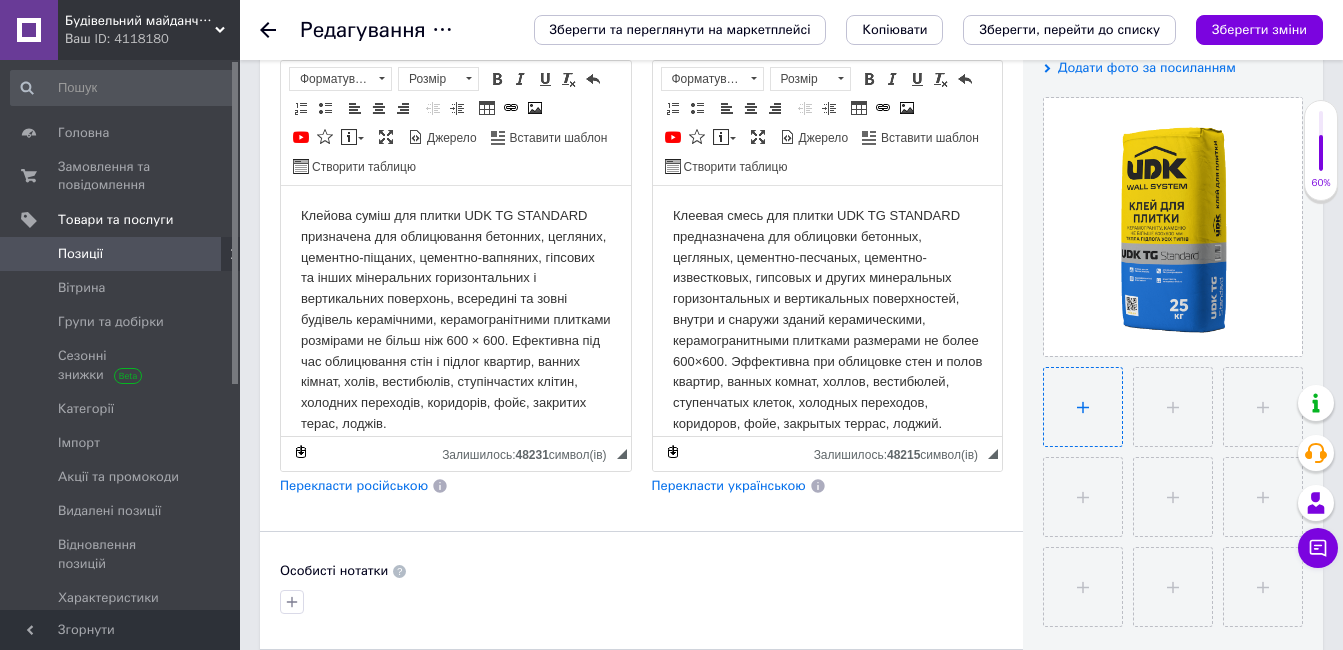 type on "C:\fakepath\UDK TG Standard back_37_1724404224.png" 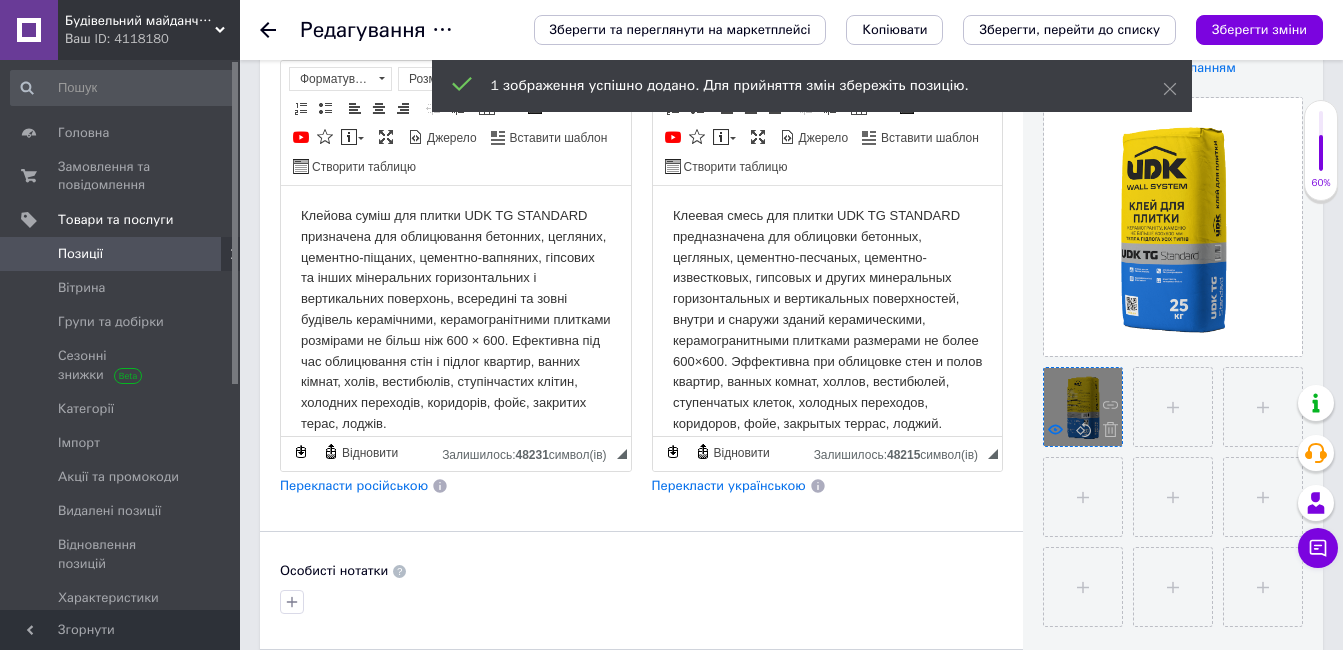 click 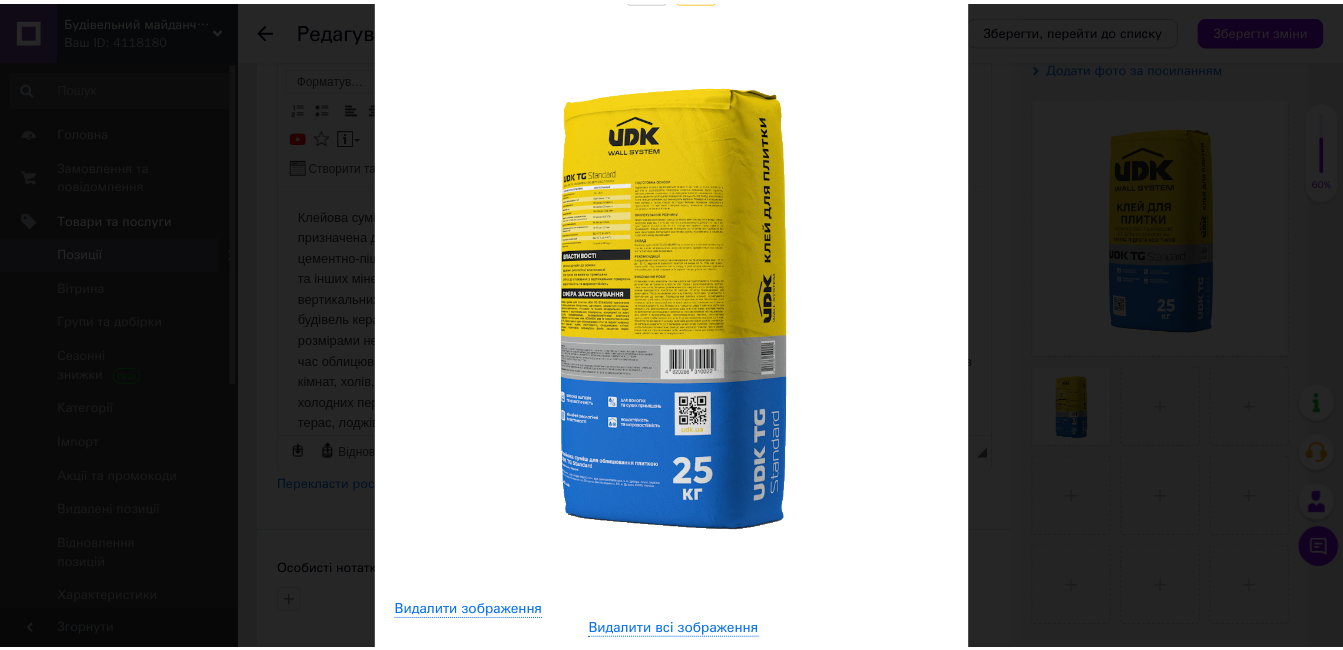 scroll, scrollTop: 0, scrollLeft: 0, axis: both 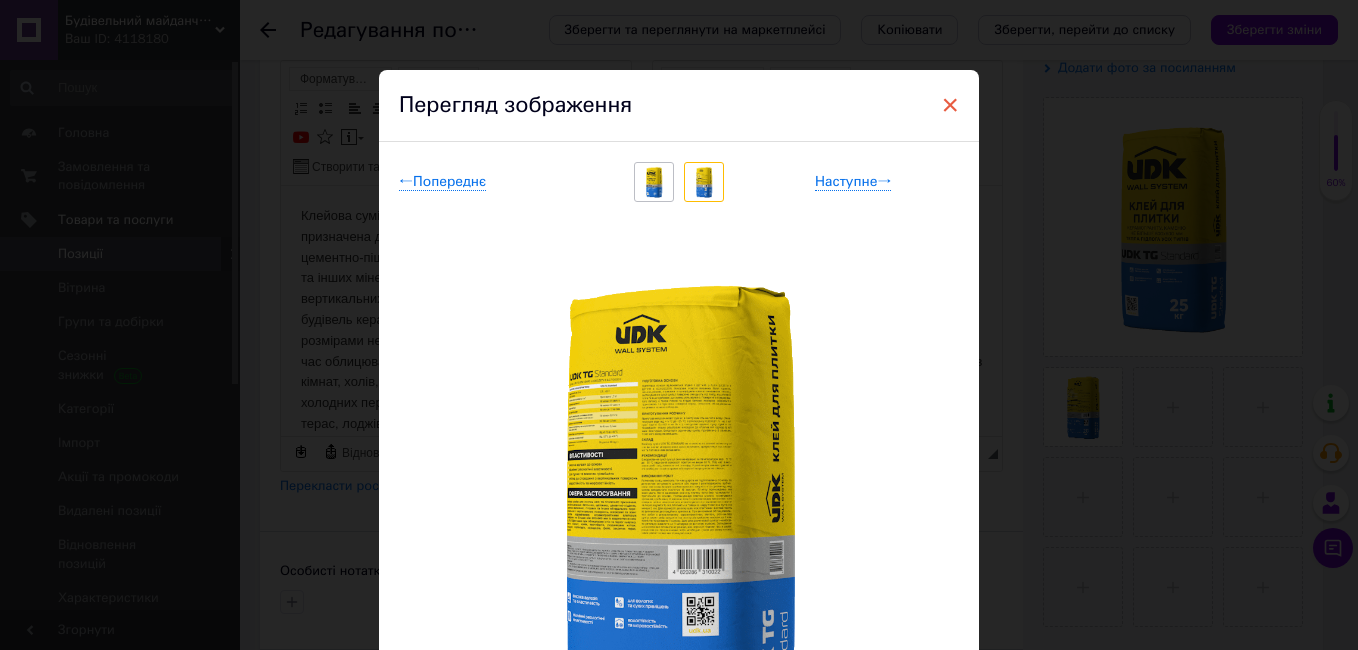 click on "×" at bounding box center (950, 105) 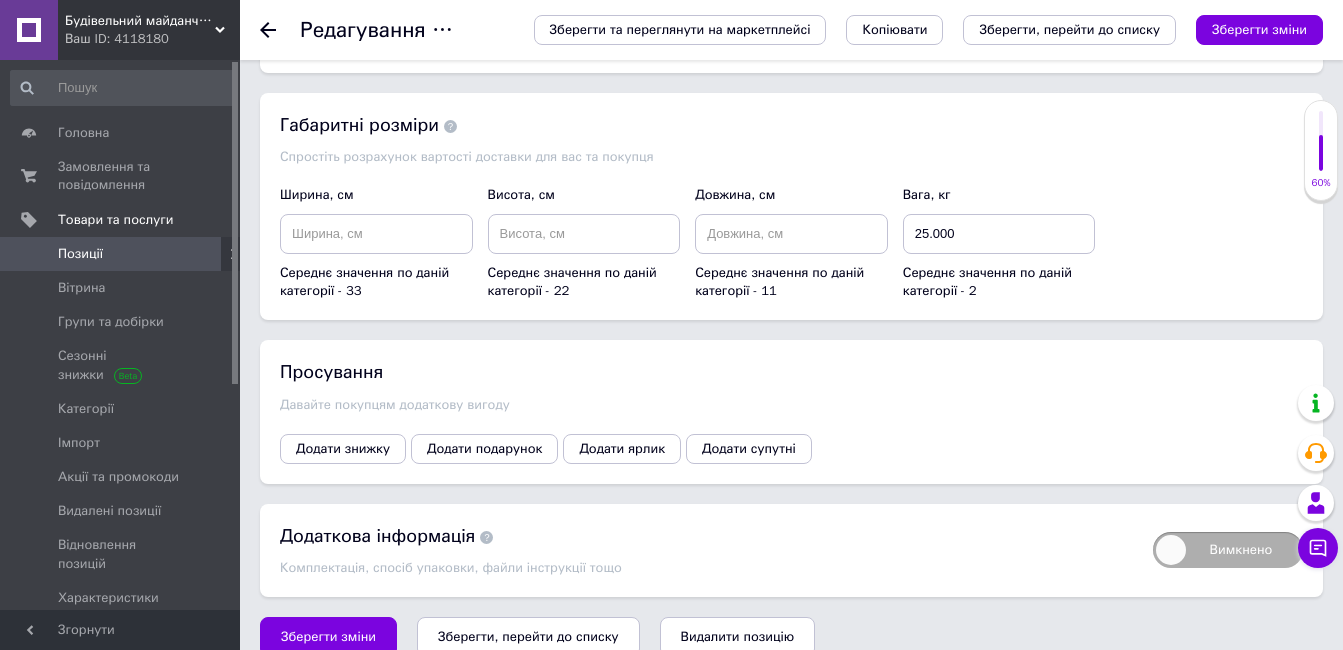 scroll, scrollTop: 2106, scrollLeft: 0, axis: vertical 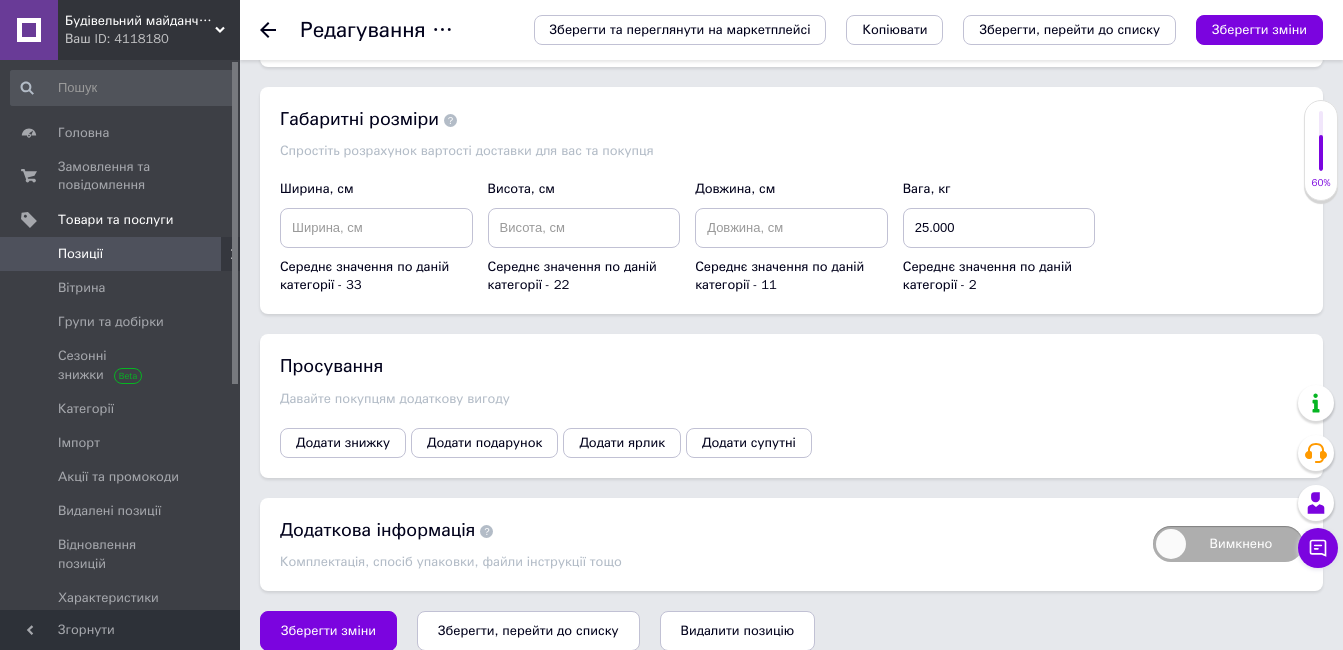 click on "Зберегти, перейти до списку" at bounding box center [528, 630] 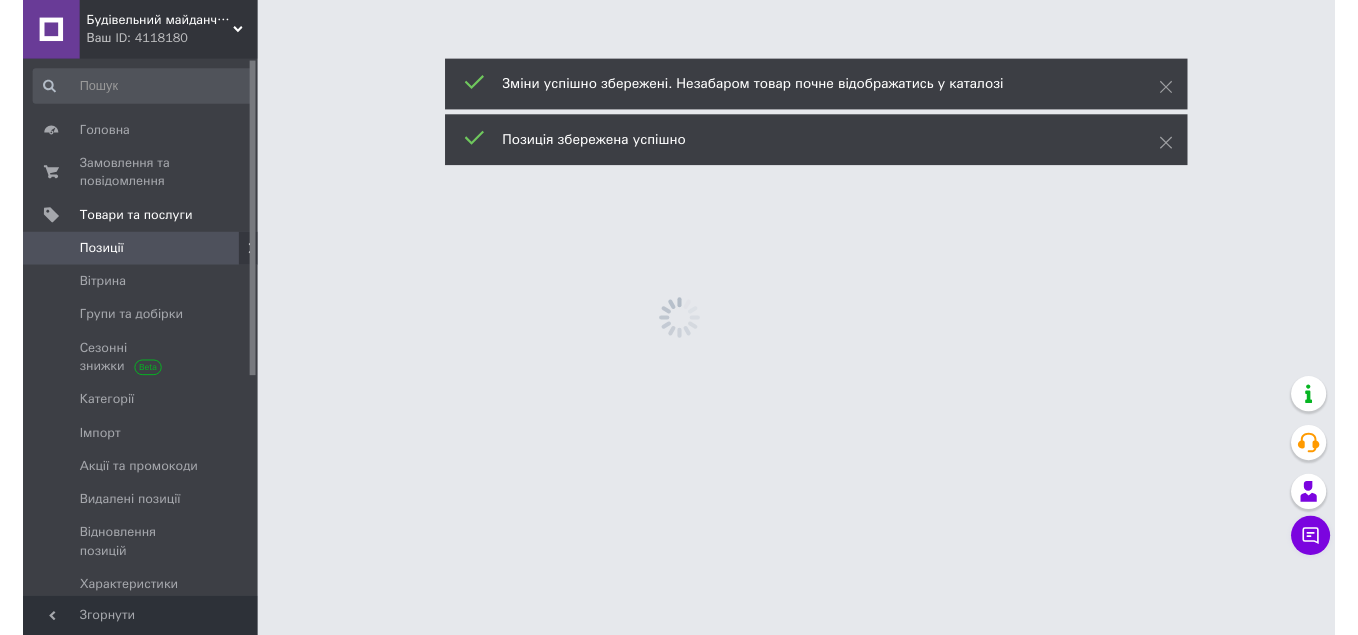 scroll, scrollTop: 0, scrollLeft: 0, axis: both 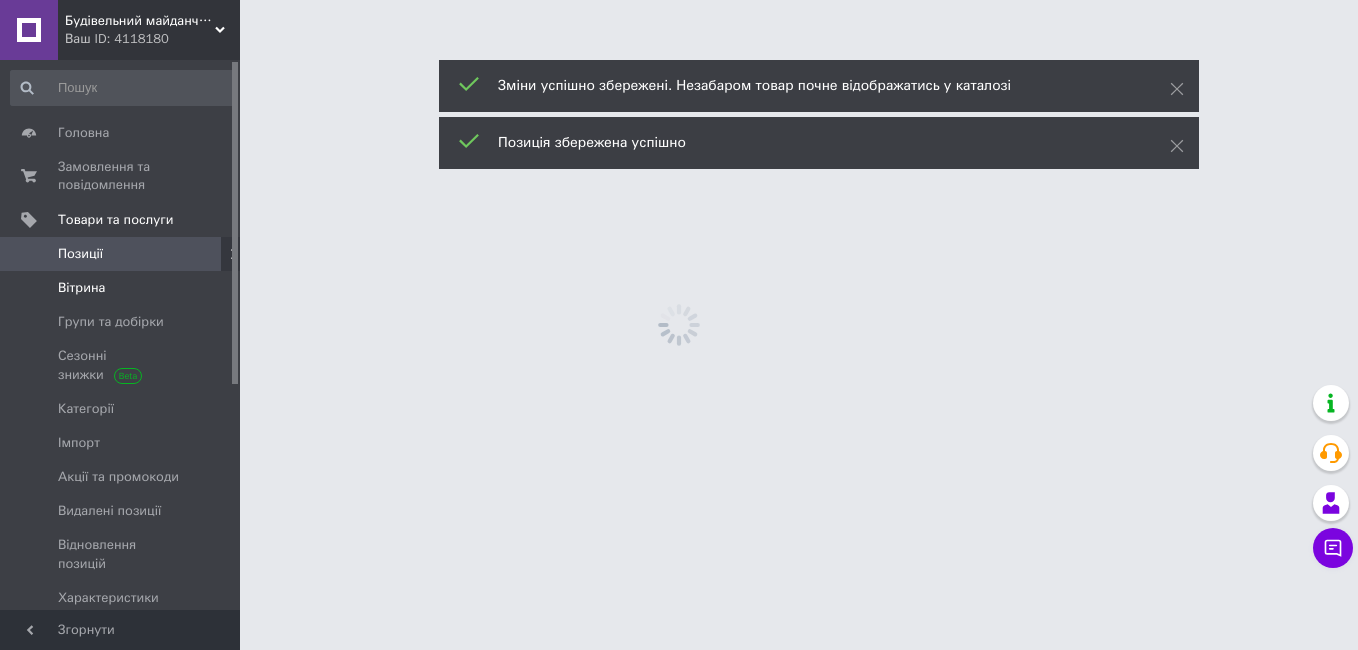 click on "Вітрина" at bounding box center (81, 288) 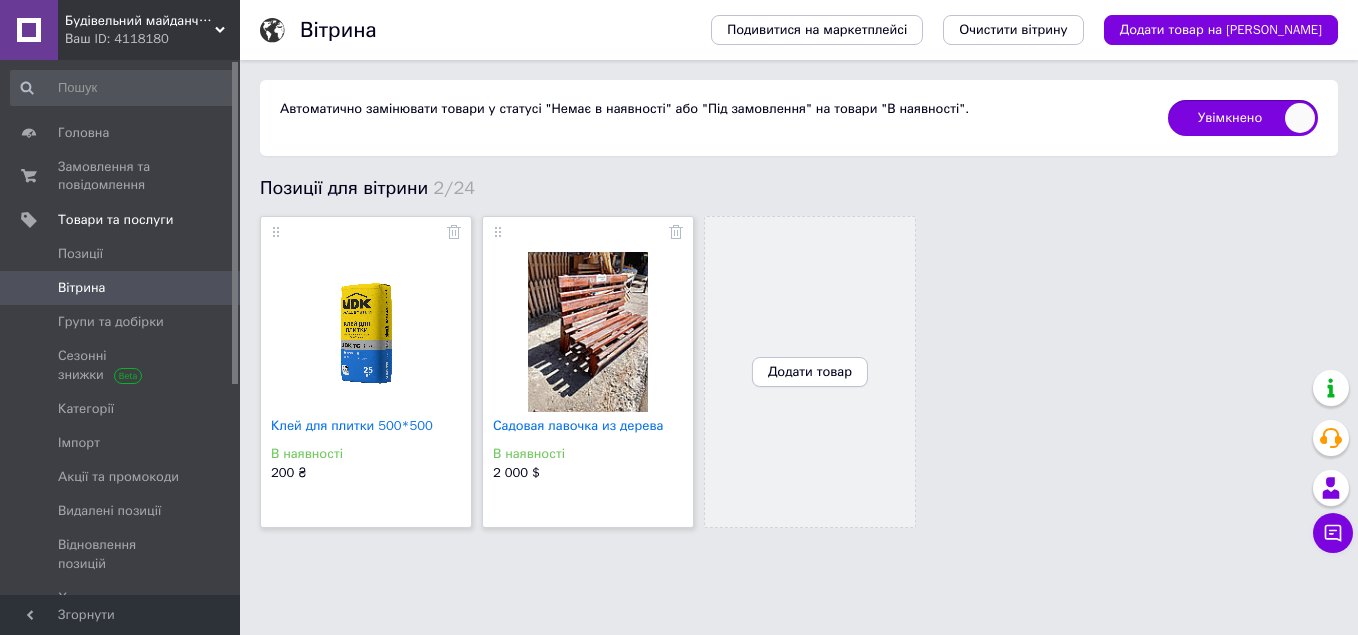 click on "Додати товар" at bounding box center (810, 372) 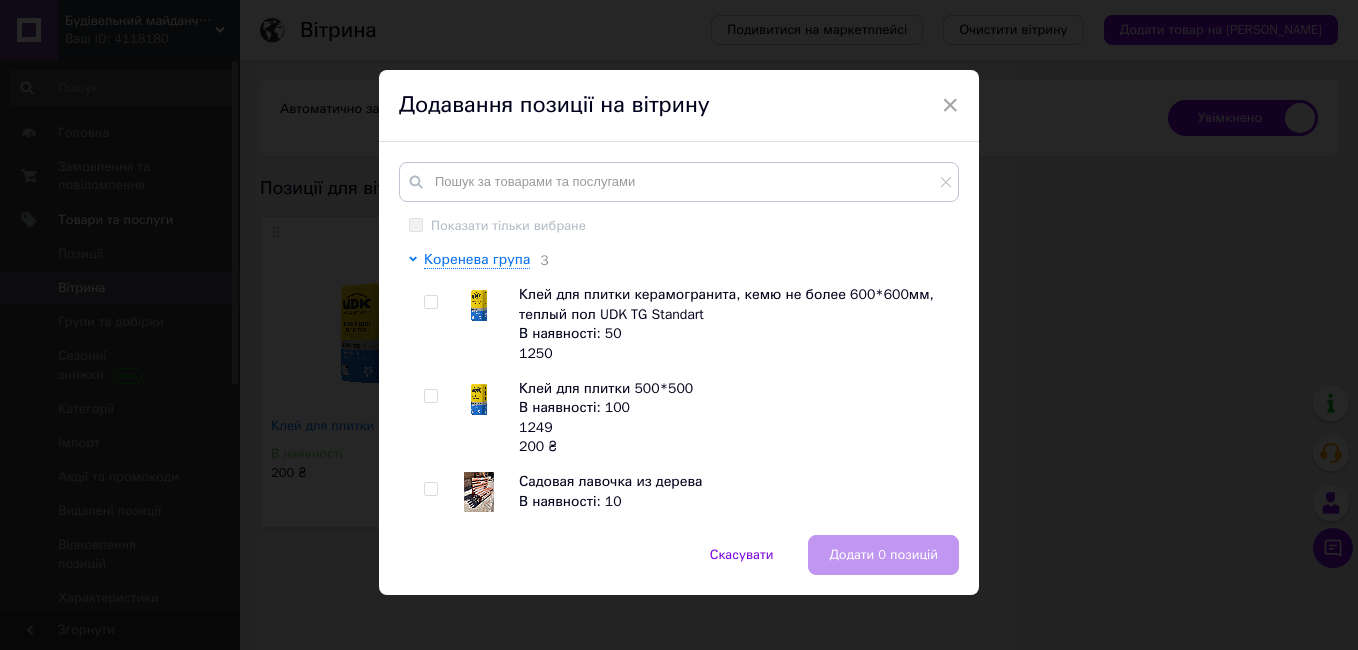 click at bounding box center (430, 302) 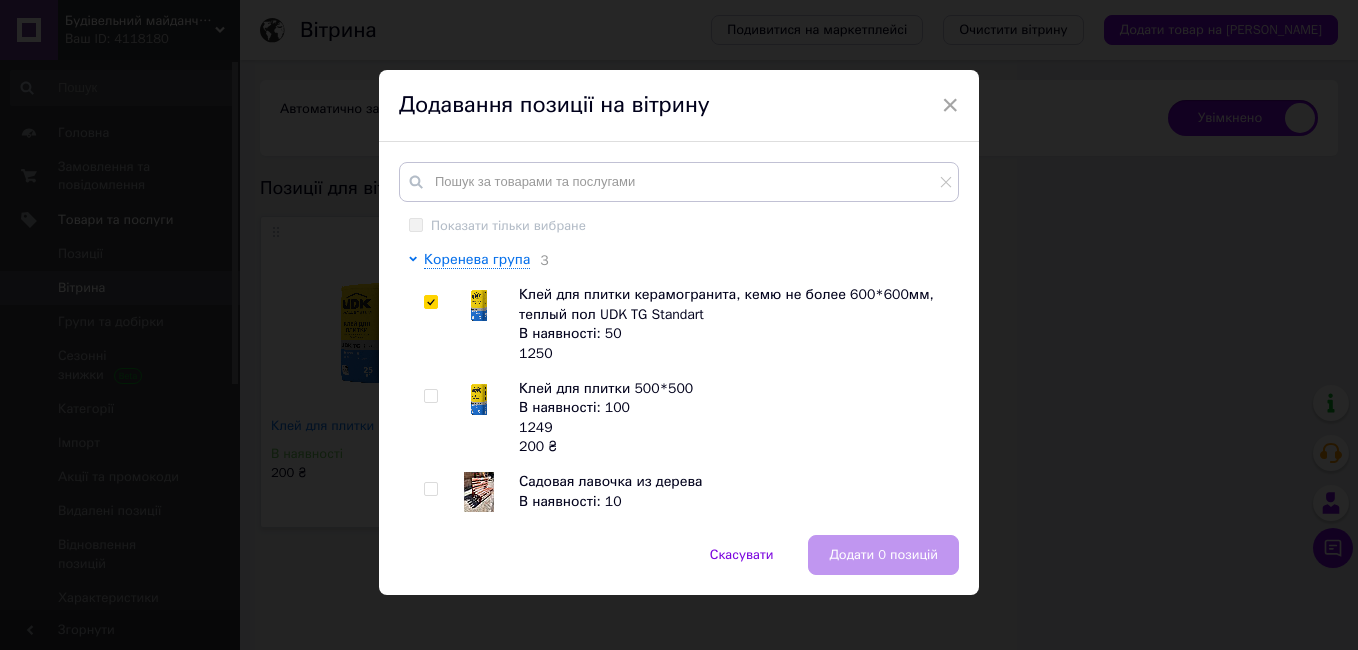 checkbox on "true" 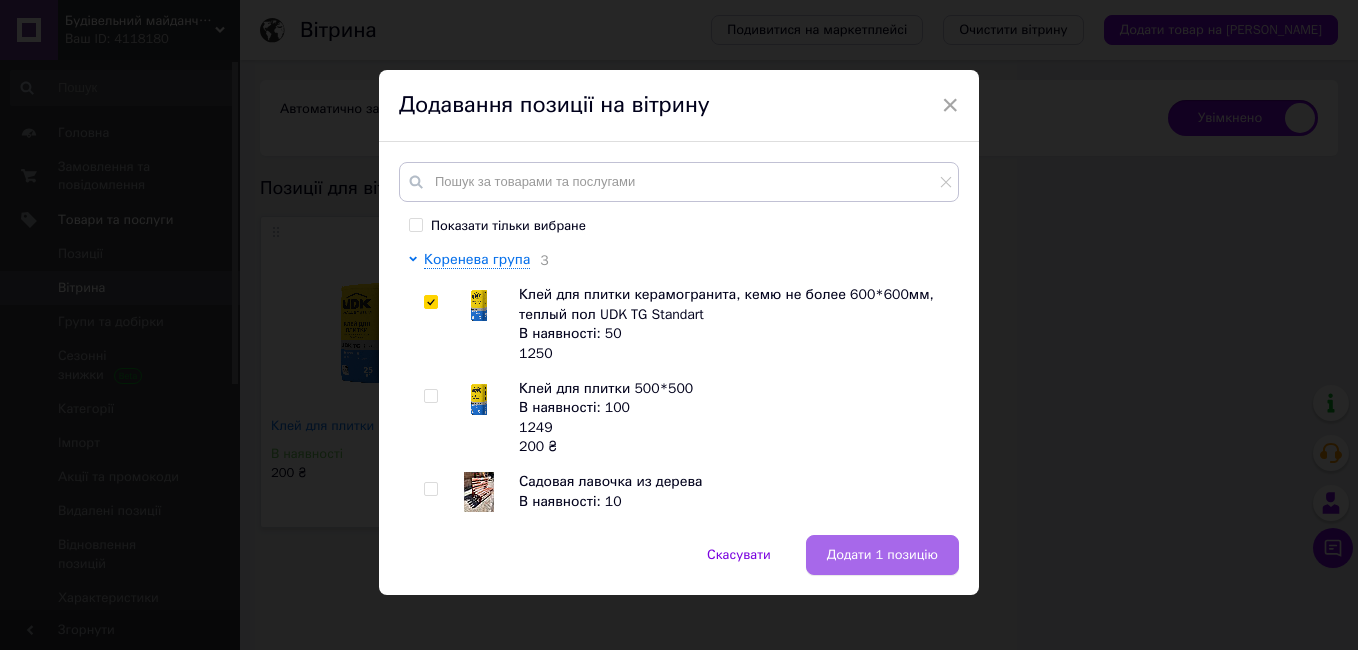 click on "Додати 1 позицію" at bounding box center [882, 555] 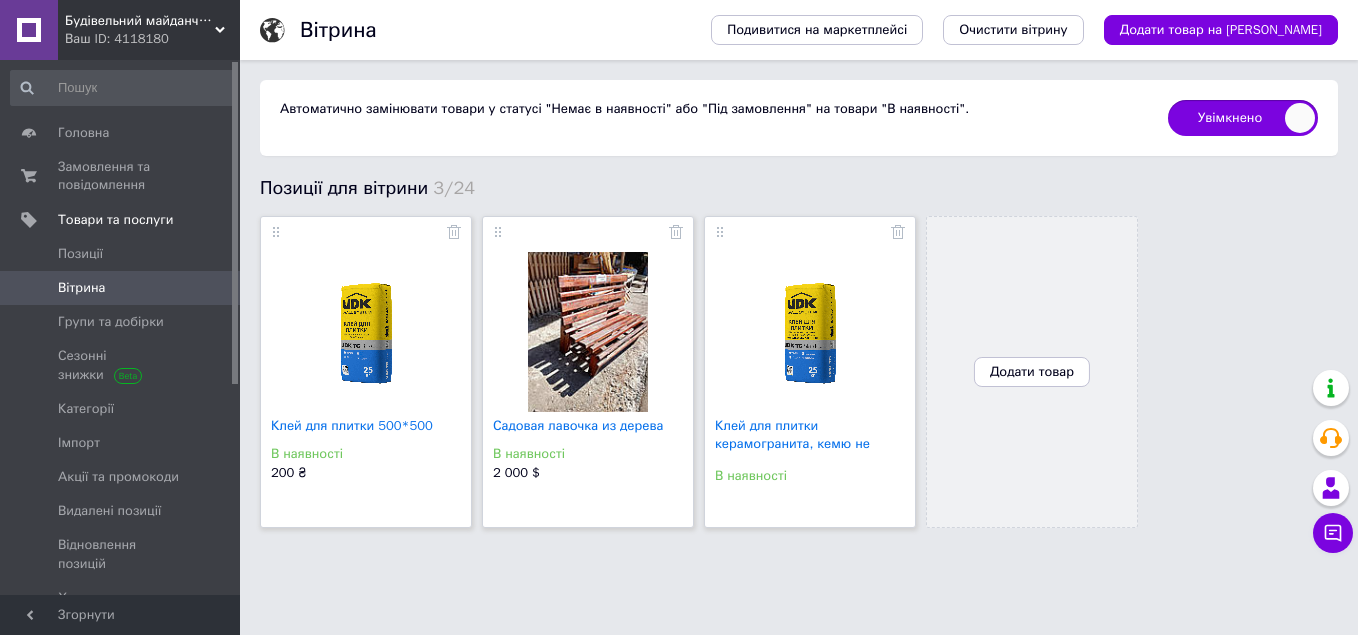 click on "В наявності" at bounding box center [810, 476] 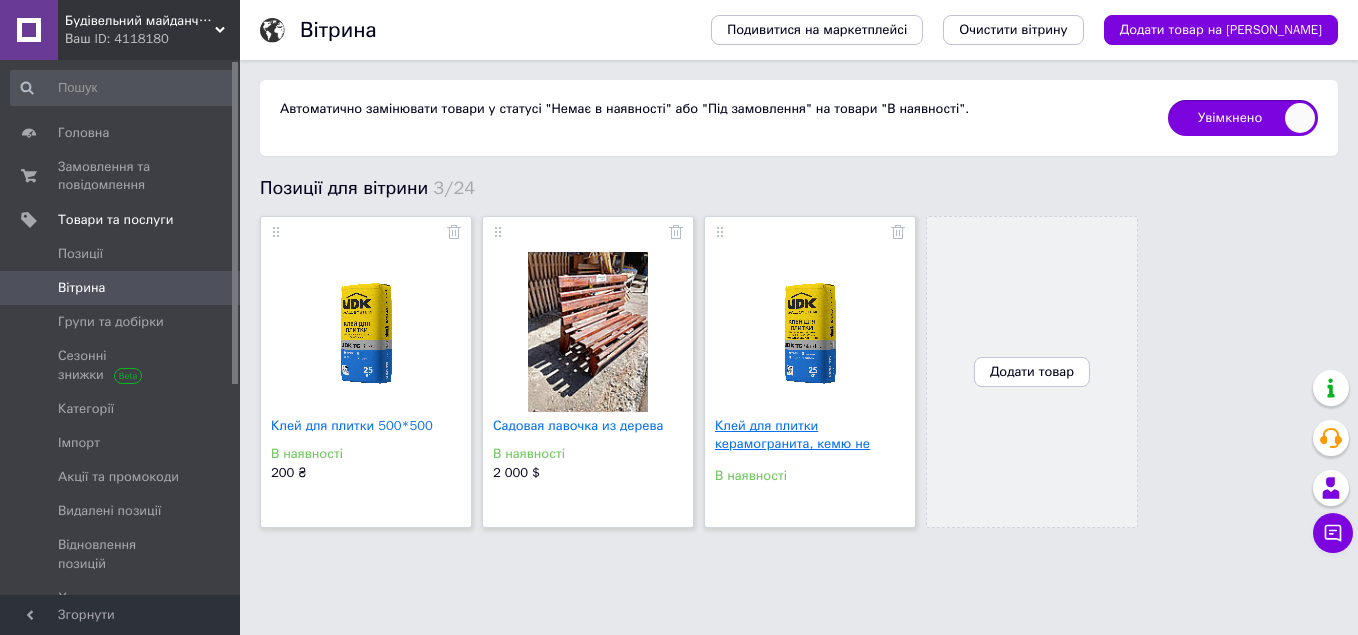 click on "Клей для плитки керамогранита, кемю не более 600*6..." at bounding box center (792, 443) 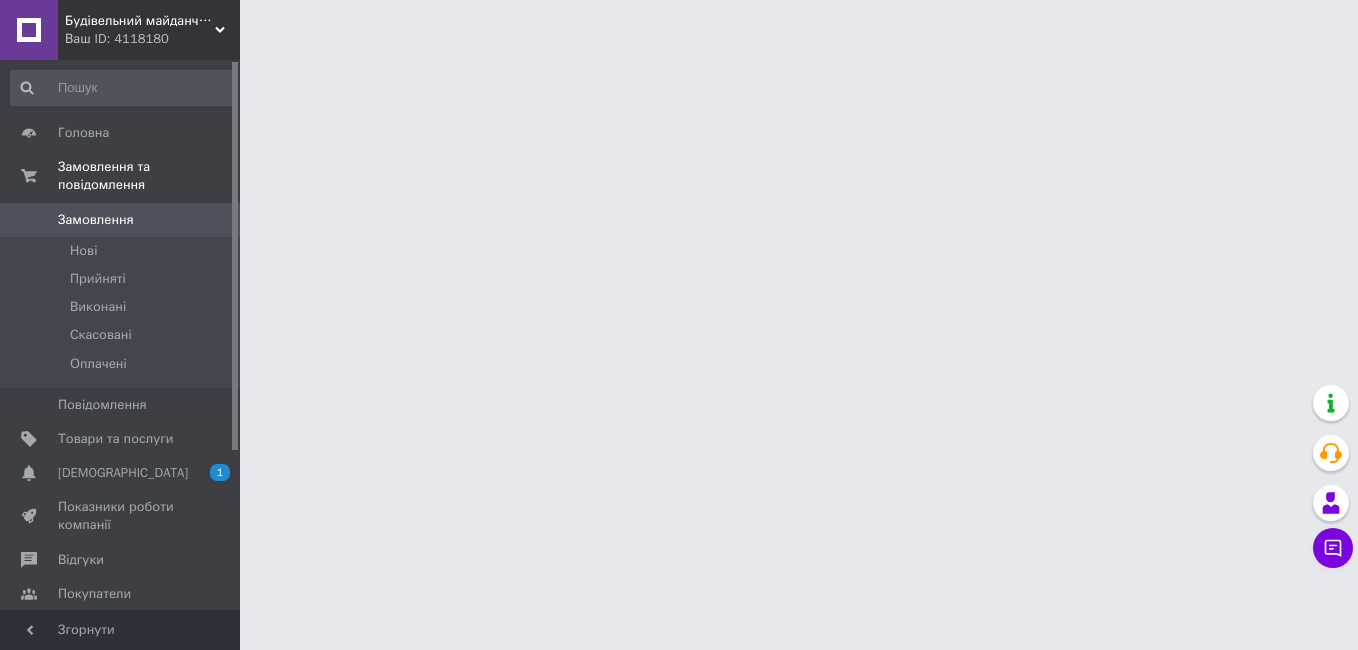scroll, scrollTop: 0, scrollLeft: 0, axis: both 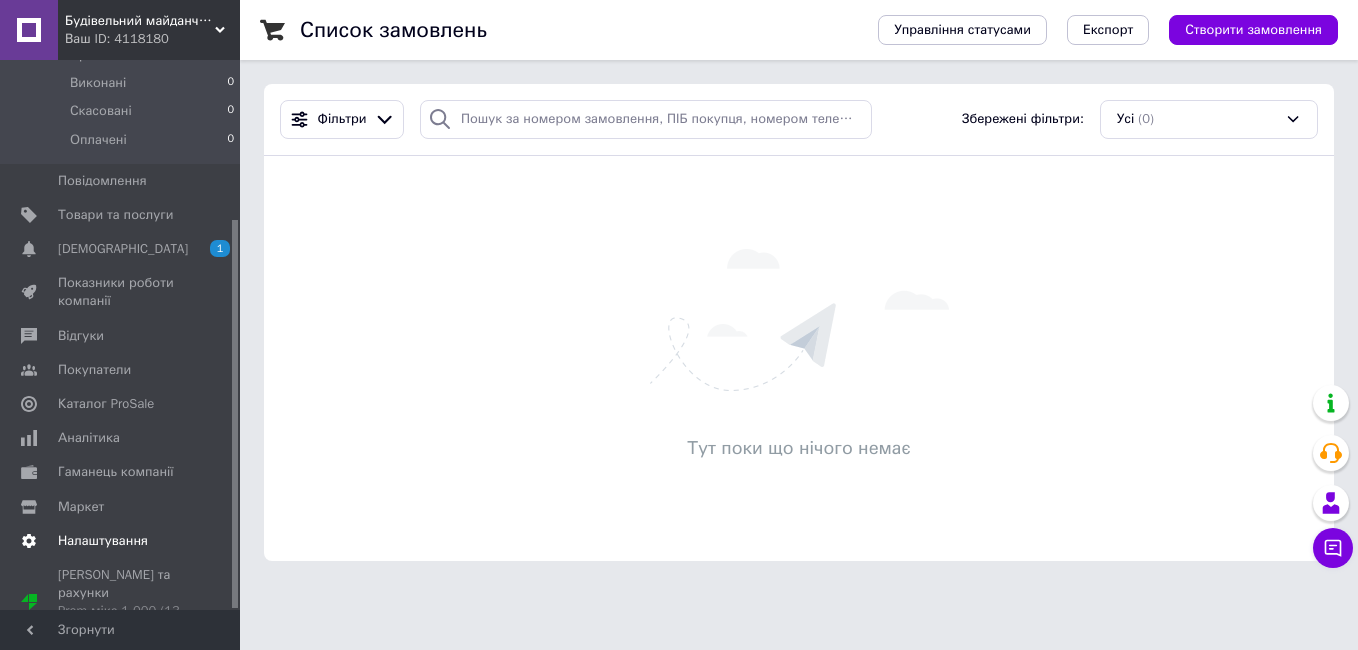 click on "Налаштування" at bounding box center [103, 541] 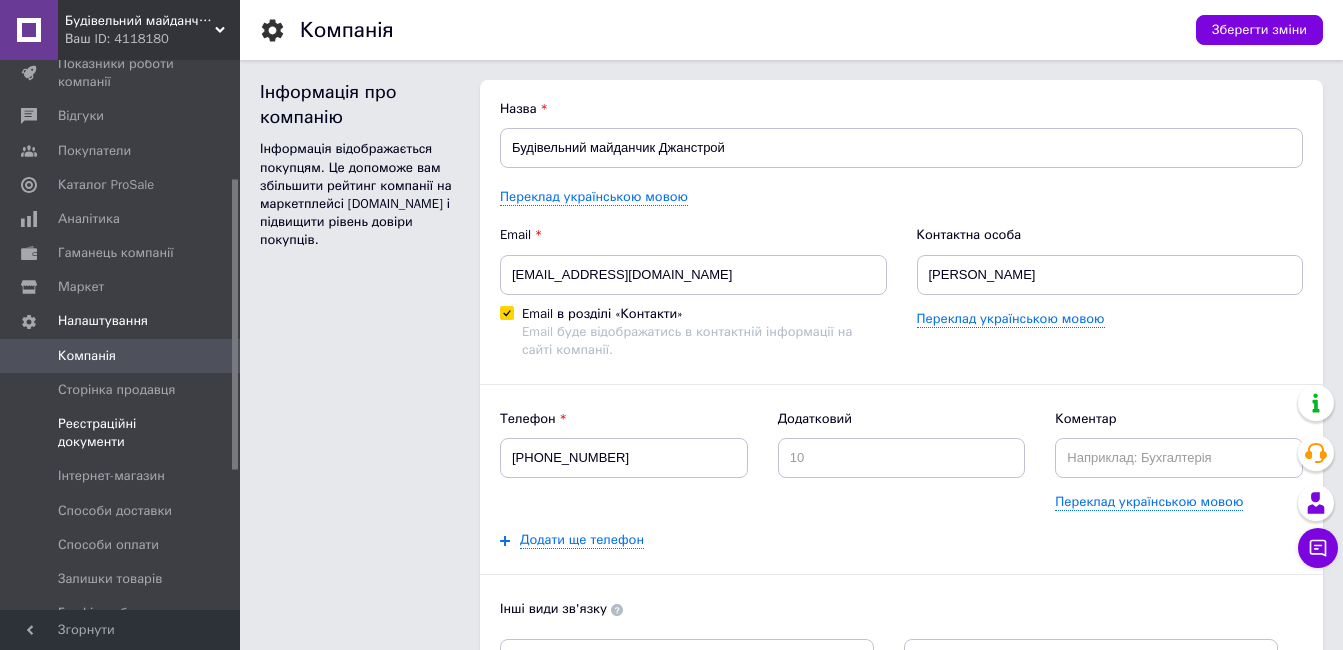 scroll, scrollTop: 0, scrollLeft: 0, axis: both 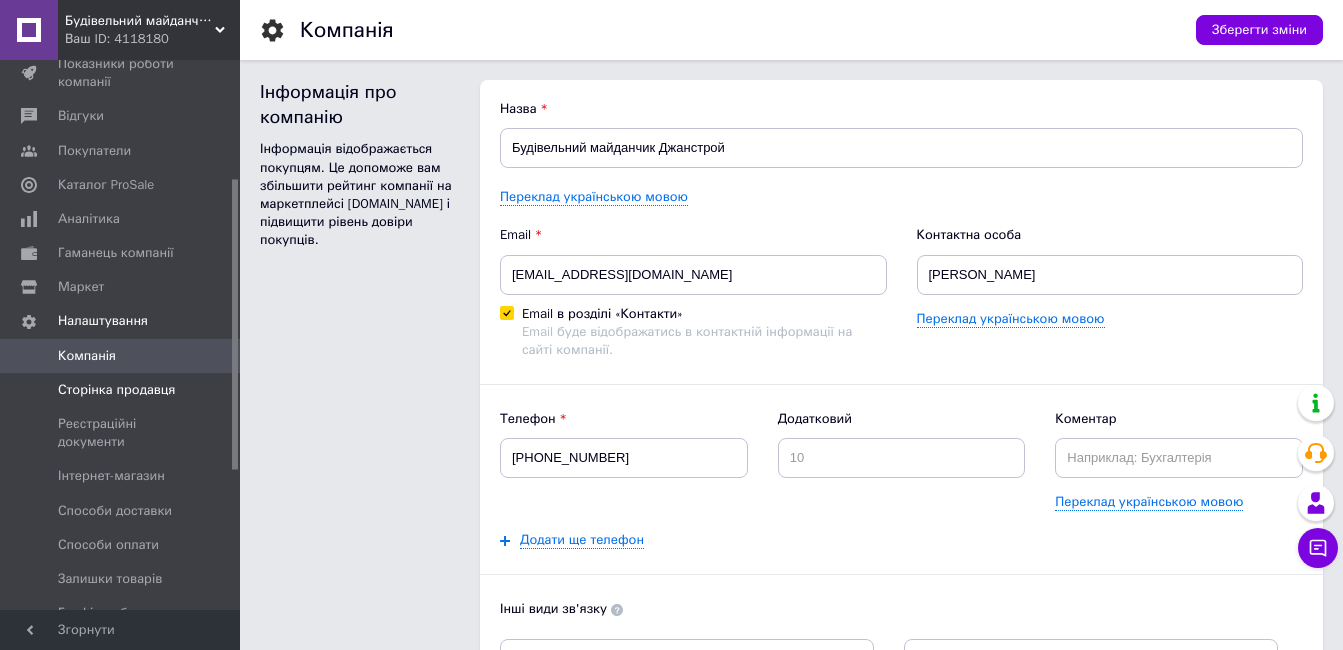 click on "Сторінка продавця" at bounding box center [116, 390] 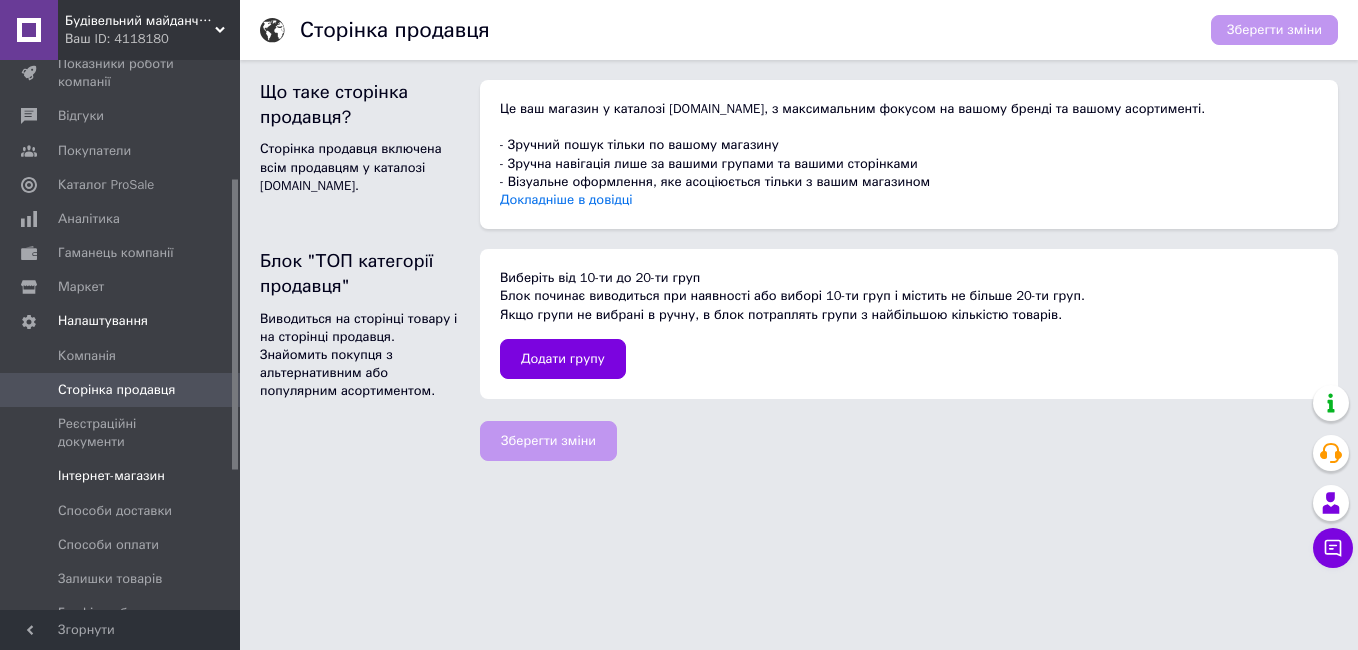 click on "Інтернет-магазин" at bounding box center (111, 476) 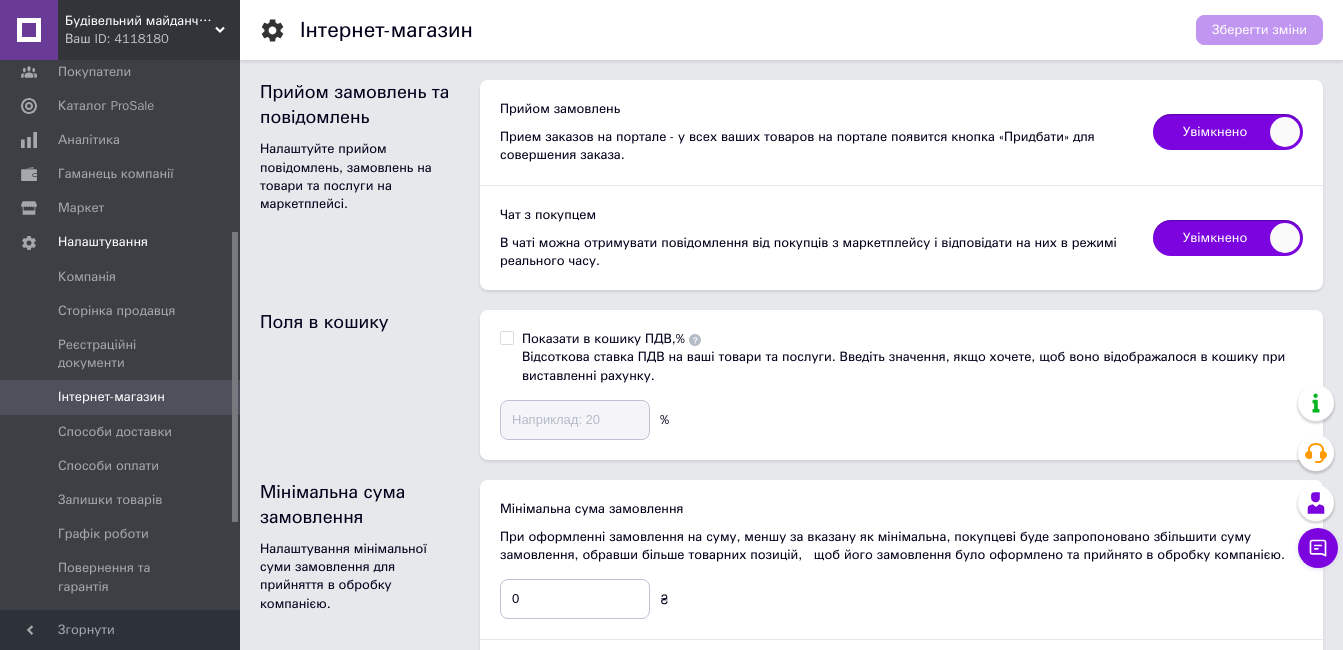 scroll, scrollTop: 324, scrollLeft: 0, axis: vertical 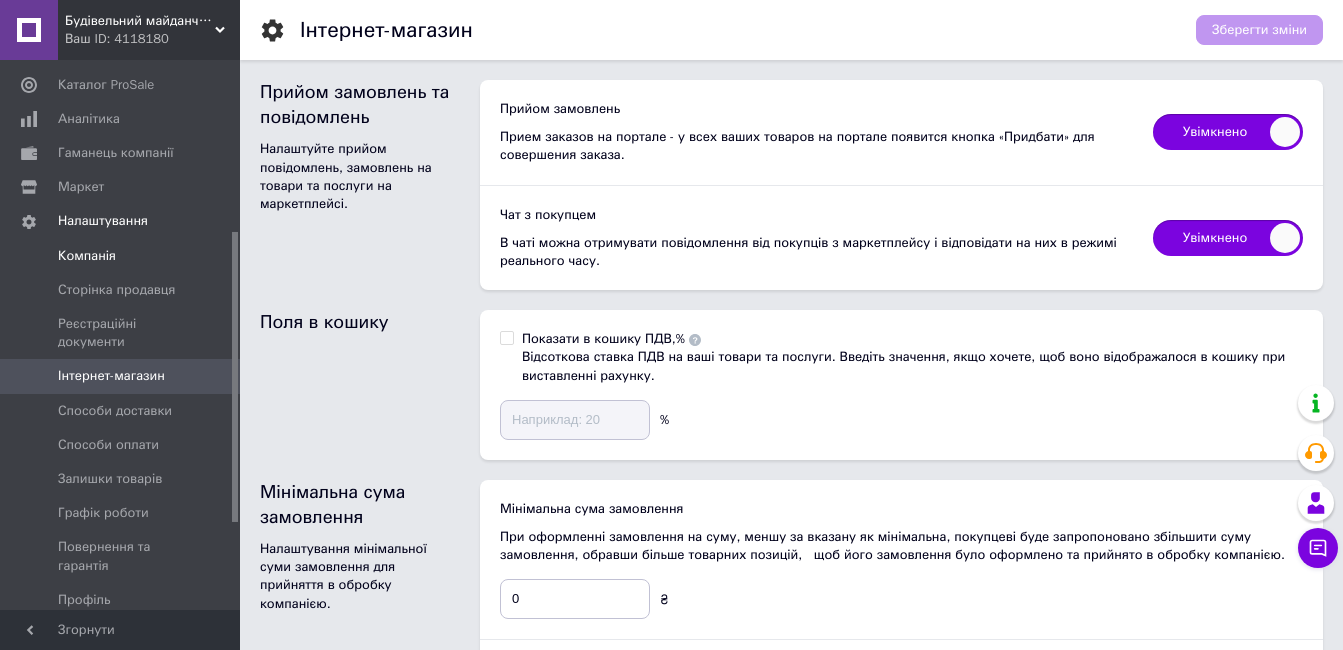 click on "Компанія" at bounding box center [87, 256] 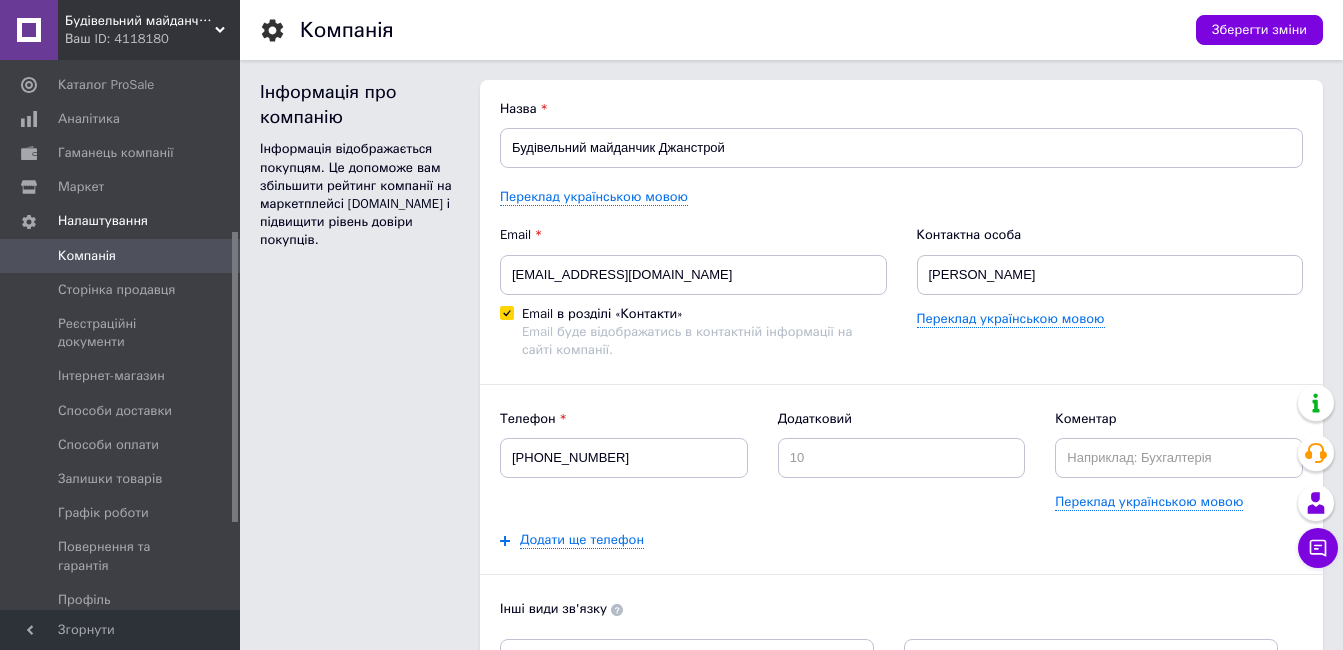 scroll, scrollTop: 0, scrollLeft: 0, axis: both 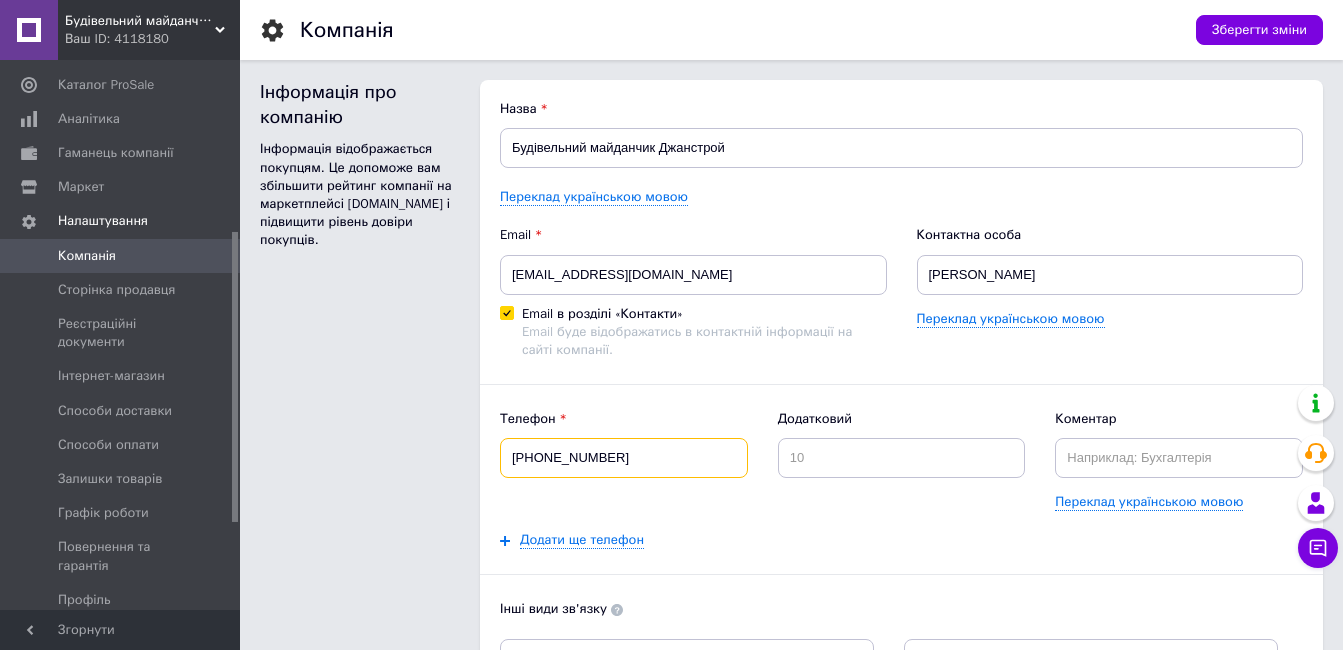 click on "[PHONE_NUMBER]" at bounding box center (624, 458) 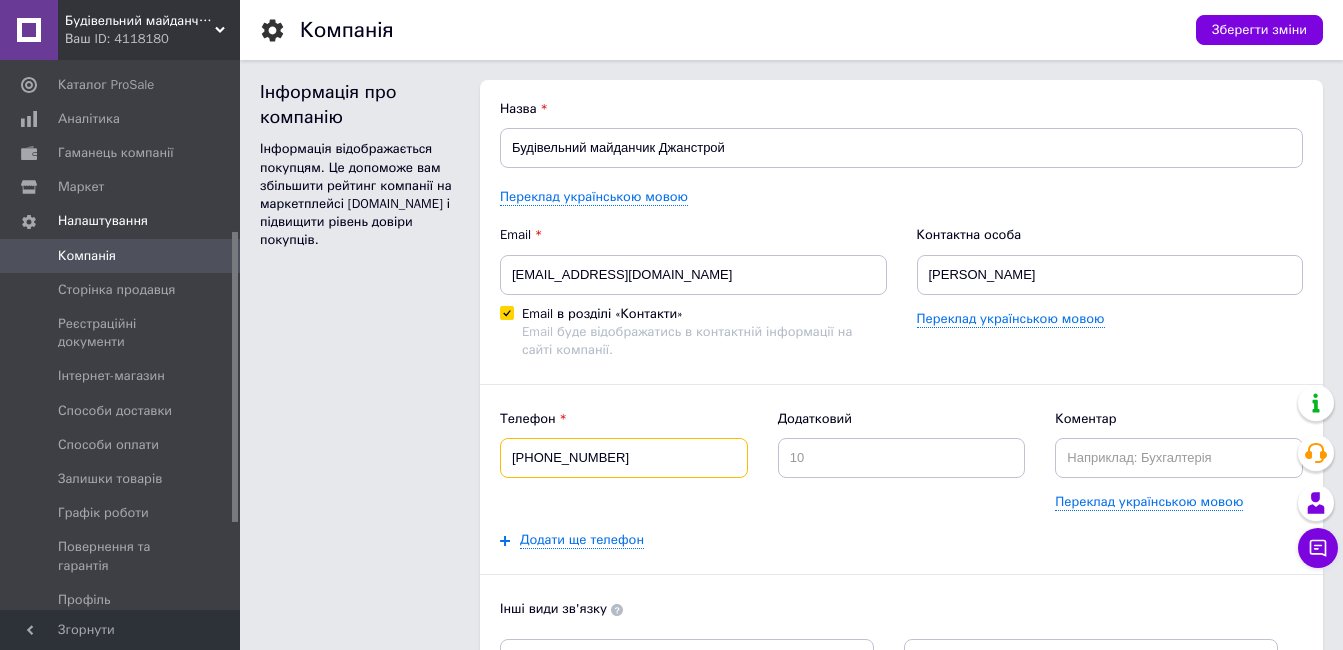 type on "[PHONE_NUMBER]" 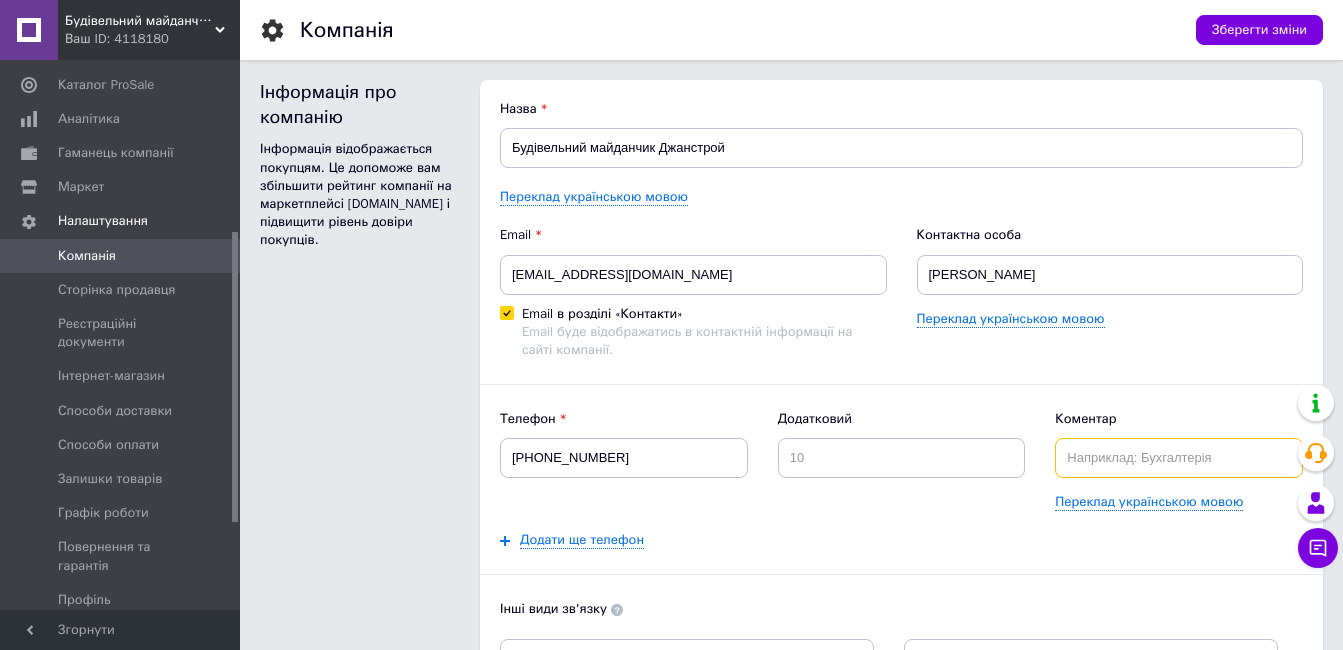 click at bounding box center [1179, 458] 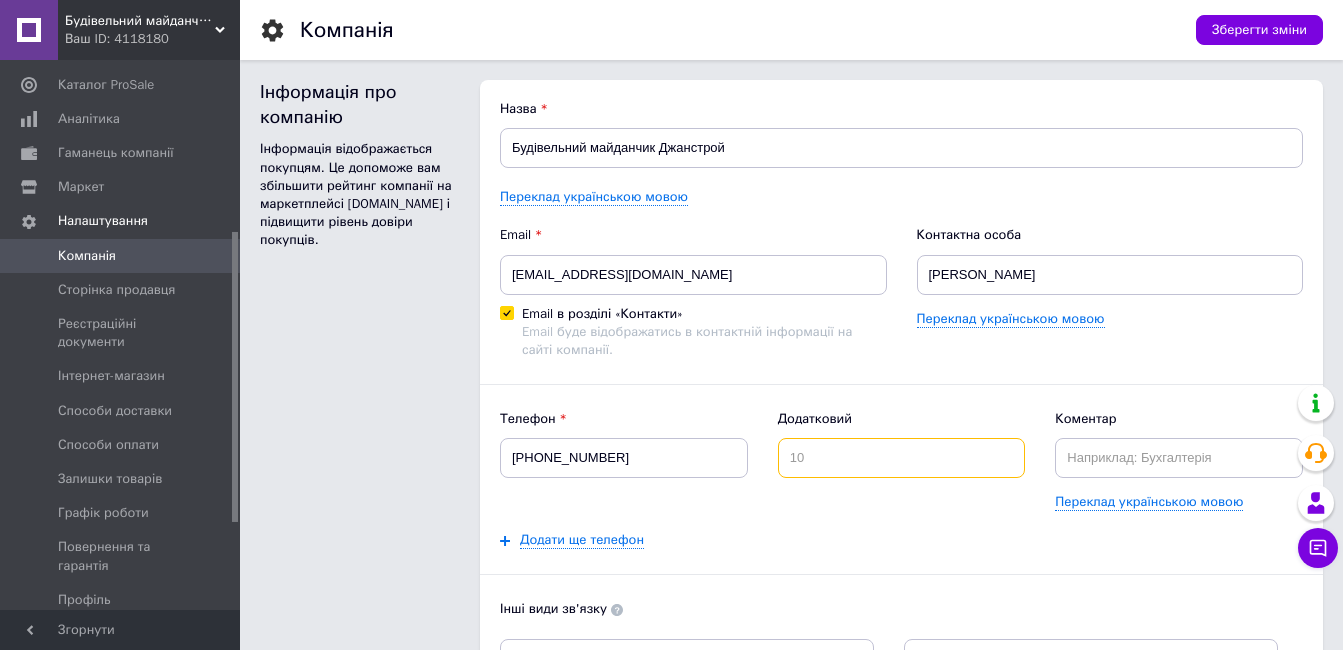 click at bounding box center (902, 458) 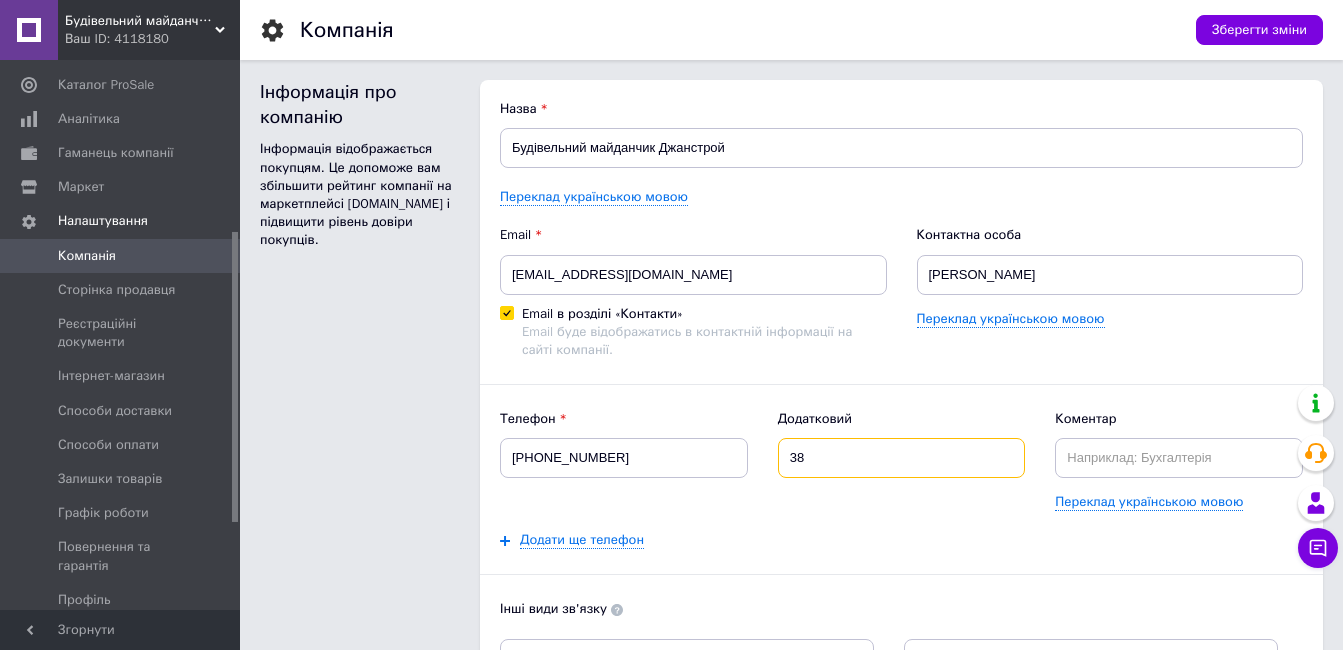 type on "3" 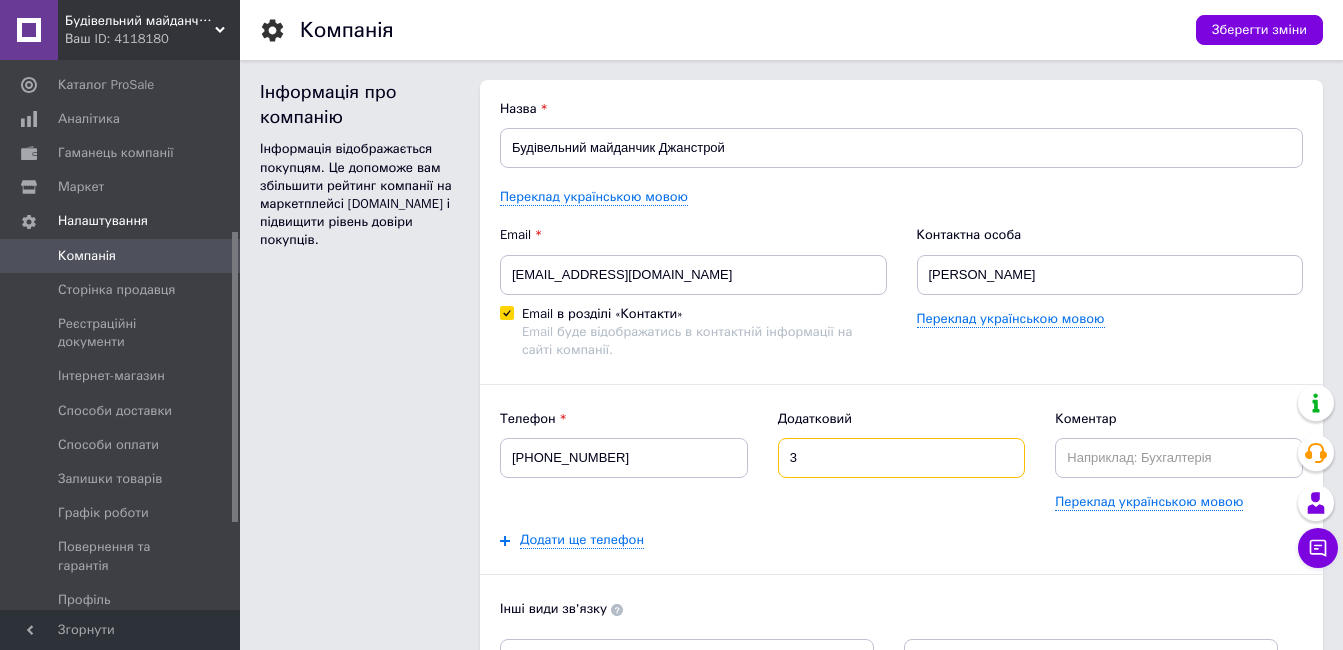 type 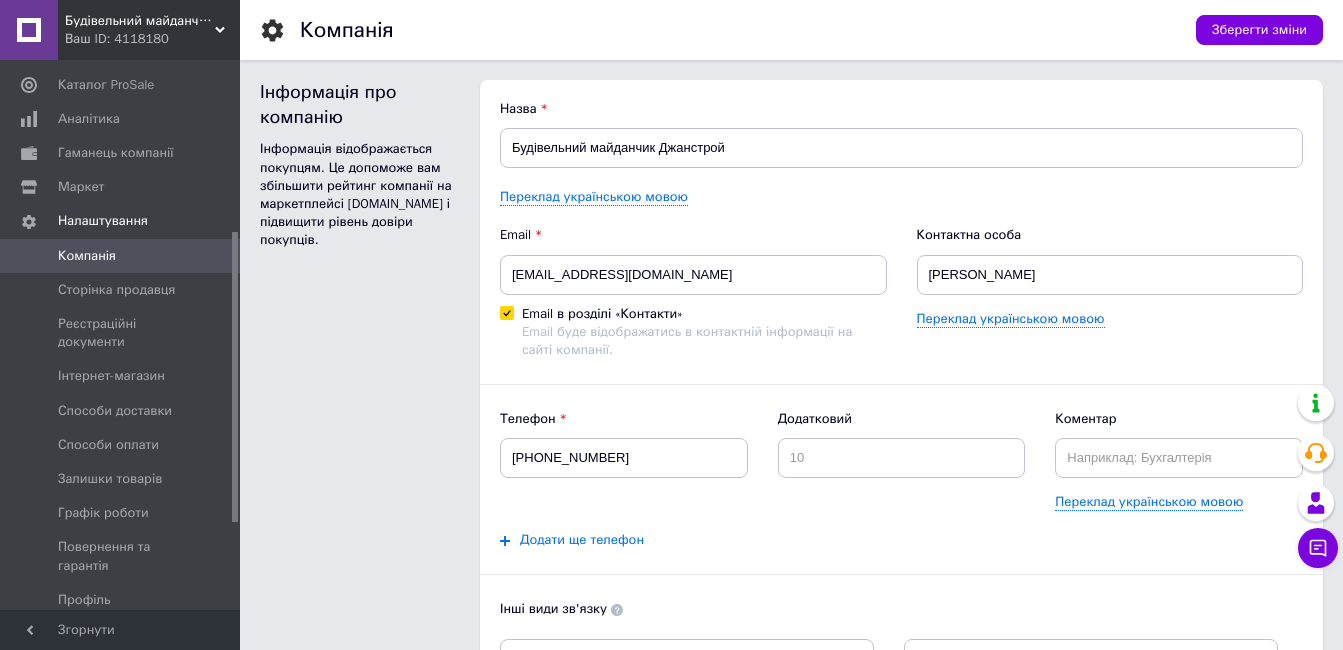 click on "Додати ще телефон" at bounding box center [582, 540] 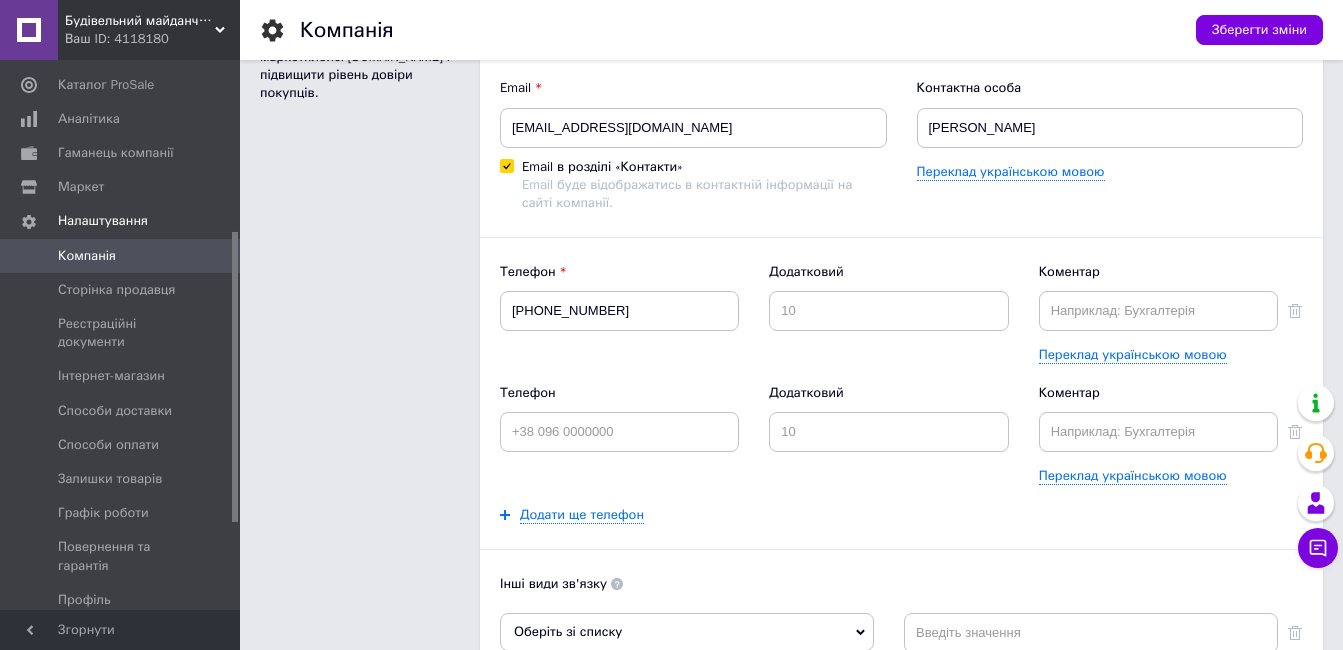 scroll, scrollTop: 200, scrollLeft: 0, axis: vertical 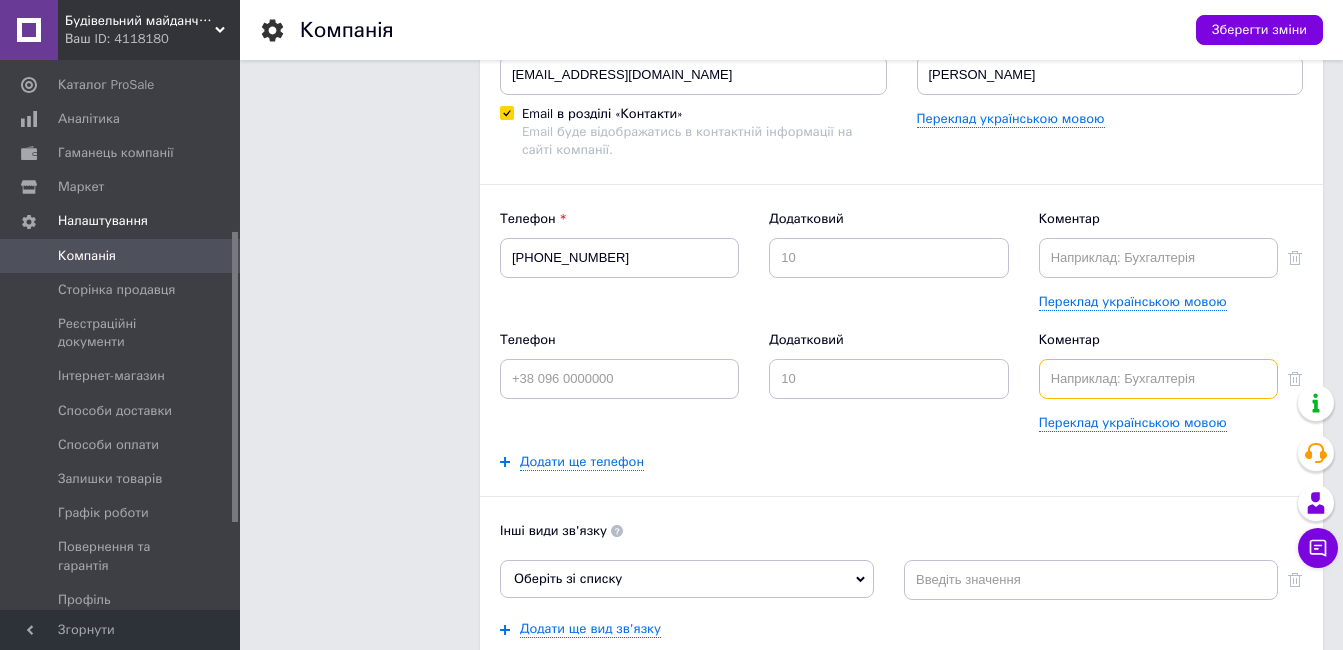 click at bounding box center [1158, 379] 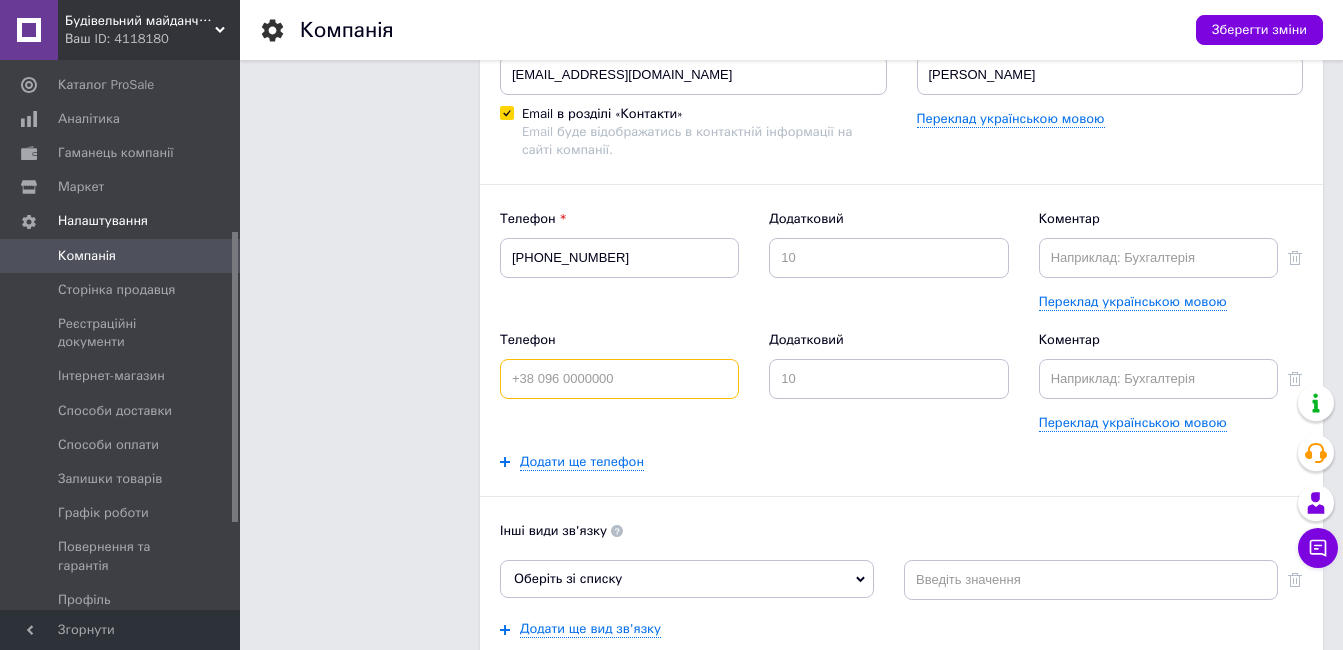 click at bounding box center (619, 379) 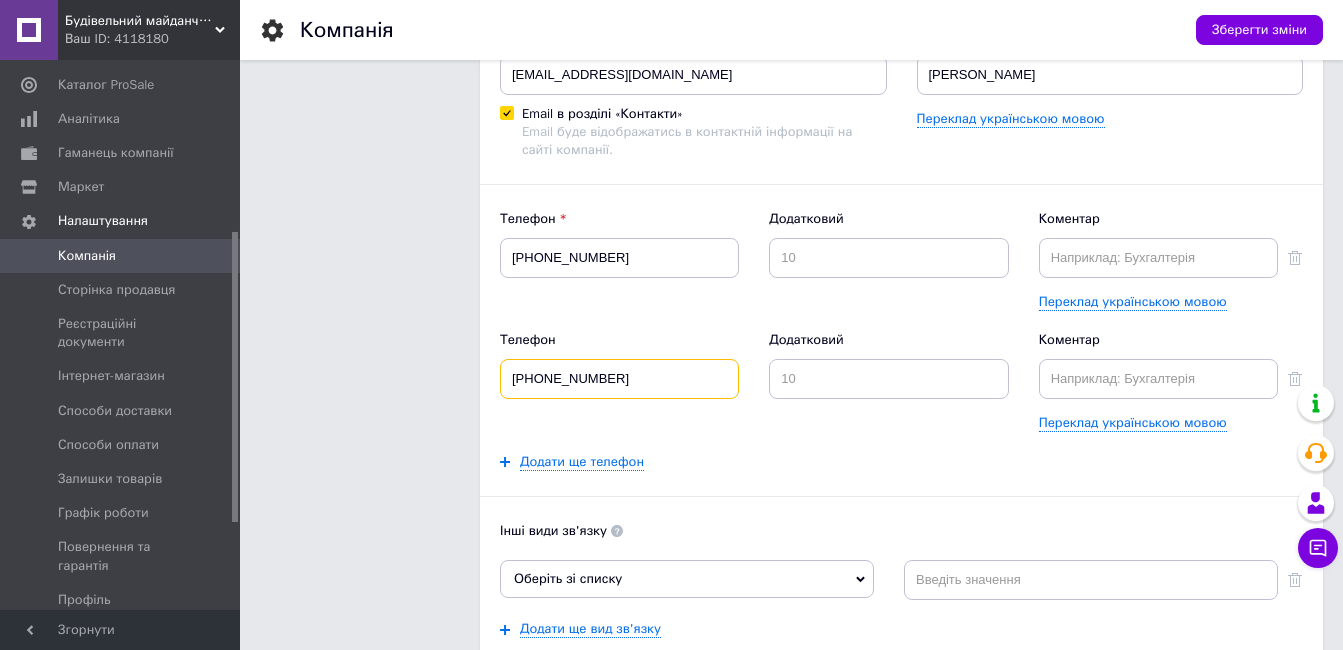 click on "[PHONE_NUMBER]" at bounding box center (619, 379) 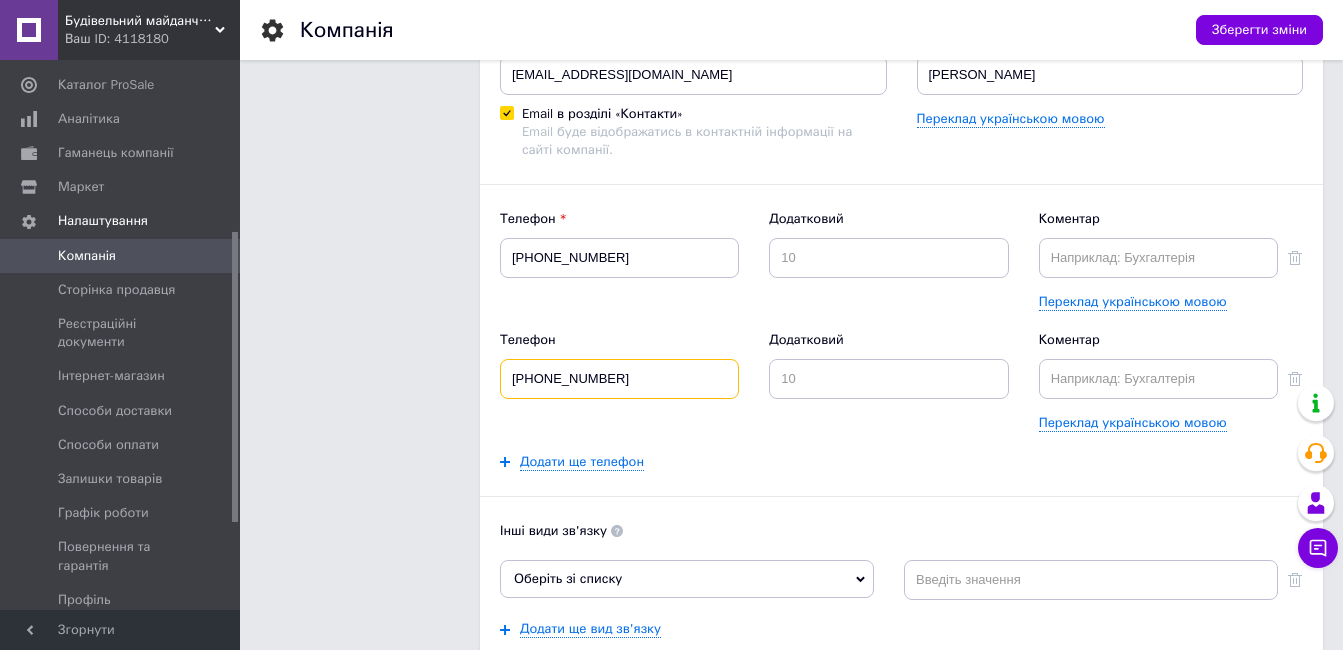 click on "[PHONE_NUMBER]" at bounding box center (619, 379) 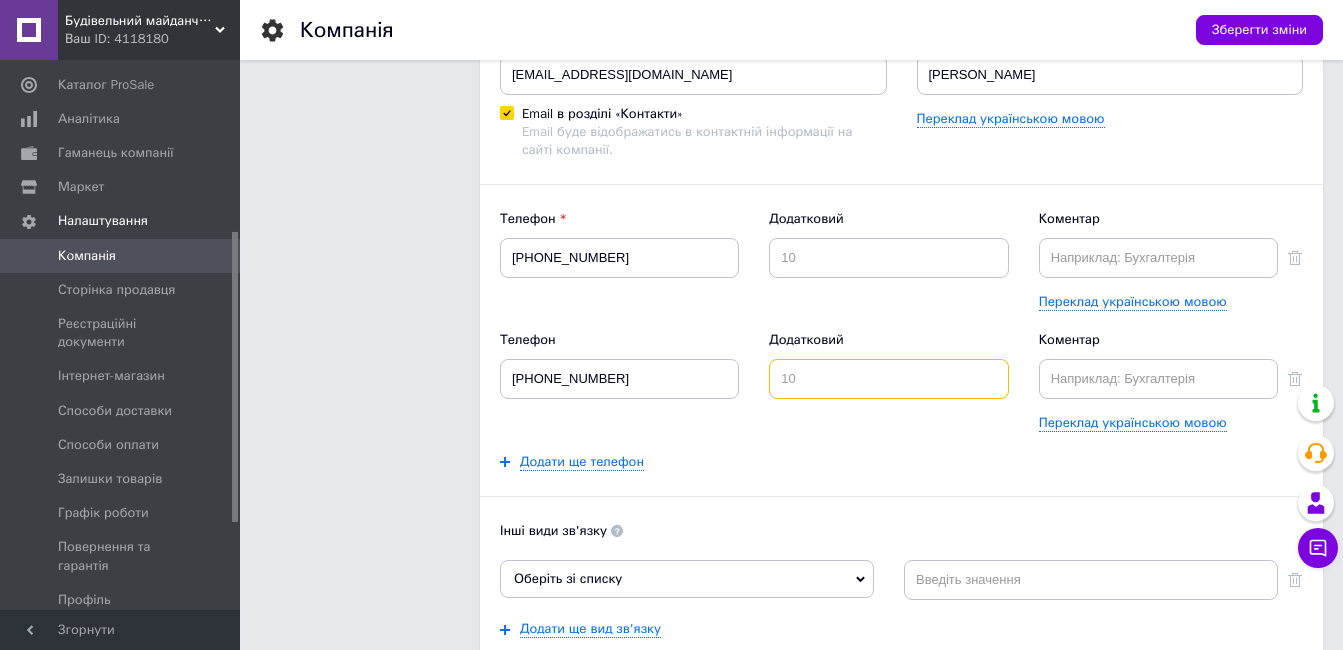 click at bounding box center (888, 379) 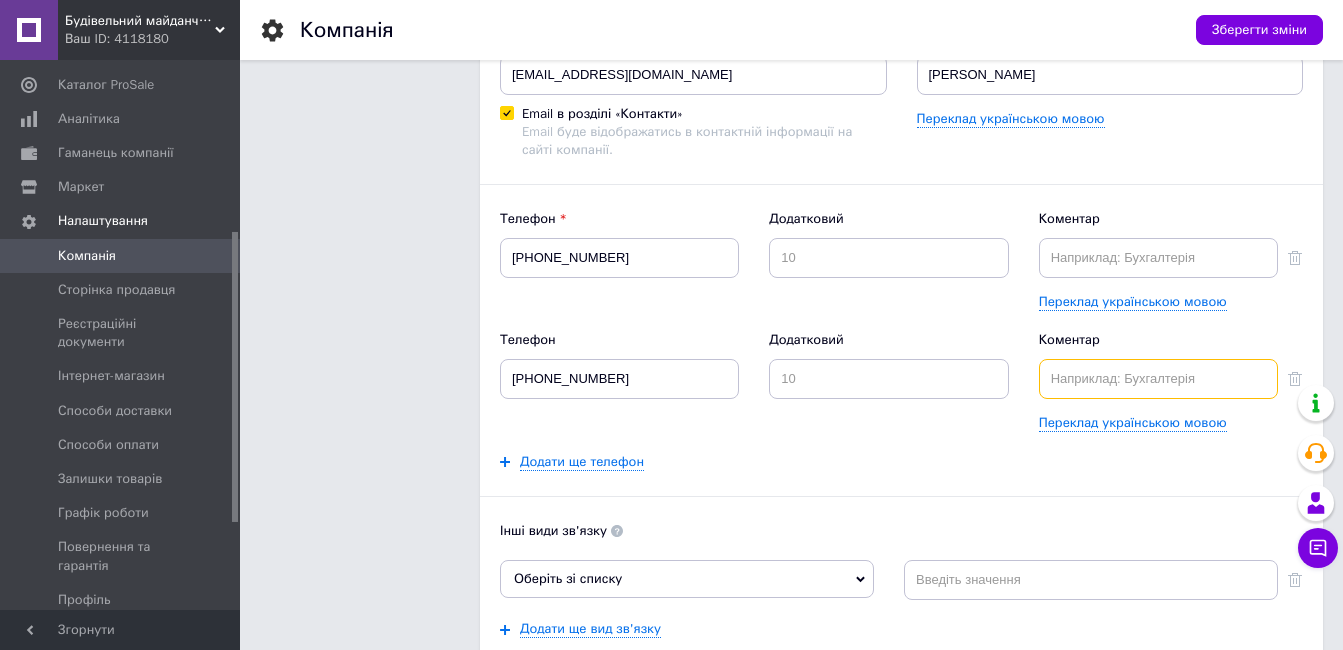 click at bounding box center [1158, 379] 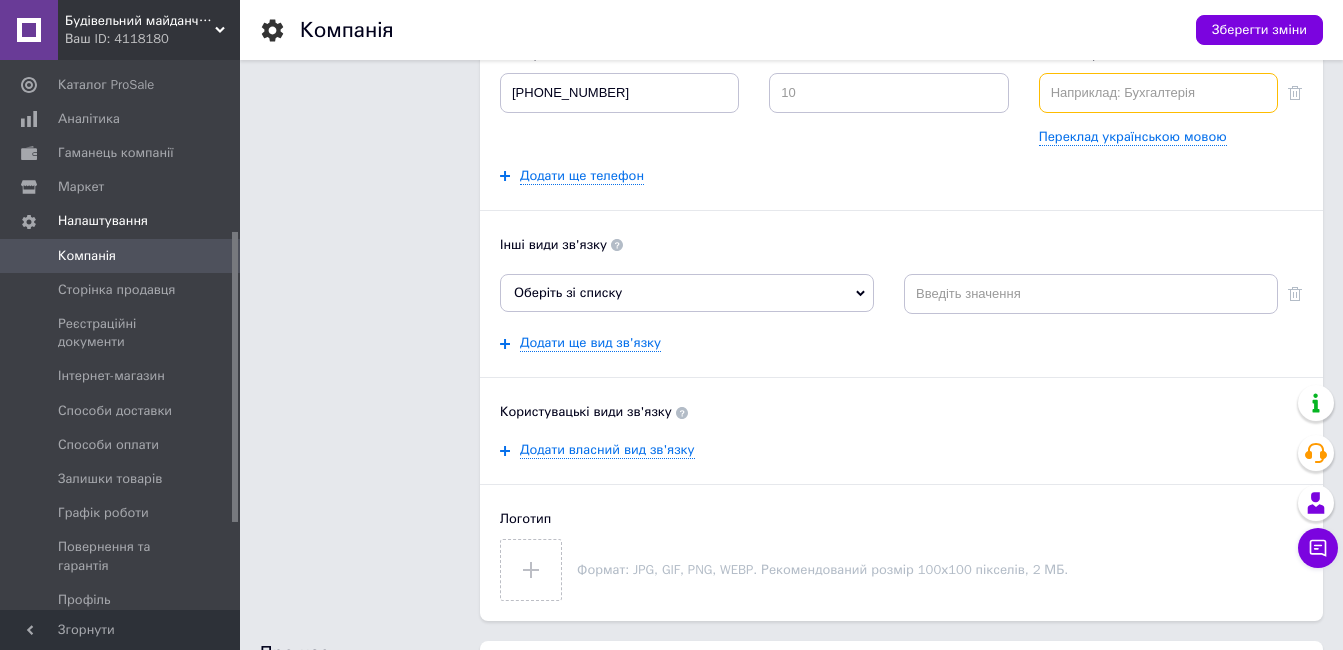 scroll, scrollTop: 500, scrollLeft: 0, axis: vertical 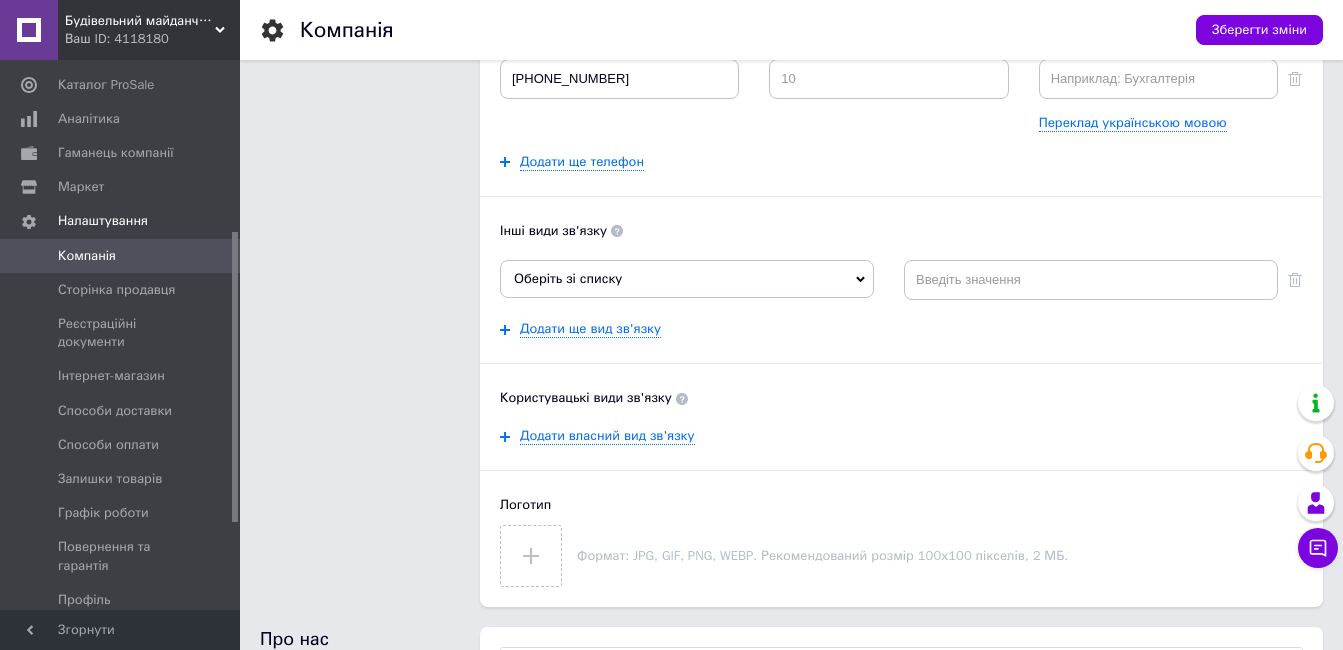 click on "Оберіть зі списку" at bounding box center (687, 279) 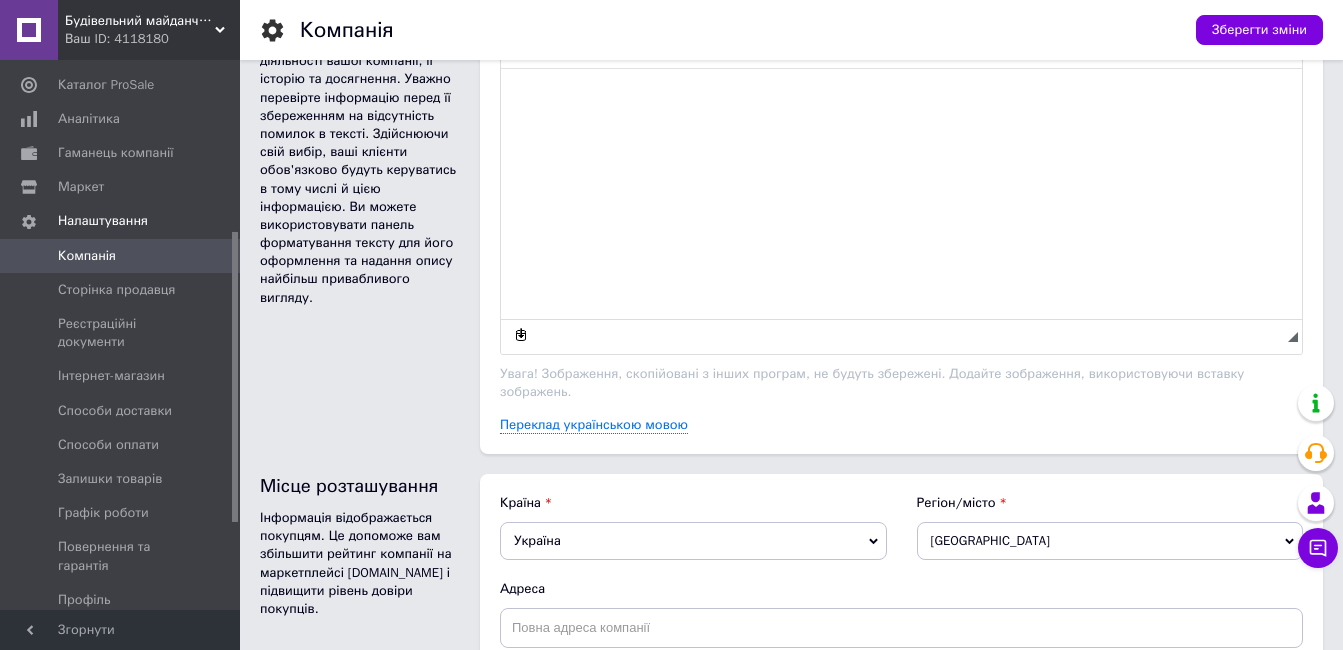 scroll, scrollTop: 1323, scrollLeft: 0, axis: vertical 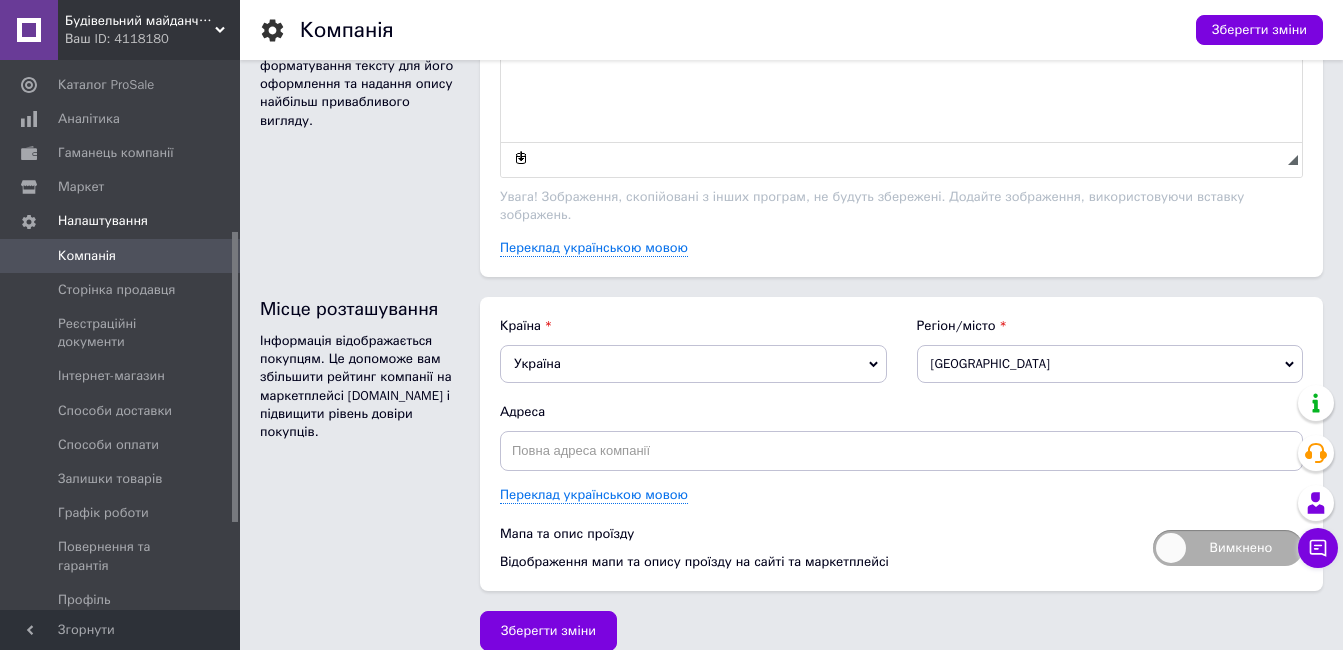 click on "[GEOGRAPHIC_DATA]" at bounding box center (1110, 364) 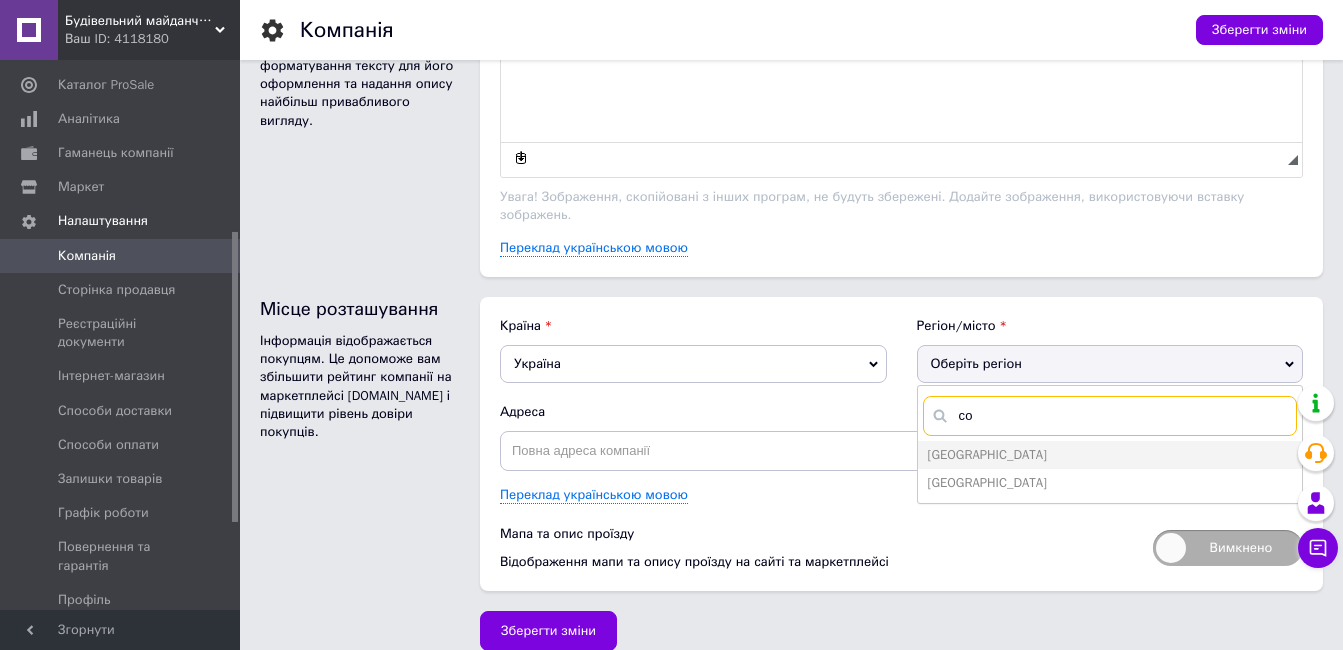 type on "с" 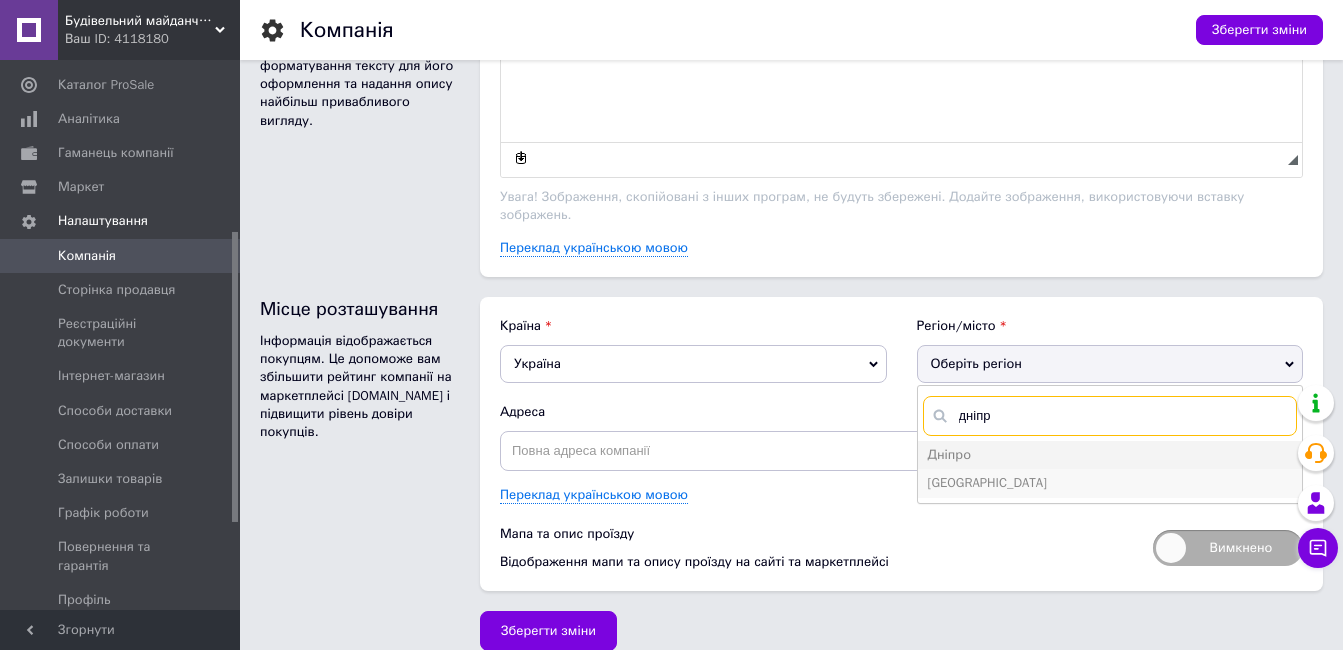 type on "дніпр" 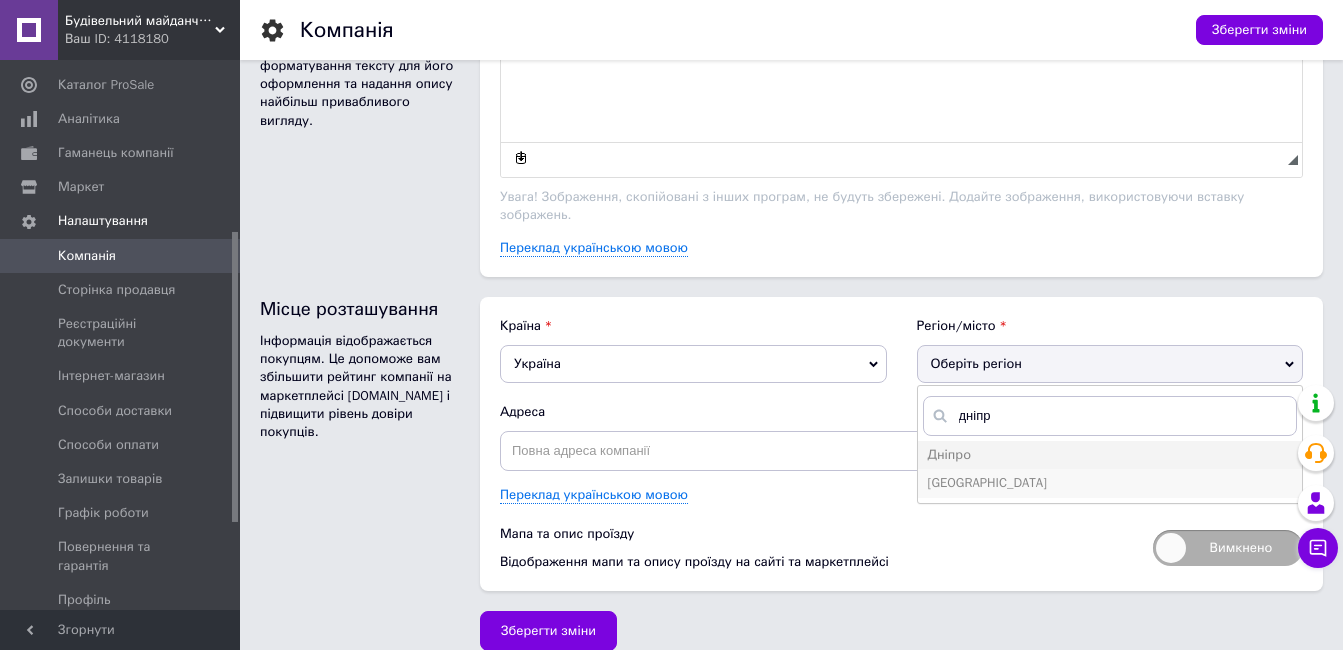 click on "[GEOGRAPHIC_DATA]" at bounding box center (988, 482) 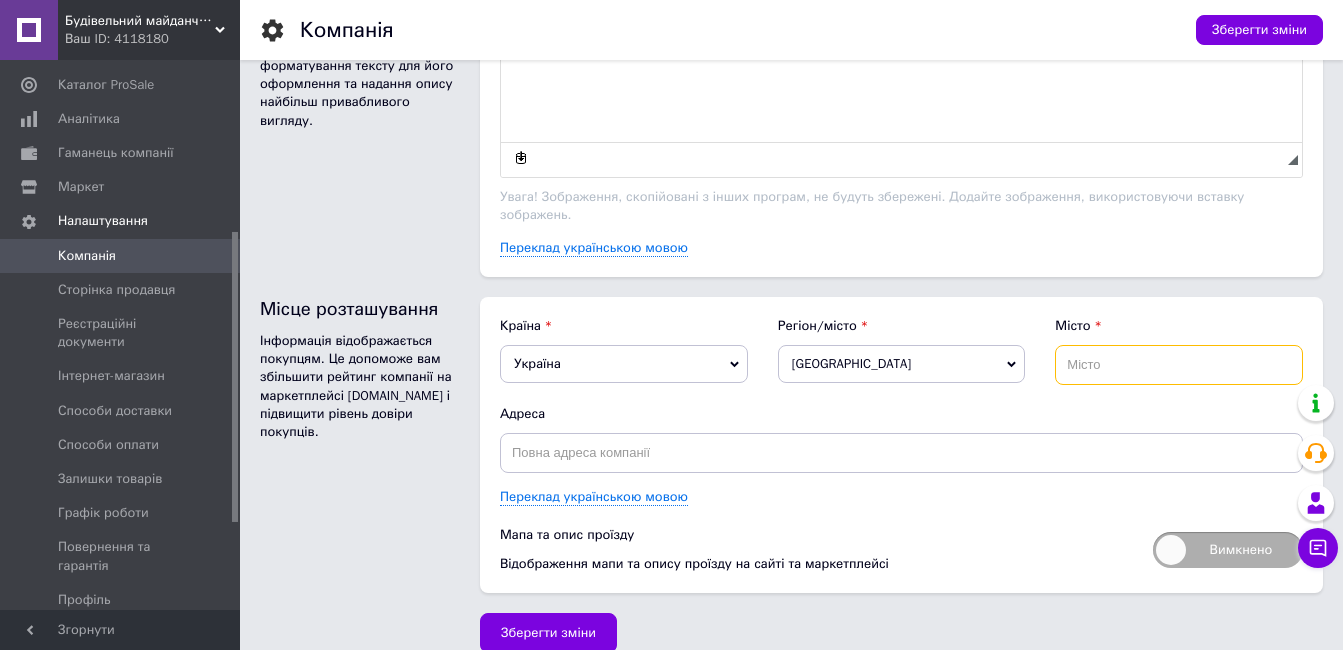 click at bounding box center (1179, 365) 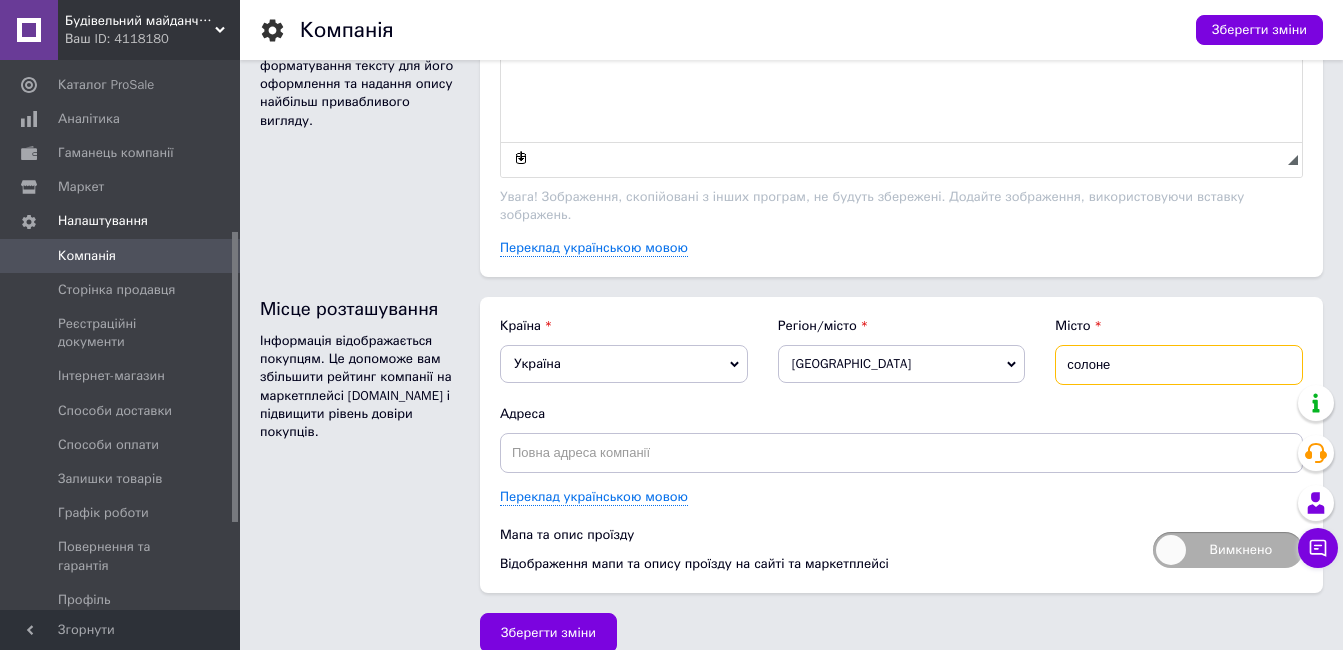 type on "солоне" 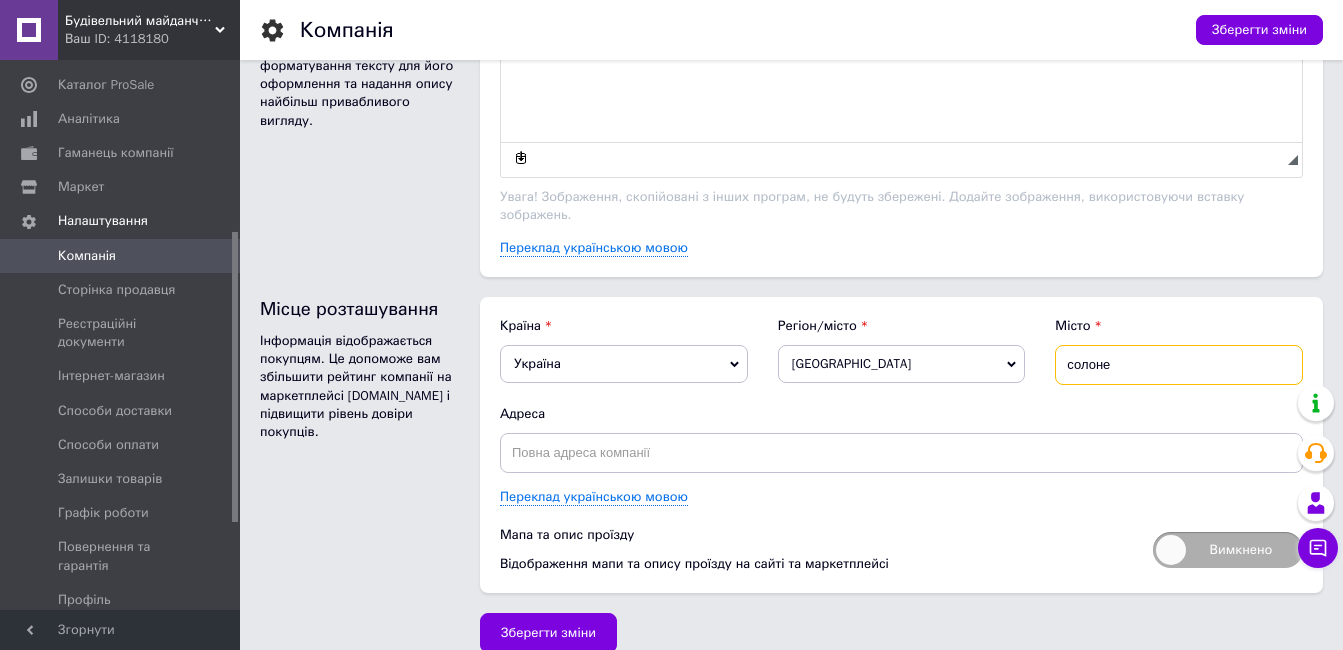 drag, startPoint x: 1131, startPoint y: 350, endPoint x: 975, endPoint y: 341, distance: 156.2594 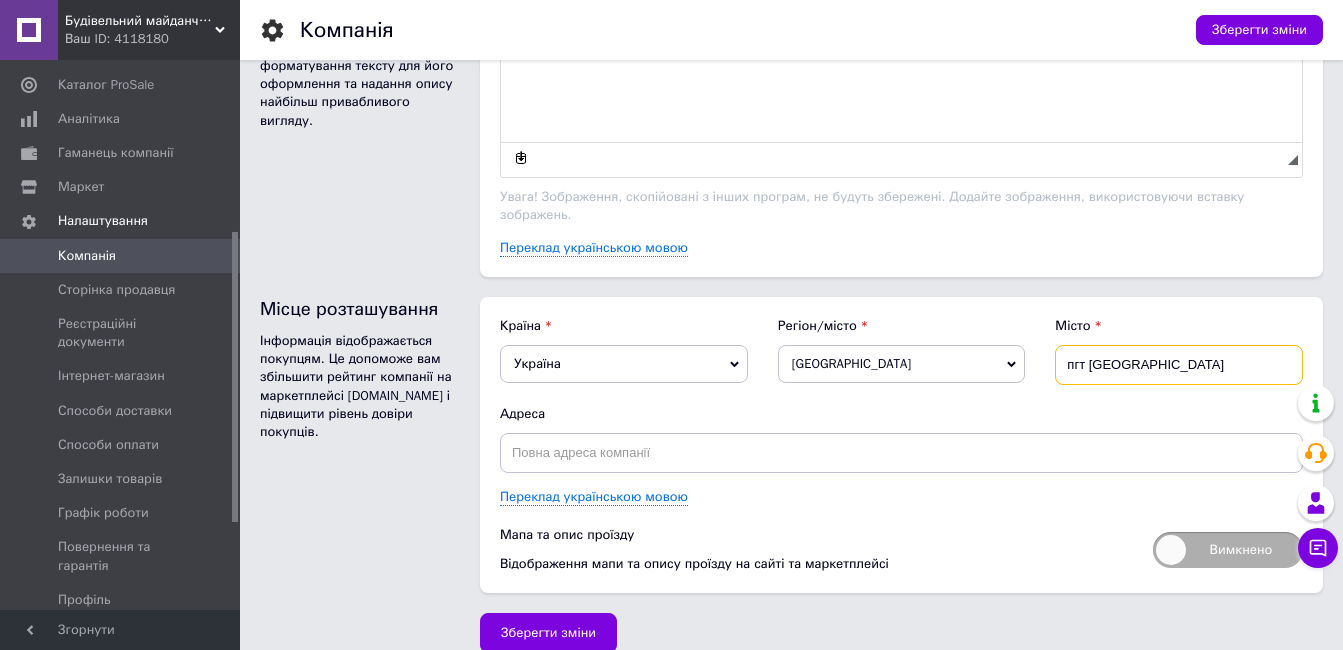 type on "пгт [GEOGRAPHIC_DATA]" 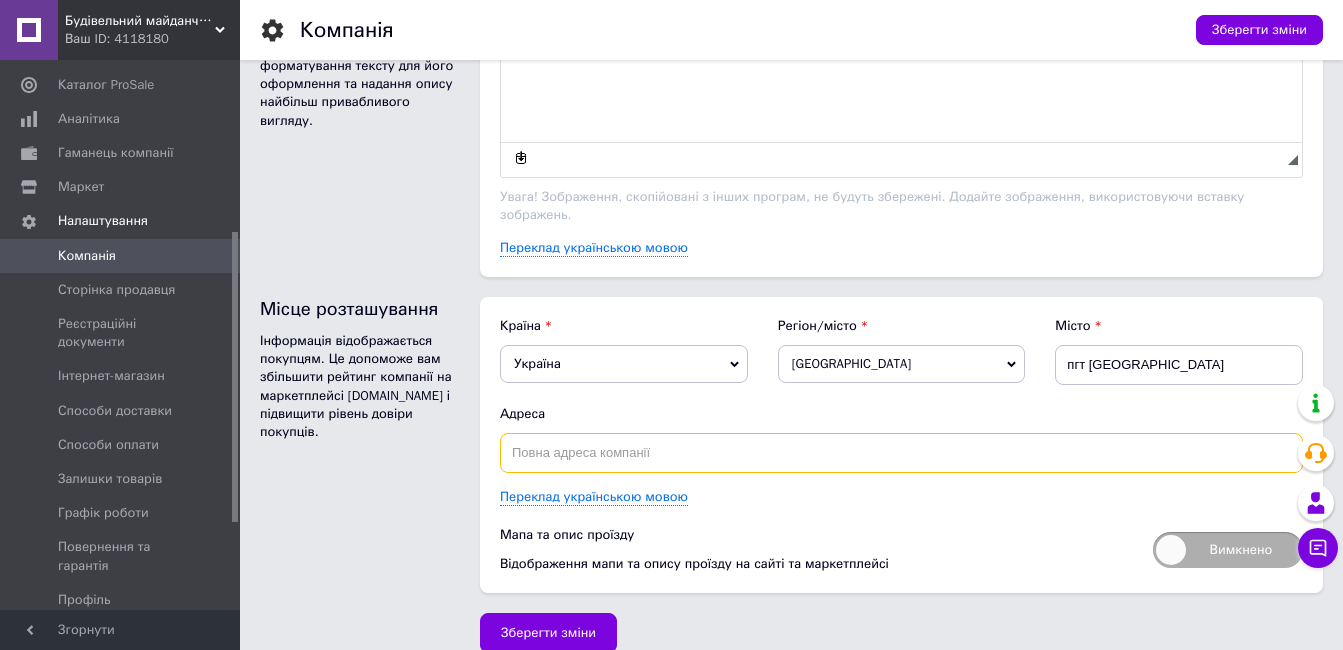 click at bounding box center [901, 453] 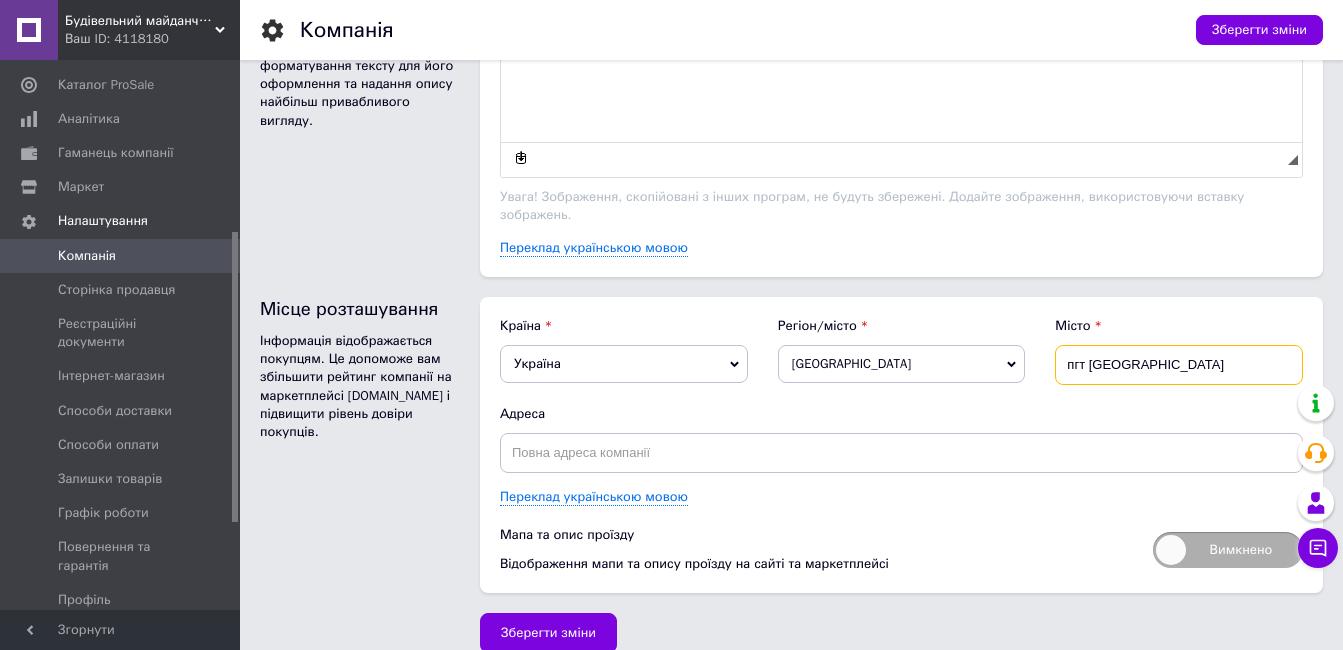 drag, startPoint x: 1152, startPoint y: 345, endPoint x: 1064, endPoint y: 341, distance: 88.09086 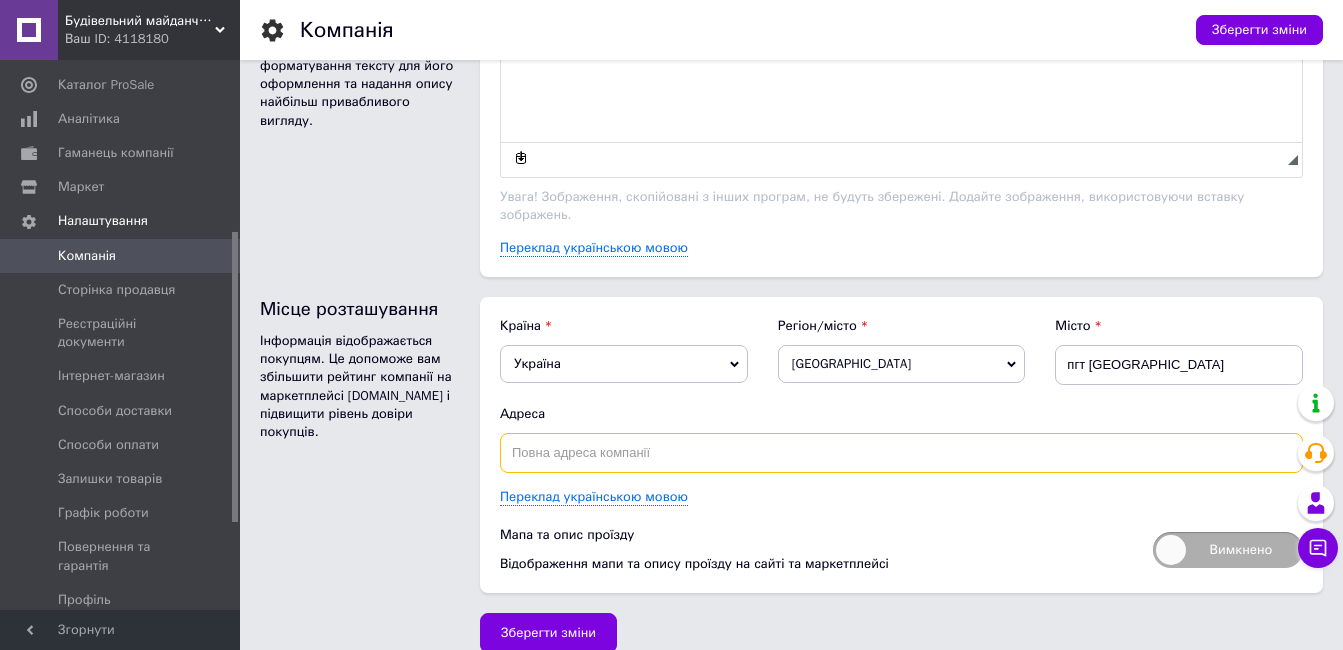 click at bounding box center (901, 453) 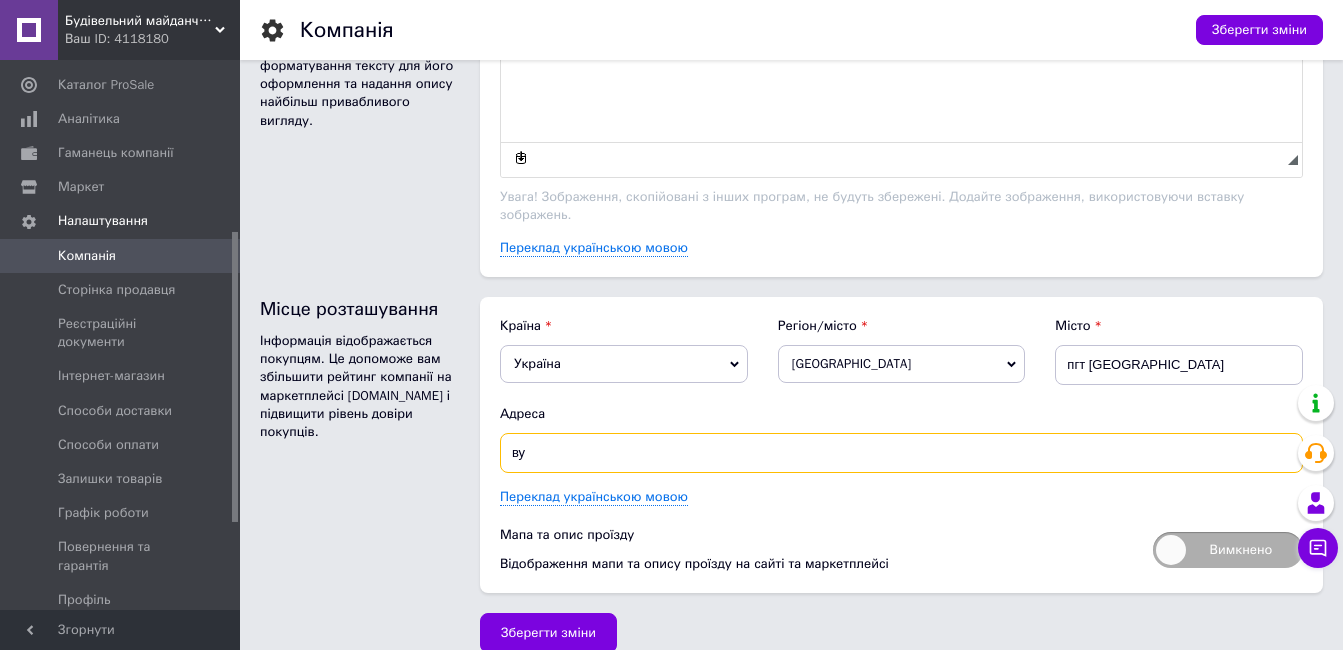 type on "в" 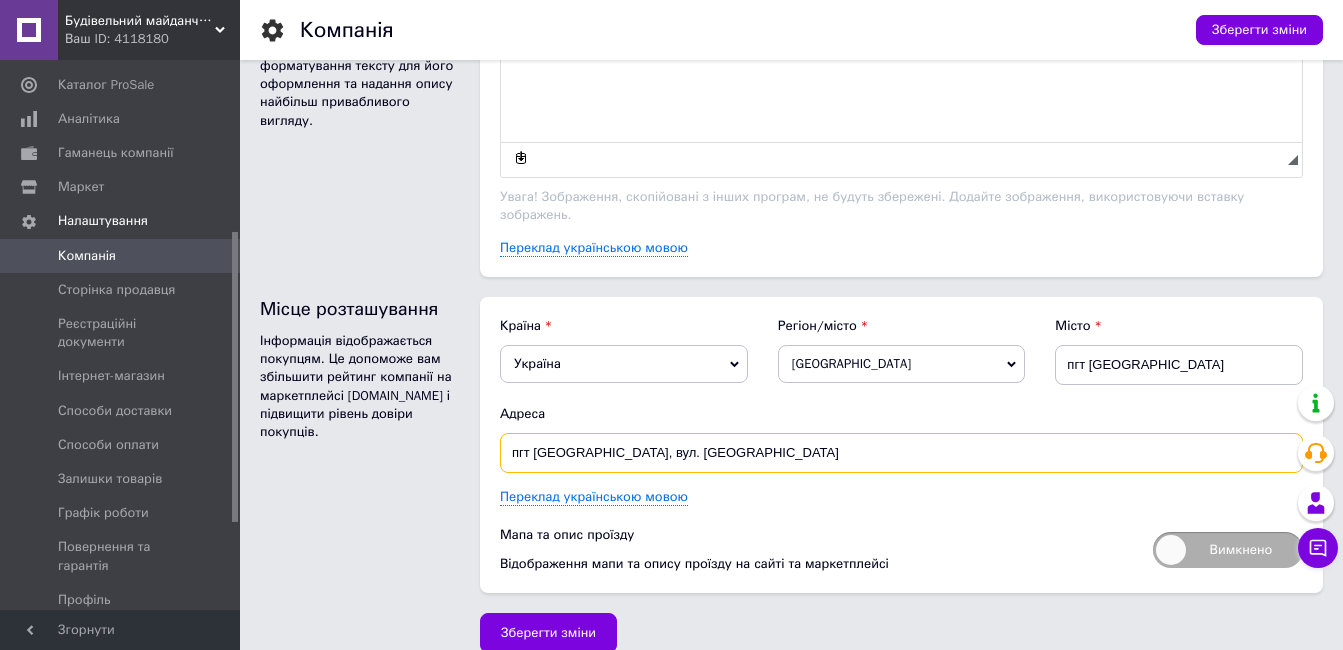 click on "пгт [GEOGRAPHIC_DATA], вул. [GEOGRAPHIC_DATA]" at bounding box center (901, 453) 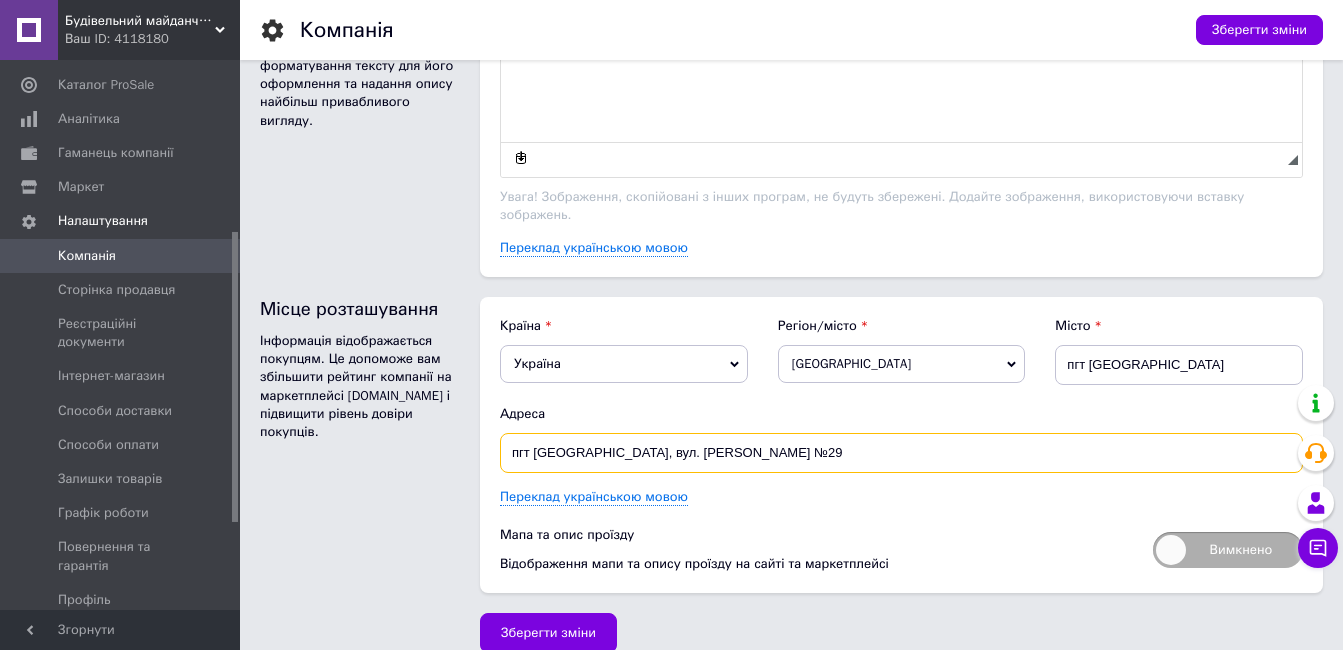 scroll, scrollTop: 1325, scrollLeft: 0, axis: vertical 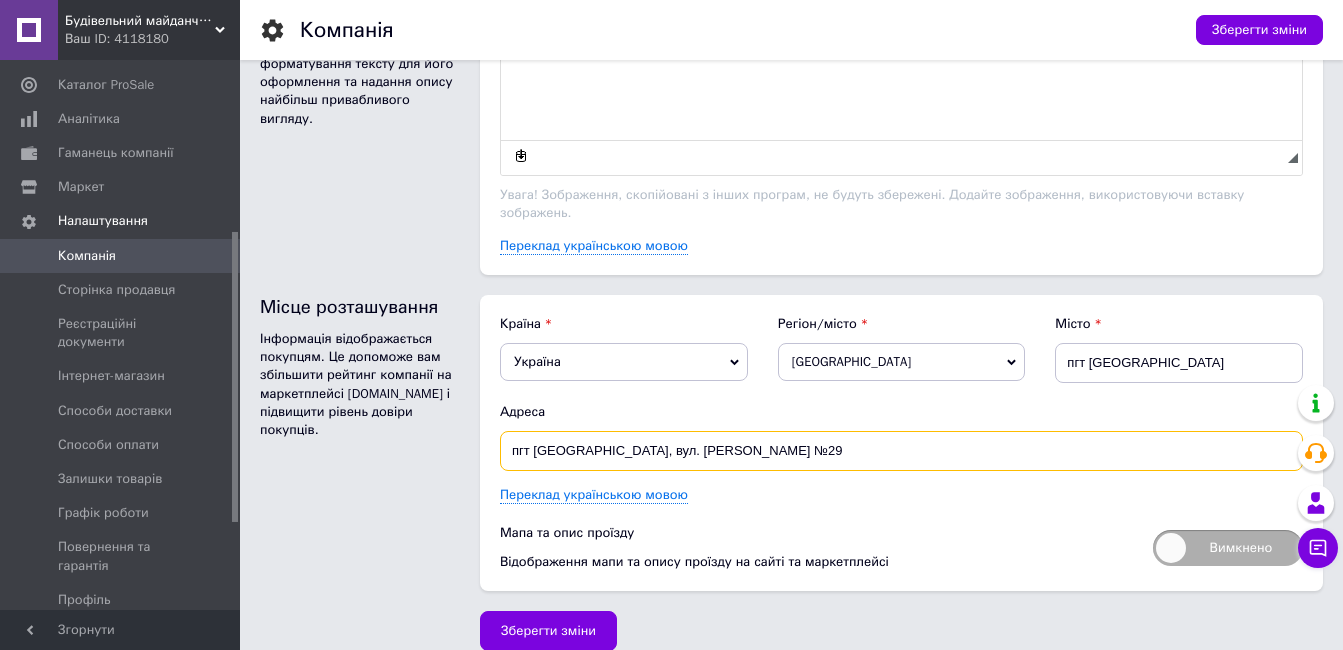 type on "пгт [GEOGRAPHIC_DATA], вул. [PERSON_NAME] №29" 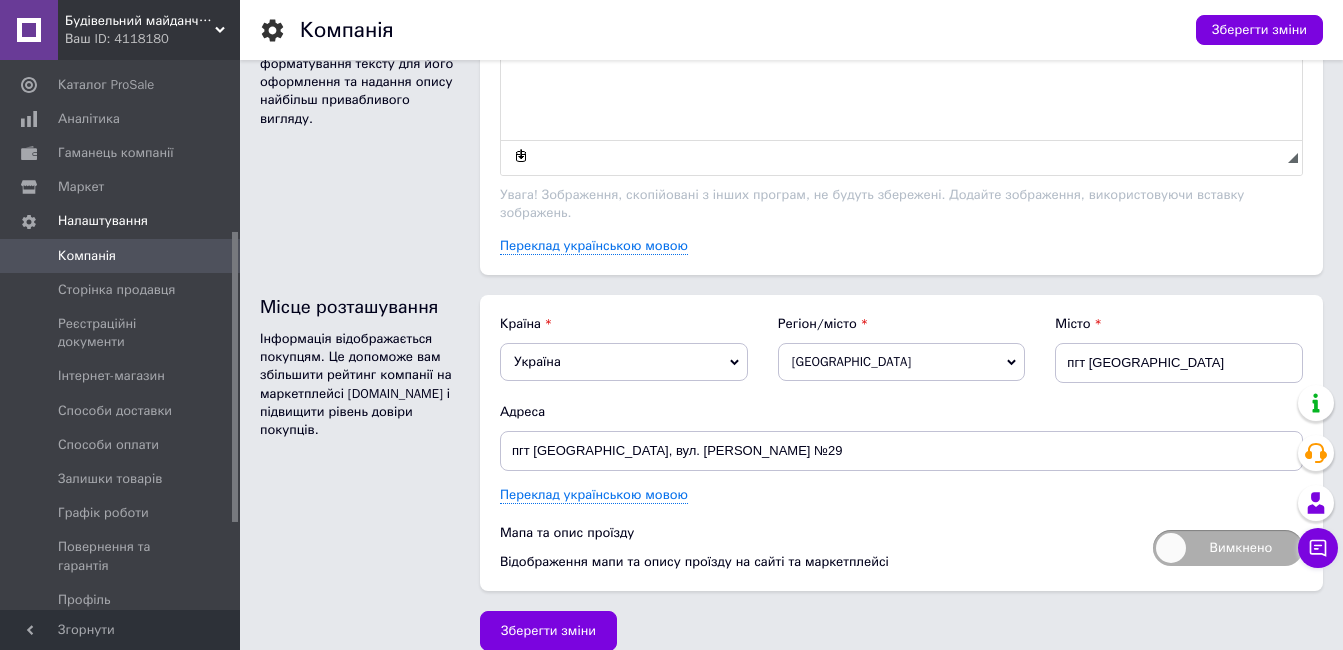 click on "Вимкнено" at bounding box center [1228, 548] 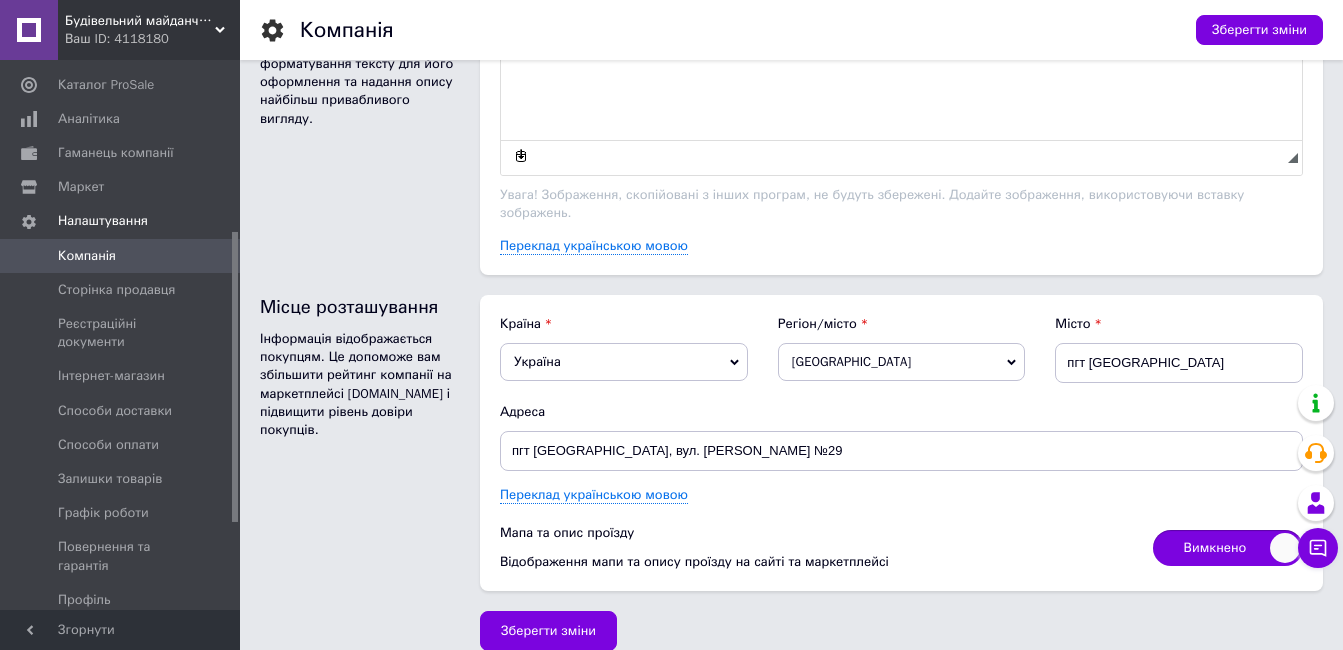 checkbox on "true" 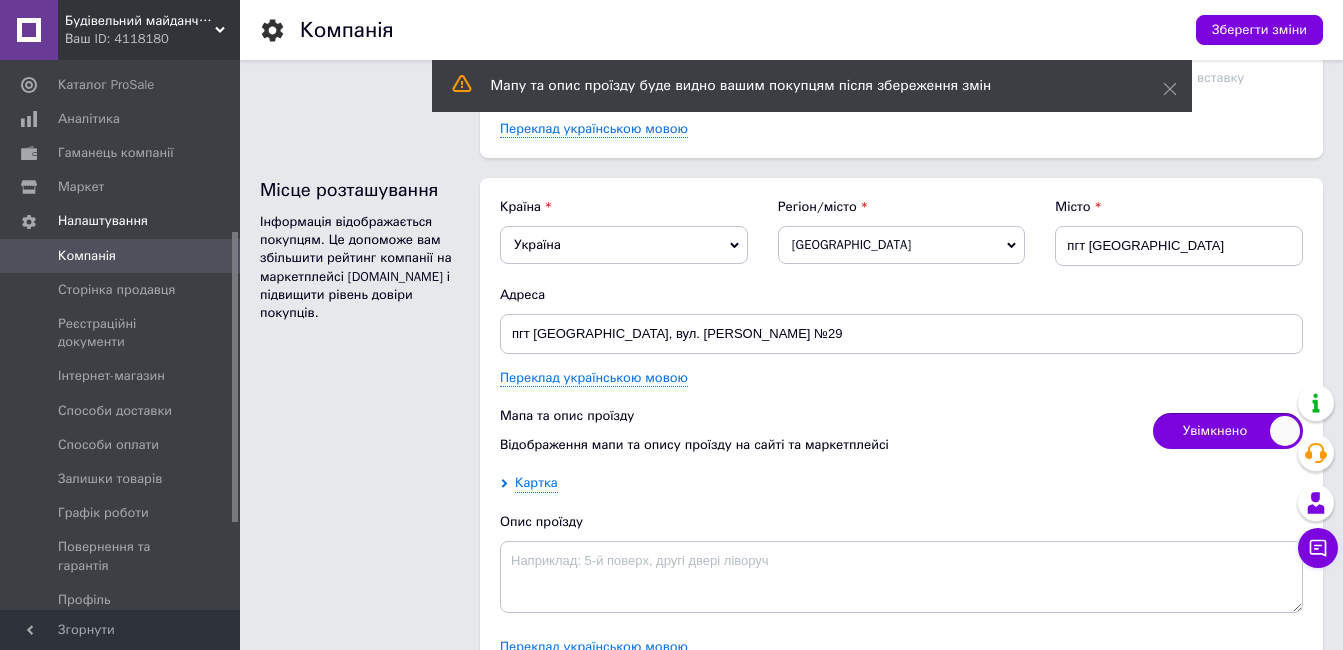 scroll, scrollTop: 1625, scrollLeft: 0, axis: vertical 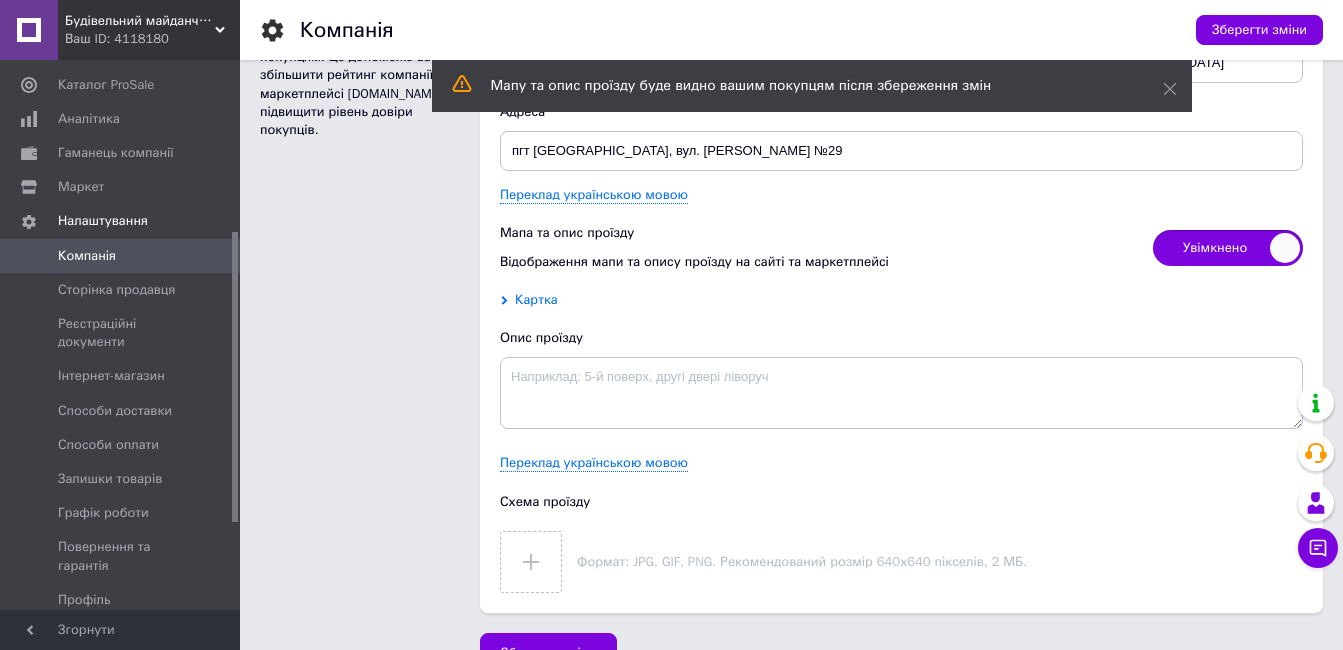 click on "Картка" at bounding box center (536, 300) 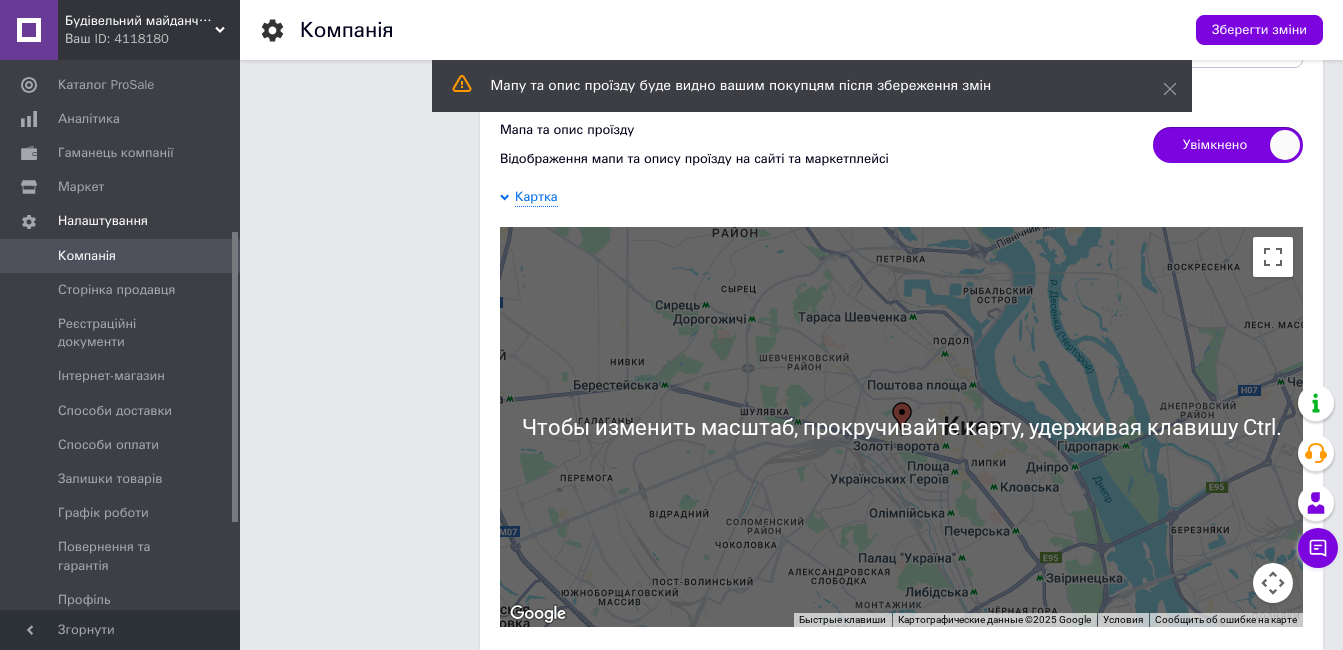 scroll, scrollTop: 1625, scrollLeft: 0, axis: vertical 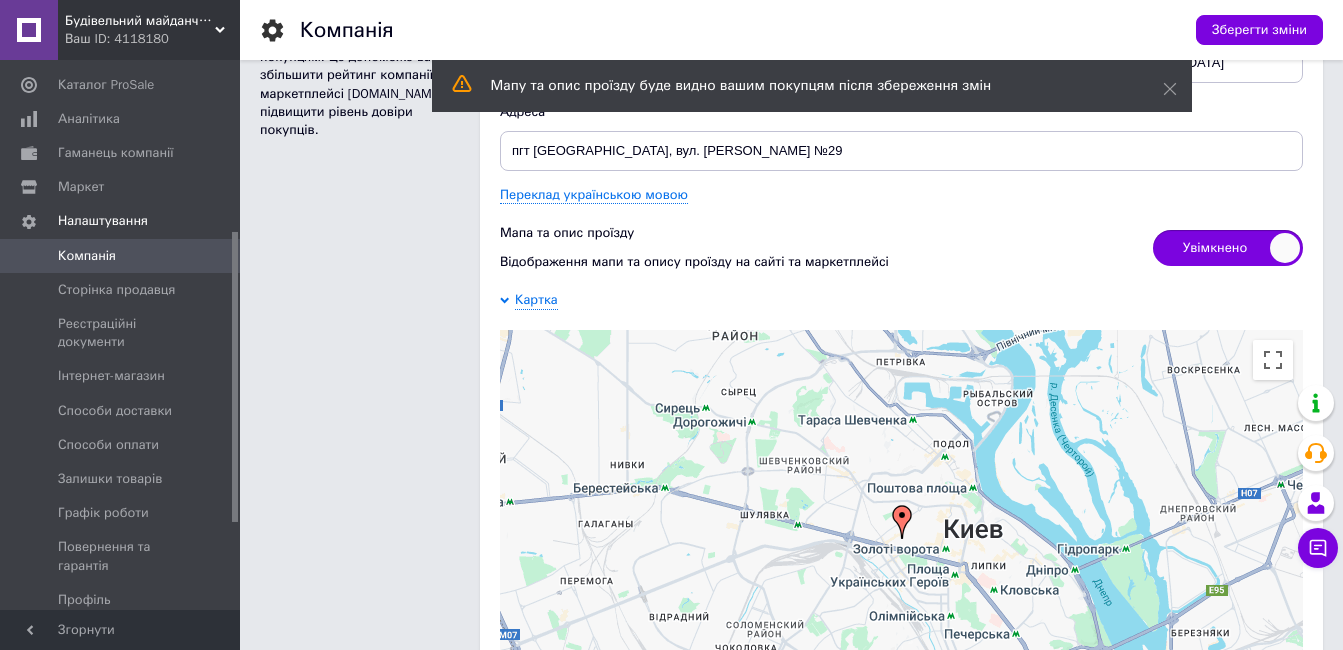 click at bounding box center [1183, 714] 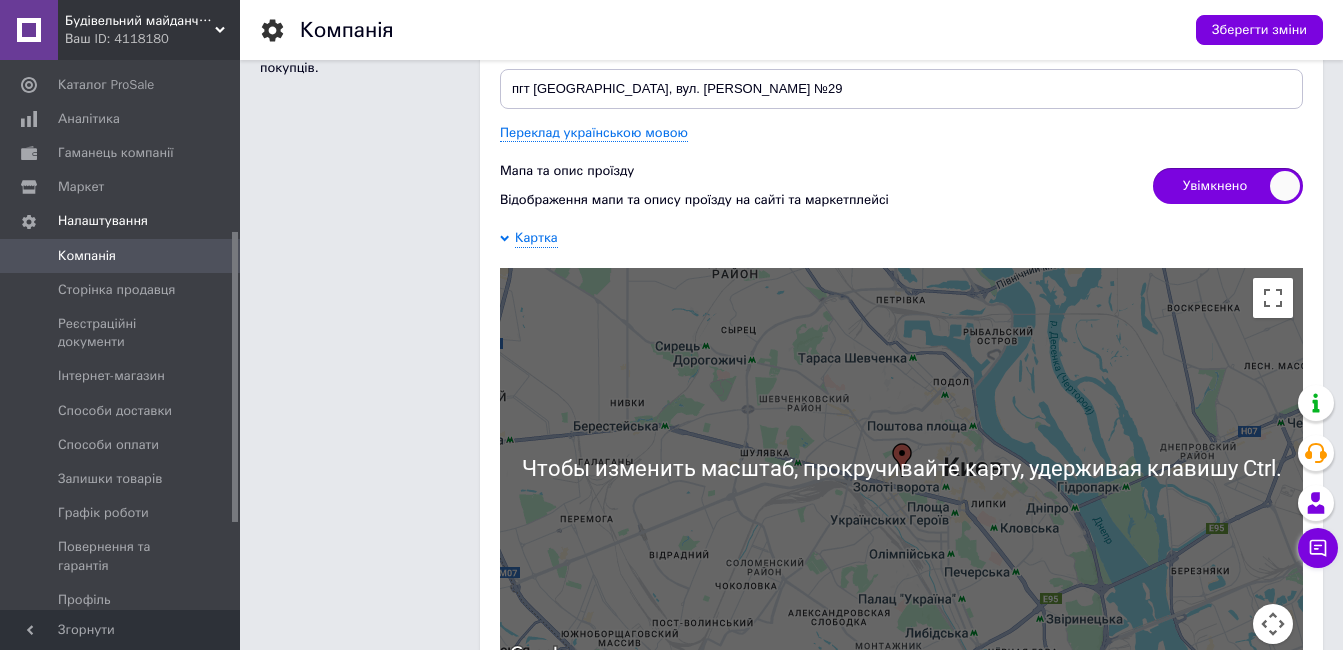 scroll, scrollTop: 1725, scrollLeft: 0, axis: vertical 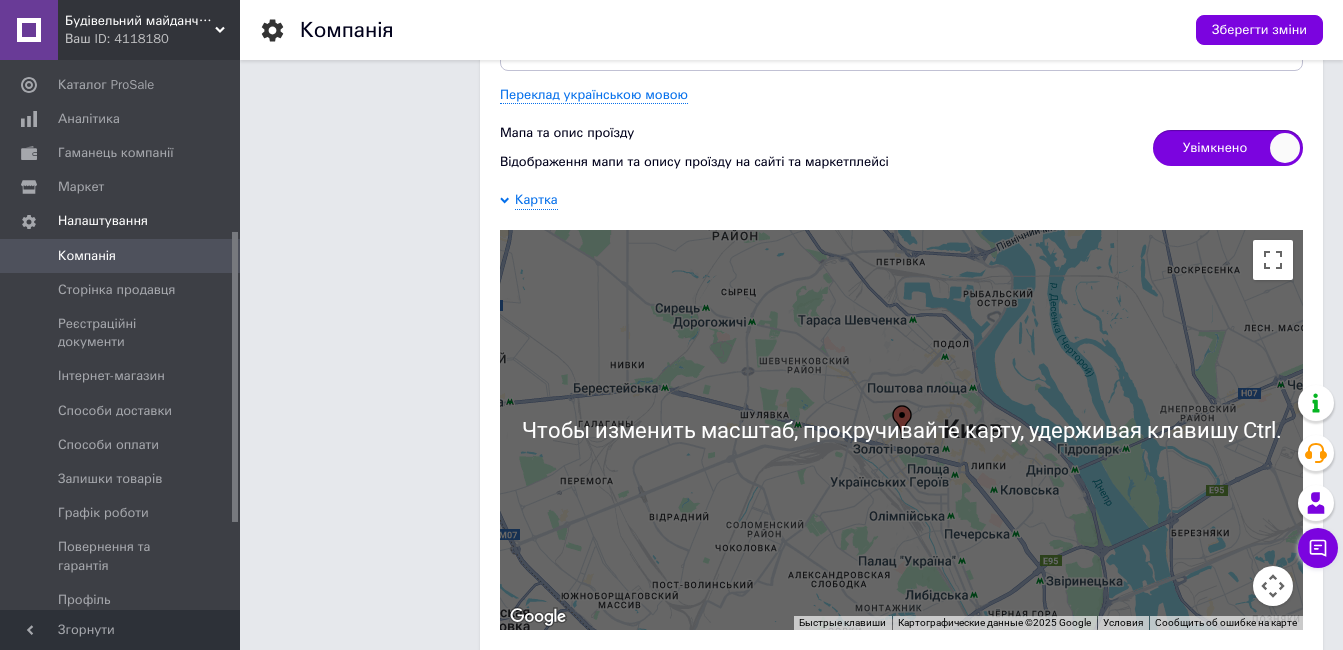click at bounding box center [1273, 586] 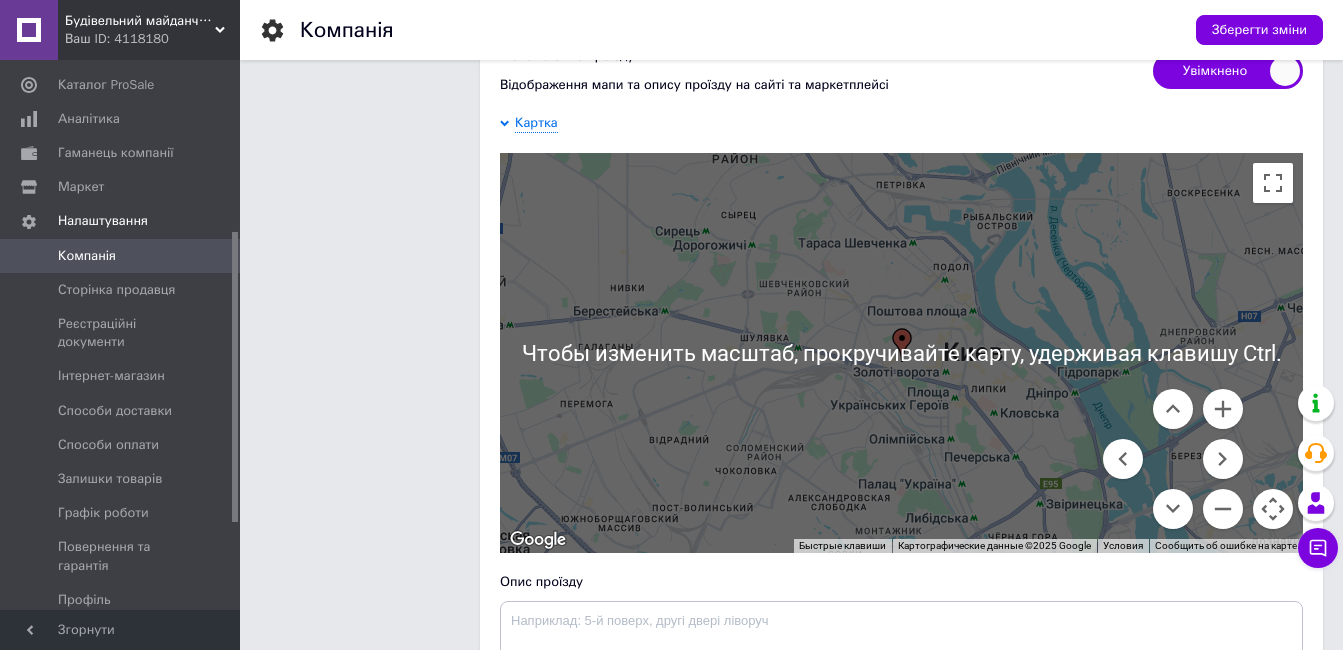 scroll, scrollTop: 1825, scrollLeft: 0, axis: vertical 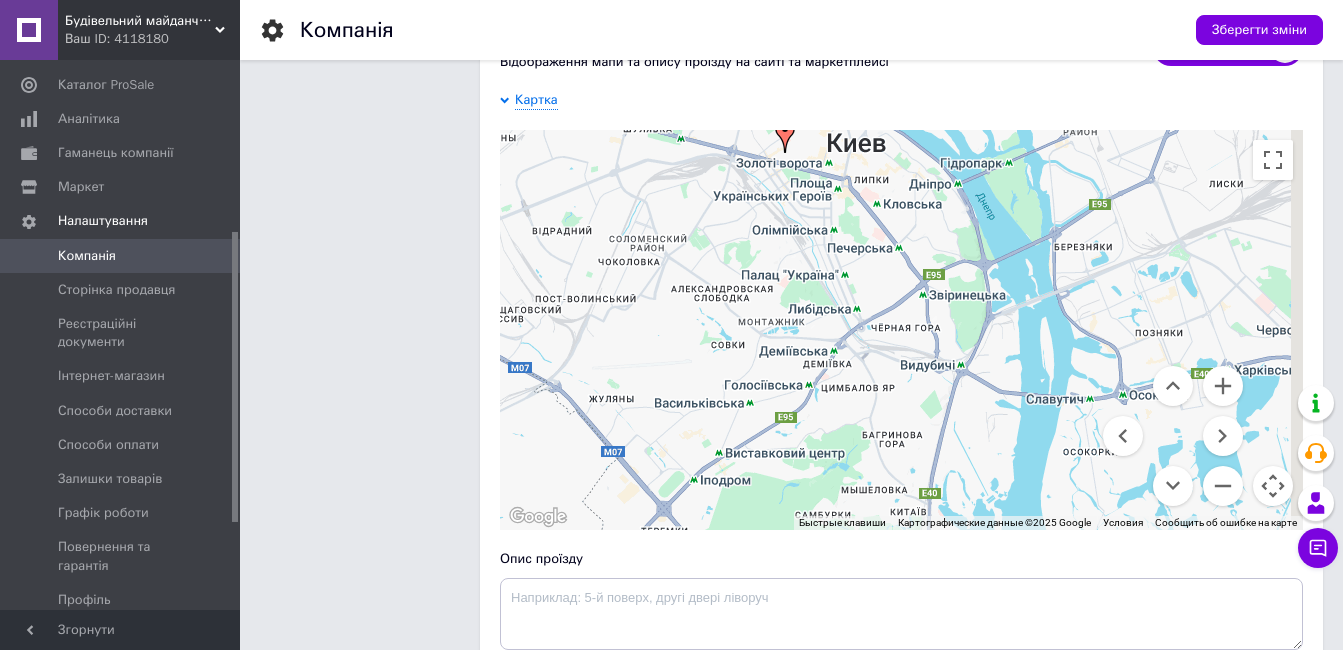 drag, startPoint x: 967, startPoint y: 424, endPoint x: 841, endPoint y: 196, distance: 260.4995 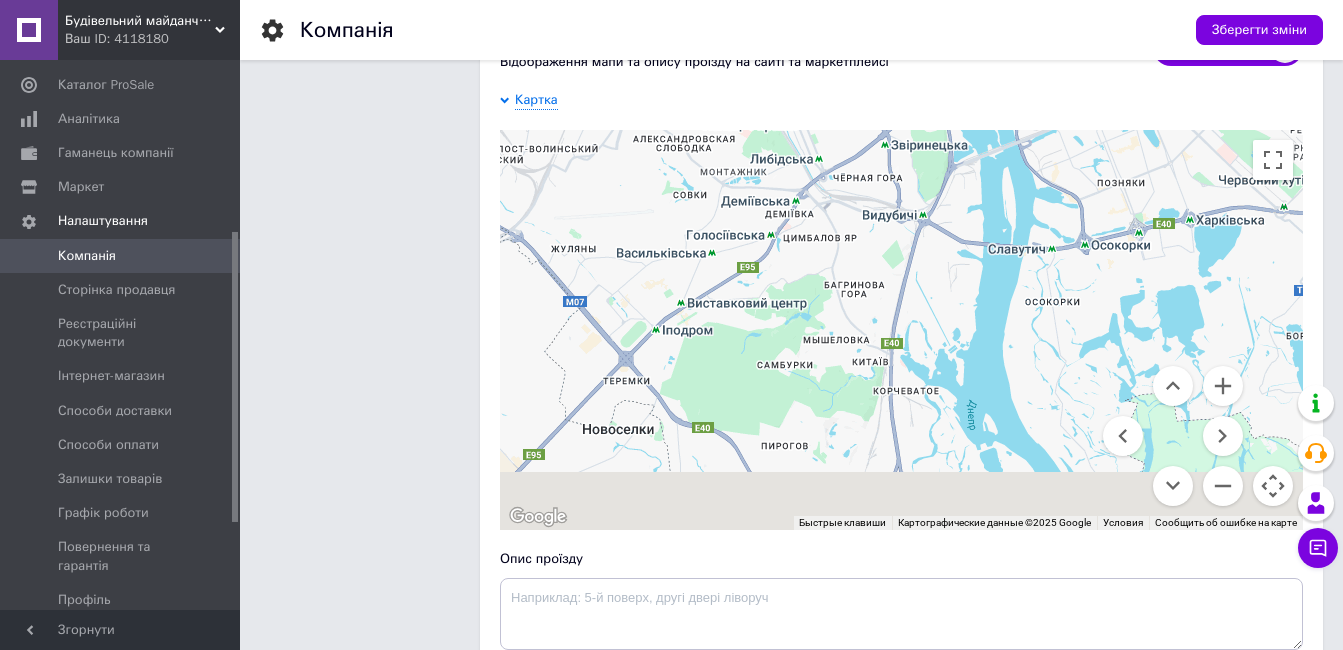 drag, startPoint x: 927, startPoint y: 368, endPoint x: 964, endPoint y: 201, distance: 171.0497 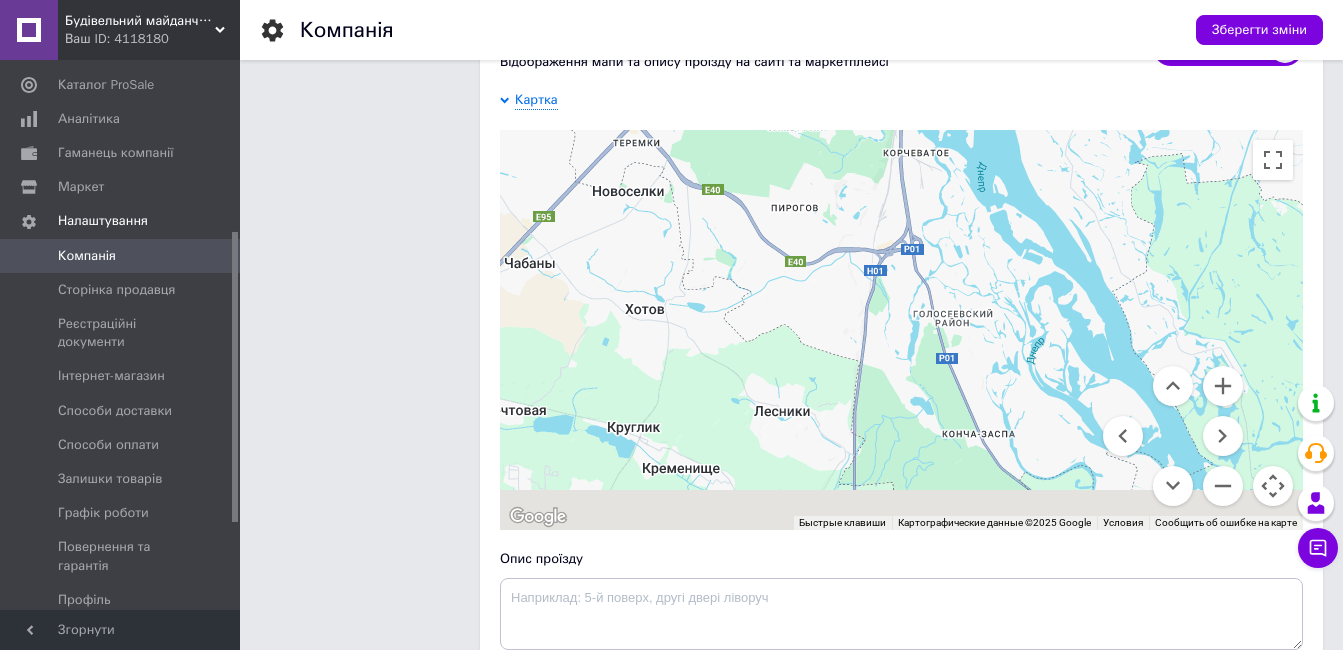 drag, startPoint x: 898, startPoint y: 373, endPoint x: 826, endPoint y: 250, distance: 142.52368 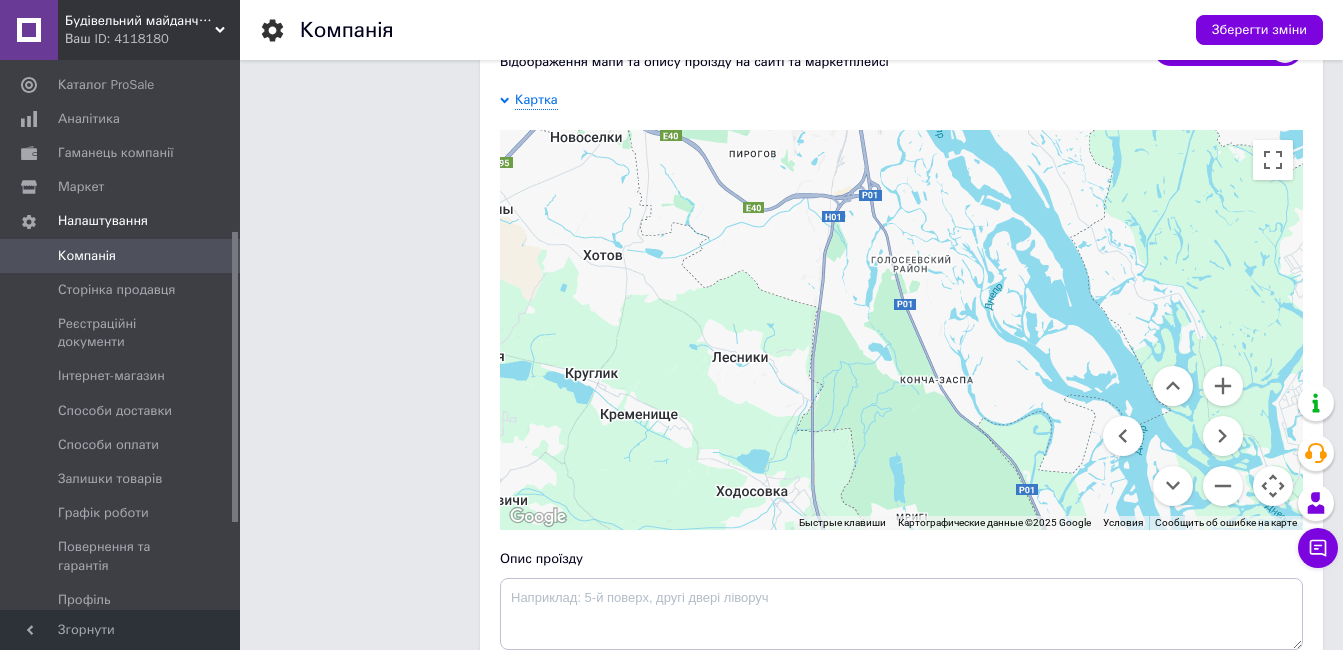 drag, startPoint x: 921, startPoint y: 403, endPoint x: 798, endPoint y: 243, distance: 201.81427 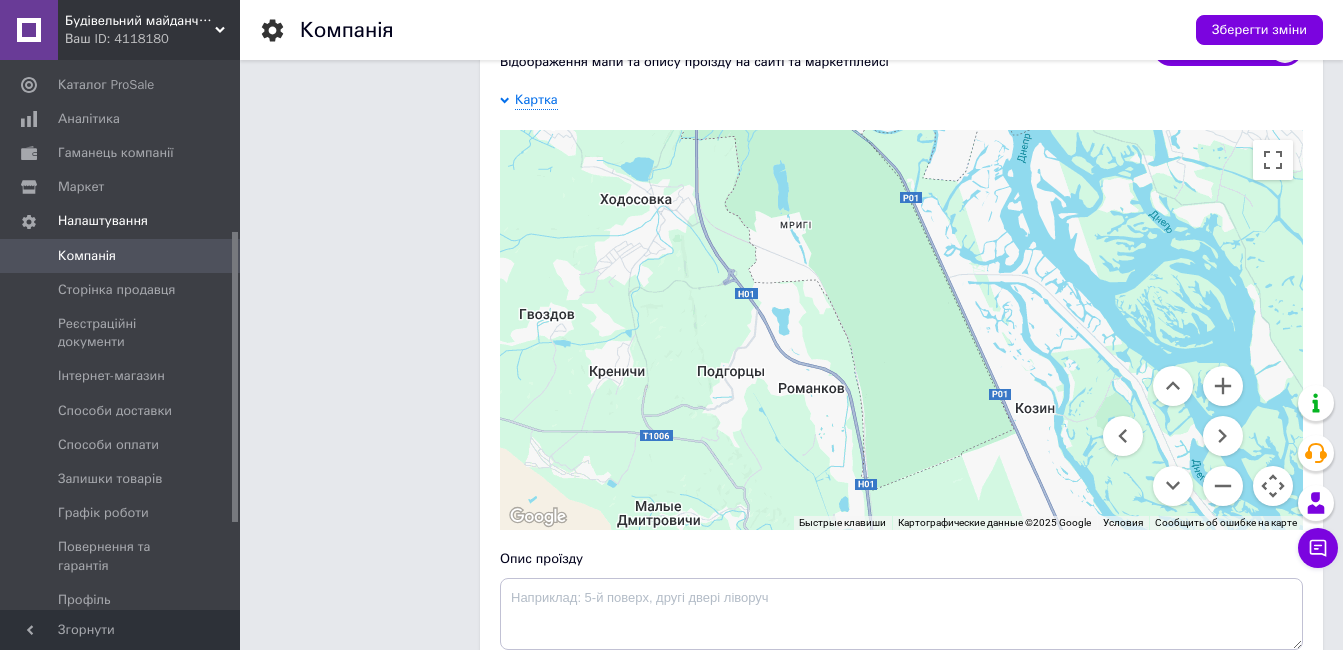 drag, startPoint x: 918, startPoint y: 415, endPoint x: 889, endPoint y: 219, distance: 198.13379 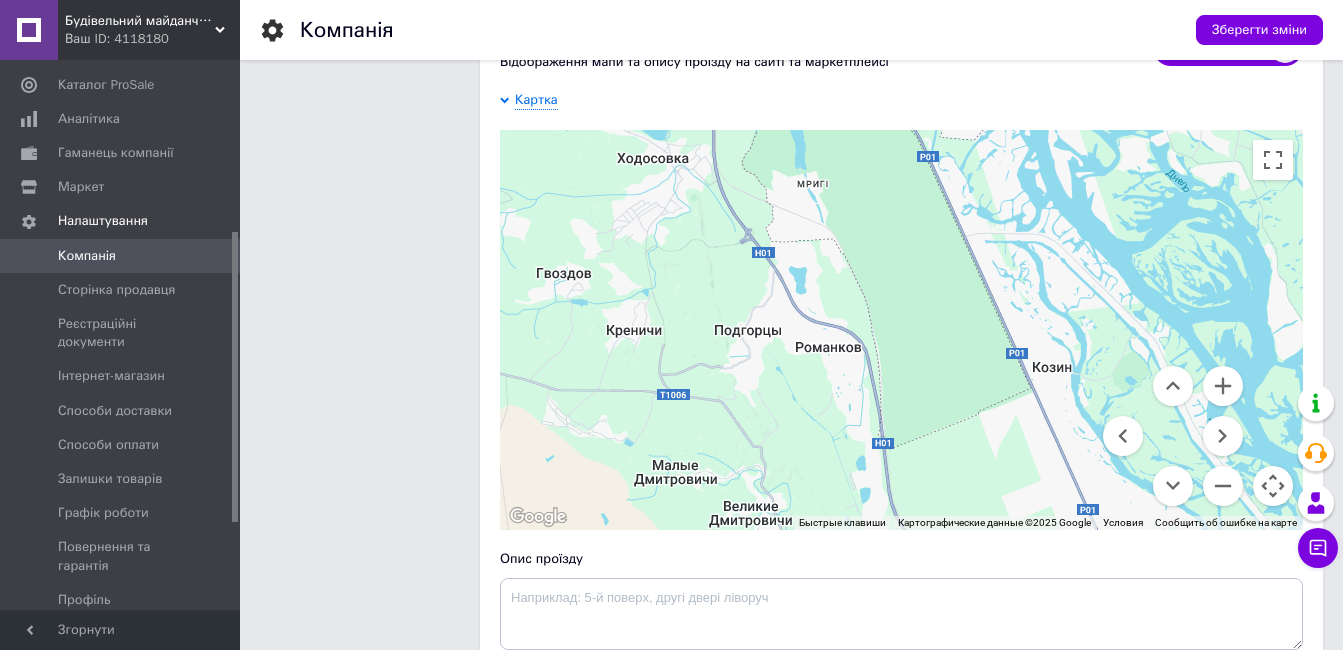 drag, startPoint x: 921, startPoint y: 368, endPoint x: 1046, endPoint y: 330, distance: 130.64838 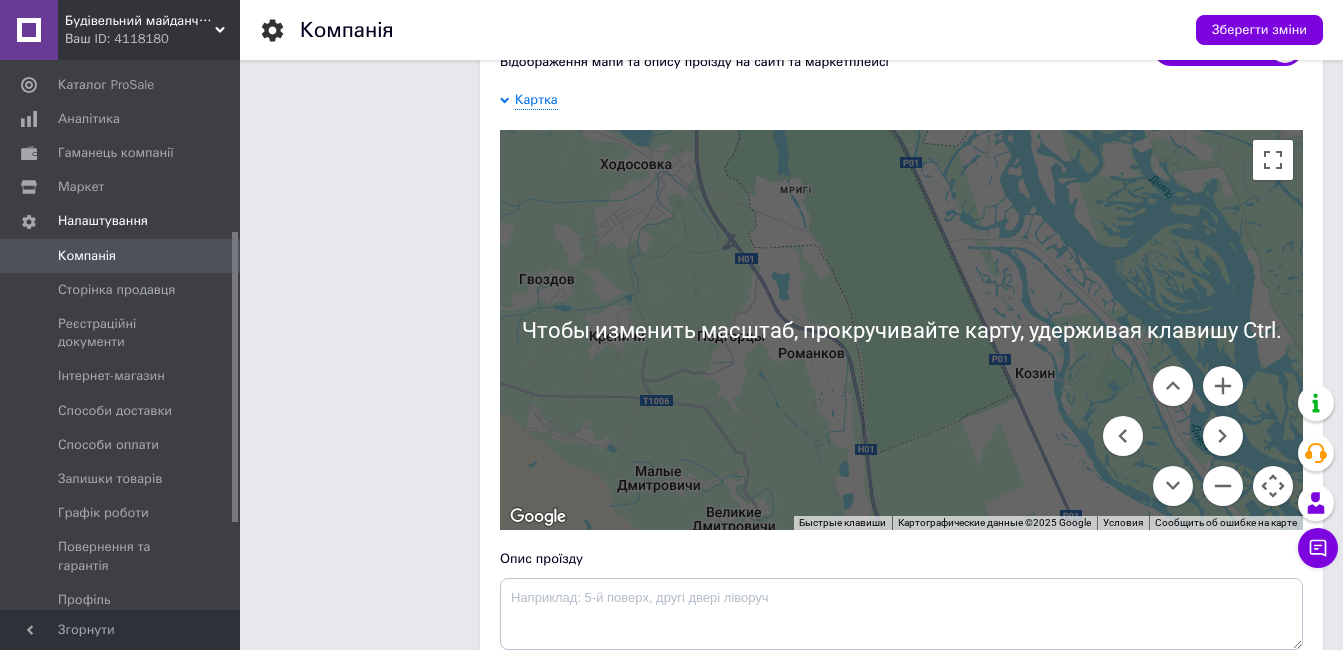 scroll, scrollTop: 1925, scrollLeft: 0, axis: vertical 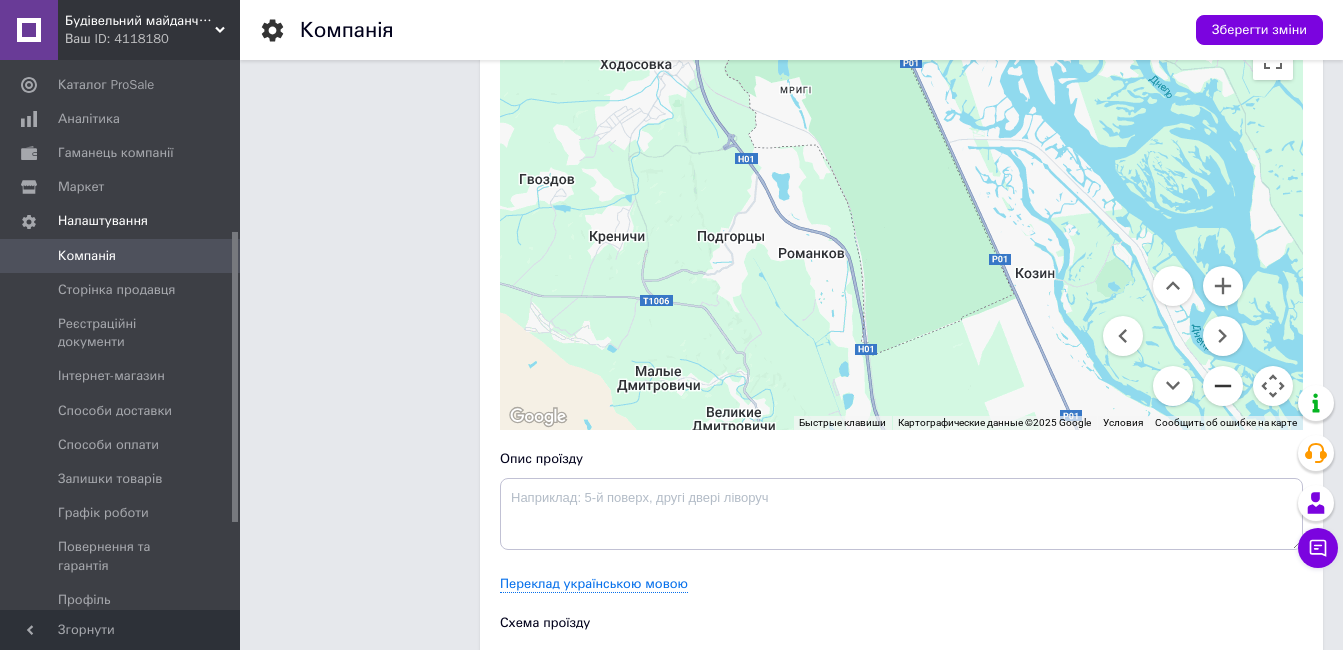 click at bounding box center (1223, 386) 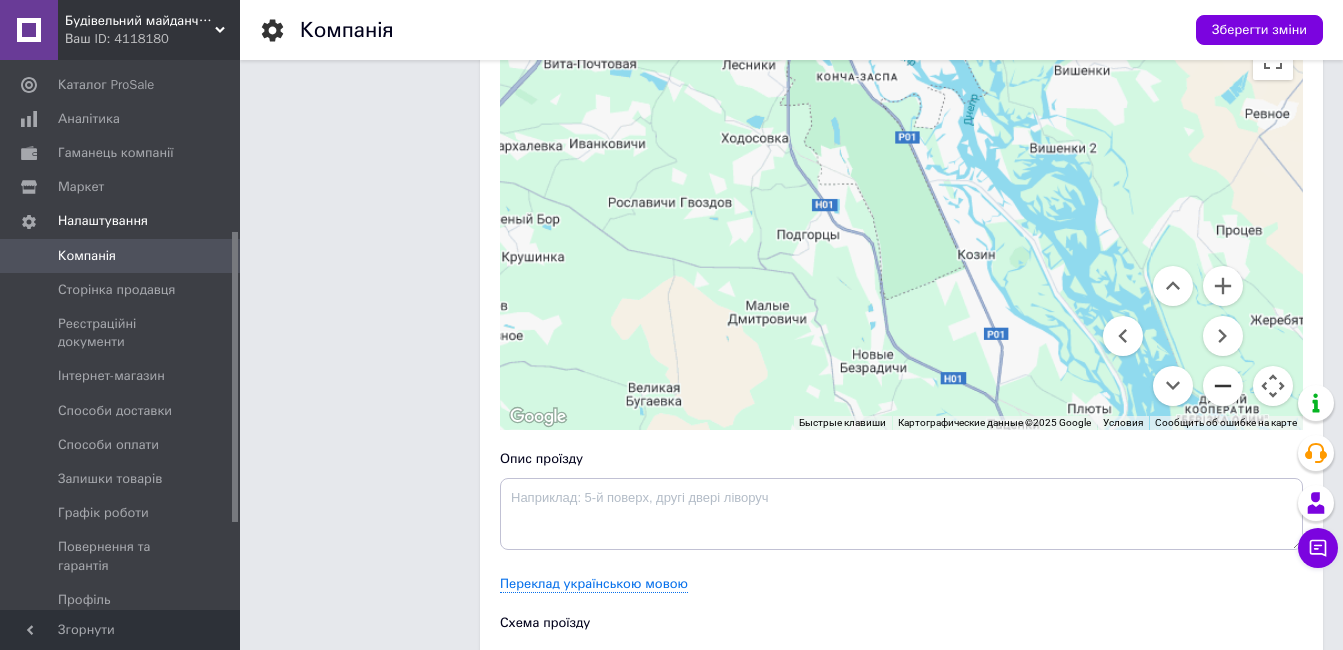 click at bounding box center (1223, 386) 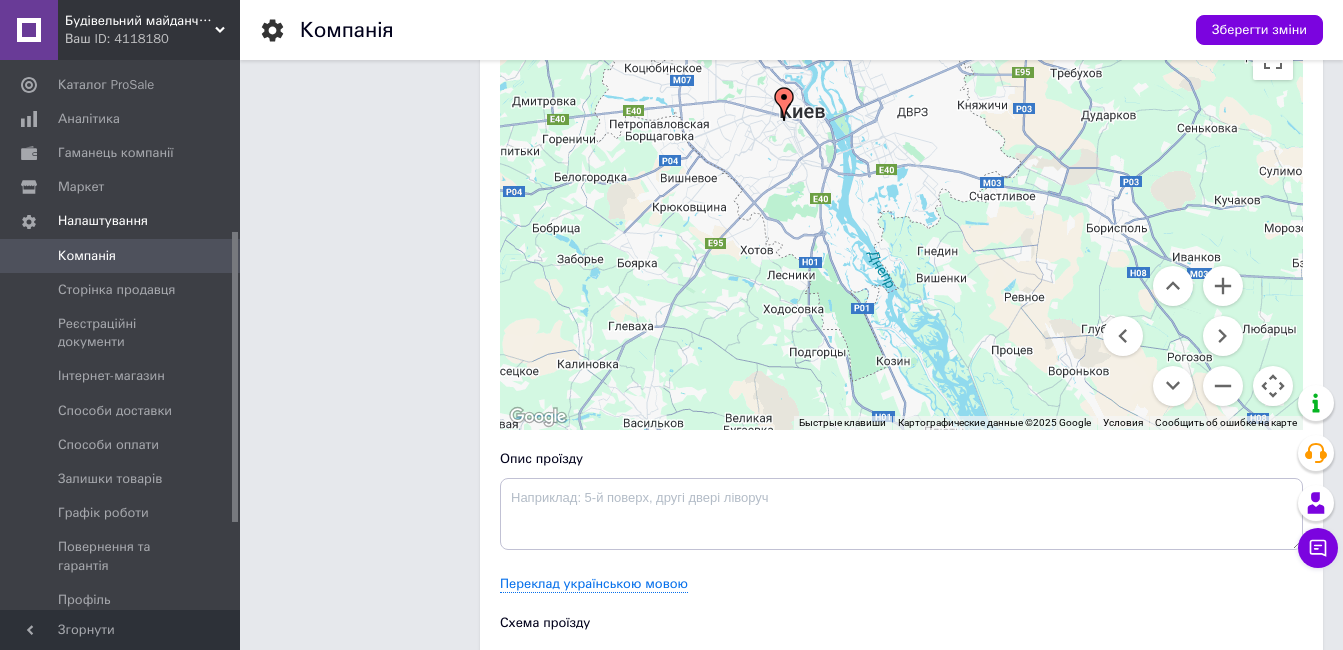 drag, startPoint x: 884, startPoint y: 309, endPoint x: 842, endPoint y: 437, distance: 134.71451 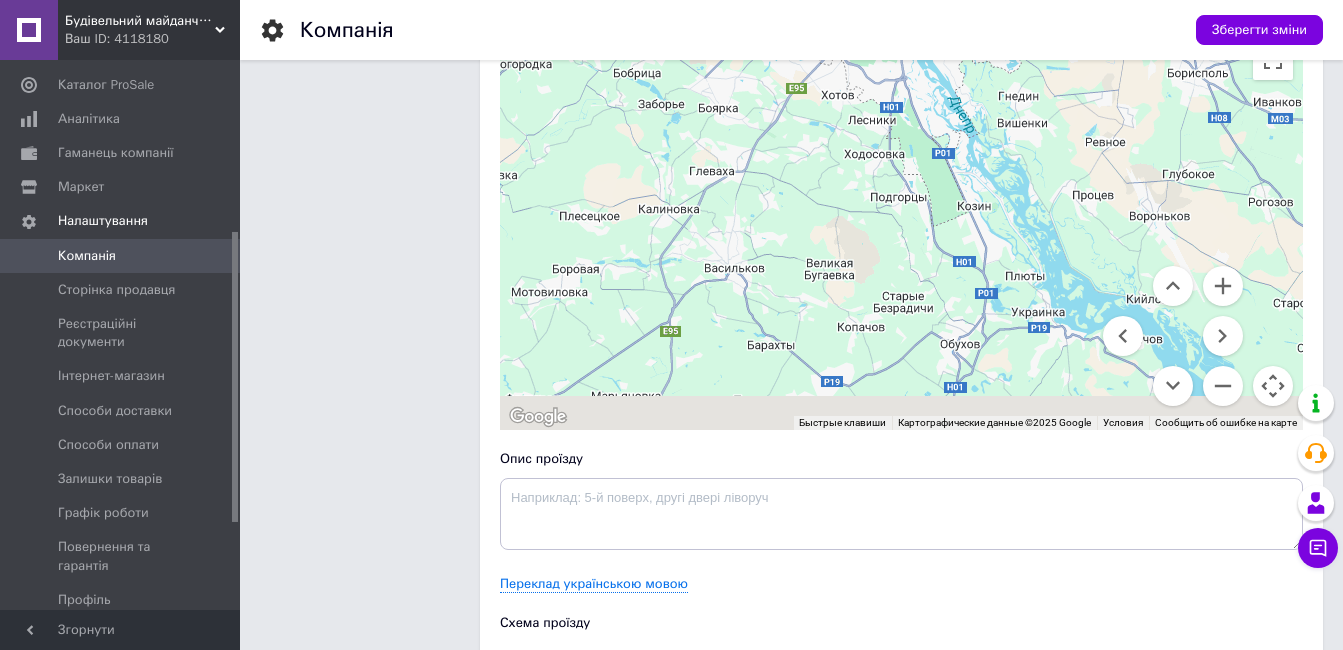 drag, startPoint x: 823, startPoint y: 186, endPoint x: 909, endPoint y: -19, distance: 222.30835 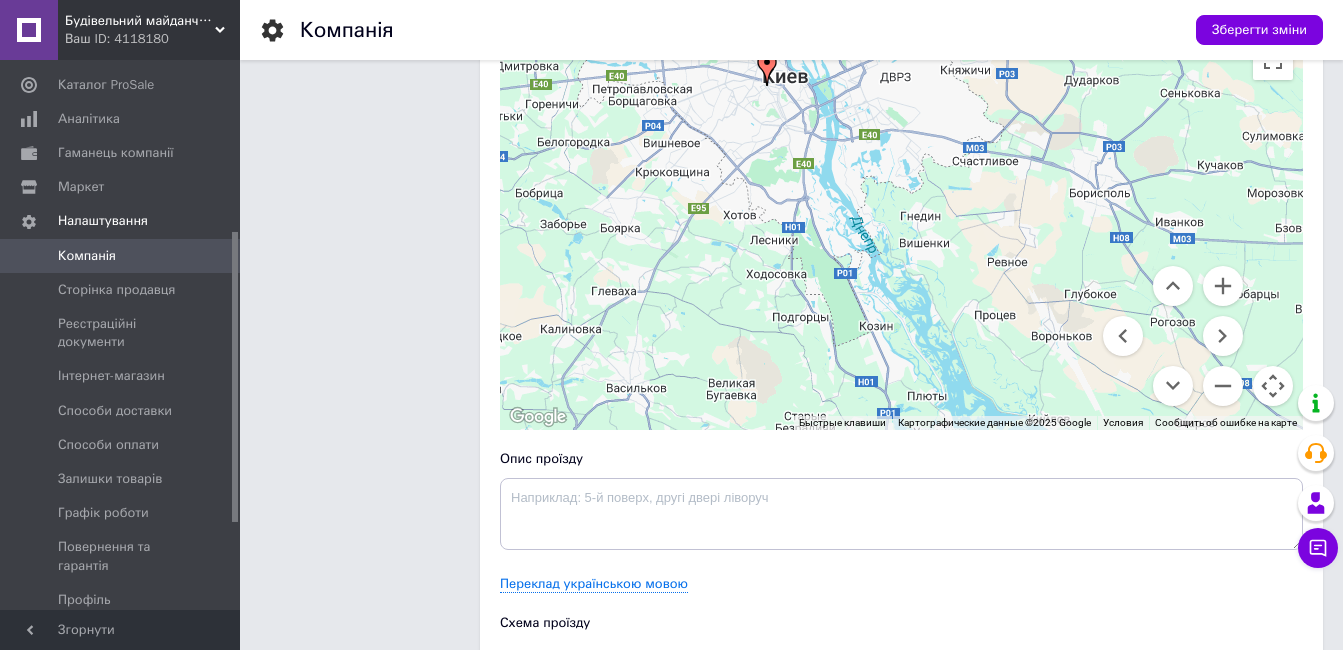 drag, startPoint x: 943, startPoint y: 223, endPoint x: 874, endPoint y: 74, distance: 164.2011 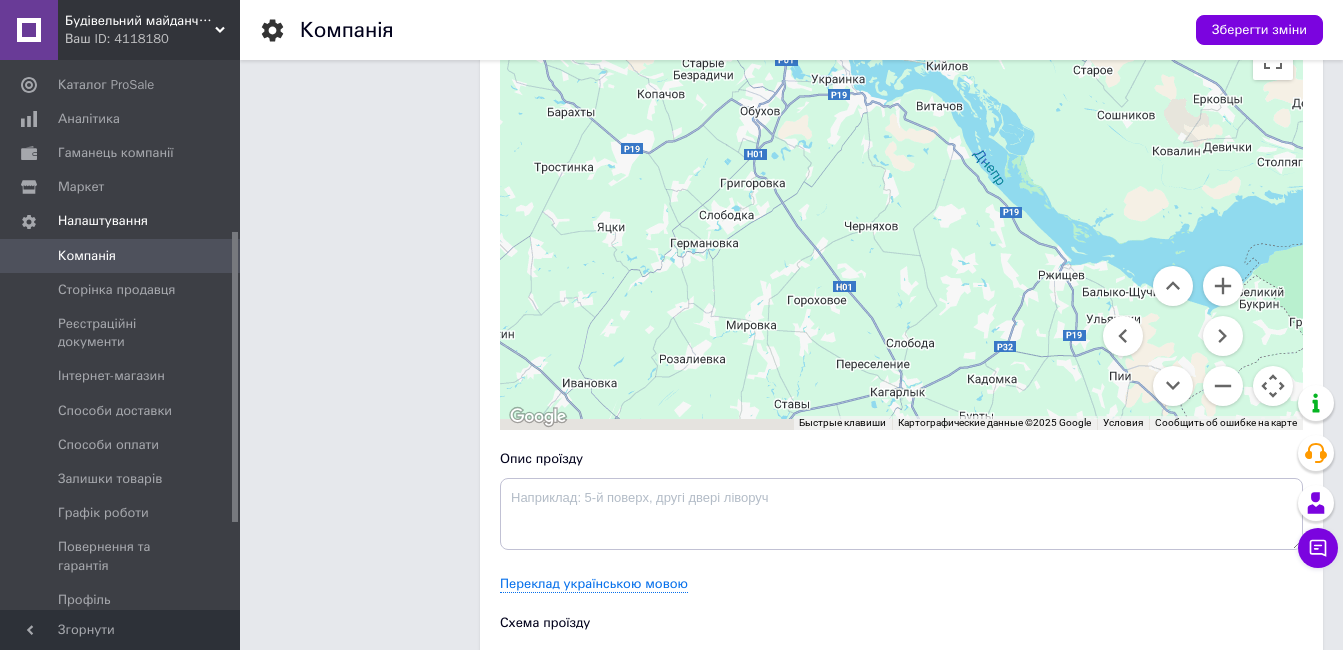 drag, startPoint x: 894, startPoint y: 314, endPoint x: 910, endPoint y: 118, distance: 196.65198 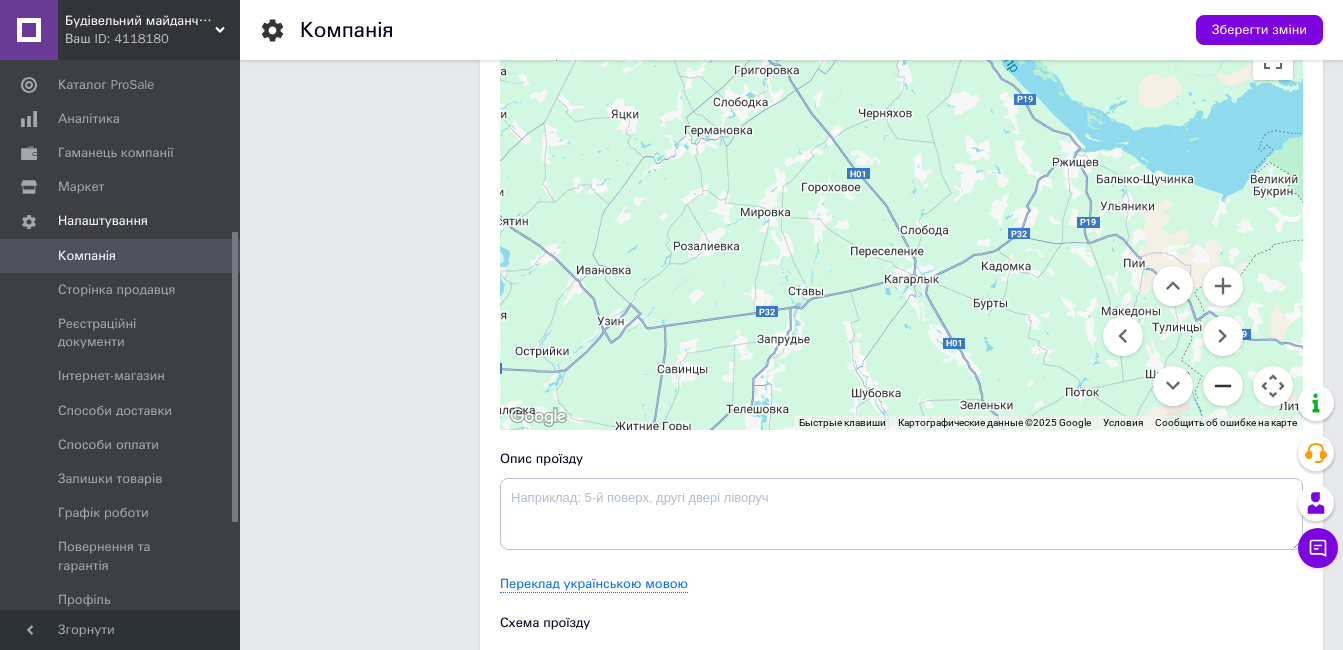 click at bounding box center [1223, 386] 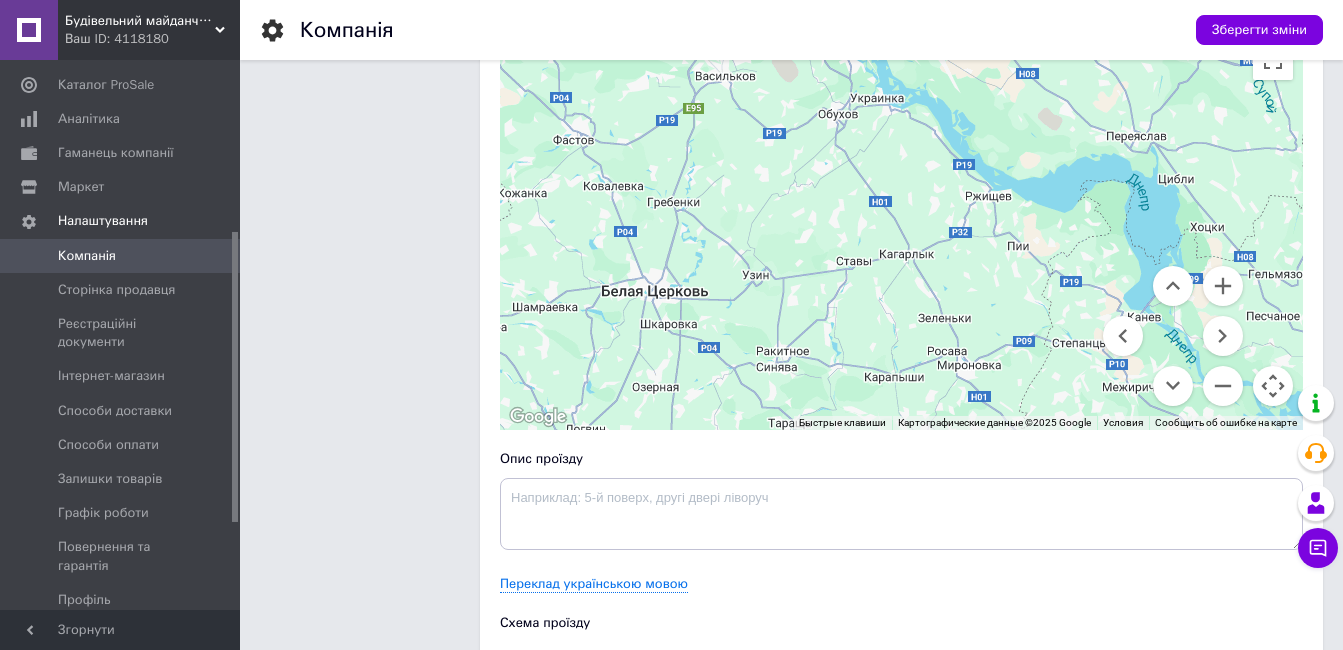 drag, startPoint x: 978, startPoint y: 244, endPoint x: 928, endPoint y: 340, distance: 108.24047 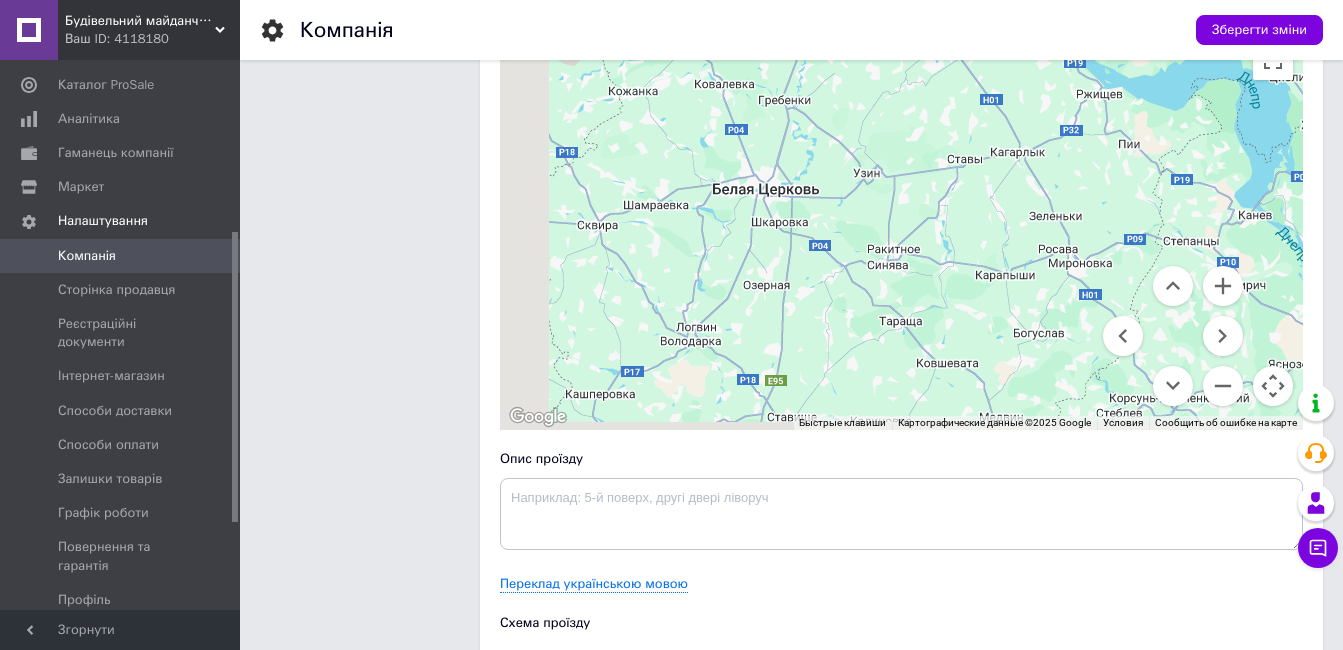 drag, startPoint x: 916, startPoint y: 214, endPoint x: 1030, endPoint y: 129, distance: 142.20056 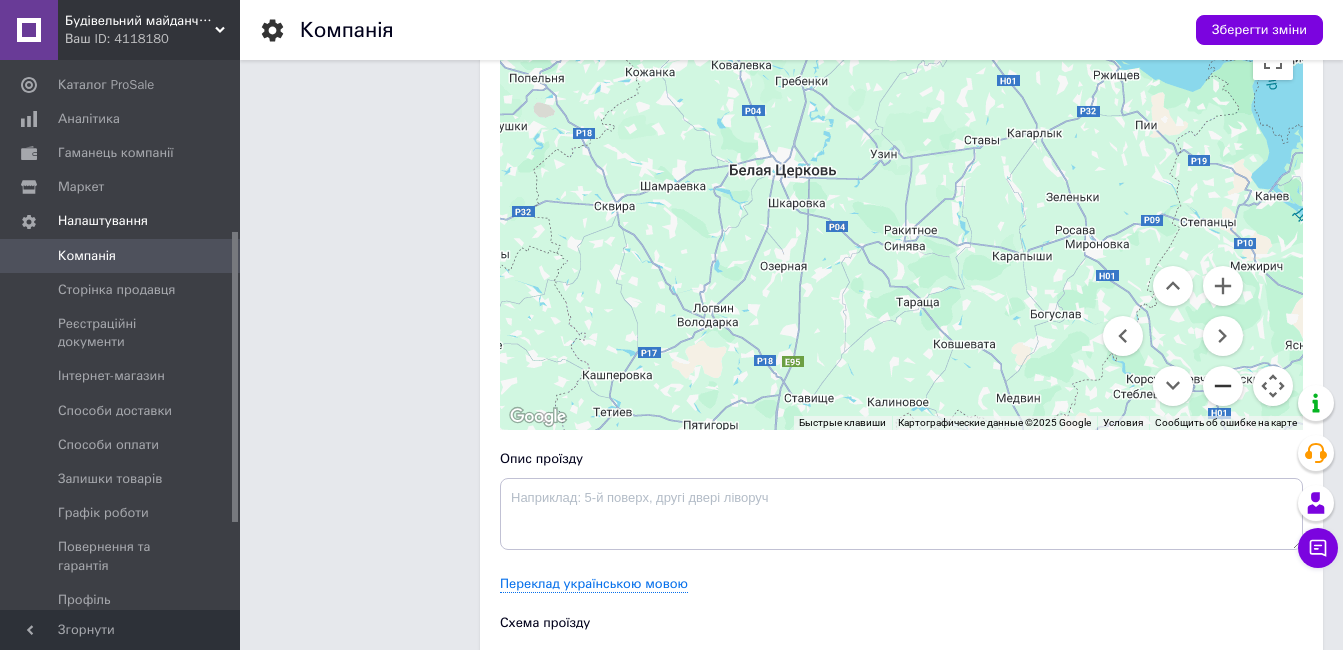 click at bounding box center (1223, 386) 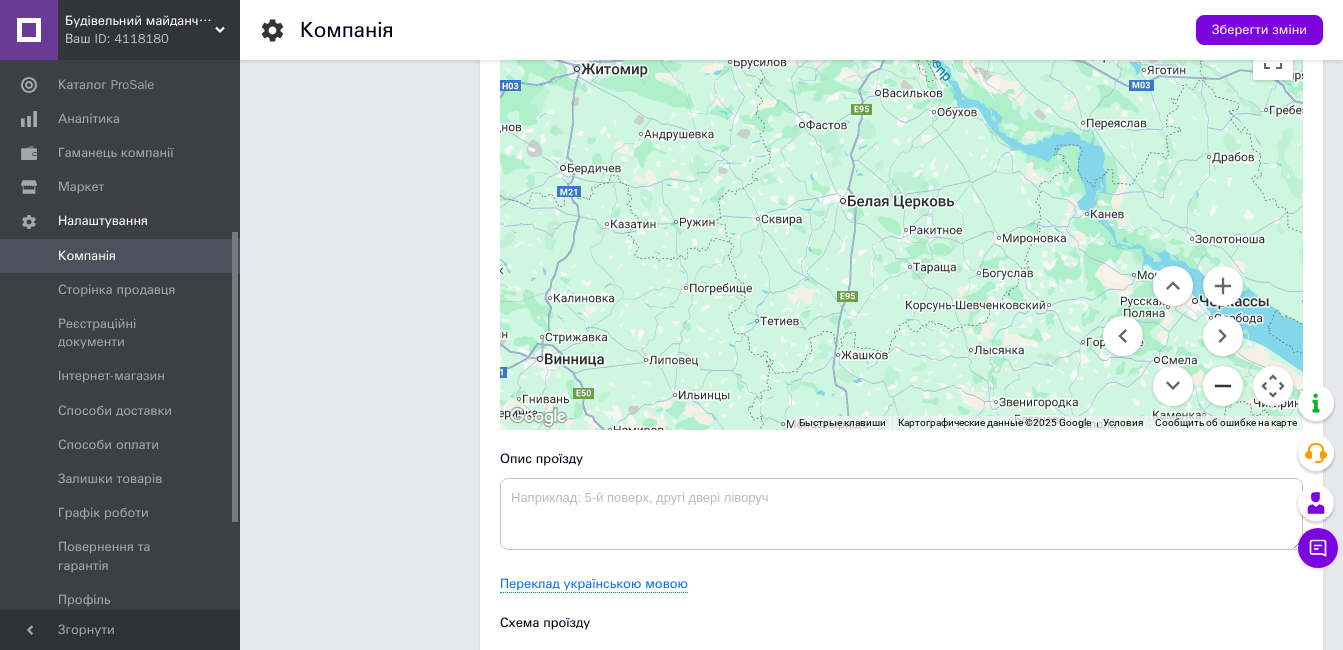 click at bounding box center (1223, 386) 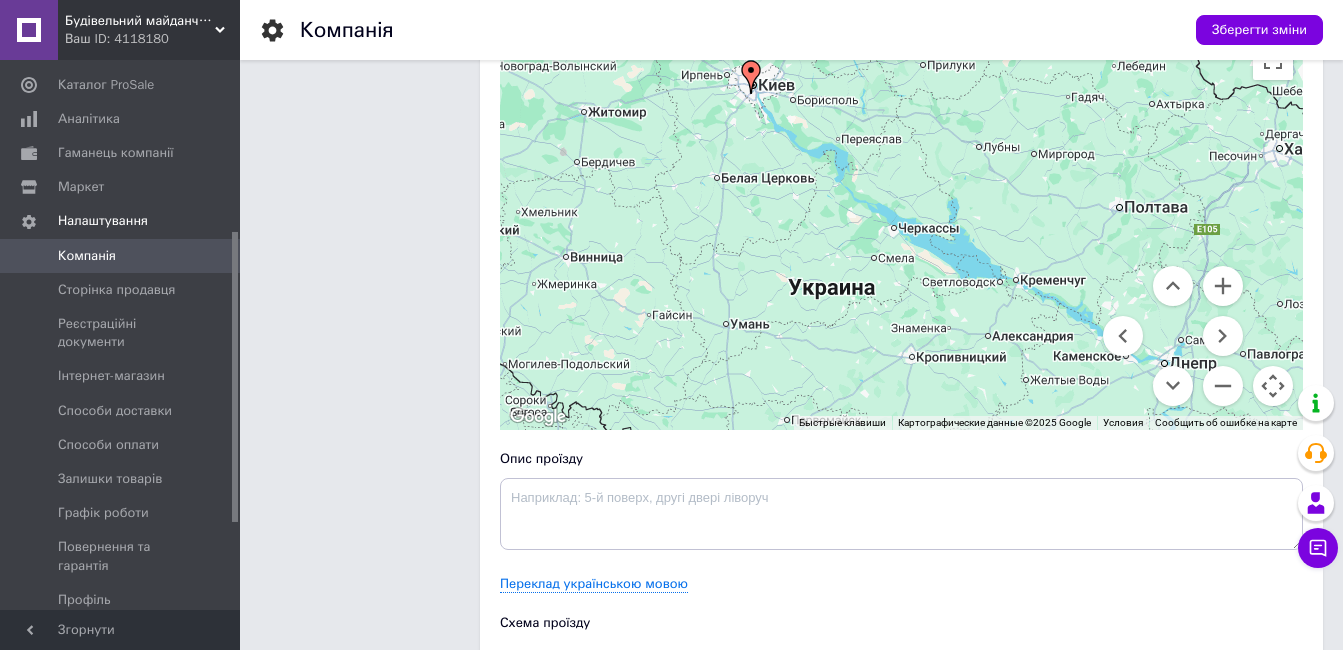 drag, startPoint x: 961, startPoint y: 317, endPoint x: 807, endPoint y: 274, distance: 159.8906 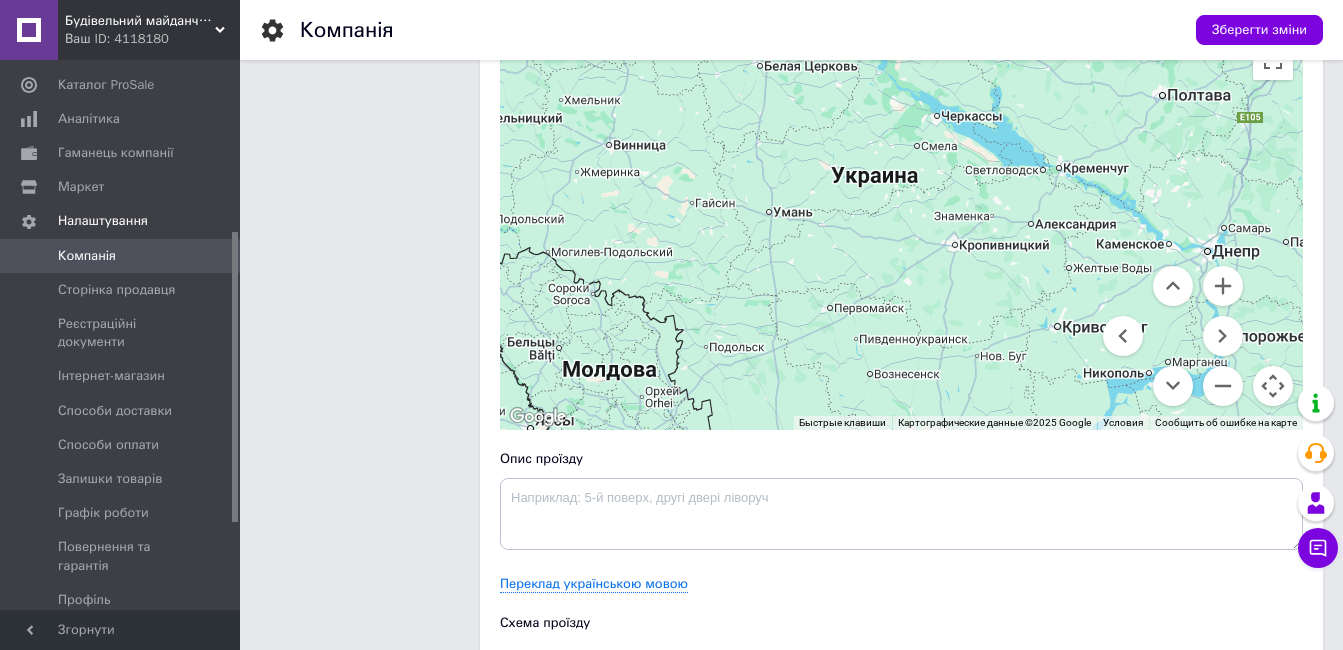 drag, startPoint x: 808, startPoint y: 266, endPoint x: 853, endPoint y: 143, distance: 130.97328 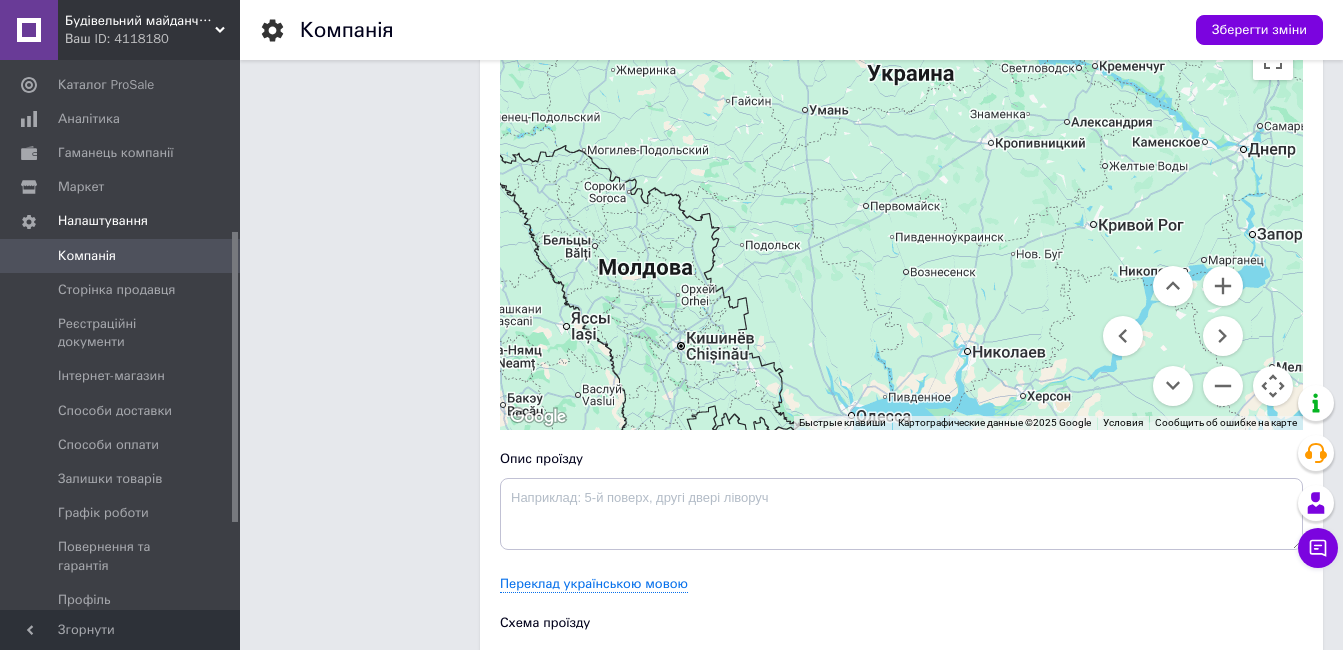 drag, startPoint x: 872, startPoint y: 285, endPoint x: 890, endPoint y: 236, distance: 52.201534 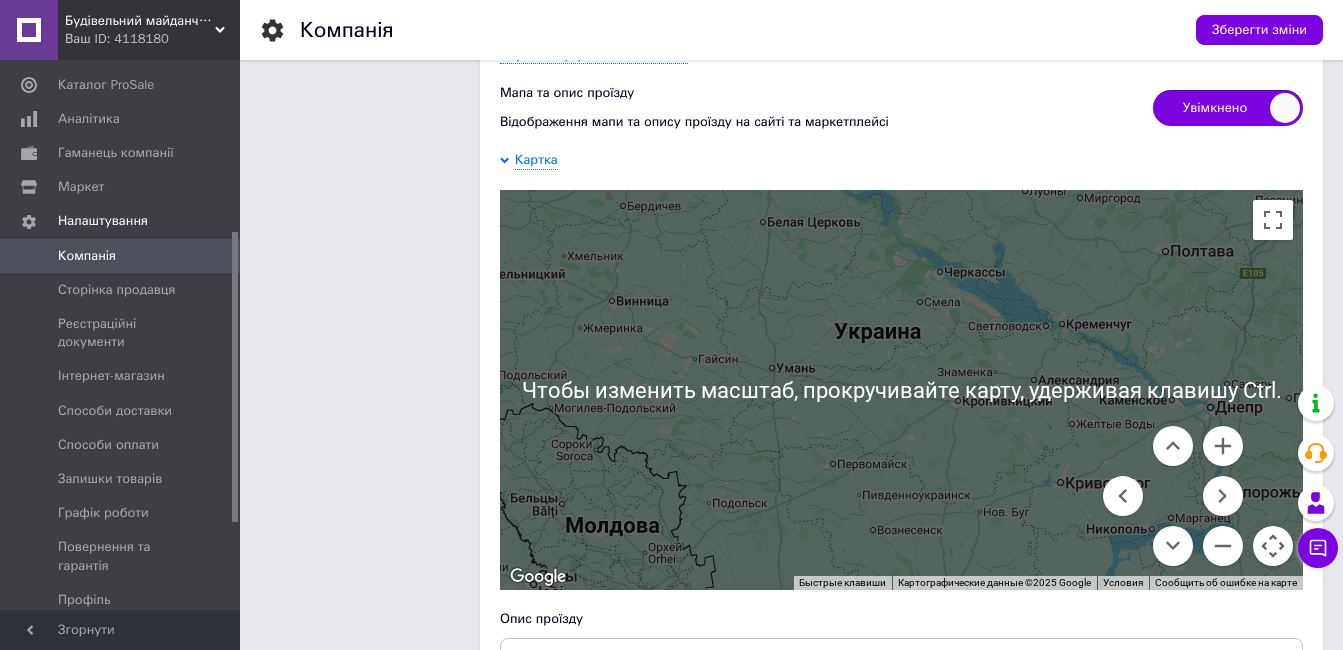 scroll, scrollTop: 1625, scrollLeft: 0, axis: vertical 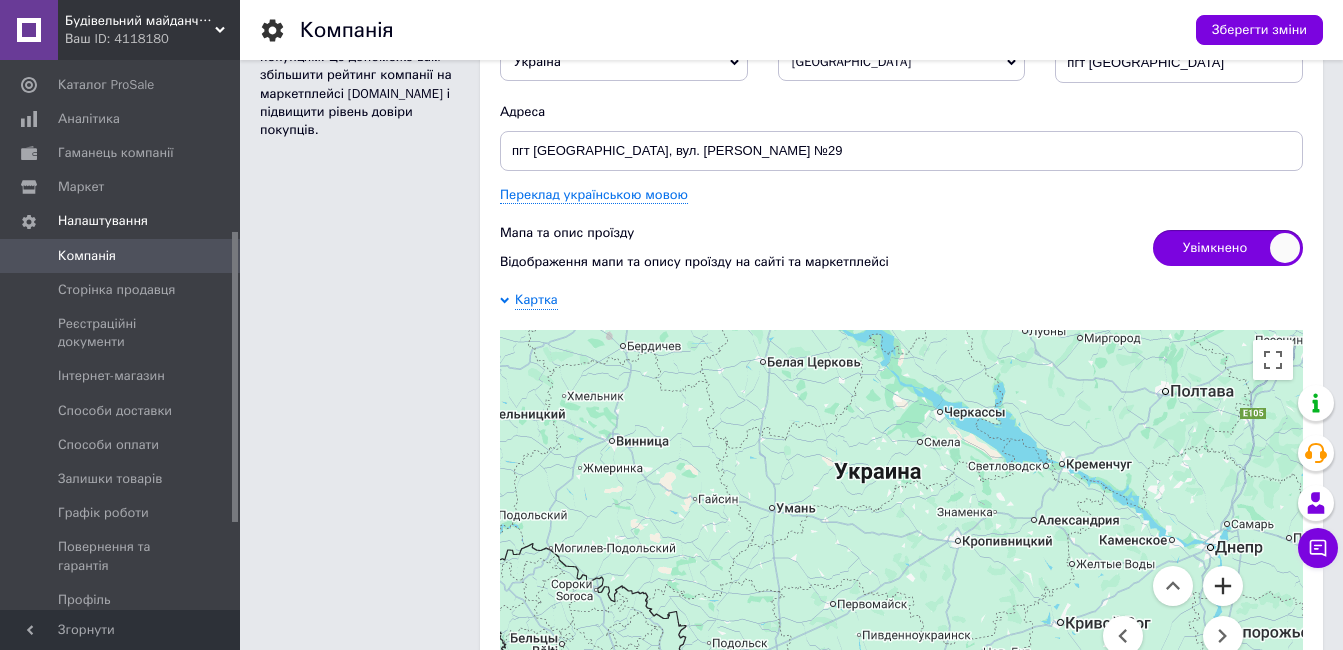 click at bounding box center [1223, 586] 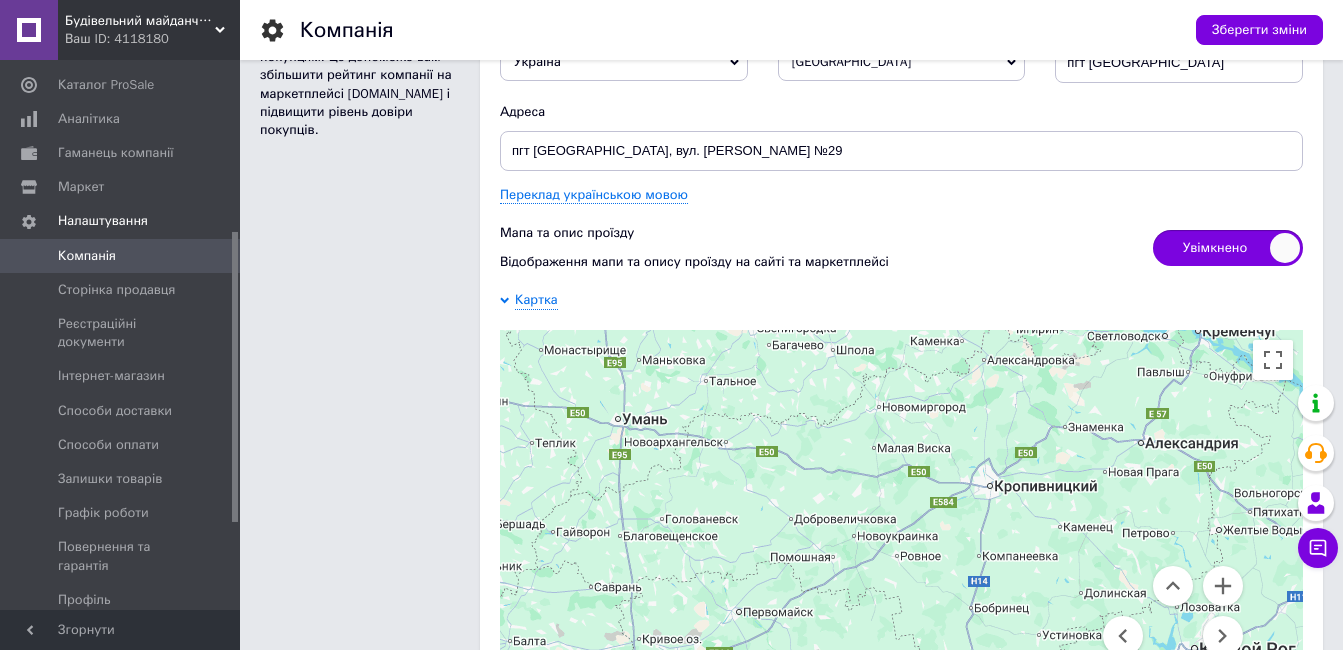 drag, startPoint x: 959, startPoint y: 568, endPoint x: 831, endPoint y: 305, distance: 292.49445 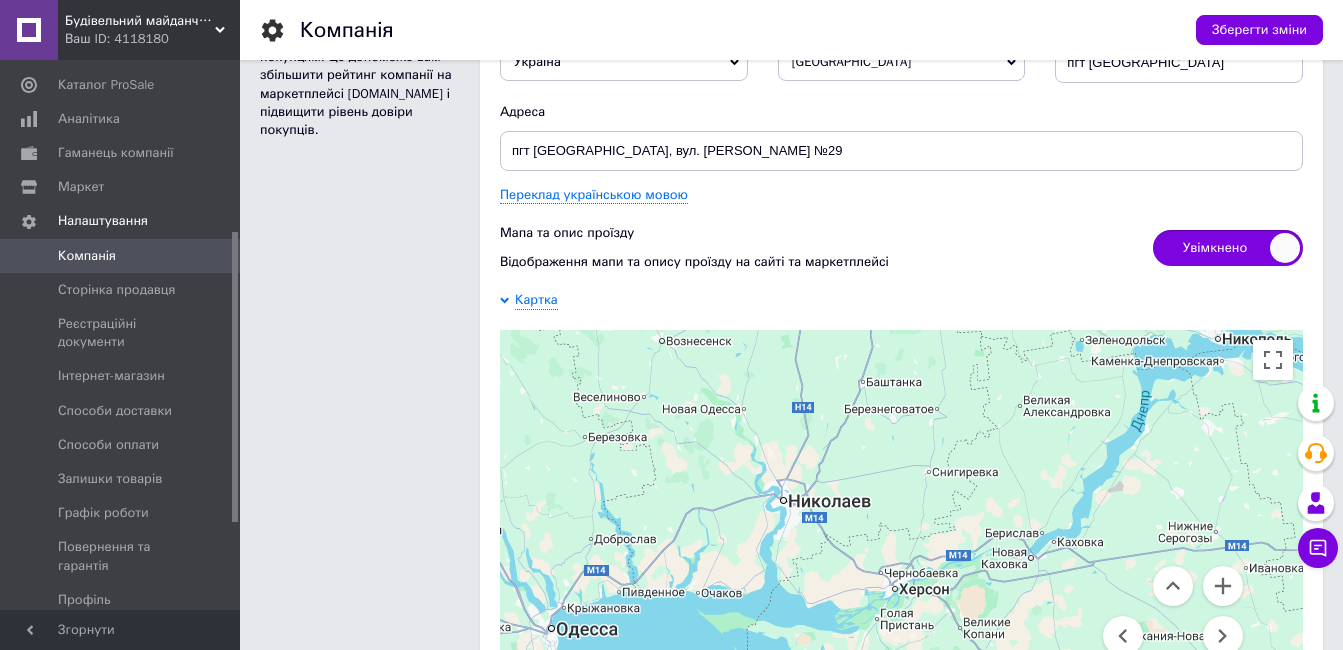 drag, startPoint x: 944, startPoint y: 504, endPoint x: 917, endPoint y: 368, distance: 138.65425 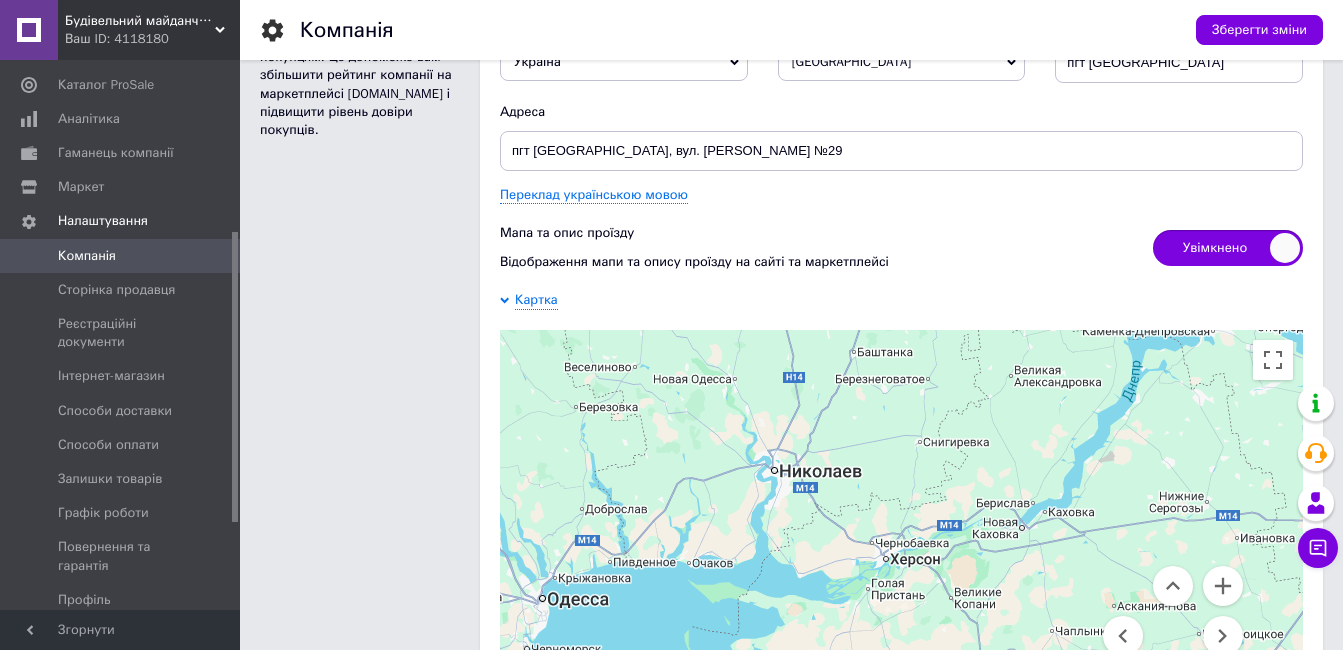 drag, startPoint x: 913, startPoint y: 581, endPoint x: 680, endPoint y: 564, distance: 233.61935 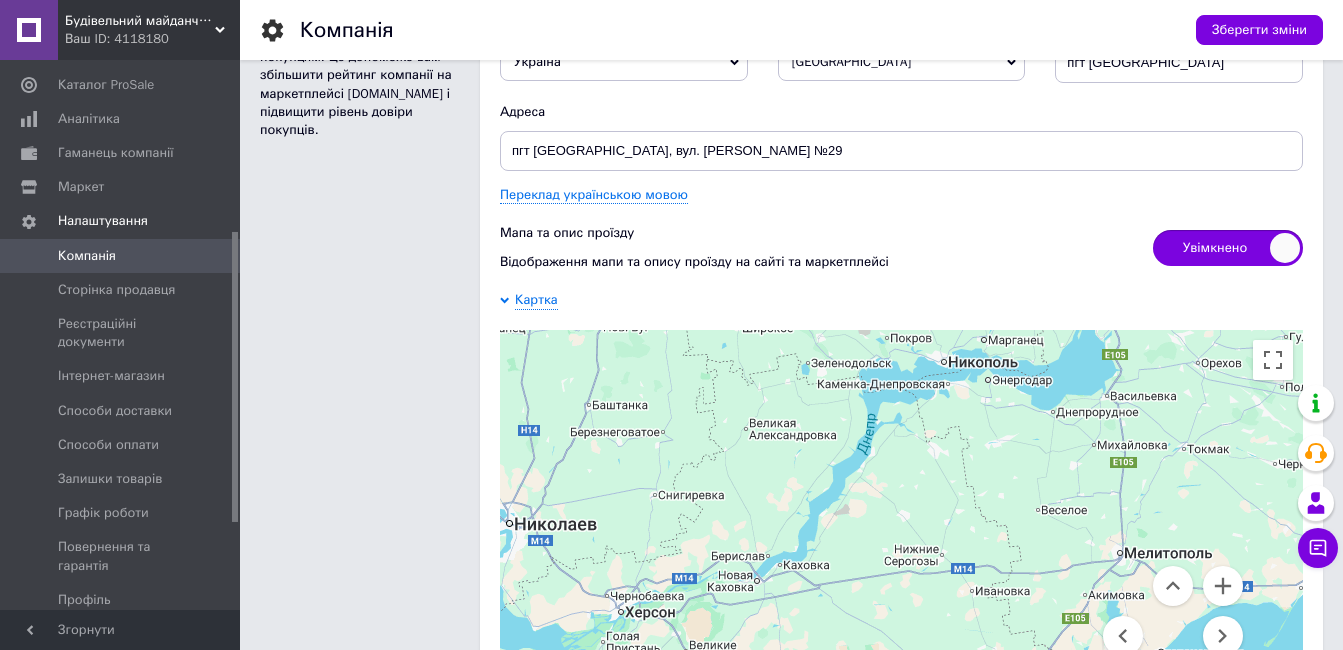 drag, startPoint x: 1062, startPoint y: 393, endPoint x: 742, endPoint y: 467, distance: 328.44482 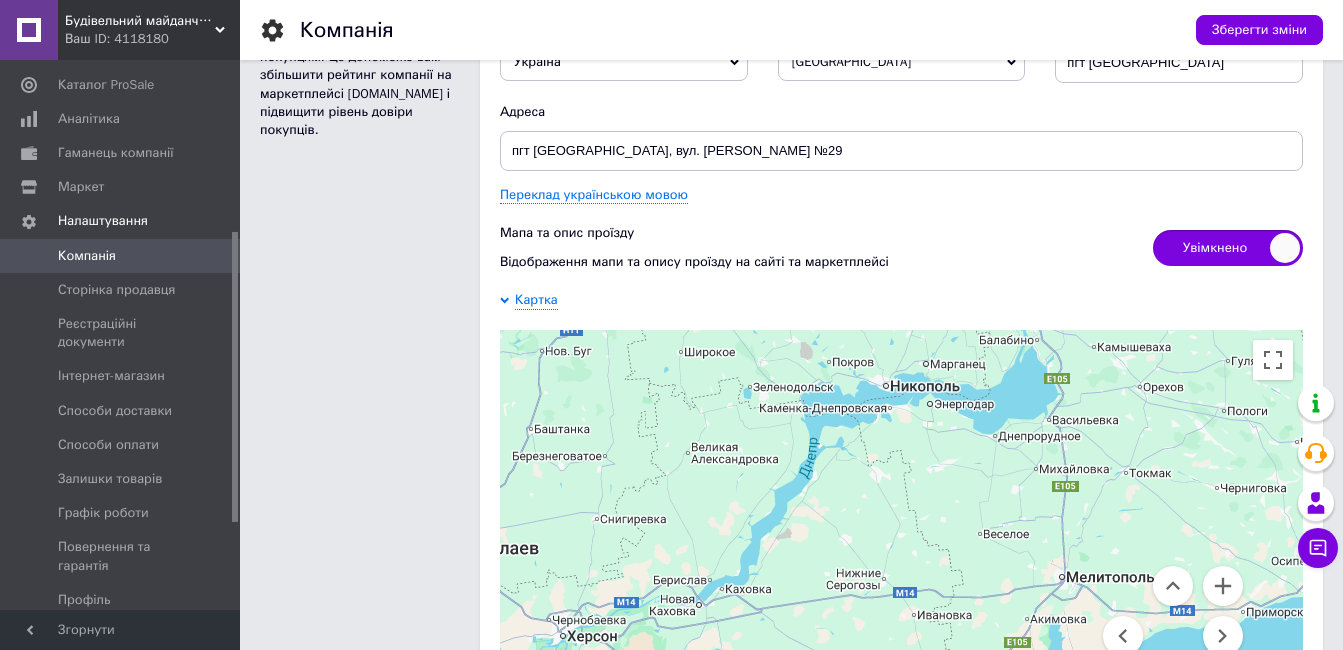 drag, startPoint x: 1003, startPoint y: 388, endPoint x: 879, endPoint y: 493, distance: 162.48384 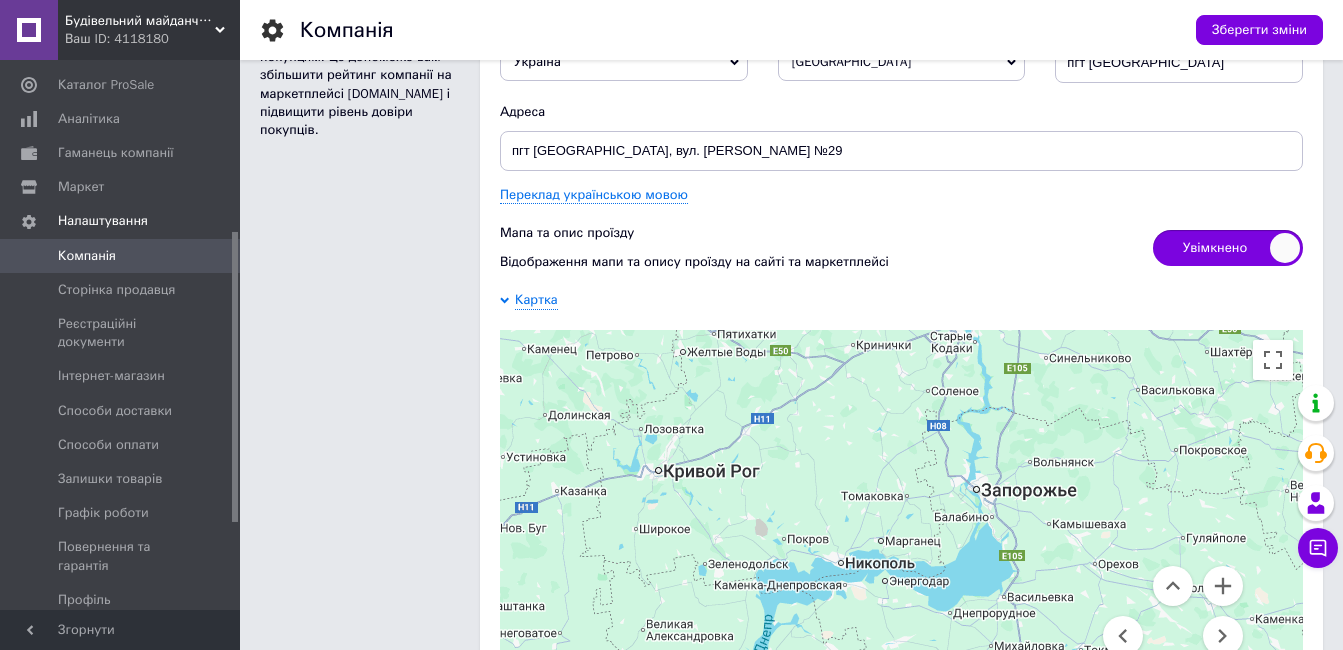 drag, startPoint x: 920, startPoint y: 350, endPoint x: 878, endPoint y: 553, distance: 207.2993 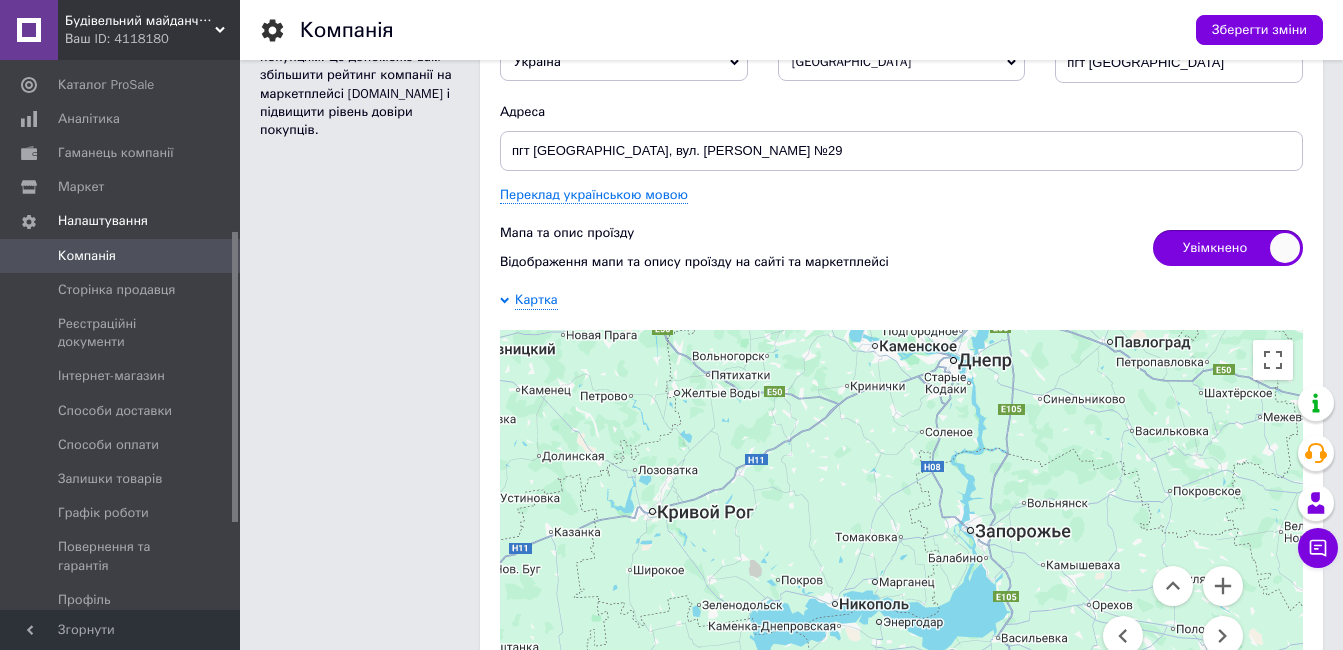 drag, startPoint x: 951, startPoint y: 443, endPoint x: 943, endPoint y: 472, distance: 30.083218 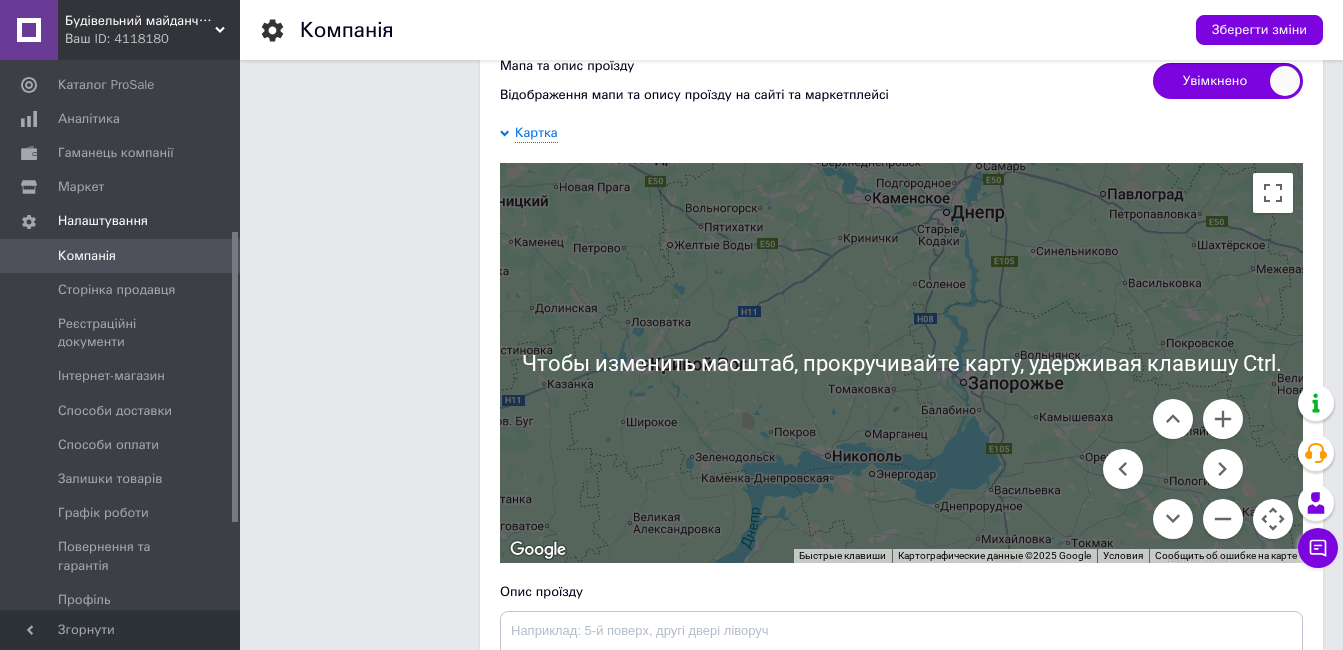 scroll, scrollTop: 1825, scrollLeft: 0, axis: vertical 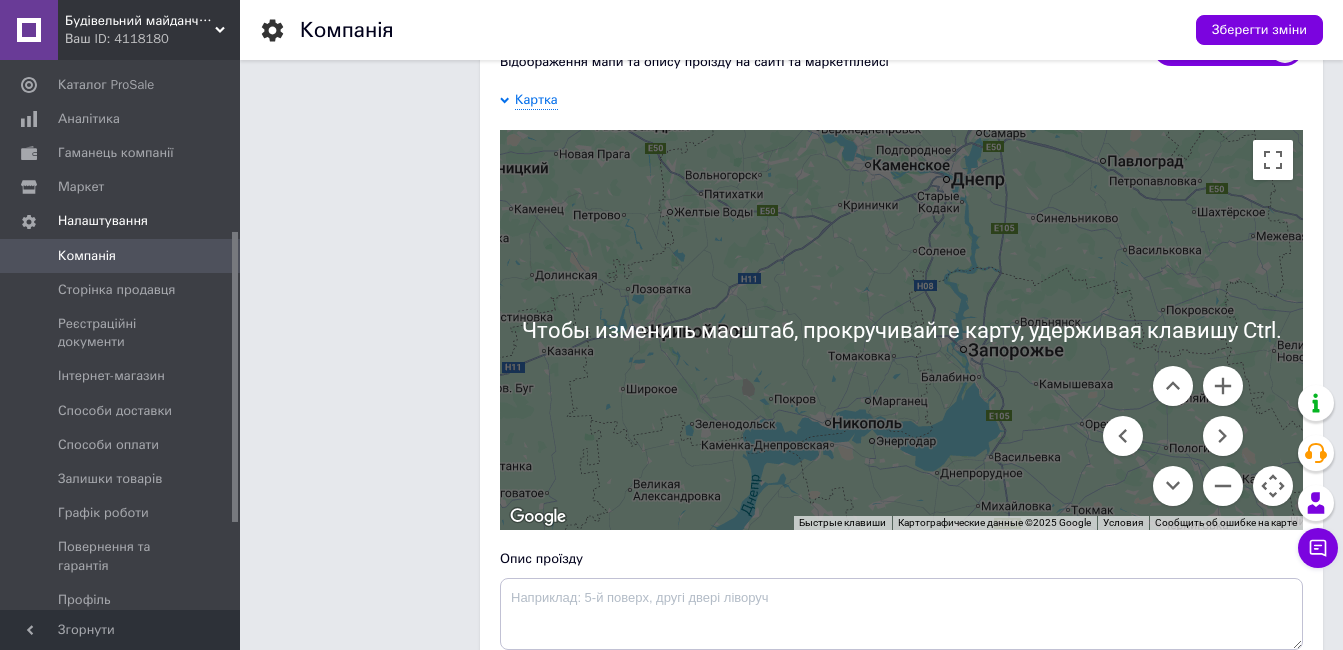 click at bounding box center (1183, 514) 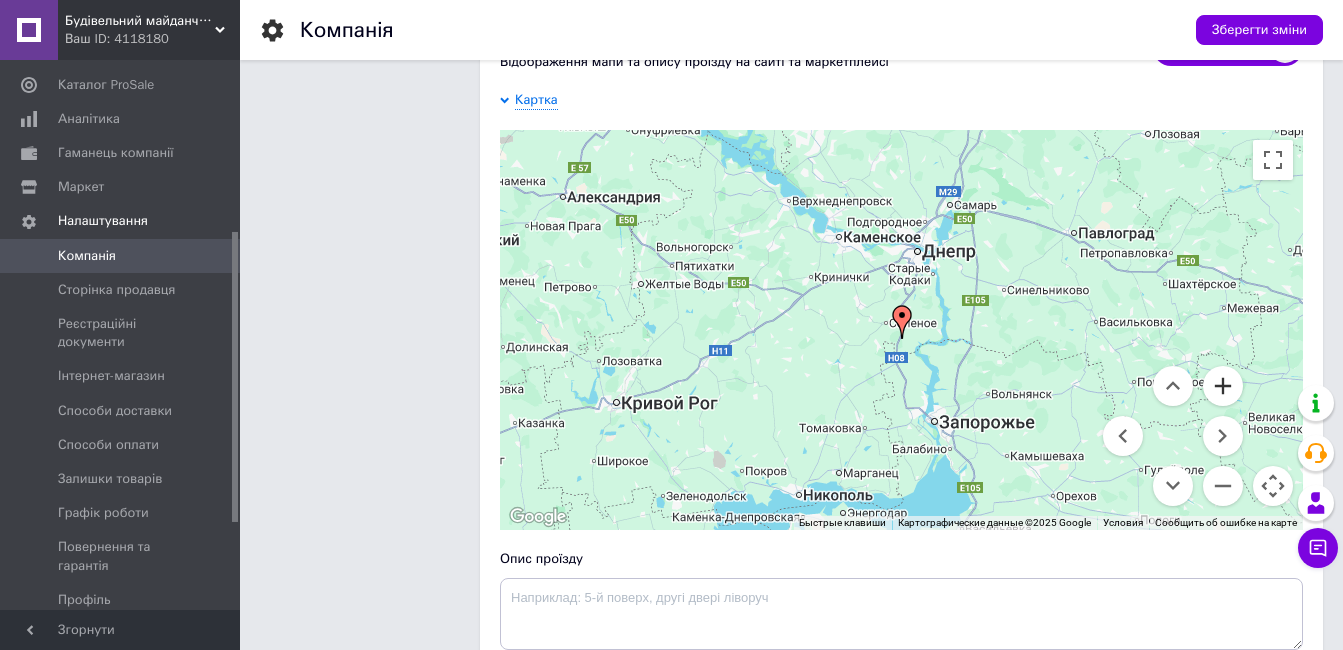 click at bounding box center (1223, 386) 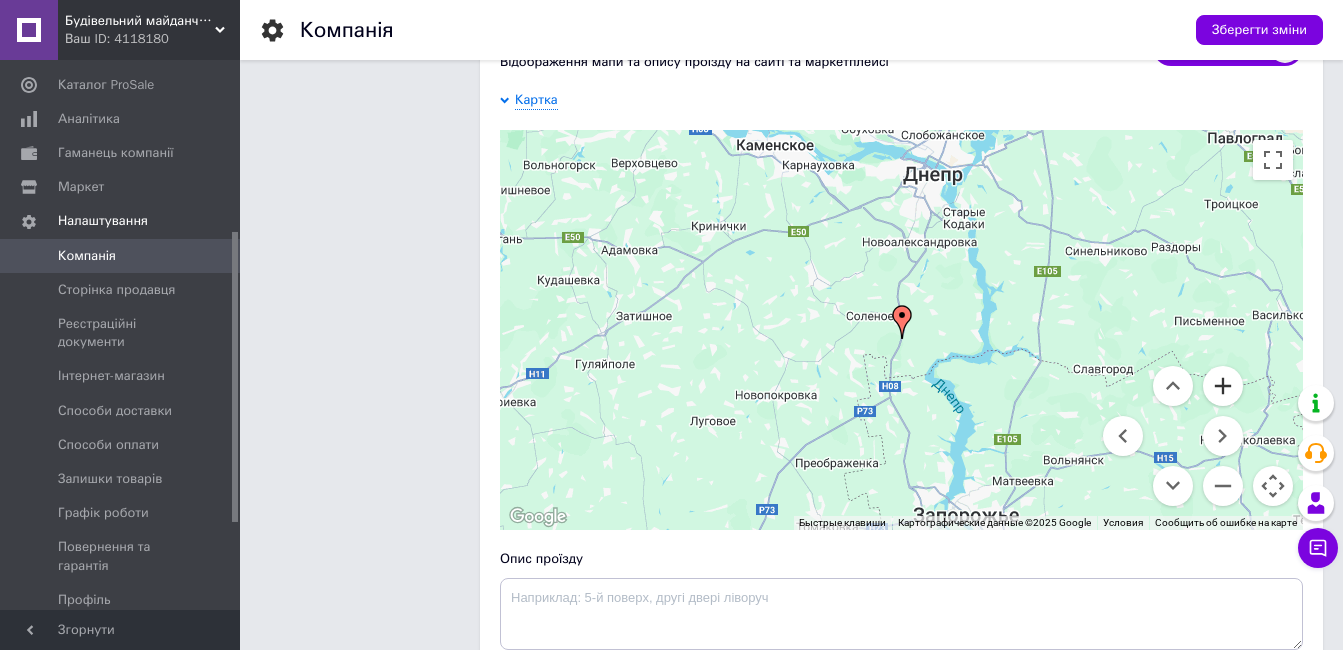 click at bounding box center (1223, 386) 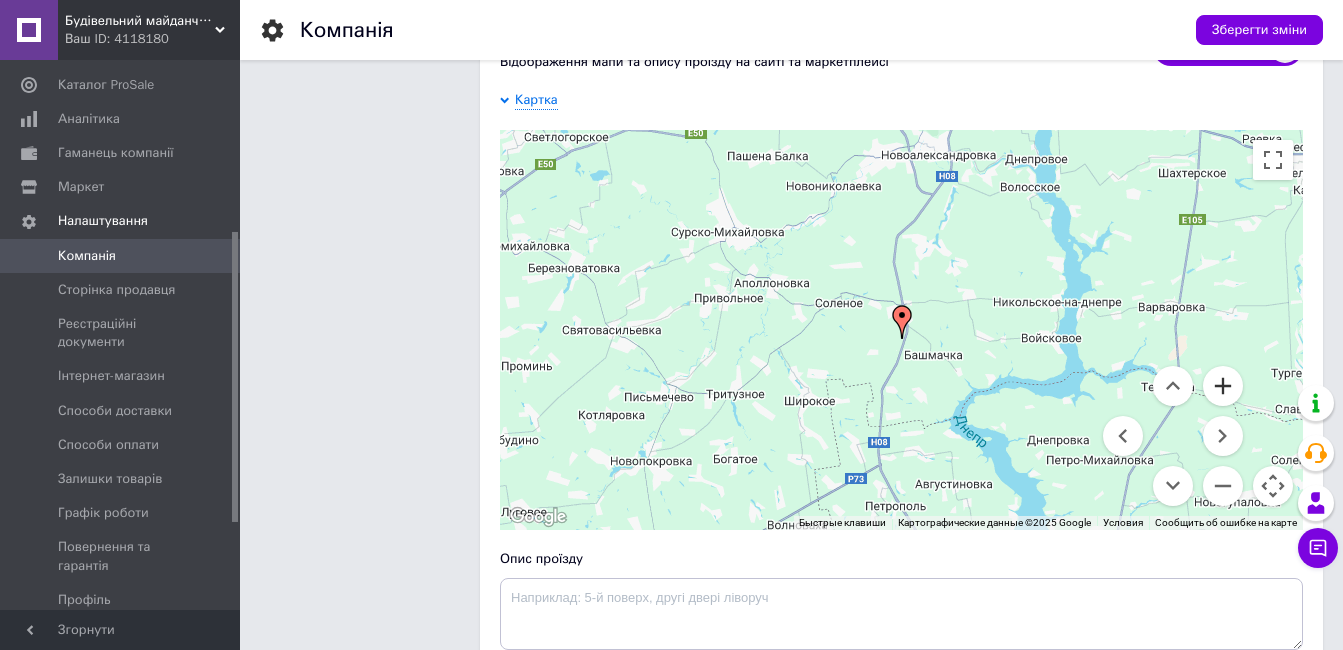 click at bounding box center (1223, 386) 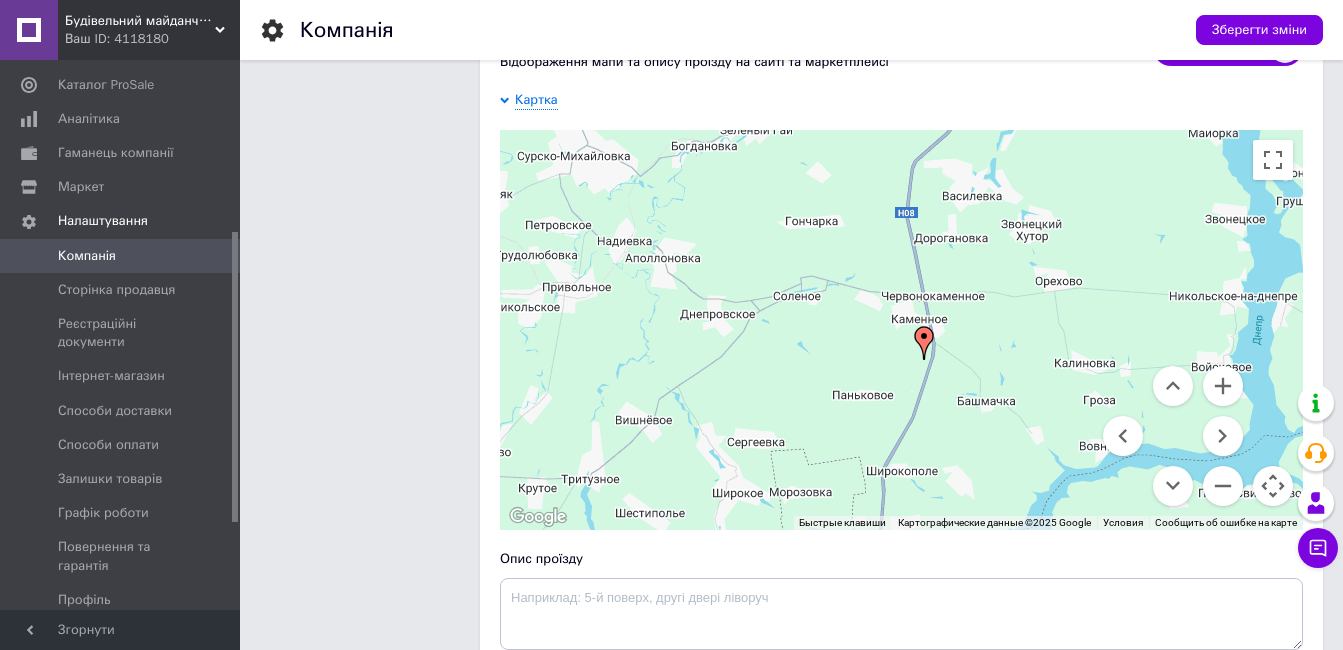 drag, startPoint x: 793, startPoint y: 325, endPoint x: 873, endPoint y: 390, distance: 103.077644 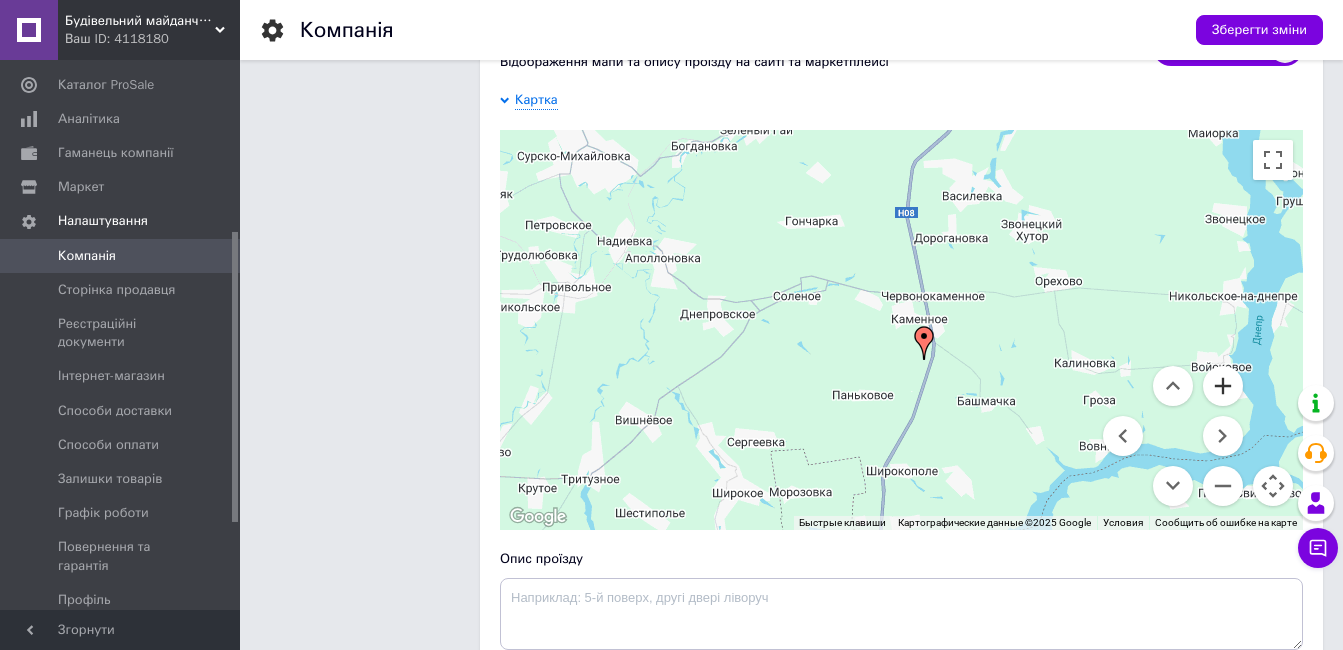 click at bounding box center [1223, 386] 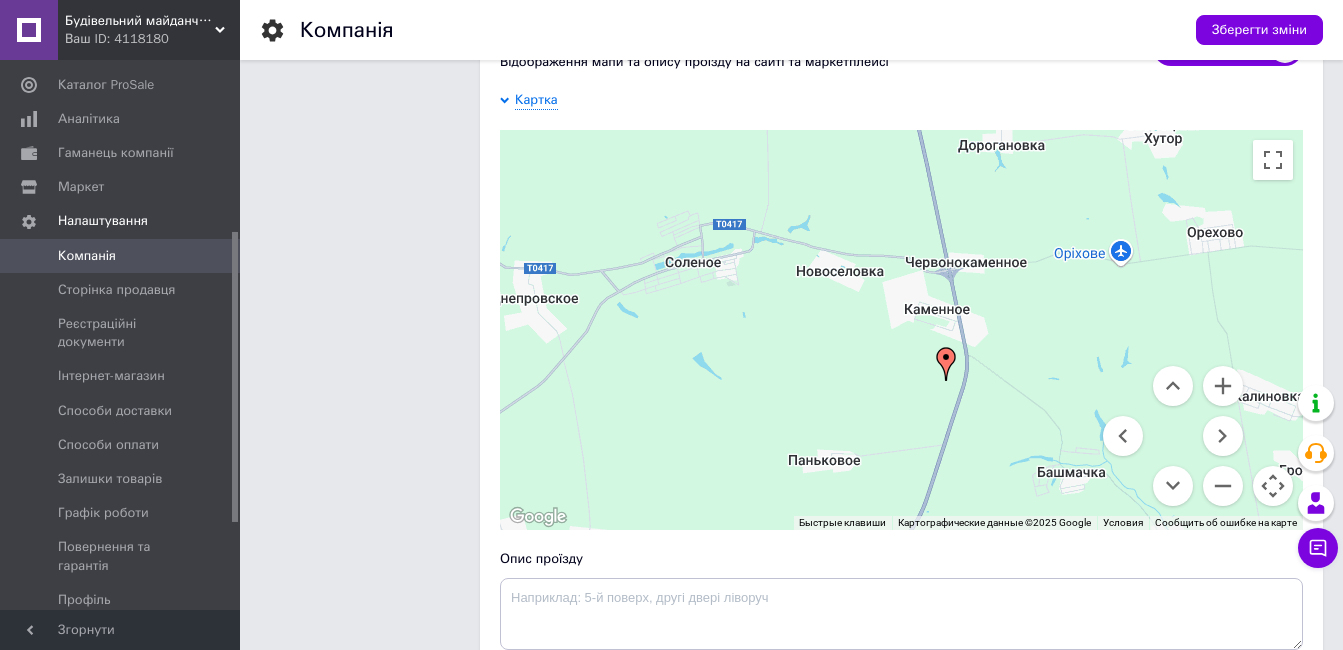 drag, startPoint x: 724, startPoint y: 302, endPoint x: 960, endPoint y: 406, distance: 257.8992 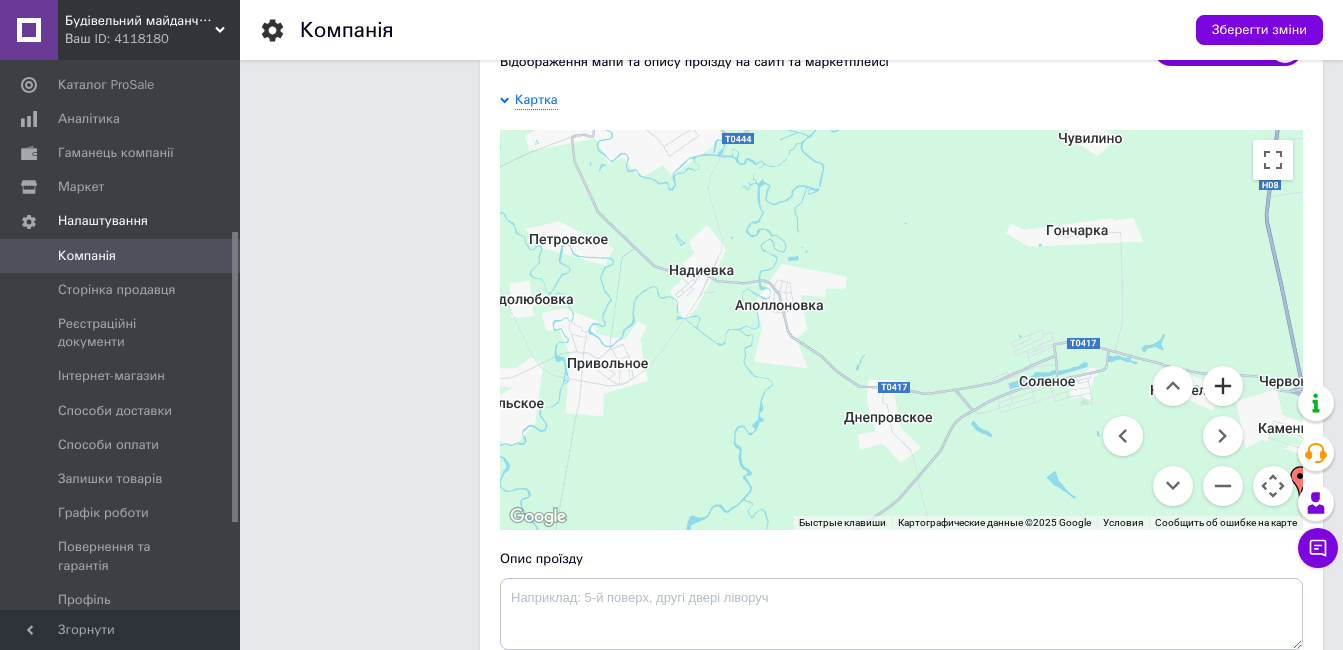 click at bounding box center (1223, 386) 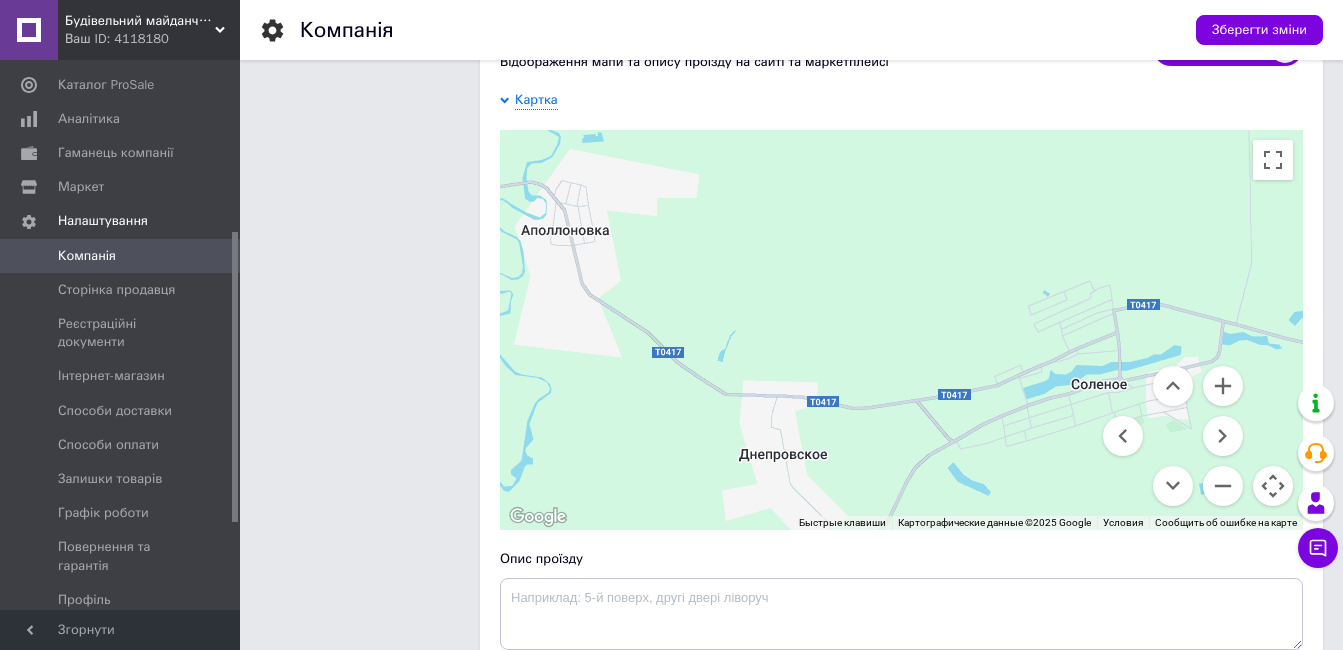 drag, startPoint x: 1086, startPoint y: 419, endPoint x: 935, endPoint y: 332, distance: 174.26991 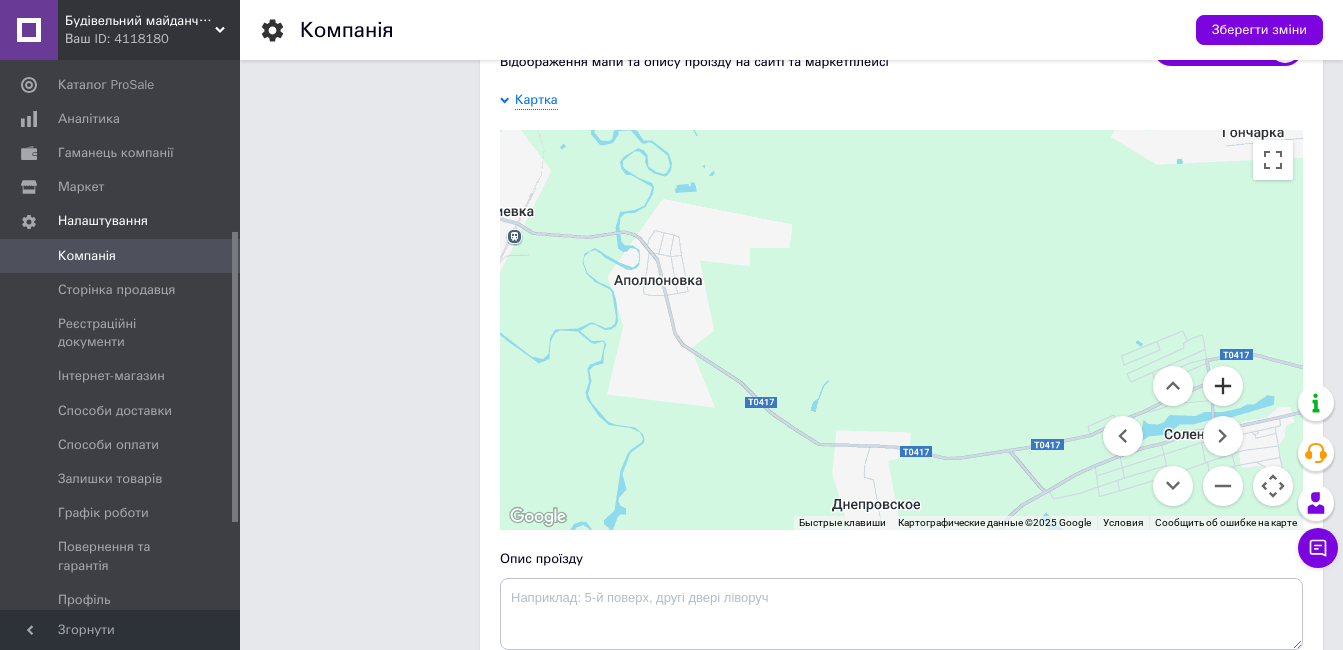 click at bounding box center [1223, 386] 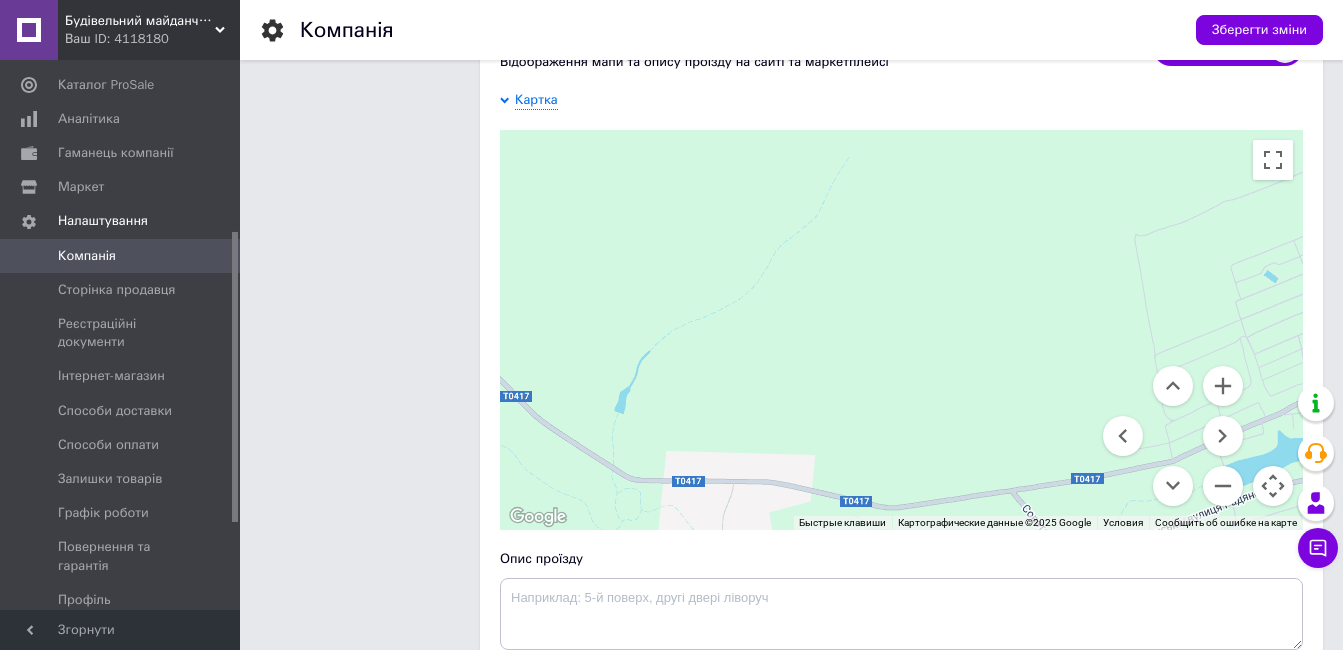 drag, startPoint x: 1031, startPoint y: 388, endPoint x: 695, endPoint y: 165, distance: 403.2679 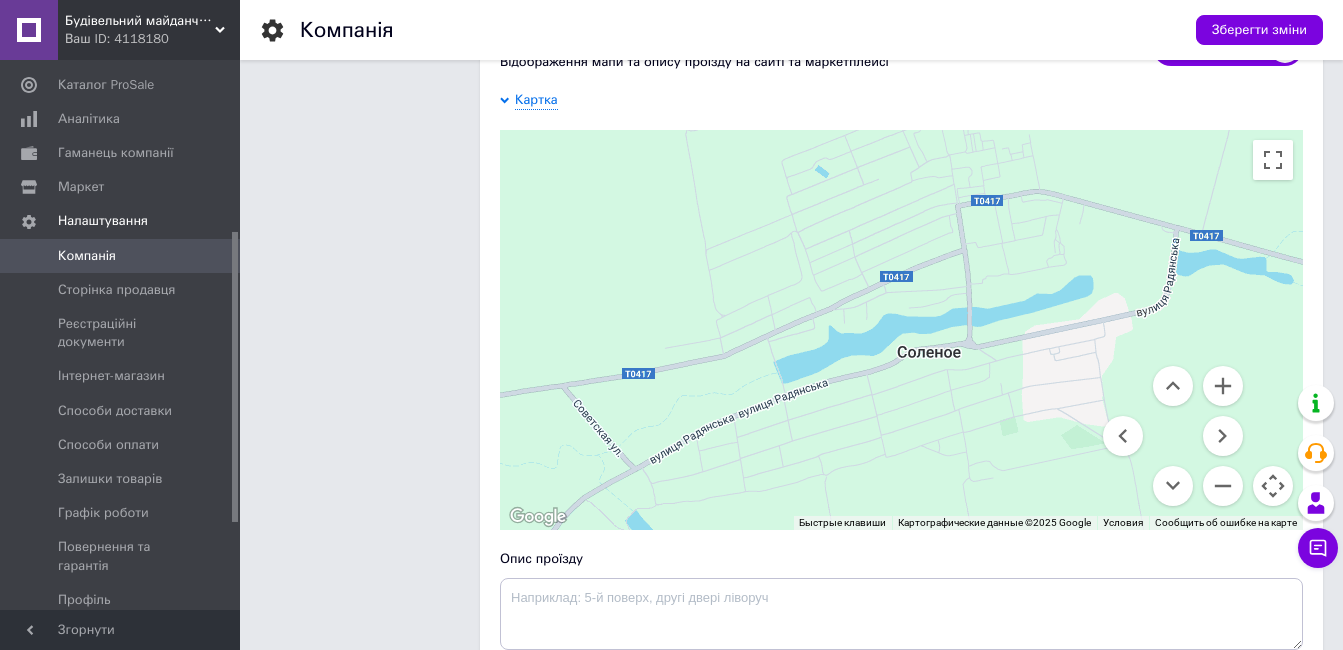 drag, startPoint x: 1113, startPoint y: 335, endPoint x: 927, endPoint y: 394, distance: 195.13329 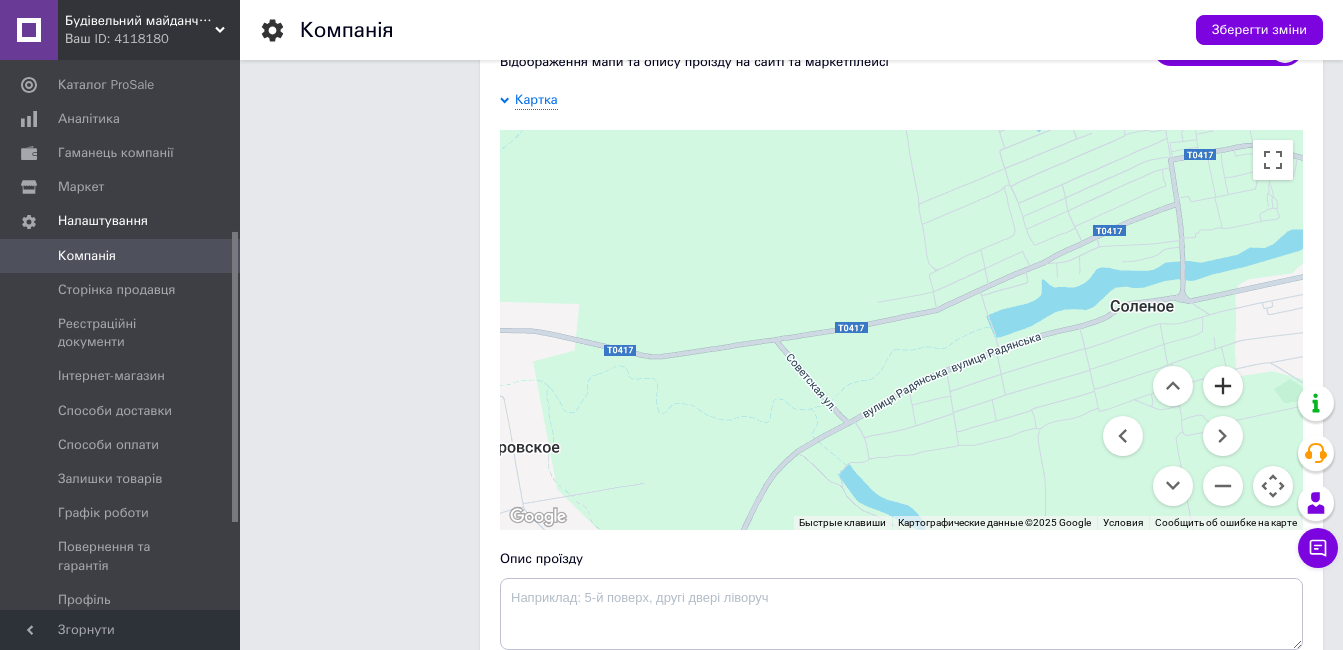 click at bounding box center [1223, 386] 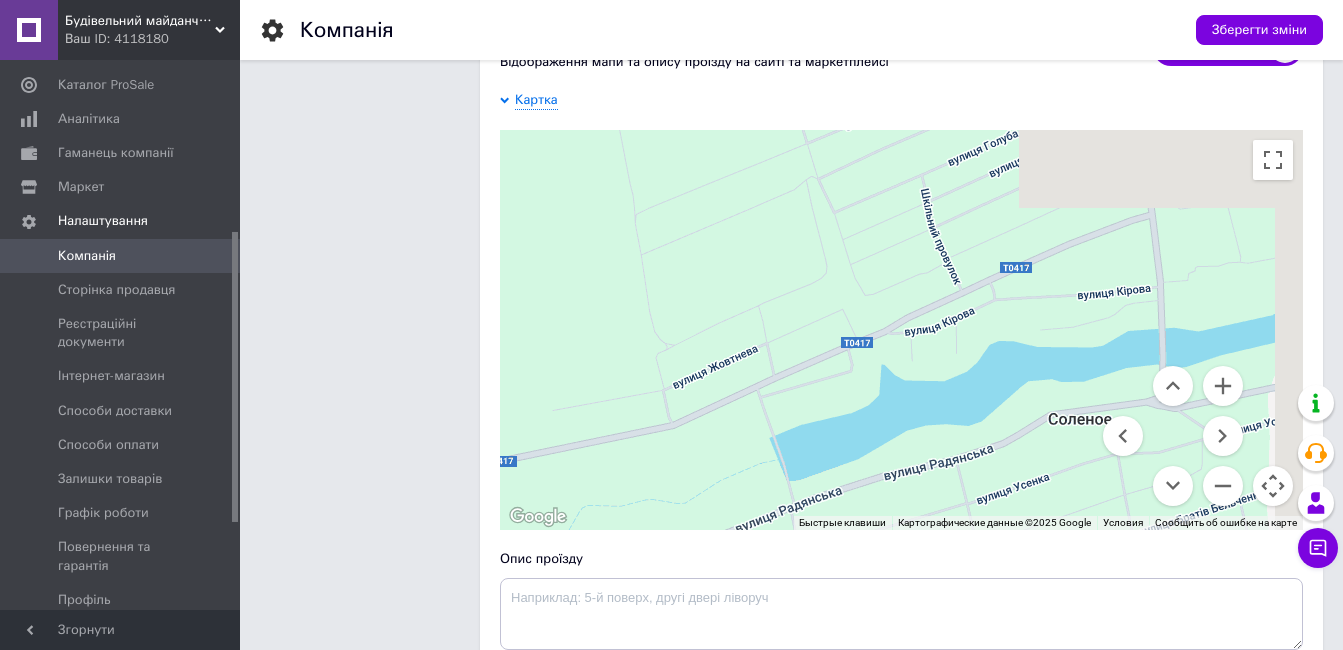 drag, startPoint x: 1029, startPoint y: 285, endPoint x: 723, endPoint y: 413, distance: 331.69263 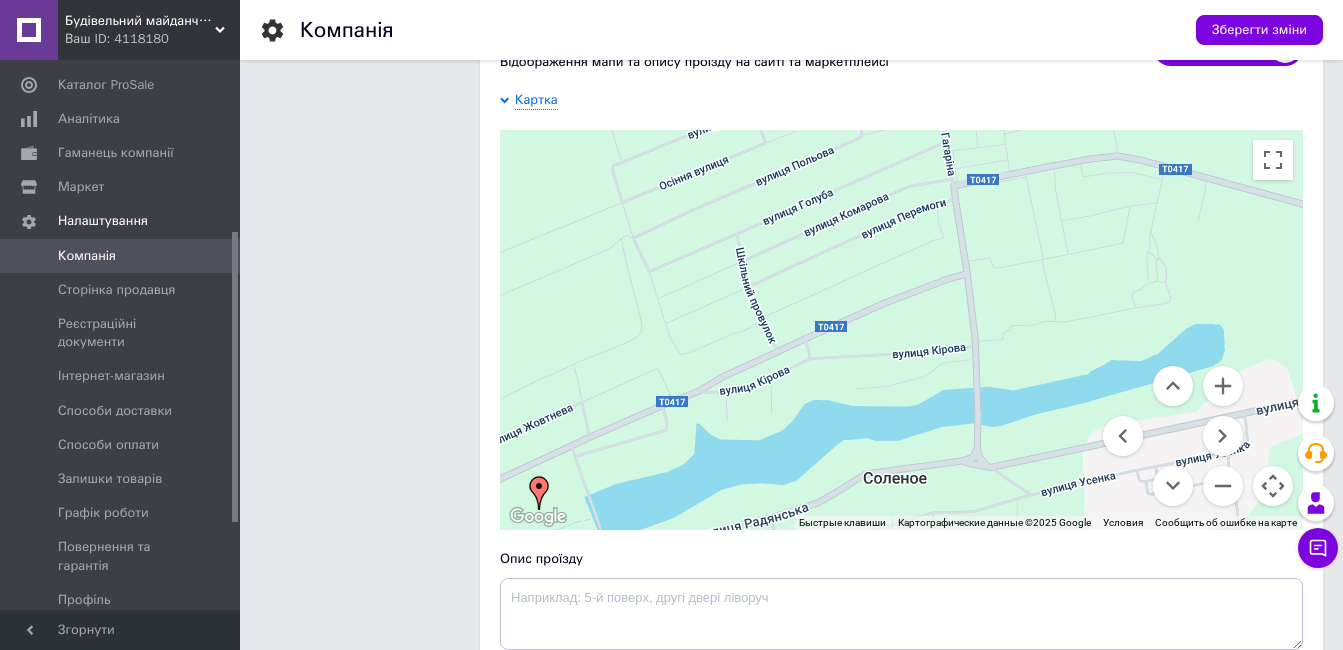 drag, startPoint x: 1218, startPoint y: 235, endPoint x: 847, endPoint y: 412, distance: 411.0596 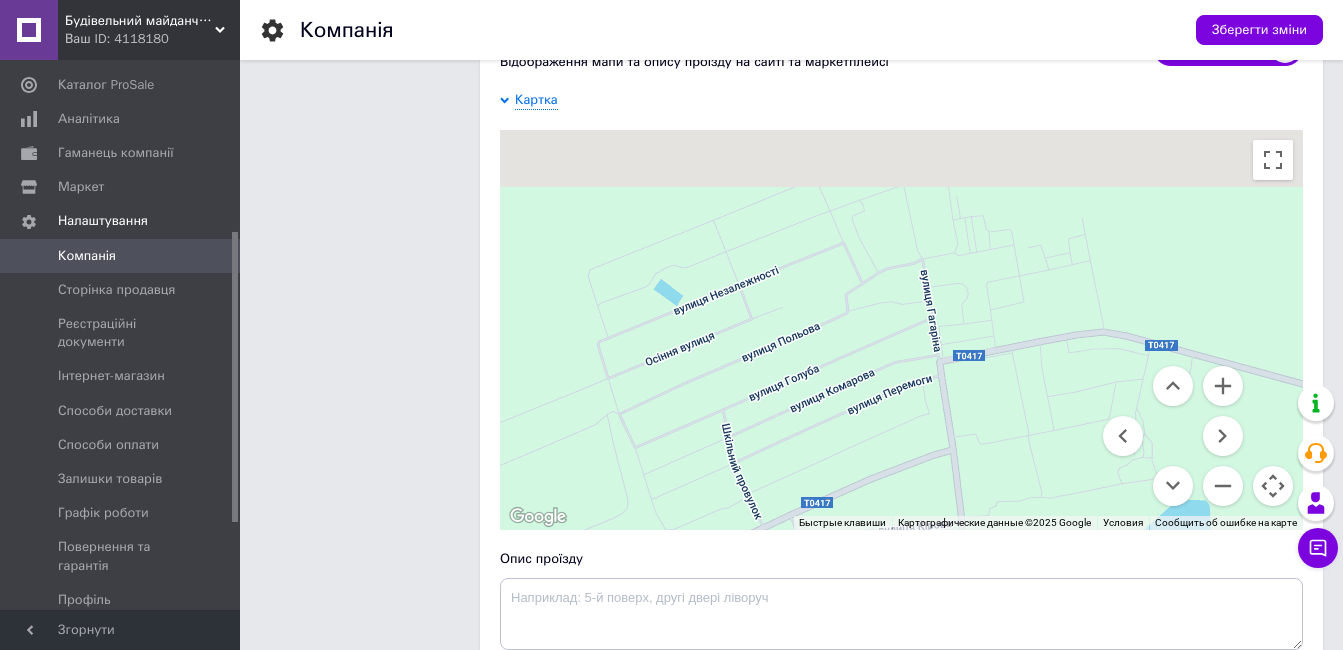 drag, startPoint x: 879, startPoint y: 252, endPoint x: 877, endPoint y: 443, distance: 191.01047 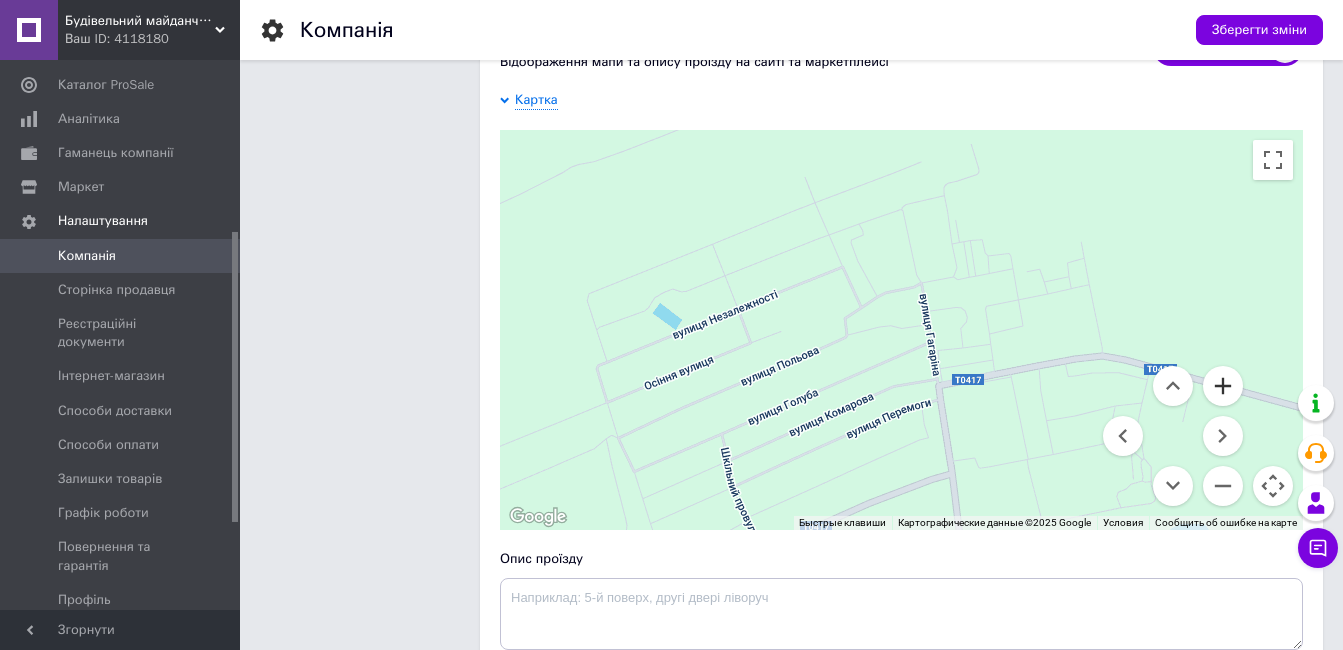 click at bounding box center (1223, 386) 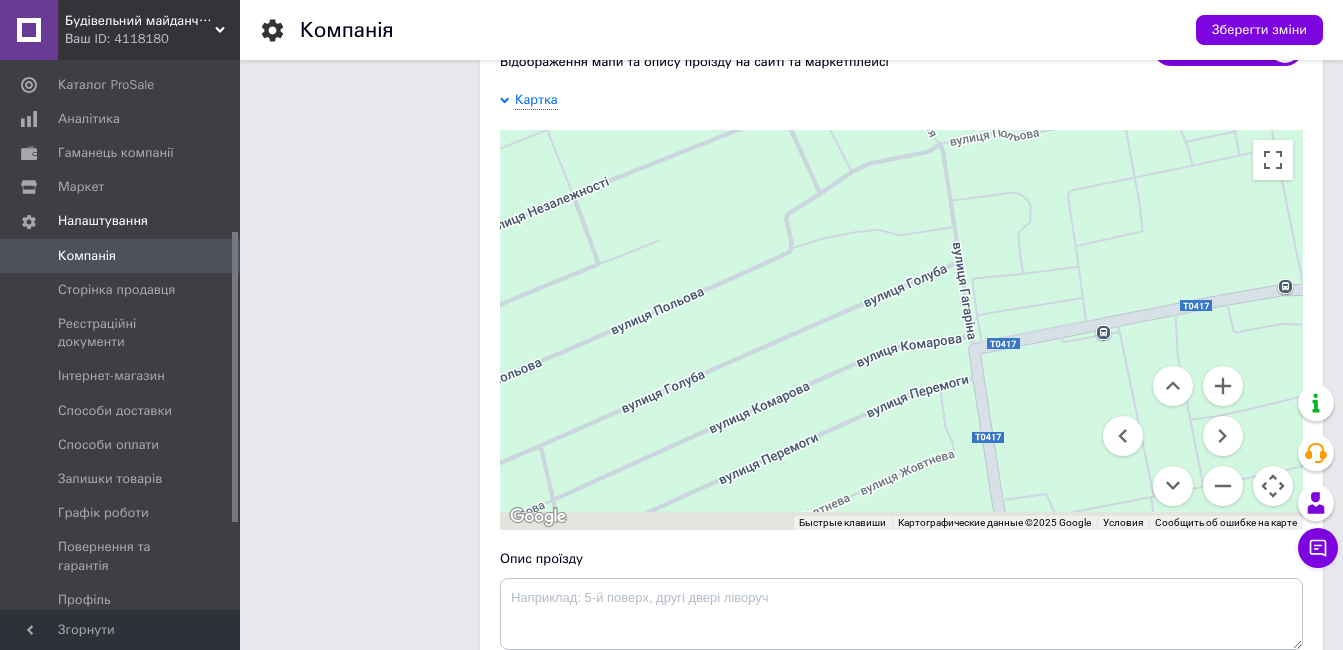 drag, startPoint x: 880, startPoint y: 417, endPoint x: 880, endPoint y: 296, distance: 121 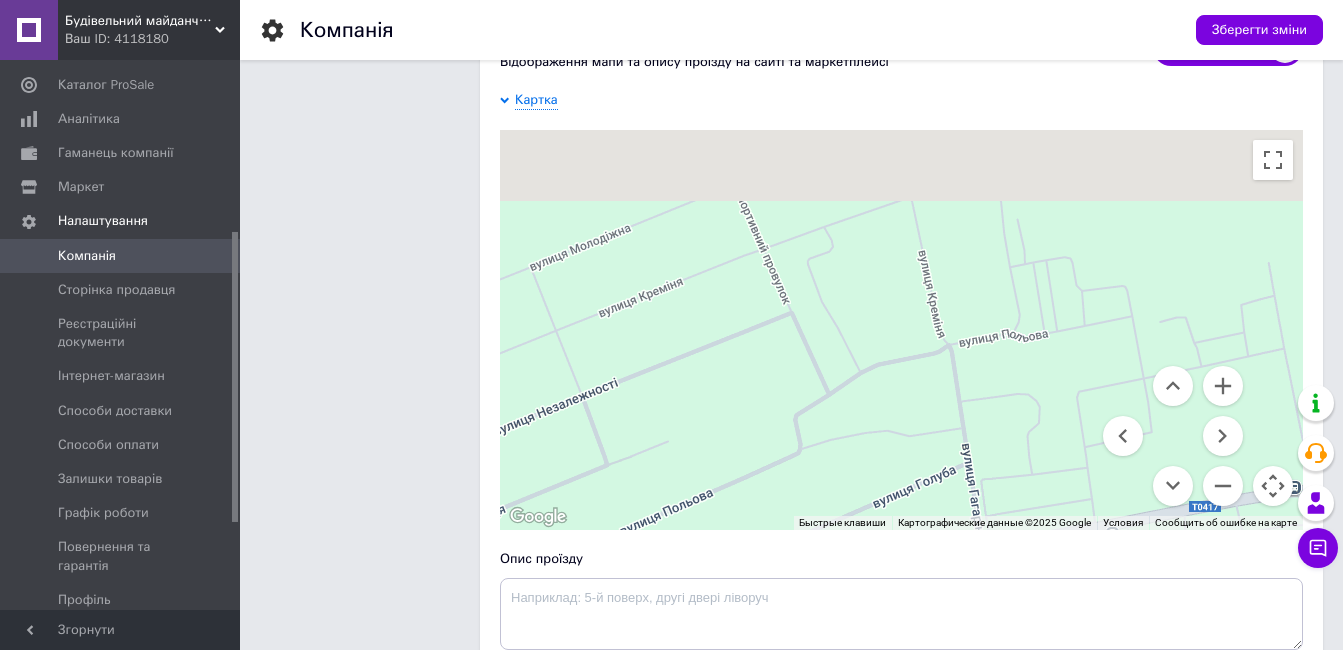 drag, startPoint x: 886, startPoint y: 236, endPoint x: 894, endPoint y: 476, distance: 240.1333 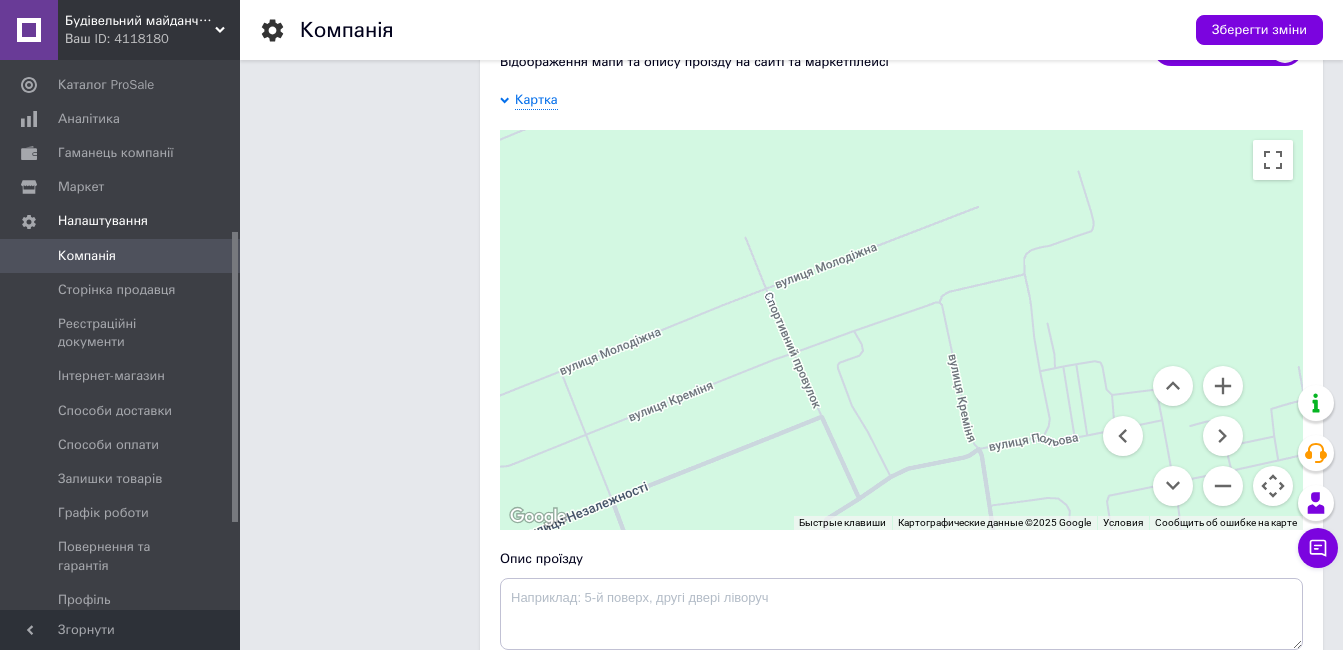 drag, startPoint x: 834, startPoint y: 266, endPoint x: 864, endPoint y: 357, distance: 95.817535 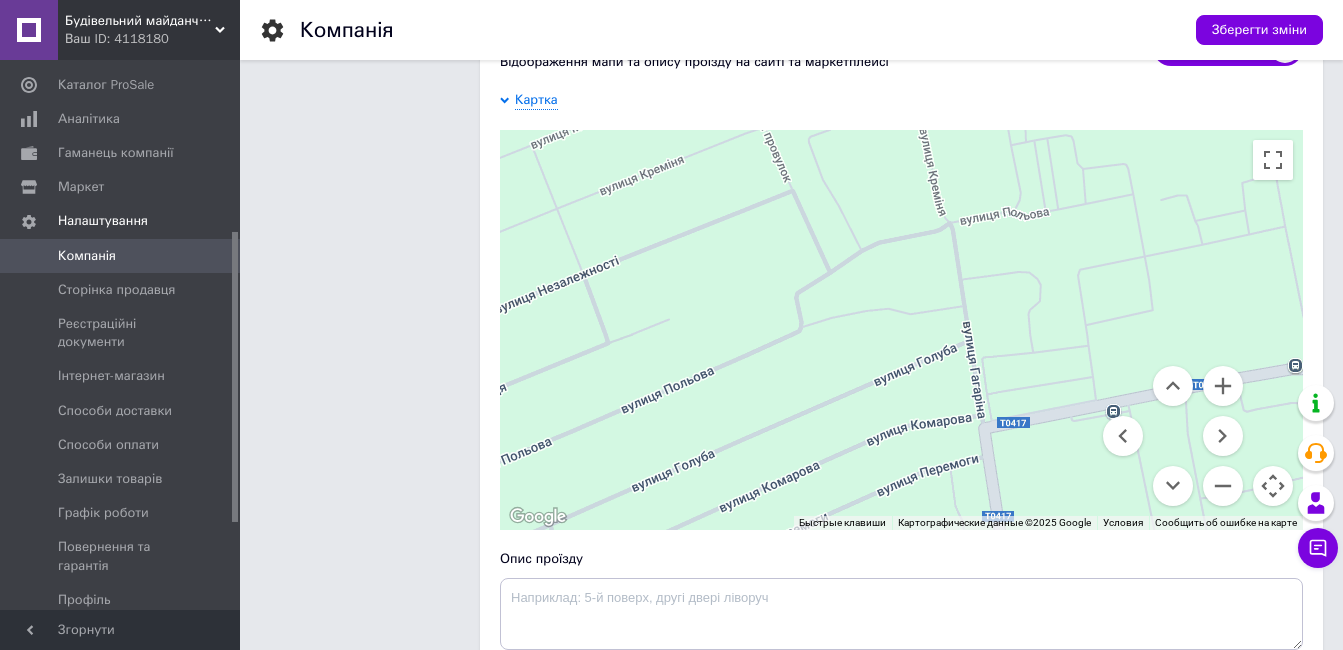 drag, startPoint x: 925, startPoint y: 347, endPoint x: 911, endPoint y: 159, distance: 188.52055 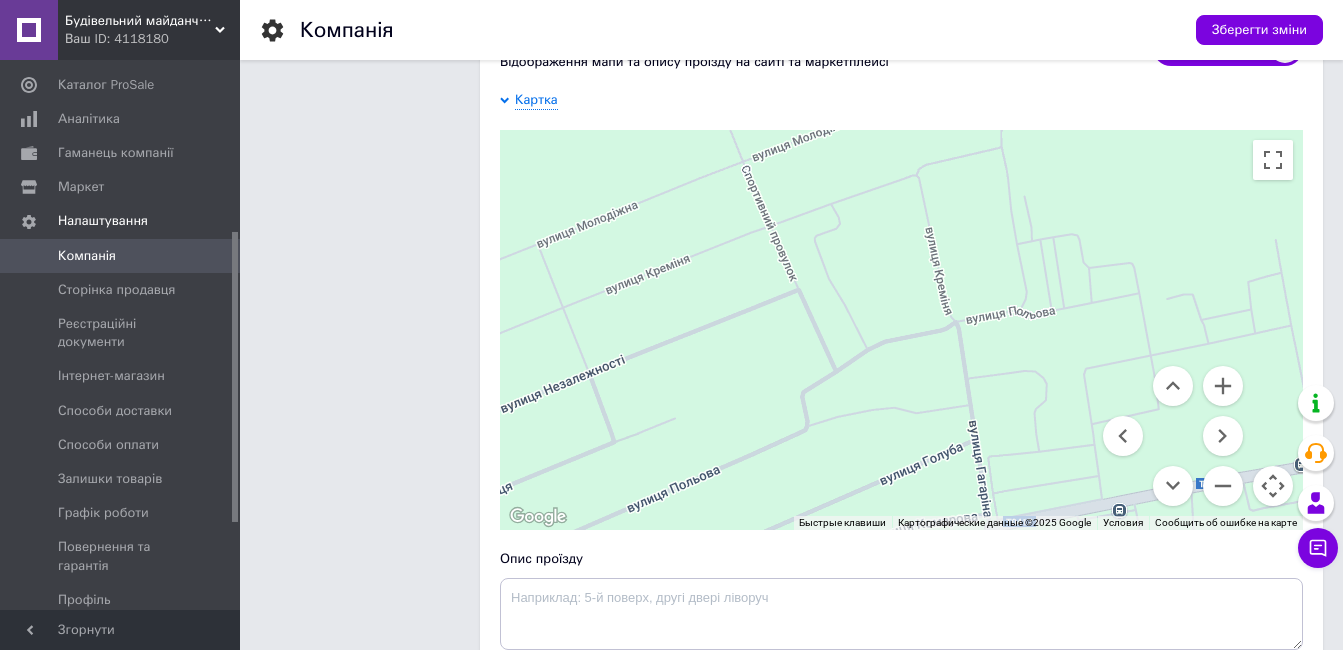 drag, startPoint x: 884, startPoint y: 275, endPoint x: 890, endPoint y: 375, distance: 100.17984 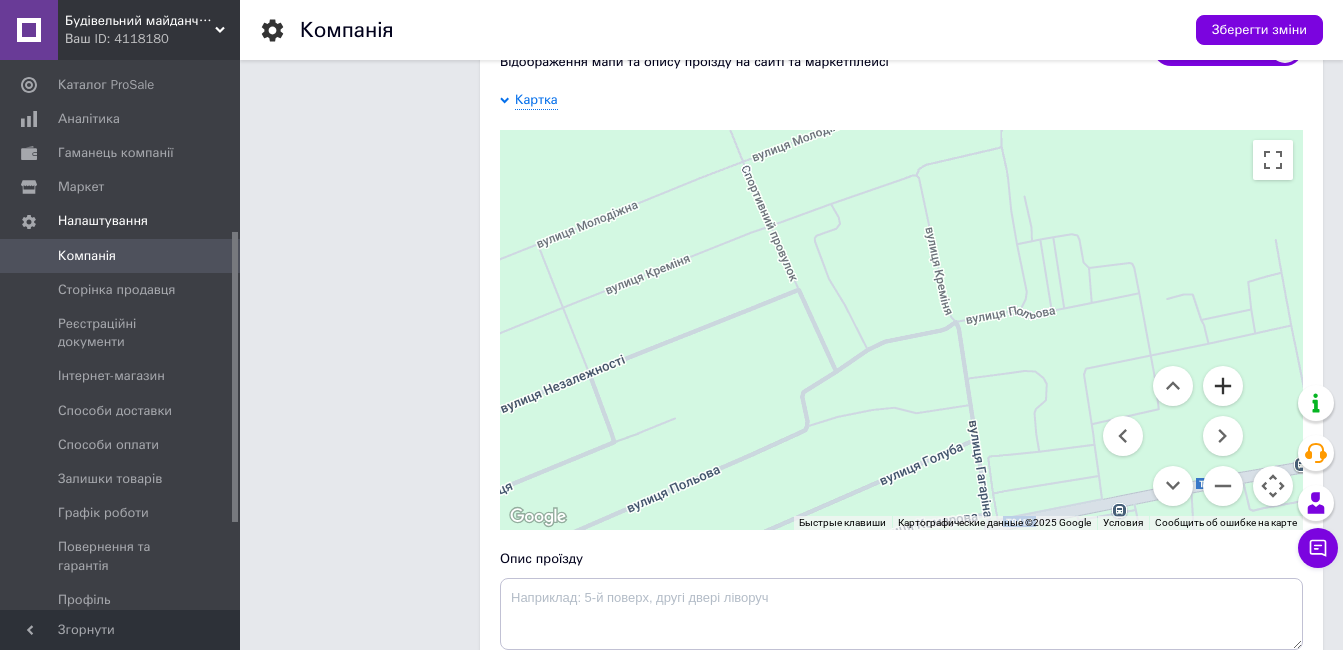 click at bounding box center [1223, 386] 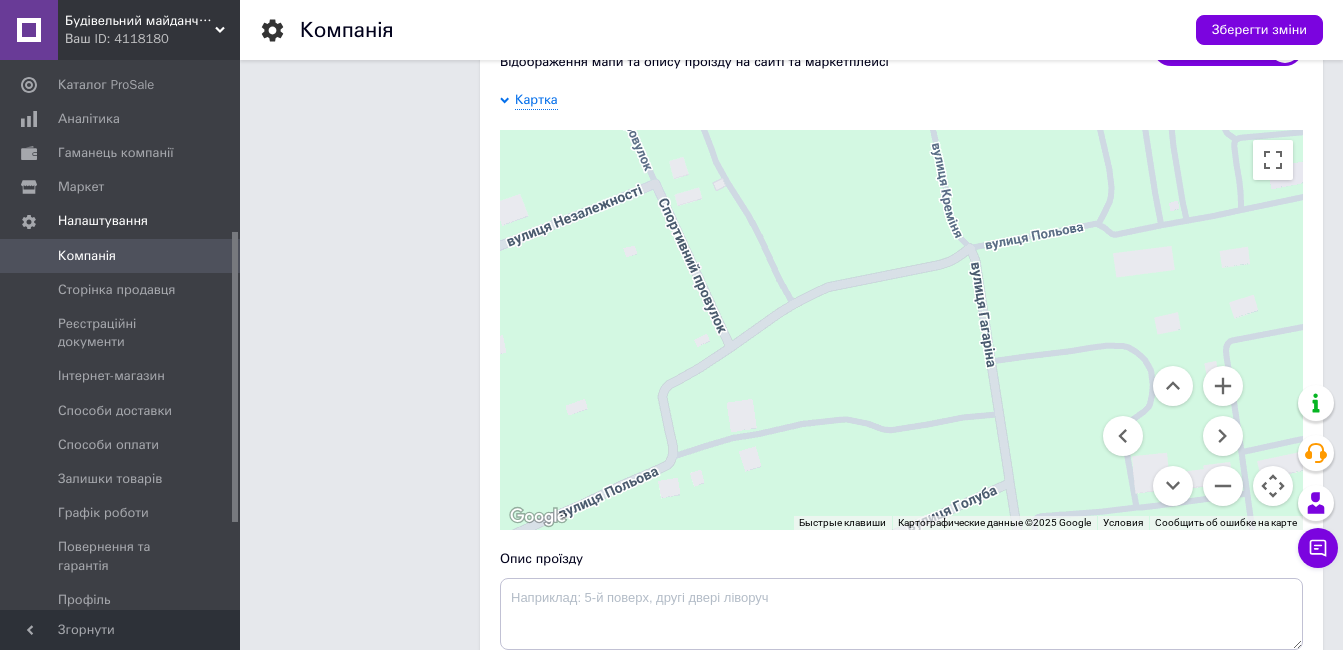 drag, startPoint x: 962, startPoint y: 375, endPoint x: 915, endPoint y: 298, distance: 90.21086 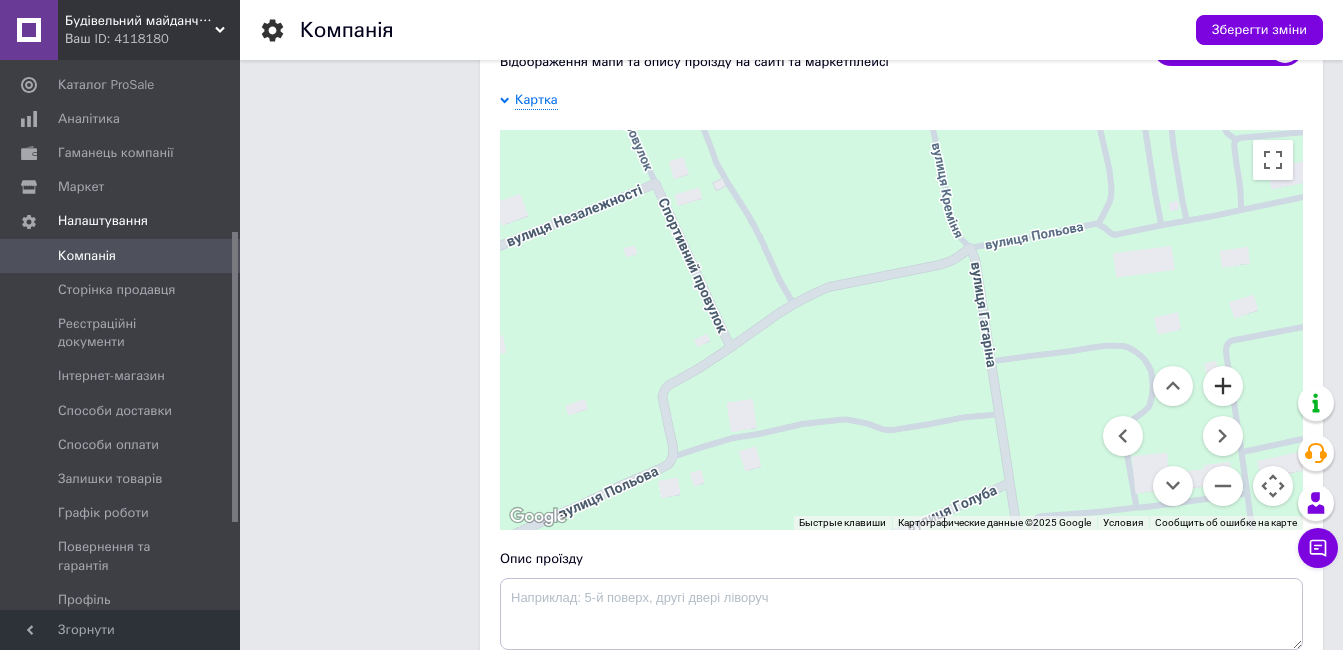 click at bounding box center [1223, 386] 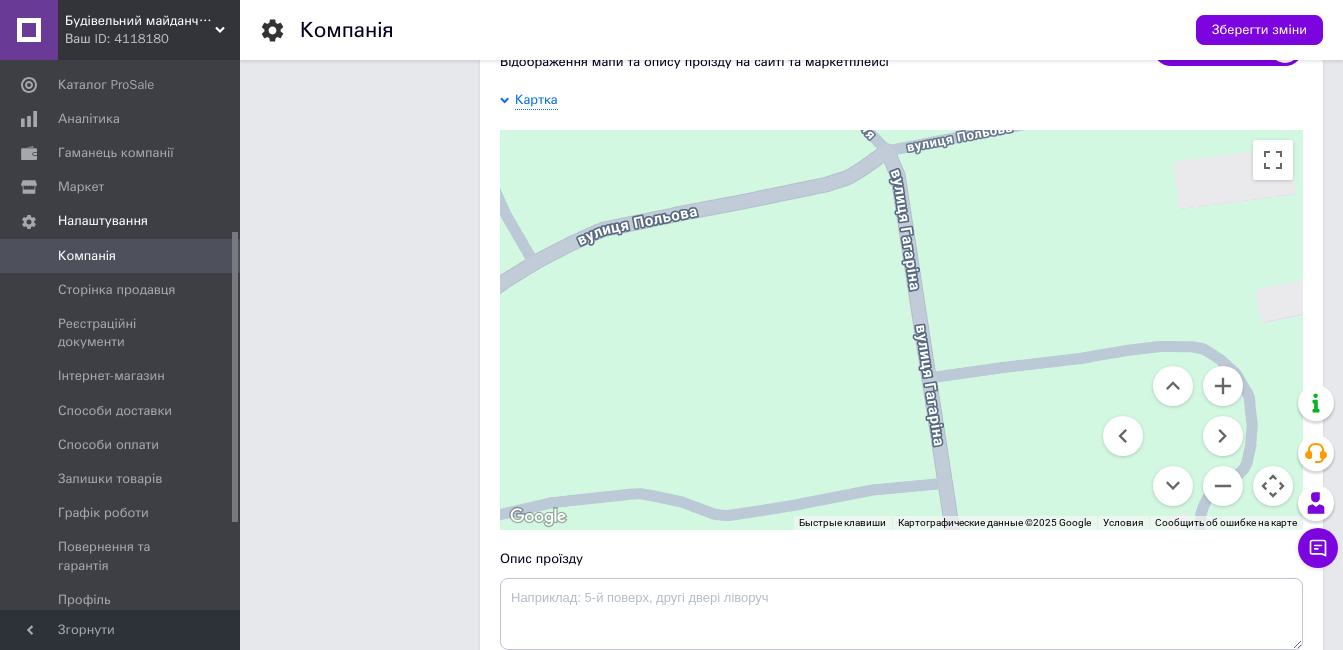 drag, startPoint x: 982, startPoint y: 371, endPoint x: 818, endPoint y: 350, distance: 165.33905 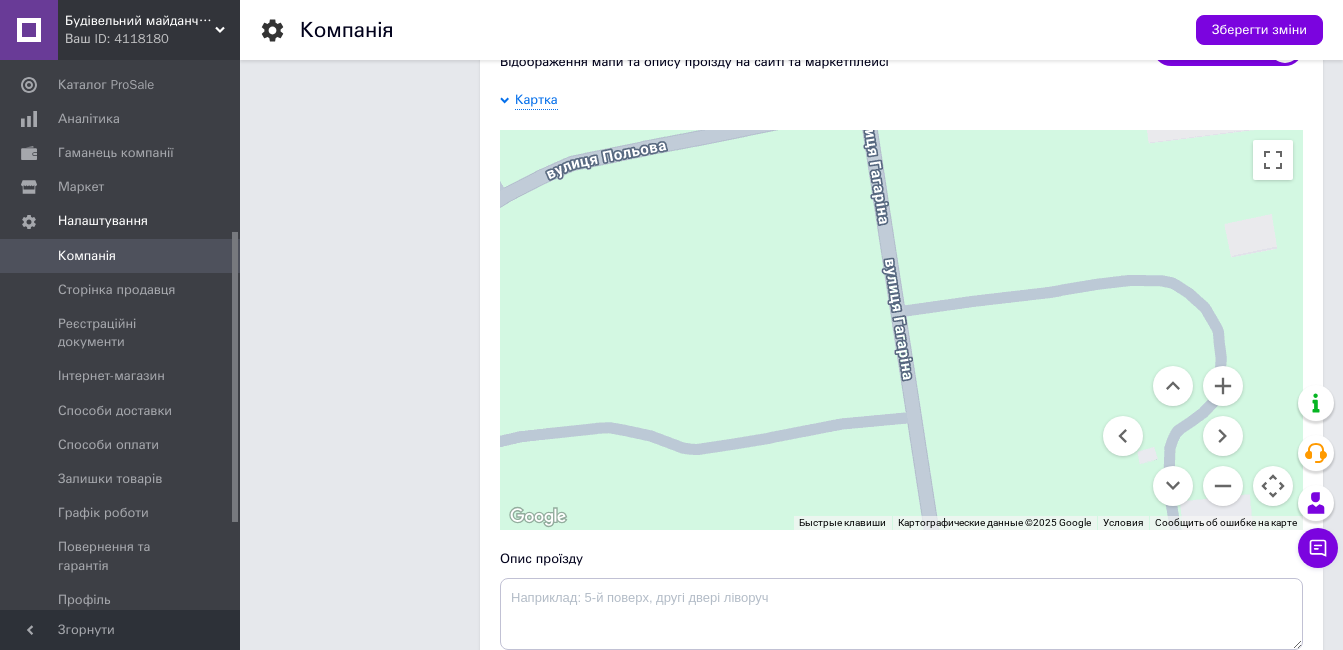 drag, startPoint x: 789, startPoint y: 293, endPoint x: 750, endPoint y: 200, distance: 100.84642 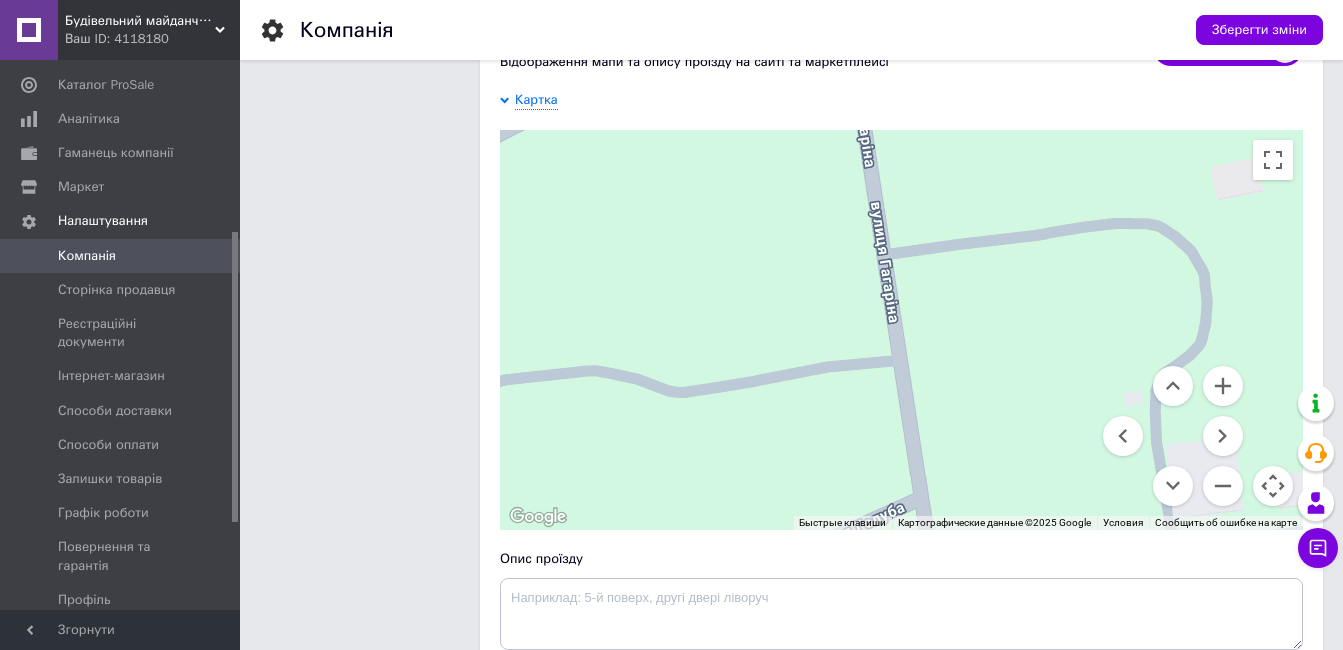 drag, startPoint x: 798, startPoint y: 390, endPoint x: 836, endPoint y: 549, distance: 163.47783 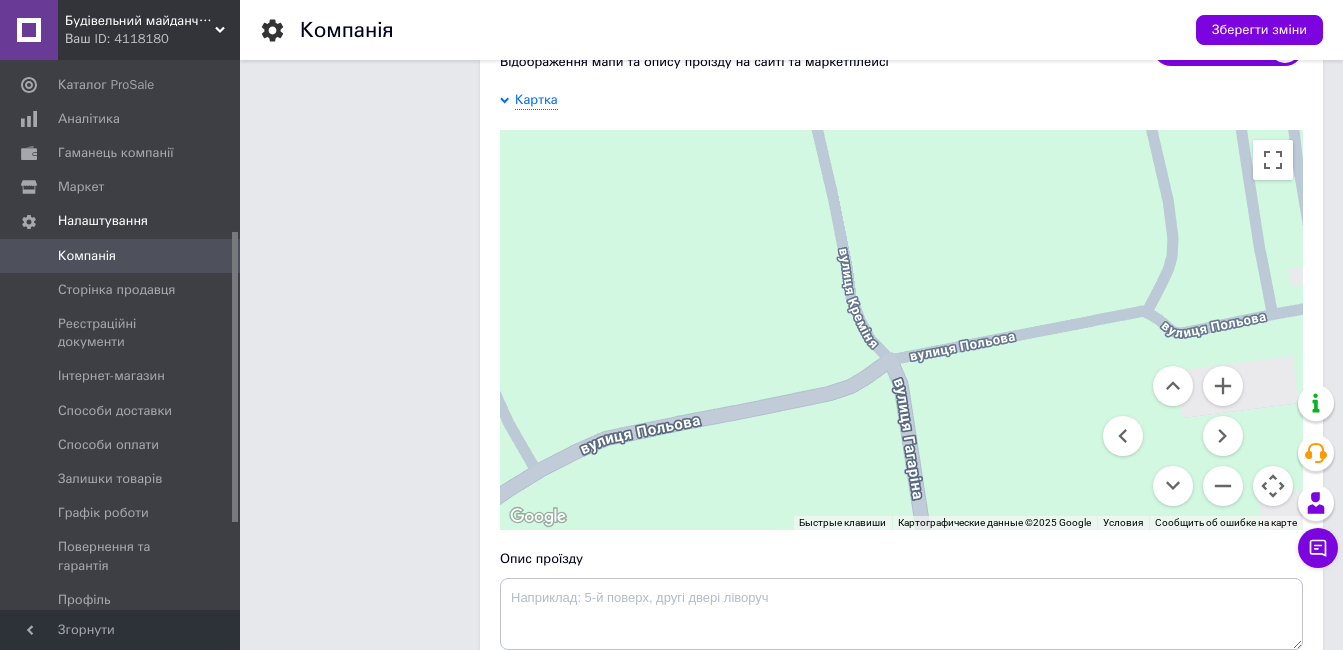 drag, startPoint x: 804, startPoint y: 204, endPoint x: 870, endPoint y: 592, distance: 393.57336 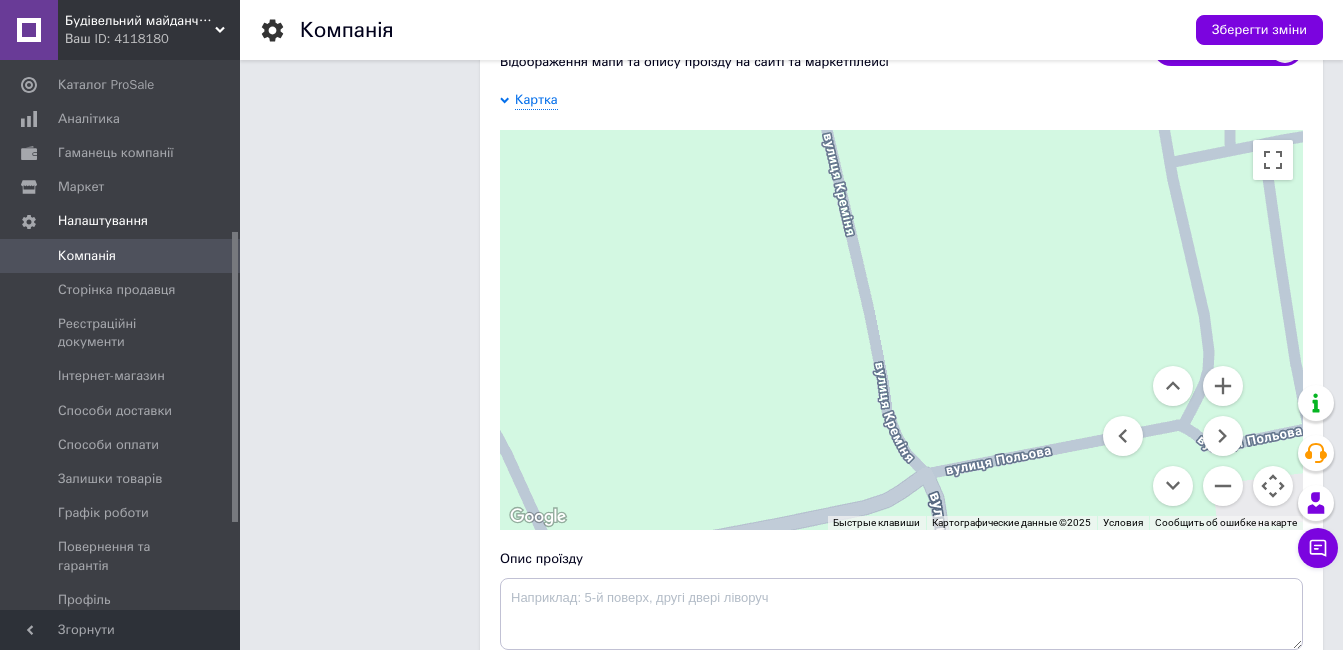 drag, startPoint x: 788, startPoint y: 274, endPoint x: 922, endPoint y: 584, distance: 337.72177 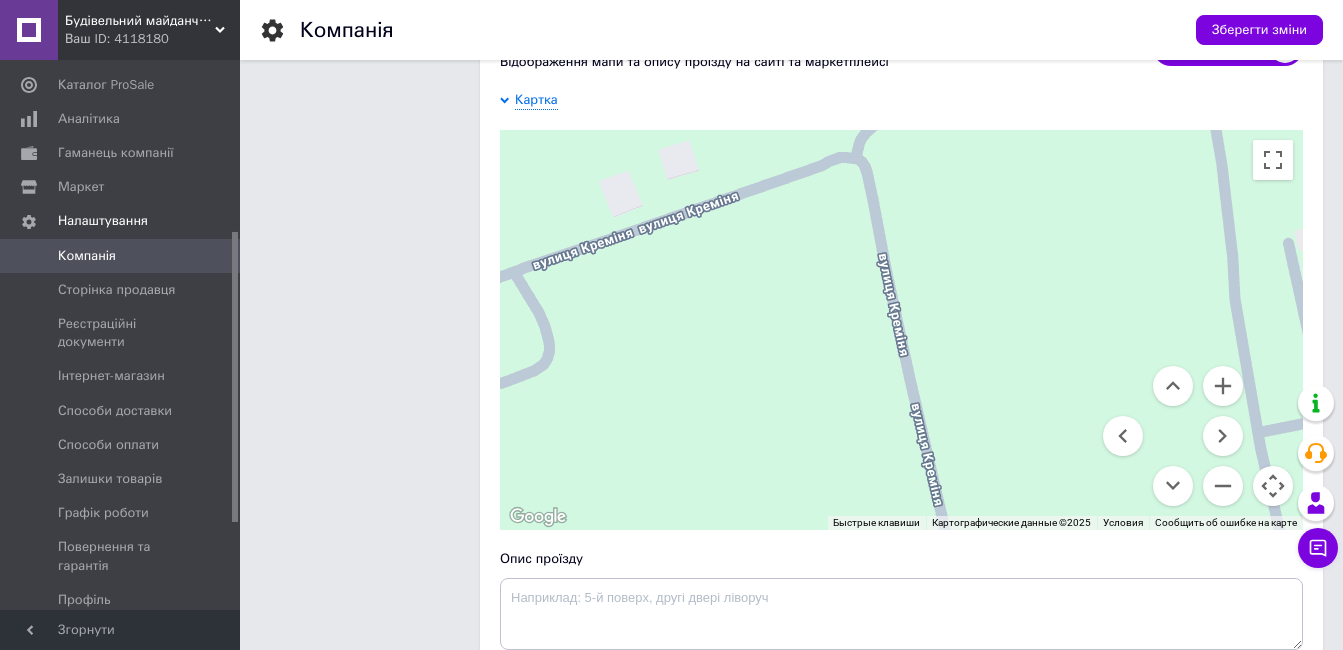 drag, startPoint x: 807, startPoint y: 193, endPoint x: 899, endPoint y: 474, distance: 295.6772 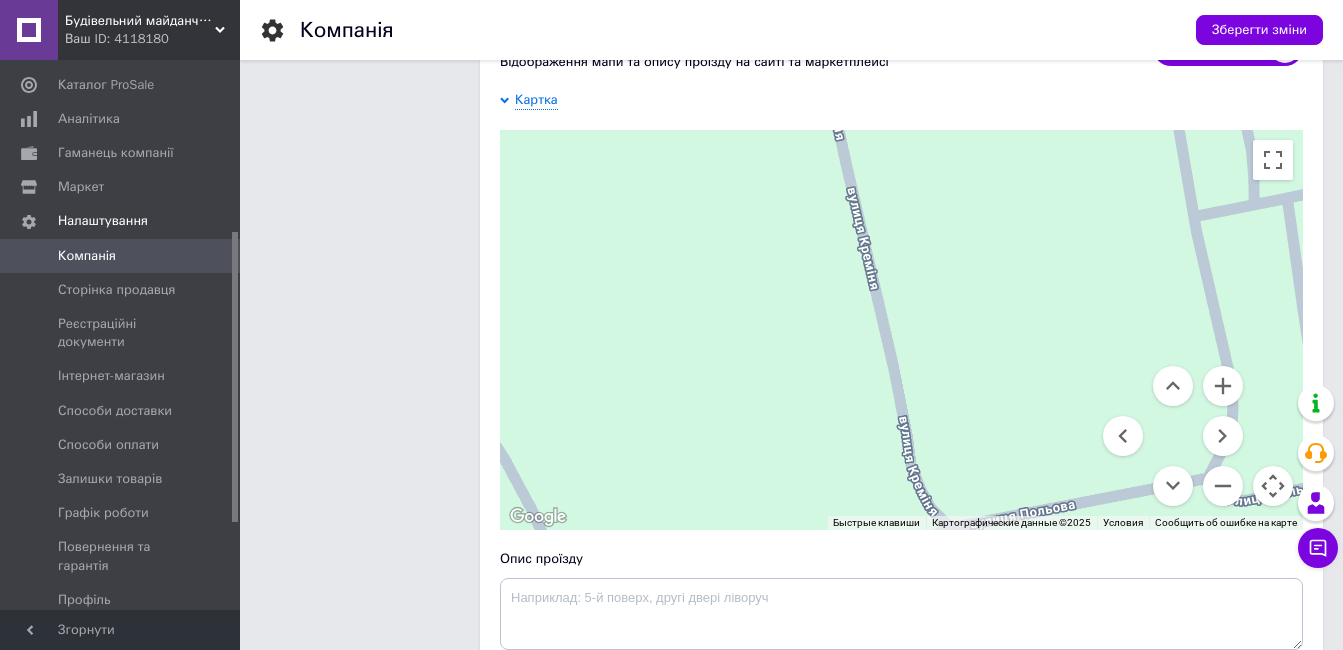 drag, startPoint x: 838, startPoint y: 288, endPoint x: 758, endPoint y: 31, distance: 269.1635 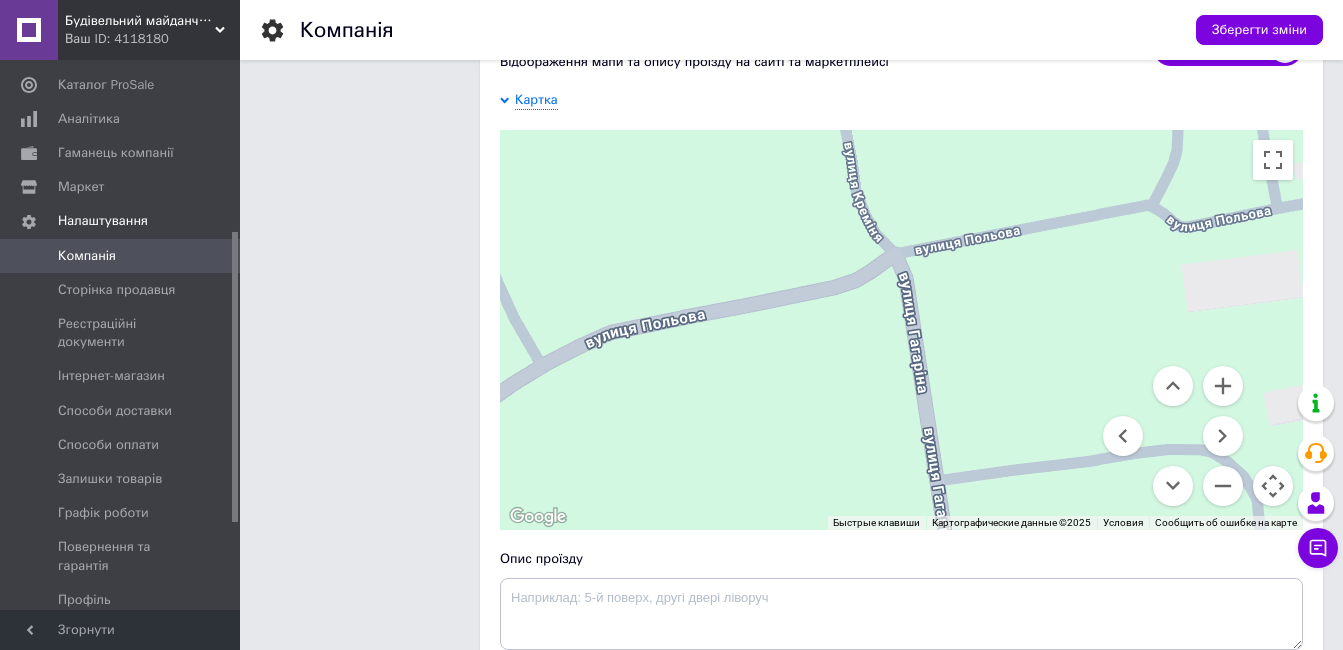 drag, startPoint x: 820, startPoint y: 344, endPoint x: 829, endPoint y: 205, distance: 139.29106 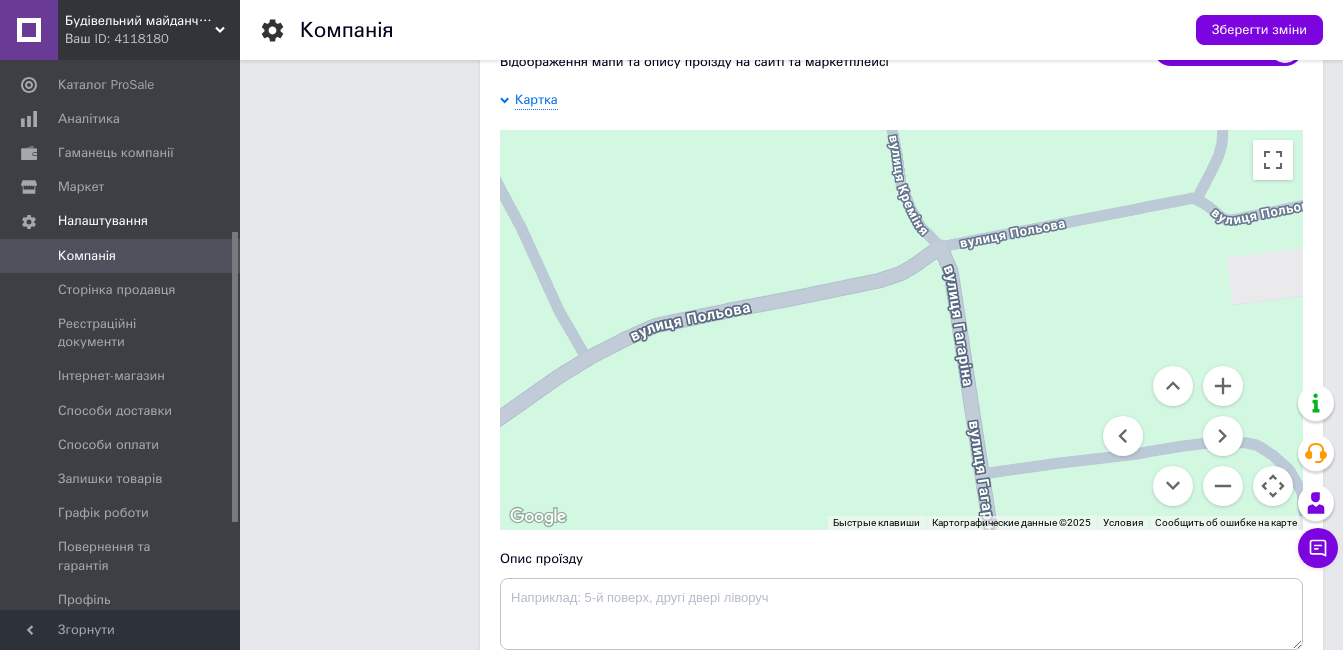 drag, startPoint x: 828, startPoint y: 390, endPoint x: 877, endPoint y: 274, distance: 125.92458 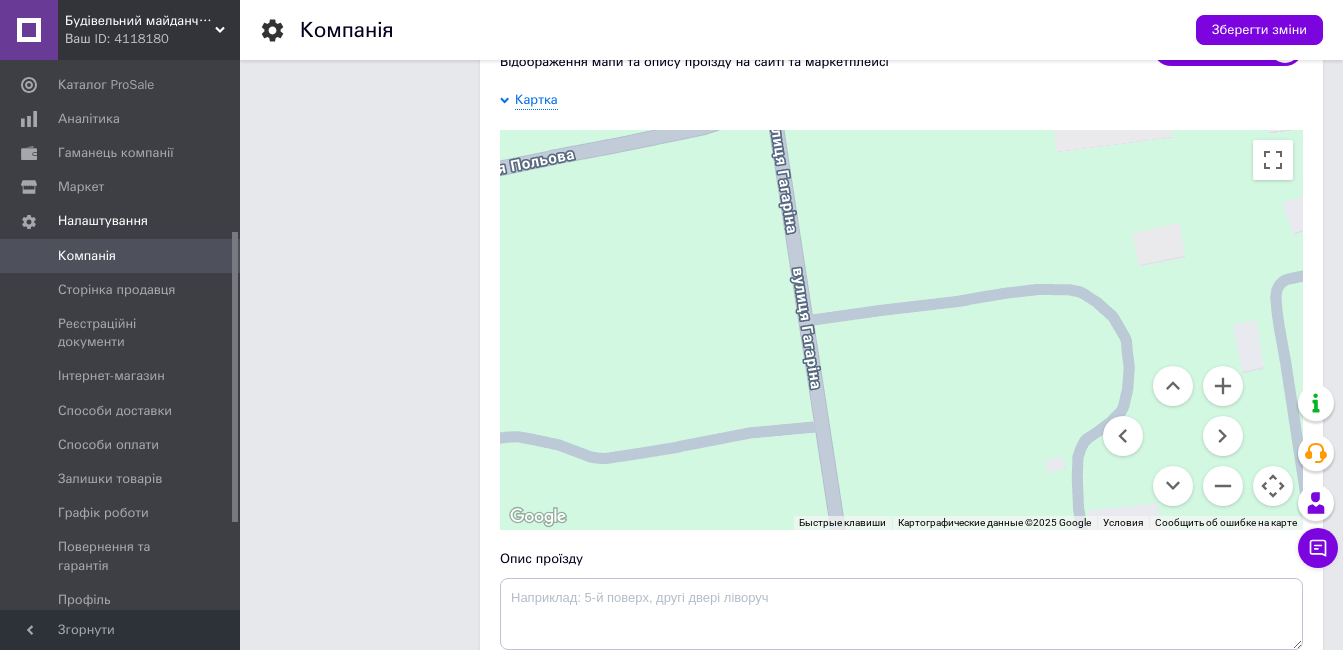 drag, startPoint x: 891, startPoint y: 364, endPoint x: 734, endPoint y: 211, distance: 219.22134 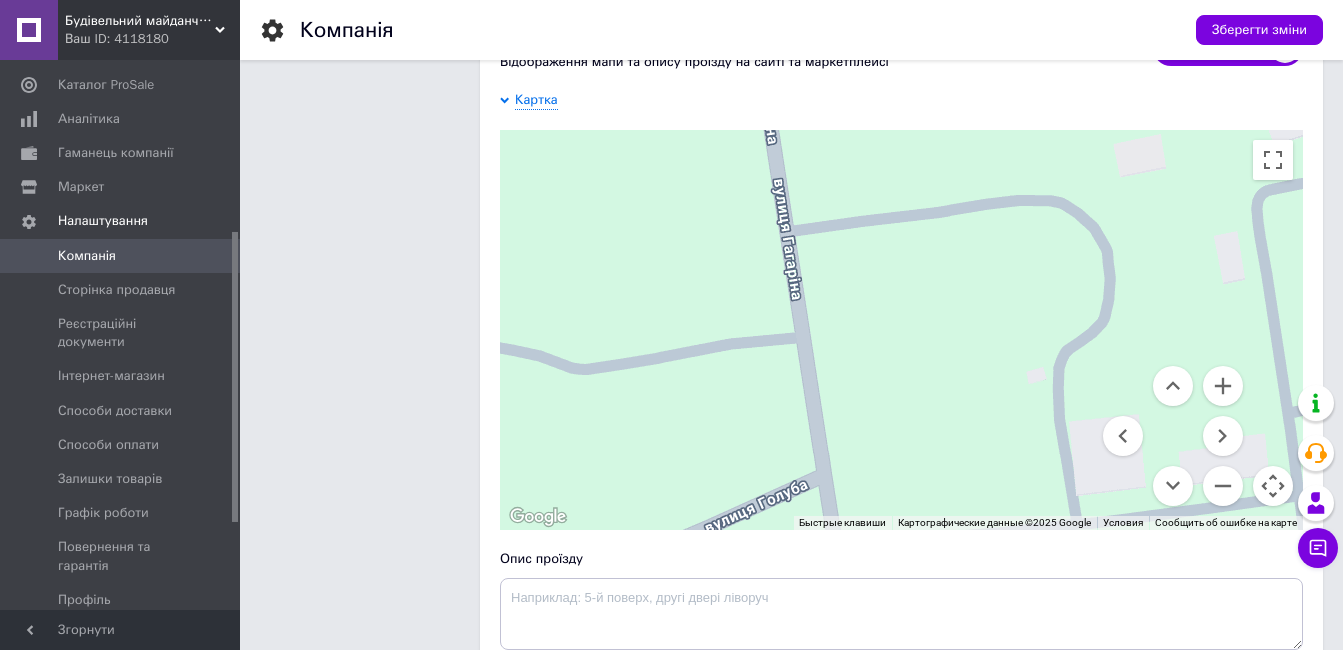 drag, startPoint x: 784, startPoint y: 359, endPoint x: 758, endPoint y: 232, distance: 129.6341 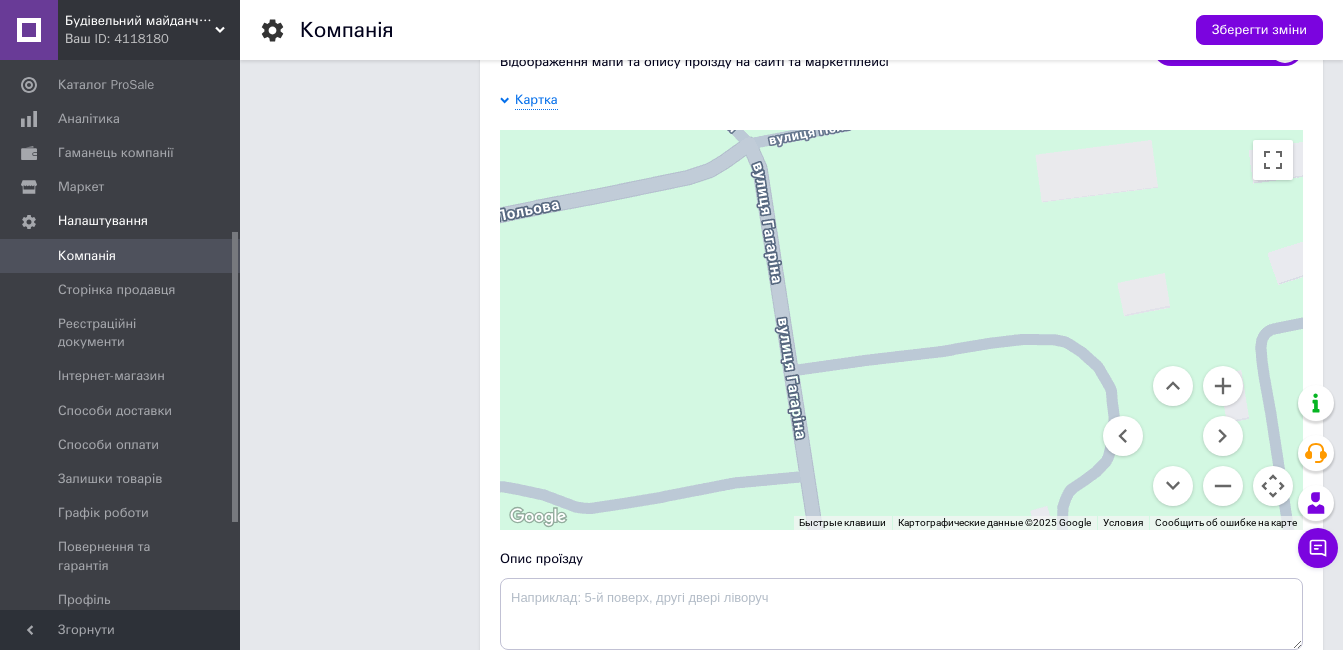 drag, startPoint x: 768, startPoint y: 316, endPoint x: 774, endPoint y: 407, distance: 91.197586 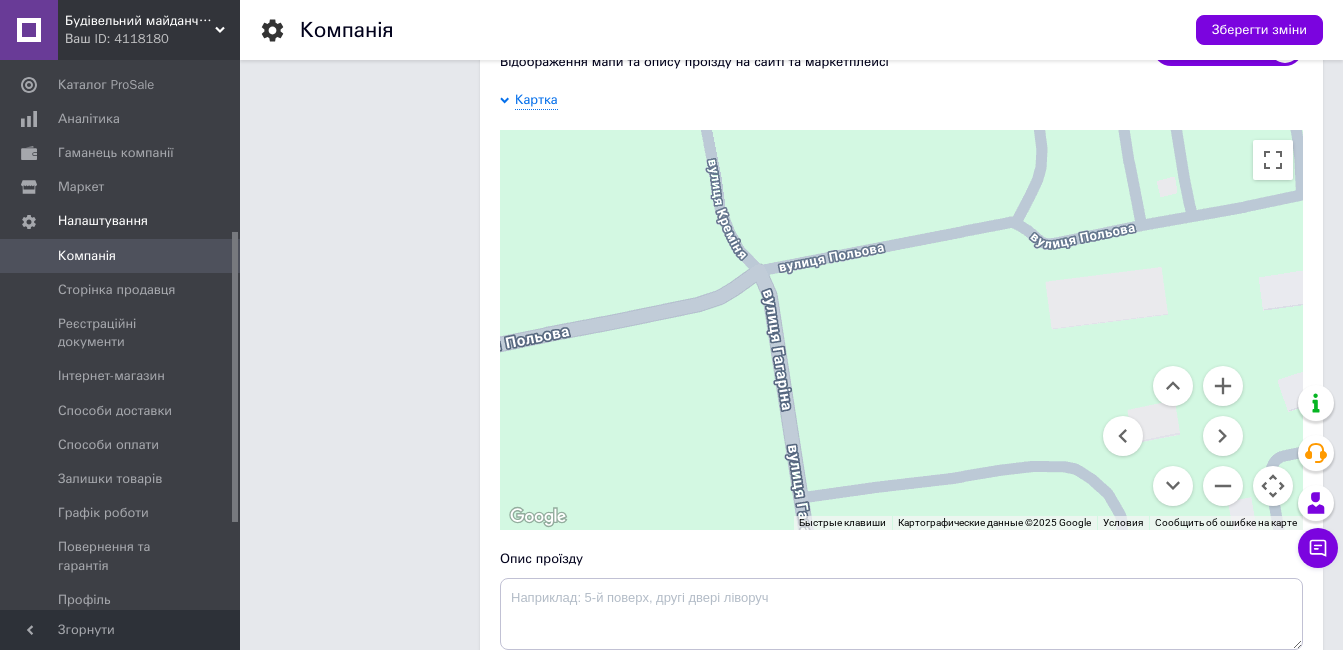 drag, startPoint x: 754, startPoint y: 309, endPoint x: 756, endPoint y: 411, distance: 102.01961 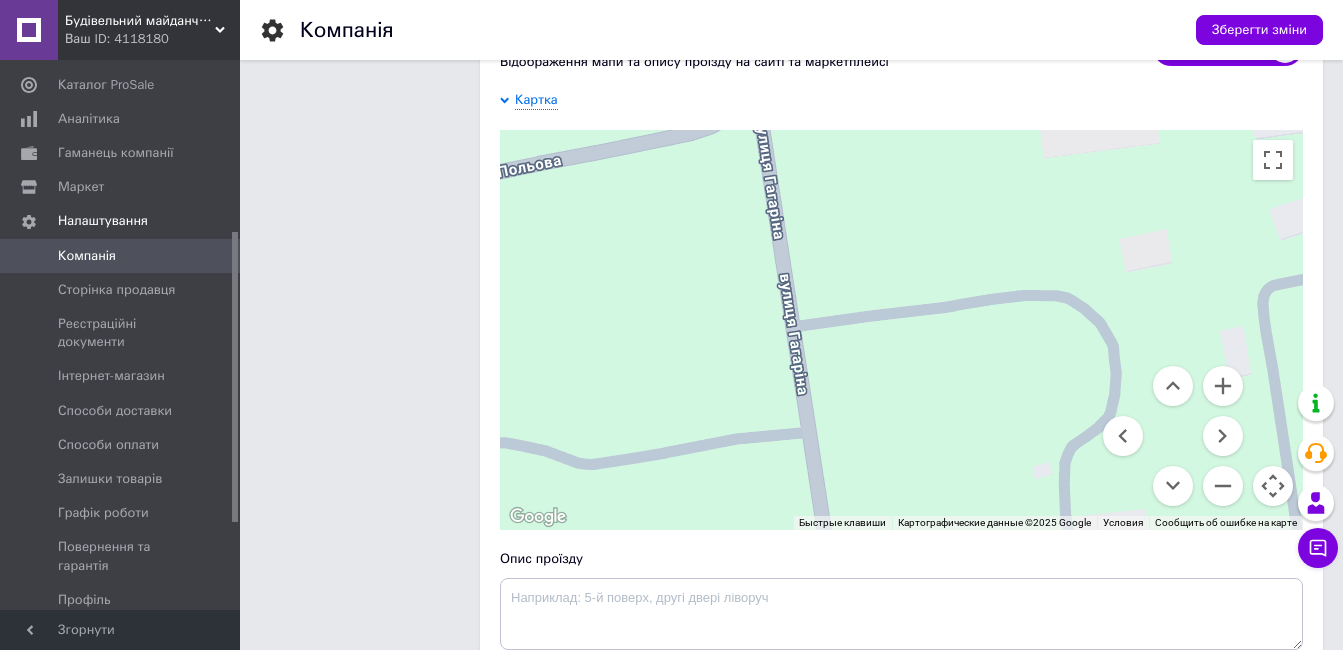 drag, startPoint x: 740, startPoint y: 309, endPoint x: 716, endPoint y: 156, distance: 154.87091 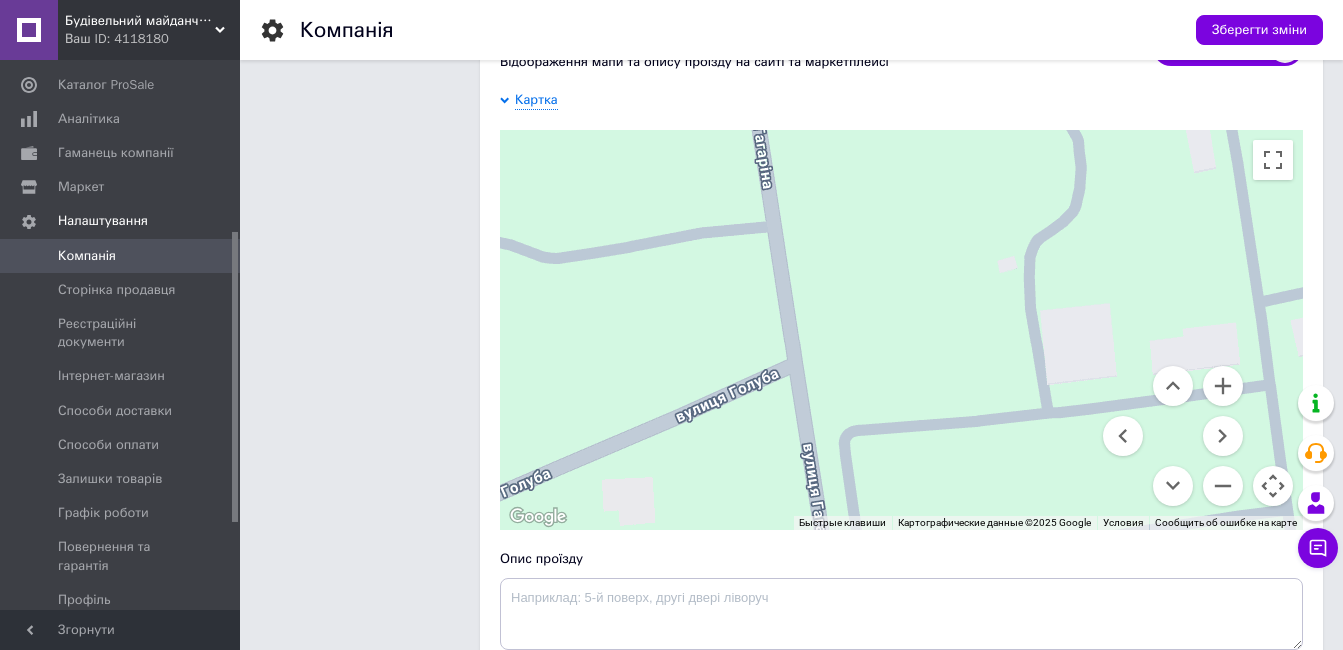 drag, startPoint x: 752, startPoint y: 361, endPoint x: 737, endPoint y: 256, distance: 106.06602 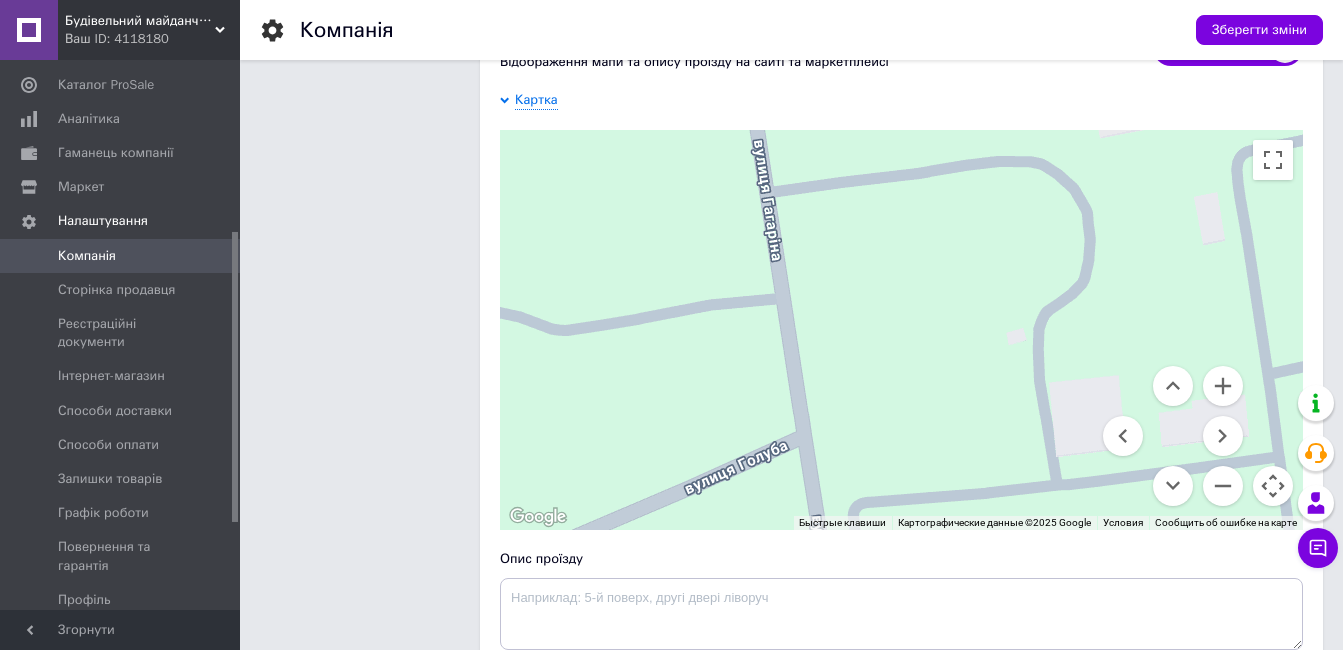click at bounding box center (1183, 514) 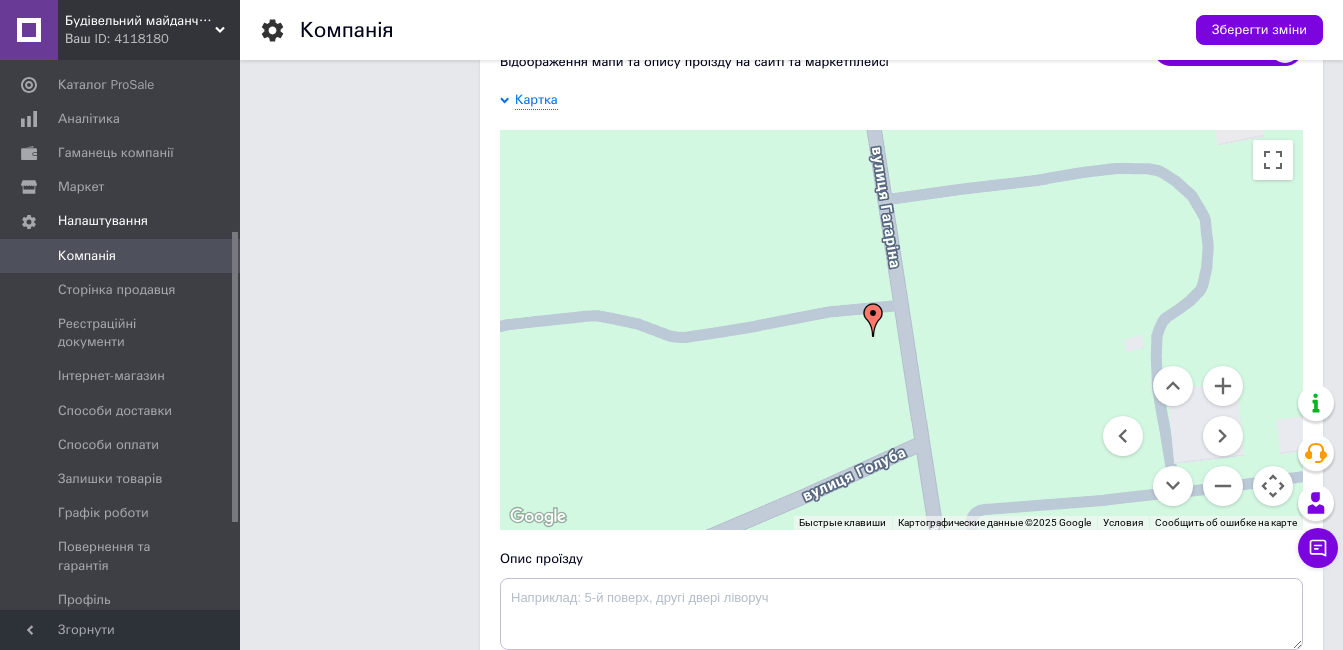 click at bounding box center [1154, 512] 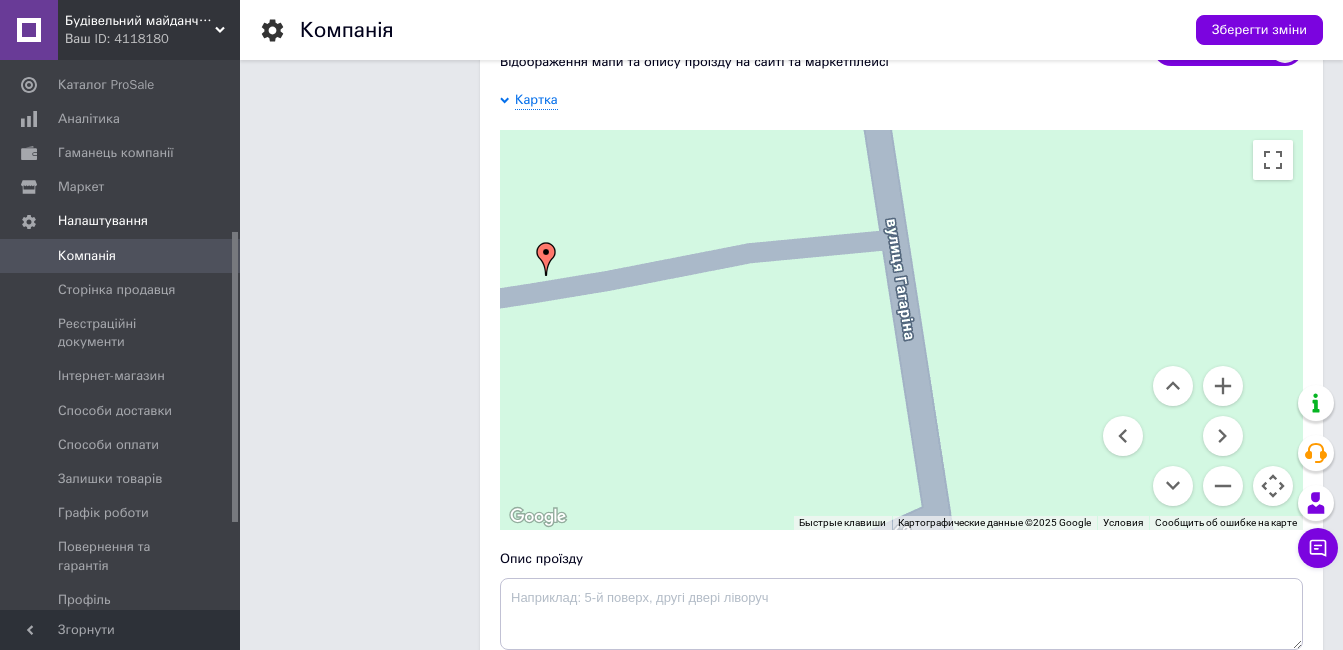 drag, startPoint x: 1046, startPoint y: 364, endPoint x: 808, endPoint y: 283, distance: 251.40605 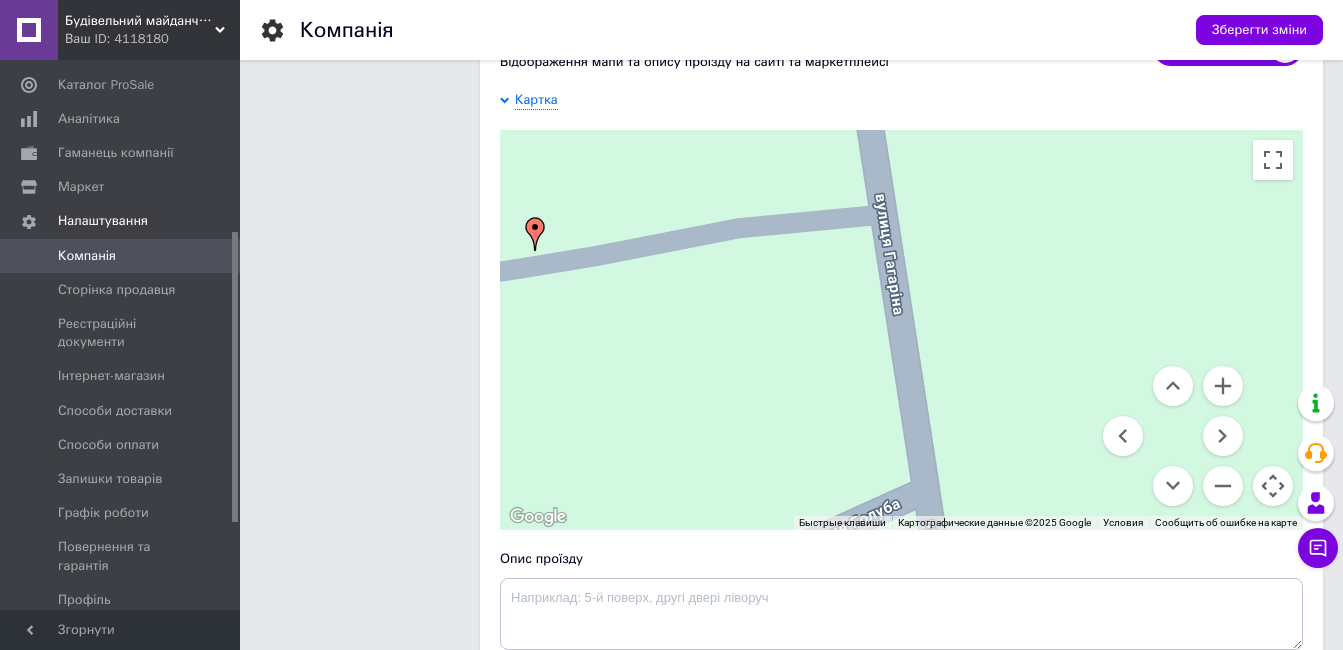 click at bounding box center (1183, 515) 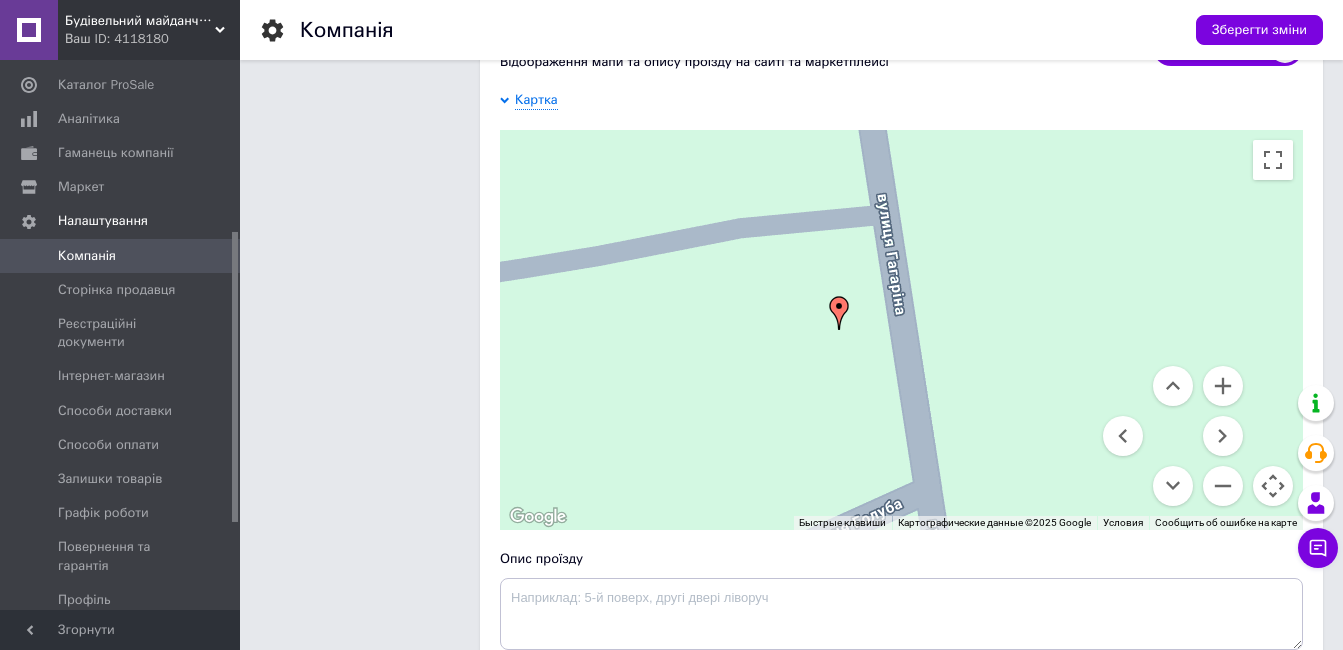 click at bounding box center (1185, 515) 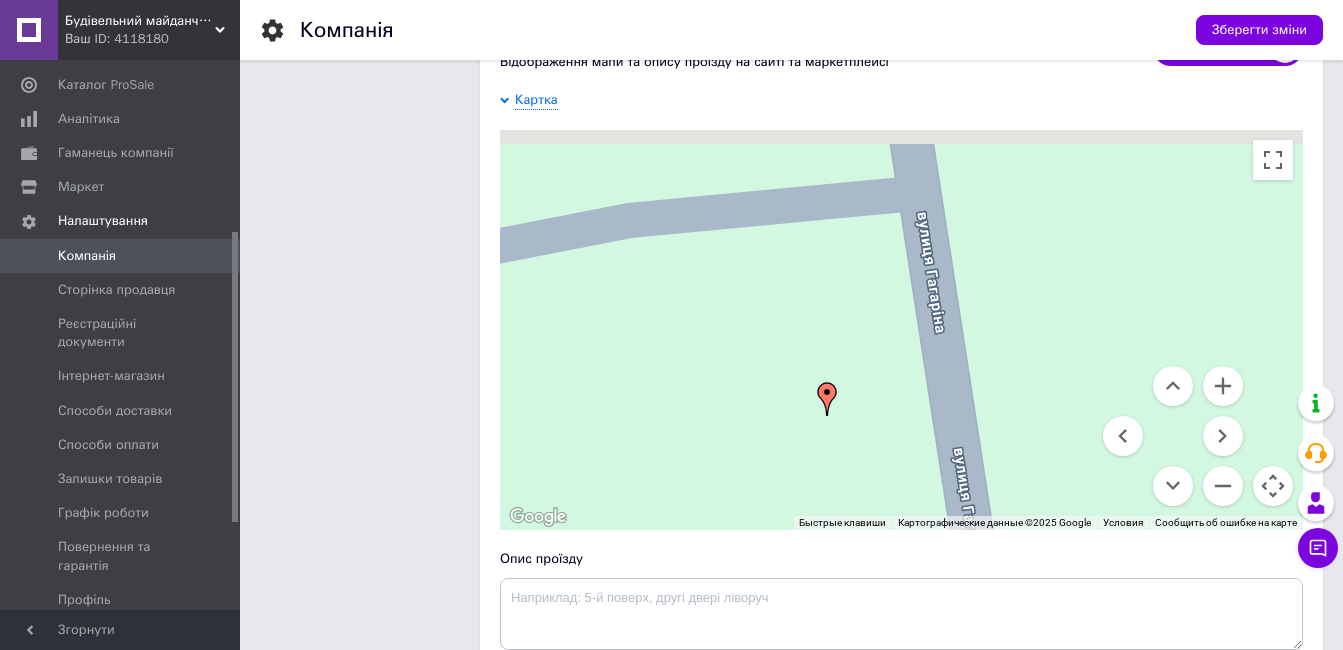 drag, startPoint x: 845, startPoint y: 236, endPoint x: 831, endPoint y: 321, distance: 86.145226 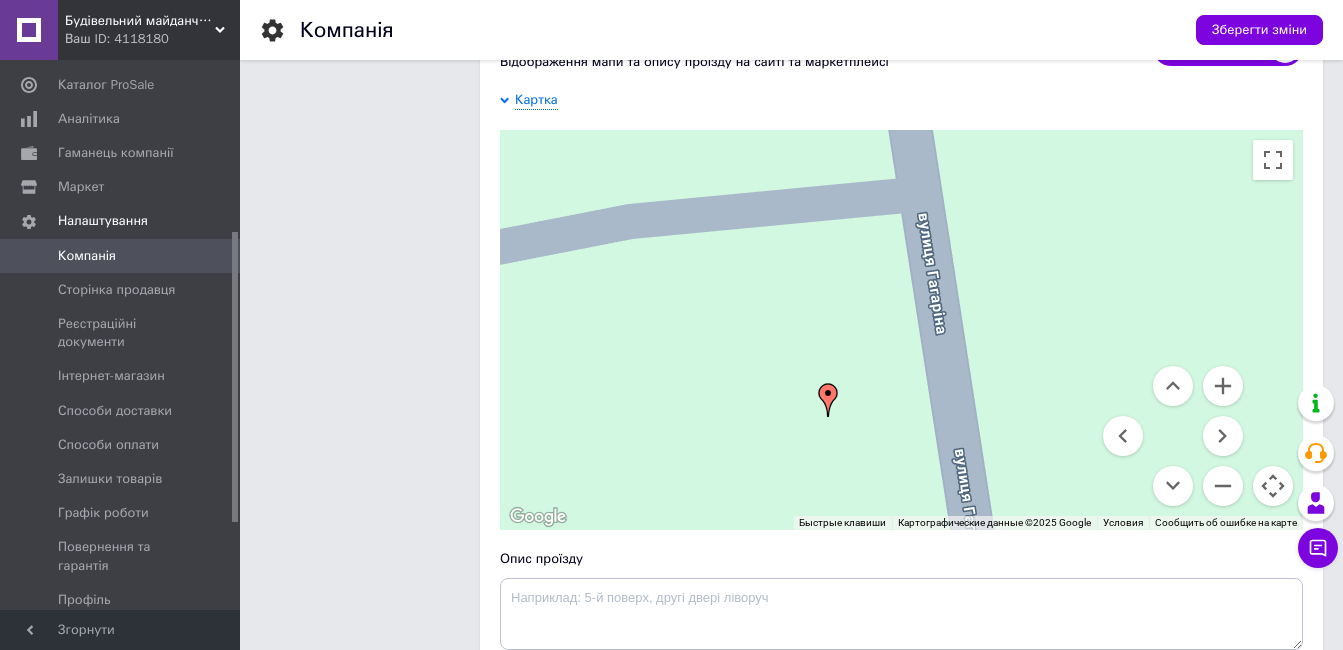 click at bounding box center [1183, 514] 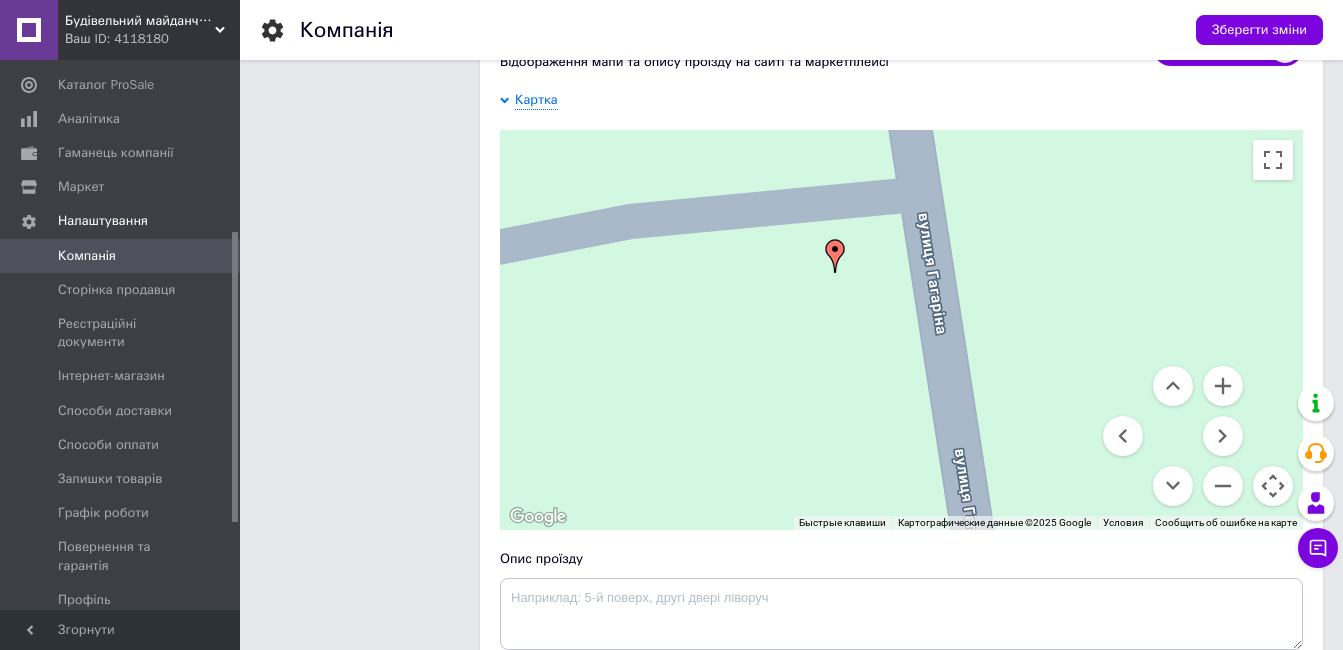 click at bounding box center [1116, 448] 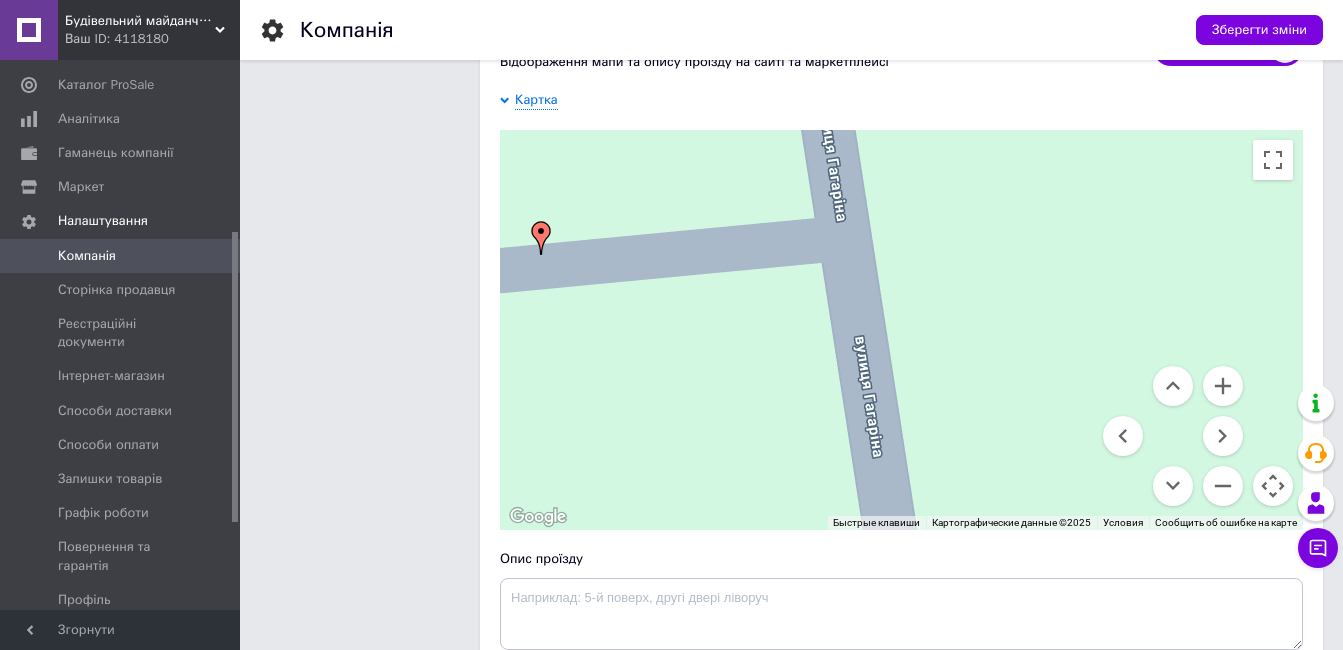 drag, startPoint x: 1042, startPoint y: 292, endPoint x: 740, endPoint y: 281, distance: 302.20026 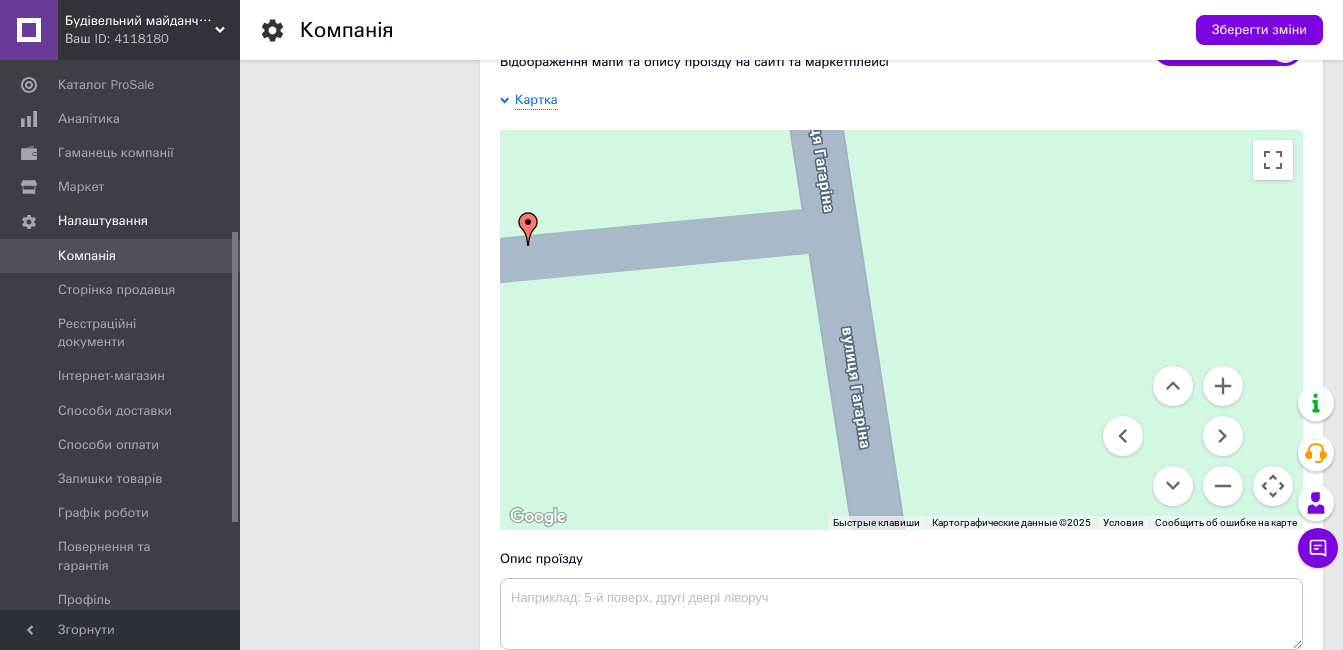 click at bounding box center (1183, 514) 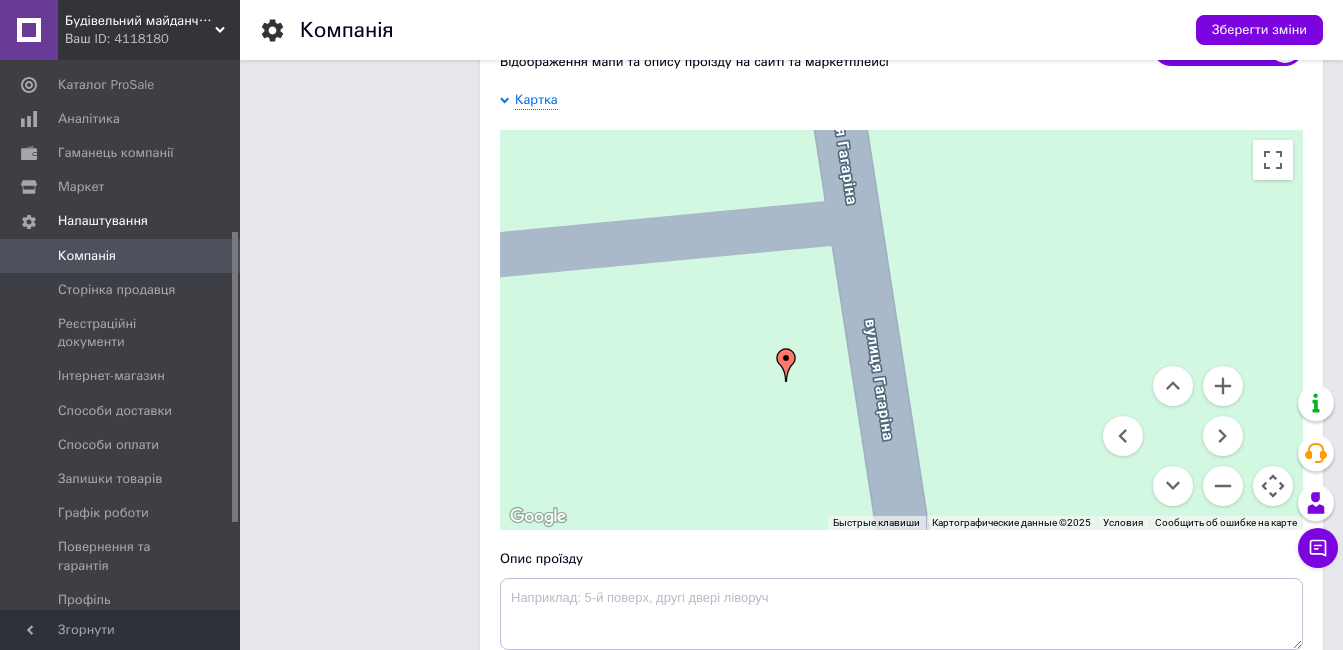 click at bounding box center (1067, 557) 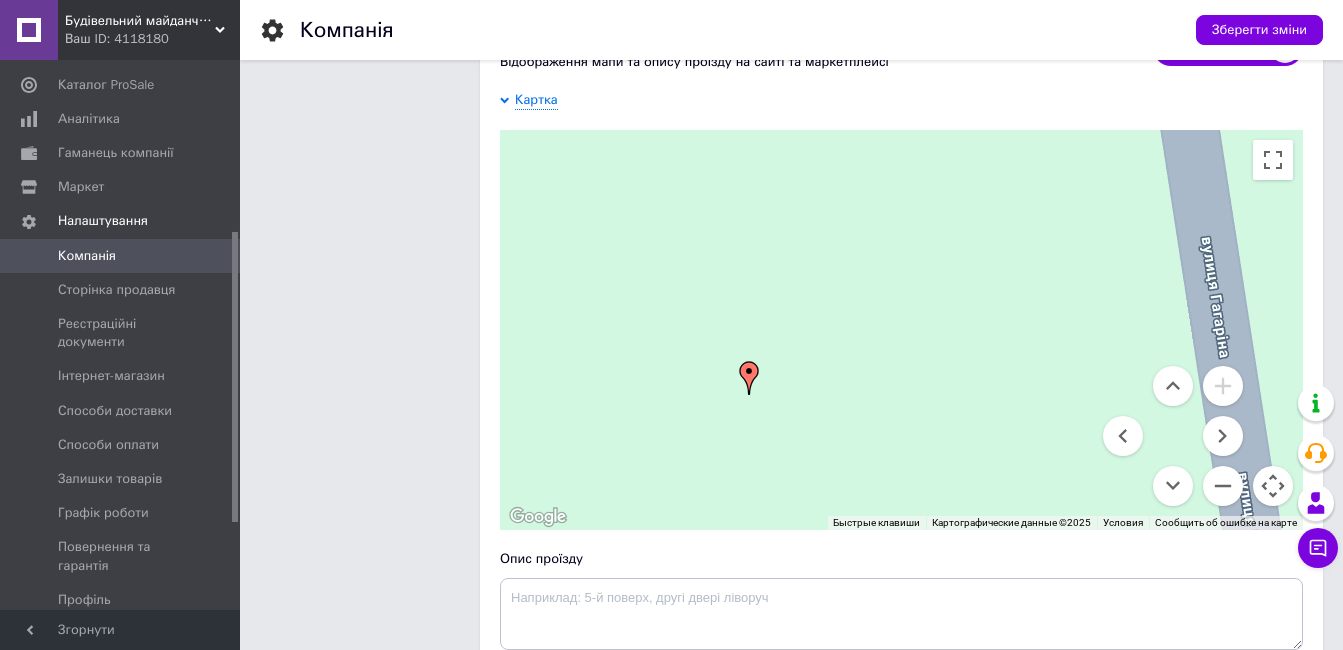 click at bounding box center [1183, 514] 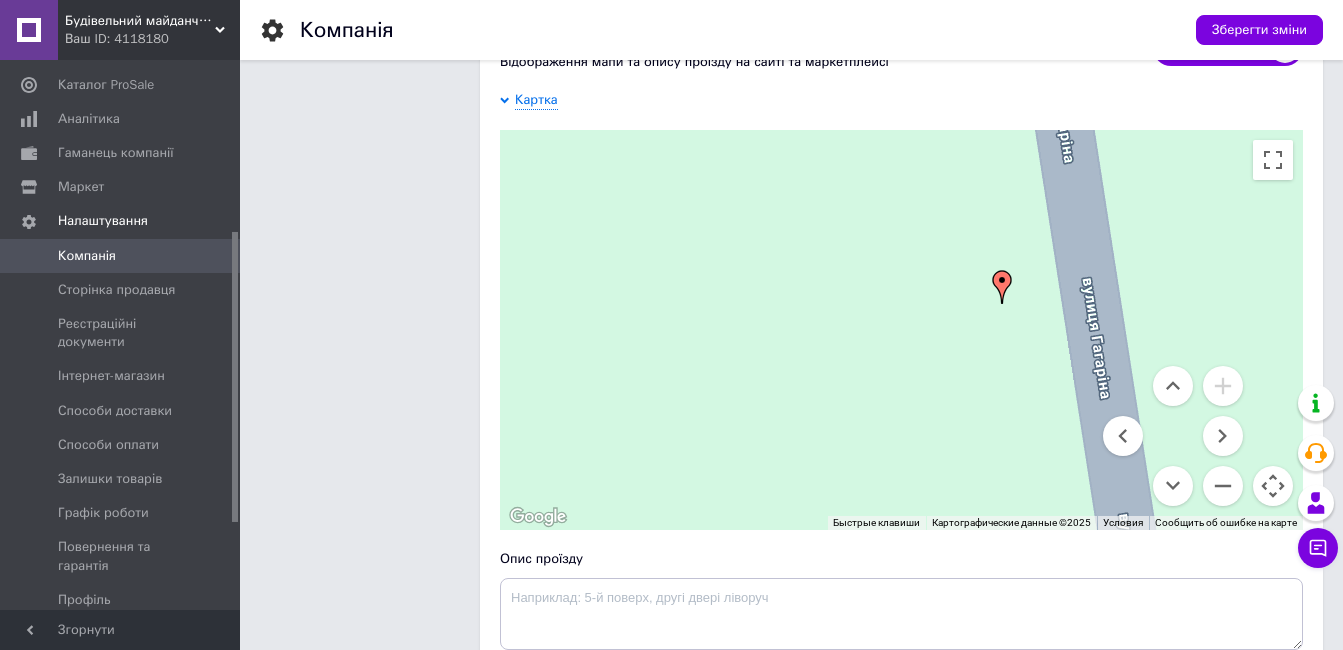 click at bounding box center (1283, 479) 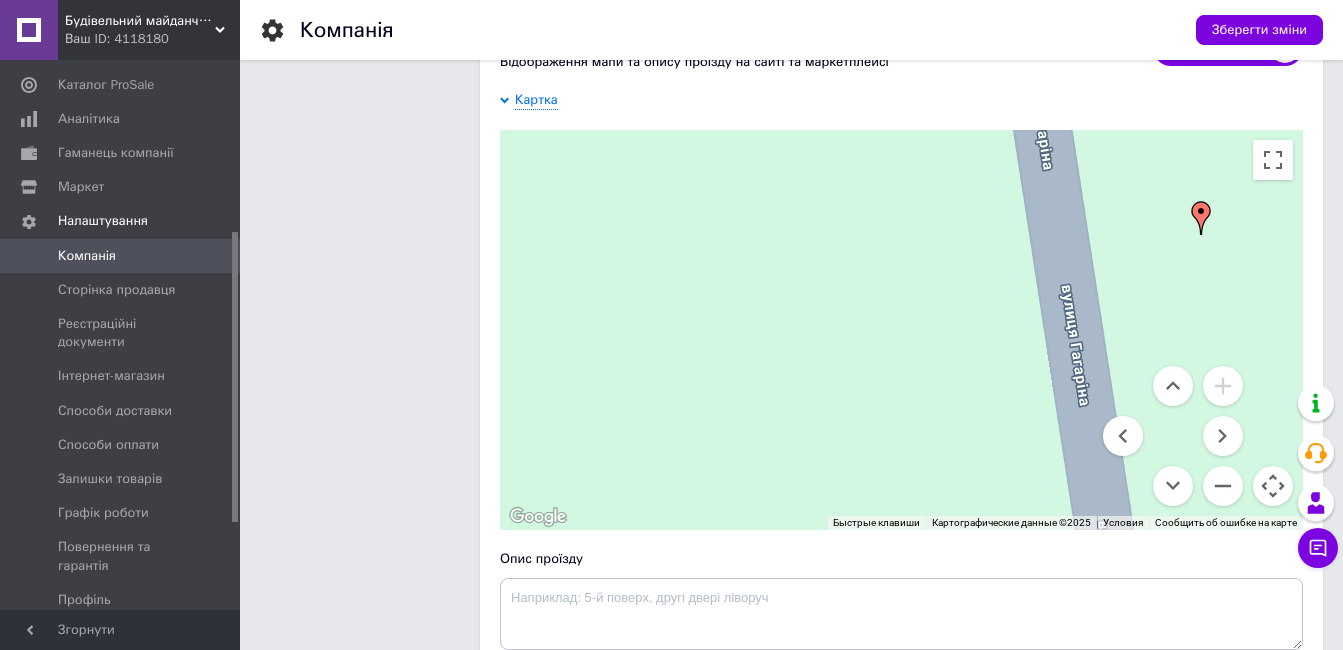 click at bounding box center [1183, 514] 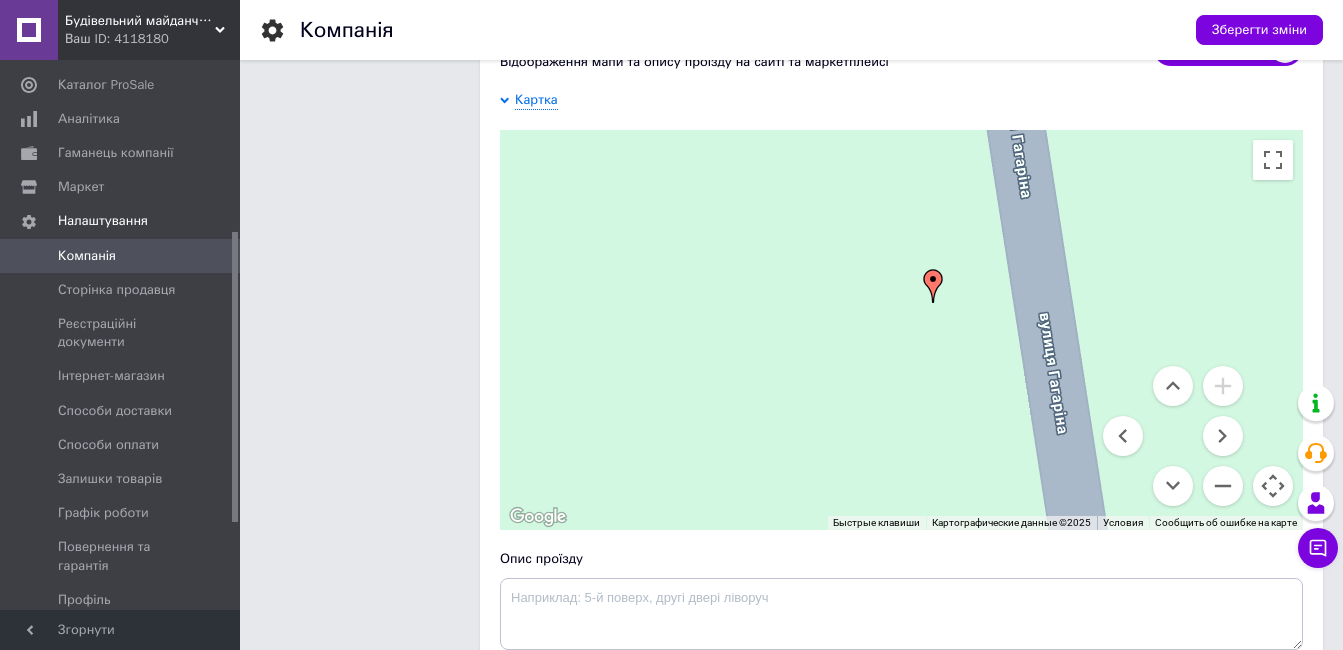 click at bounding box center [1214, 478] 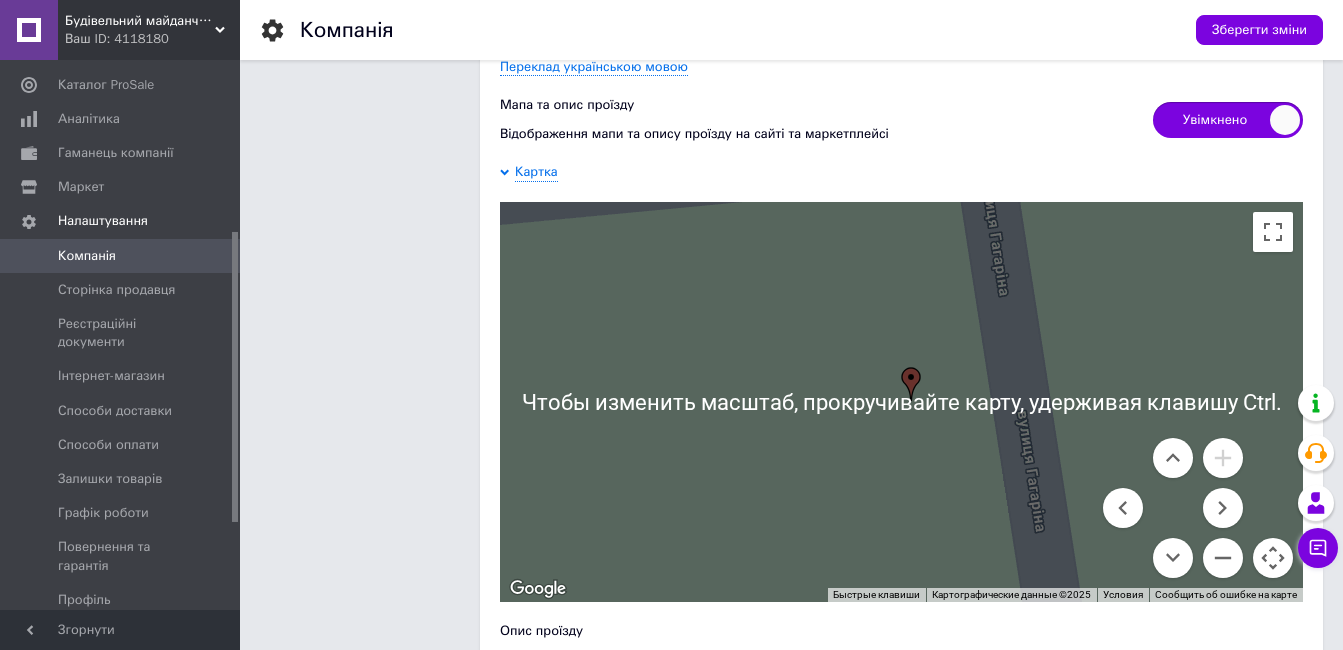 scroll, scrollTop: 1867, scrollLeft: 0, axis: vertical 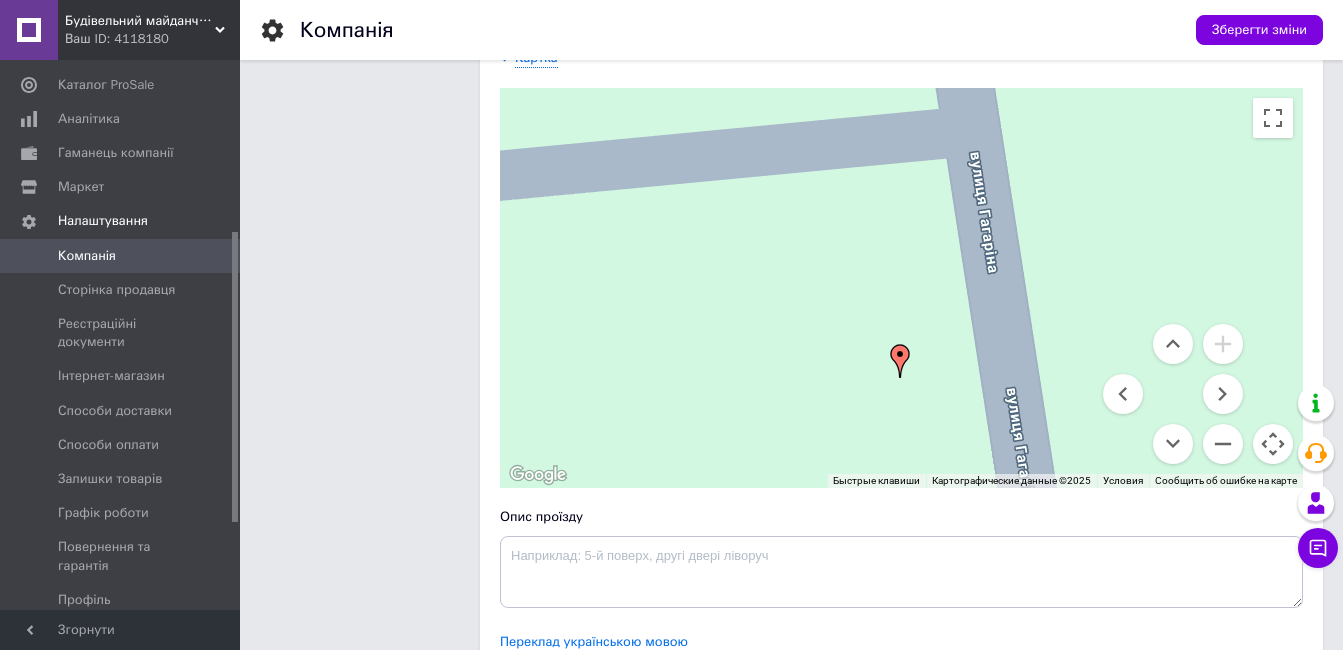 drag, startPoint x: 1076, startPoint y: 202, endPoint x: 1065, endPoint y: 296, distance: 94.641426 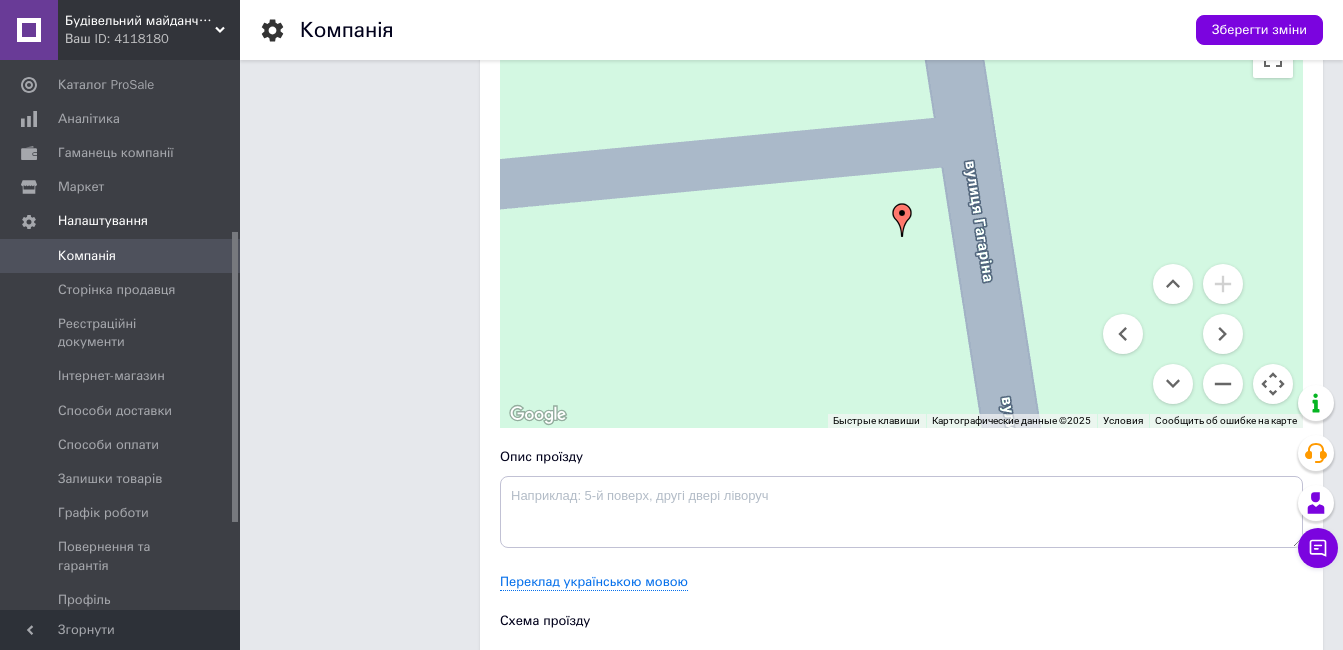 scroll, scrollTop: 2067, scrollLeft: 0, axis: vertical 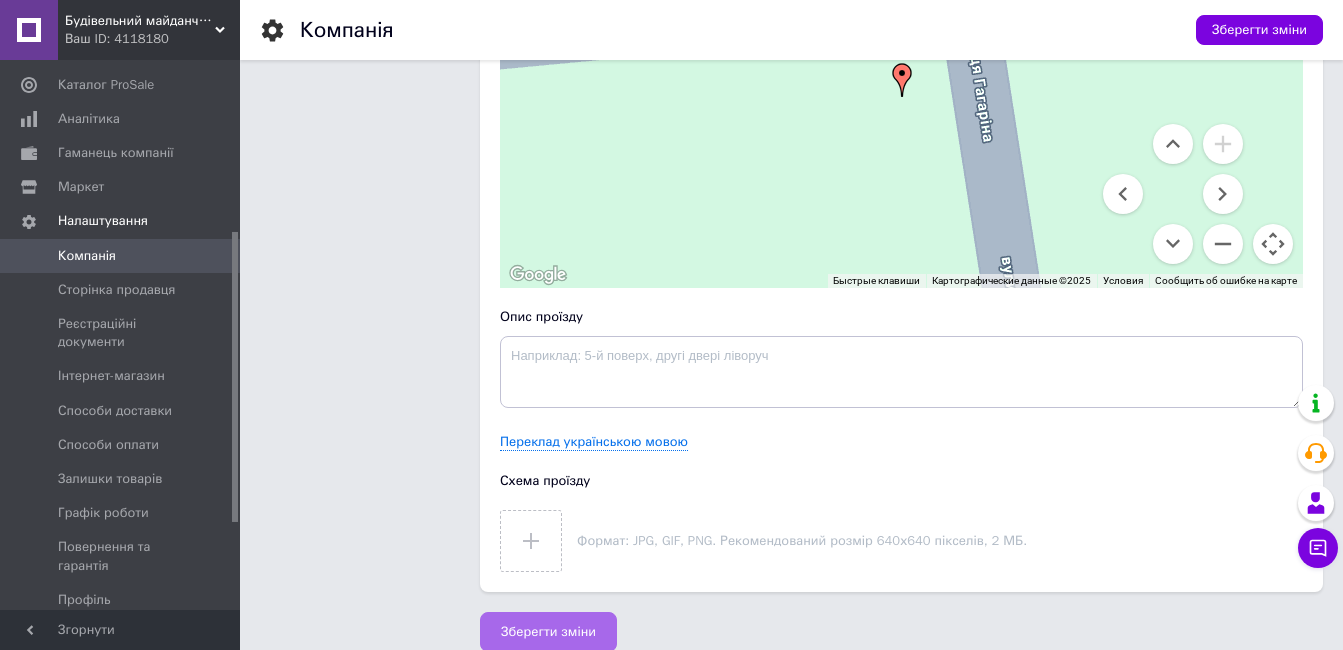 click on "Зберегти зміни" at bounding box center (548, 632) 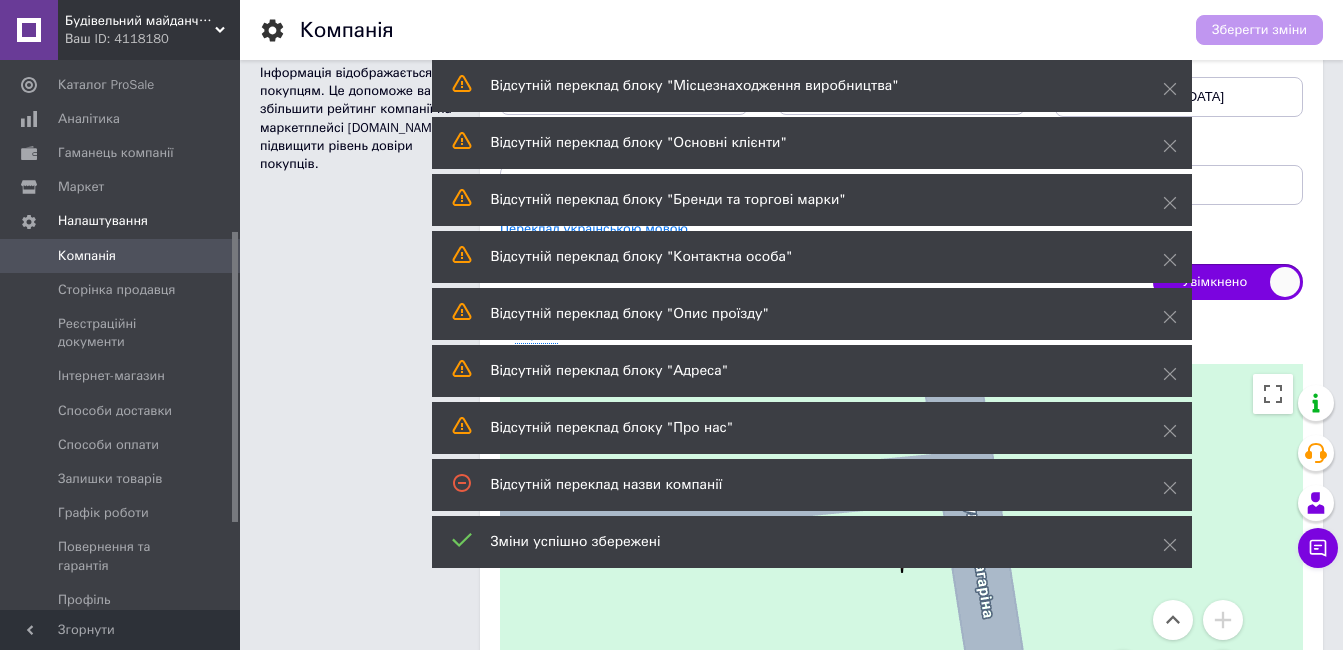 scroll, scrollTop: 1567, scrollLeft: 0, axis: vertical 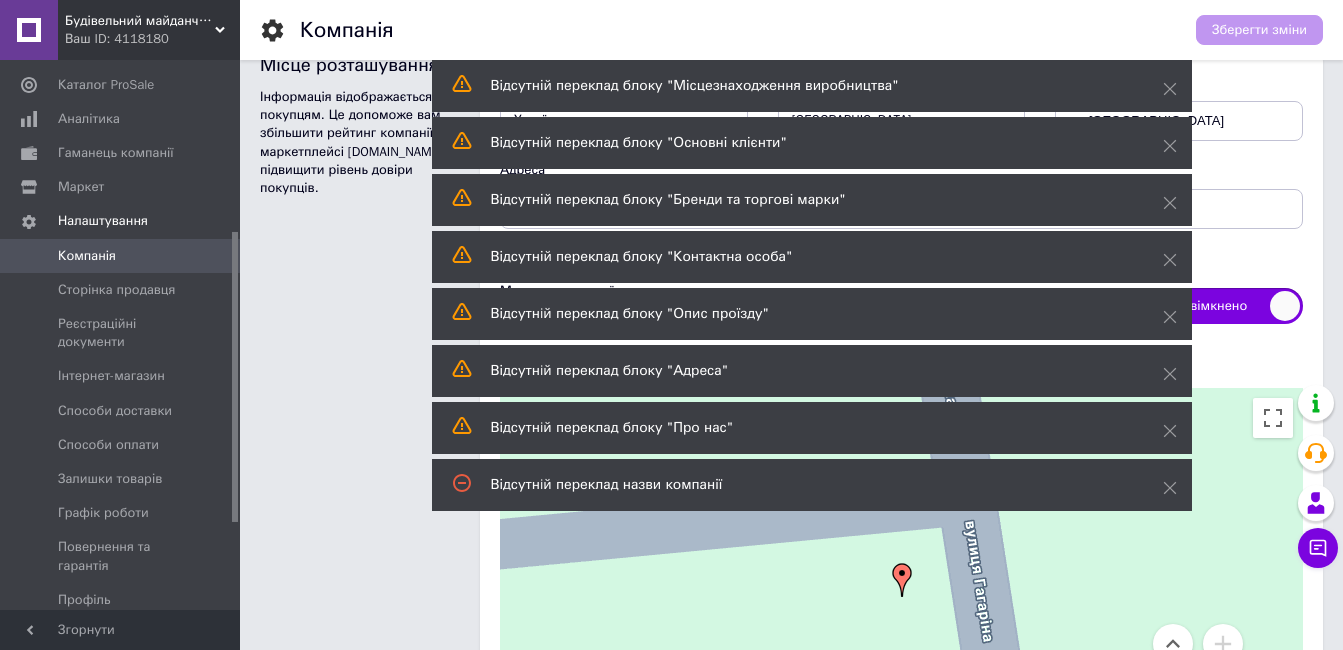 click on "Місце розташування Інформація відображається покупцям. Це допоможе вам збільшити
рейтинг компанії на маркетплейсі [DOMAIN_NAME] і підвищити рівень довіри покупців." at bounding box center [360, 572] 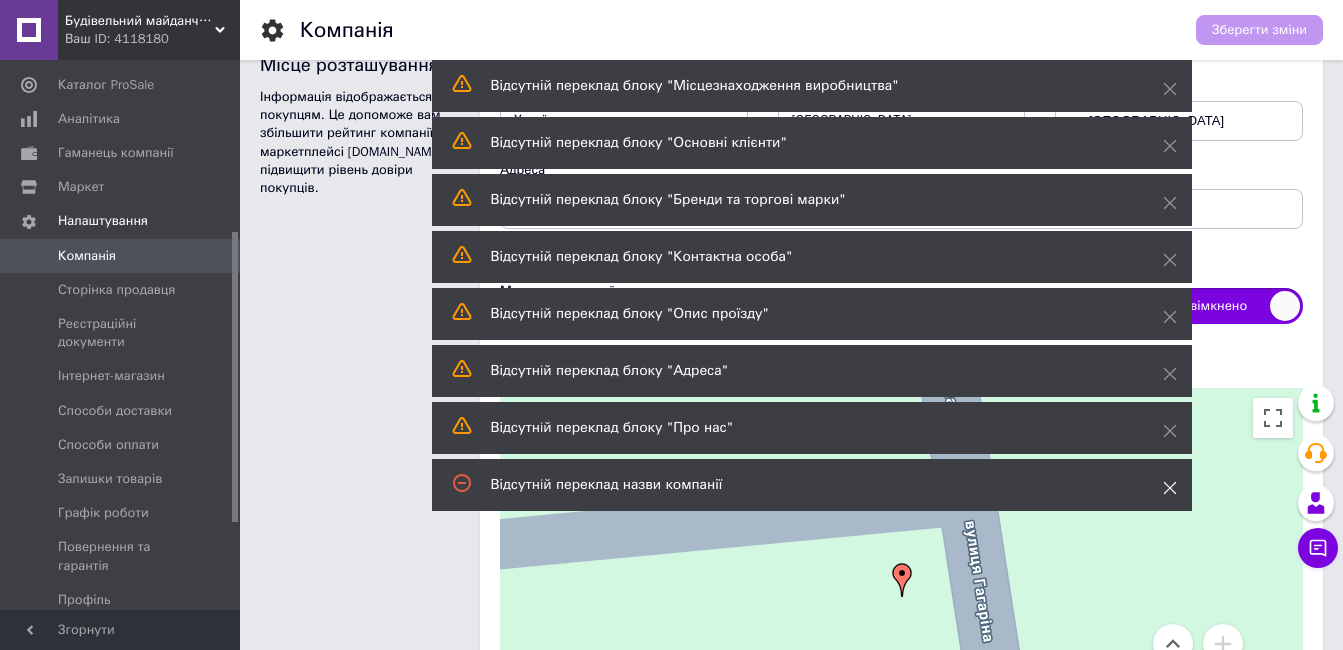 click 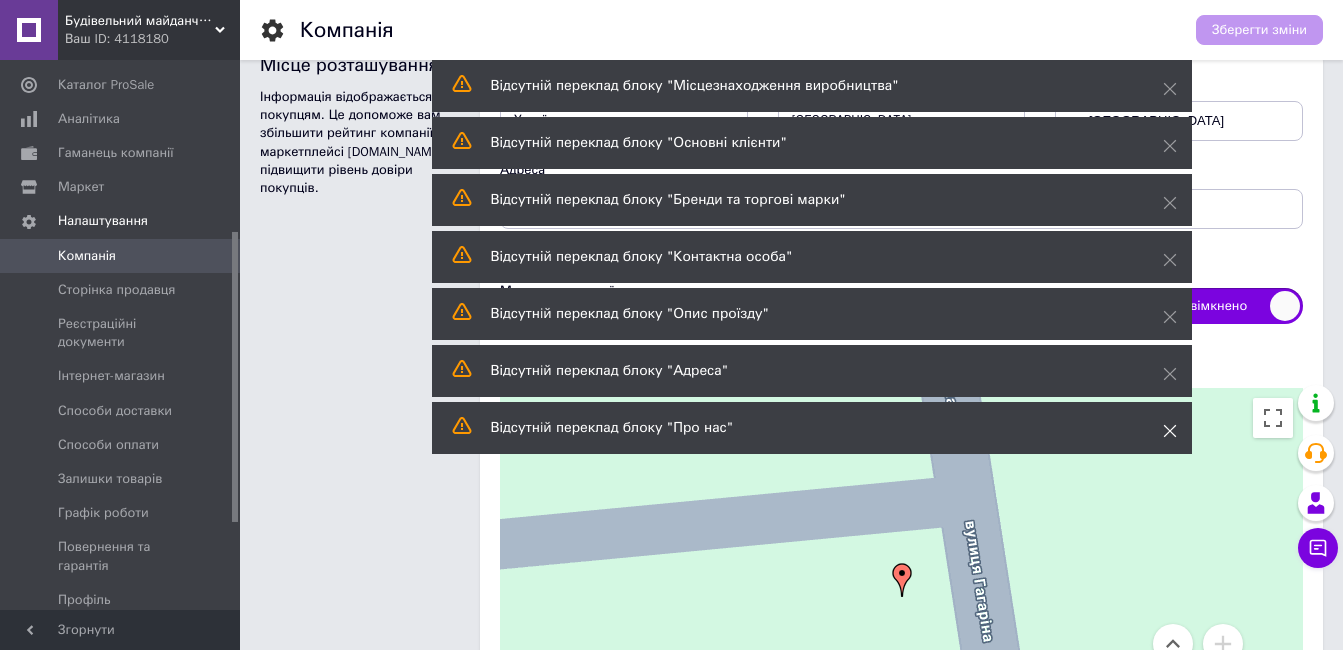 click 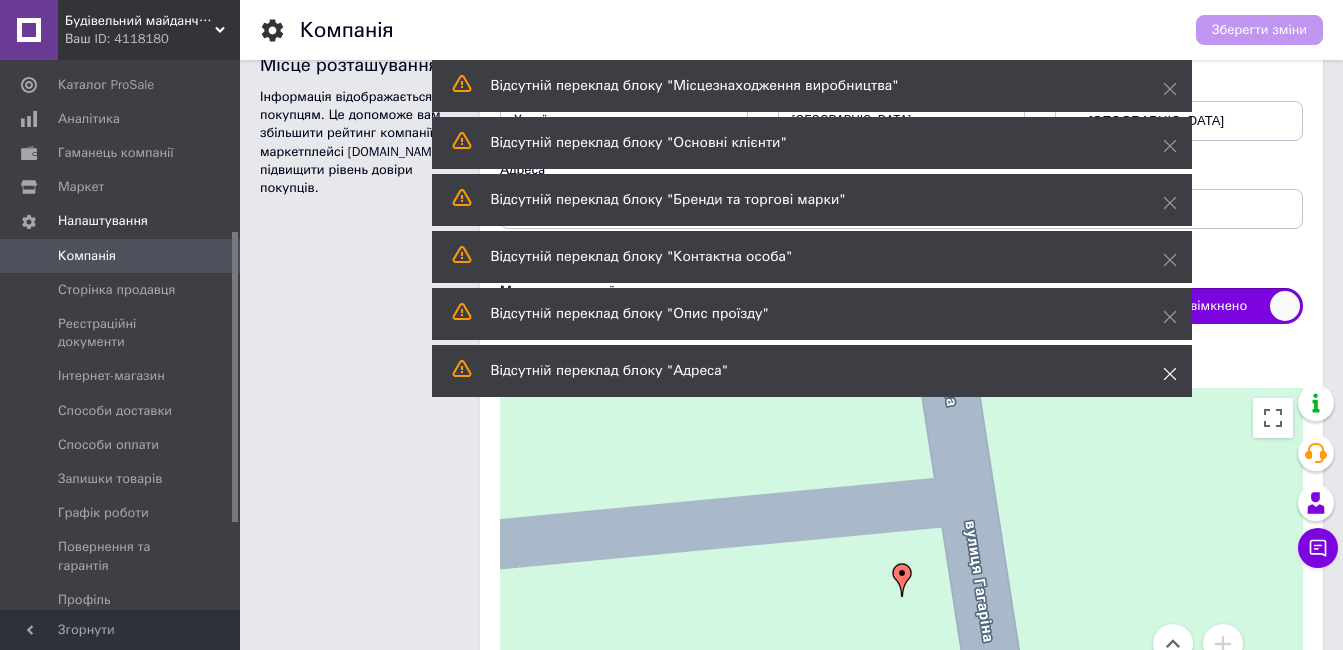 click 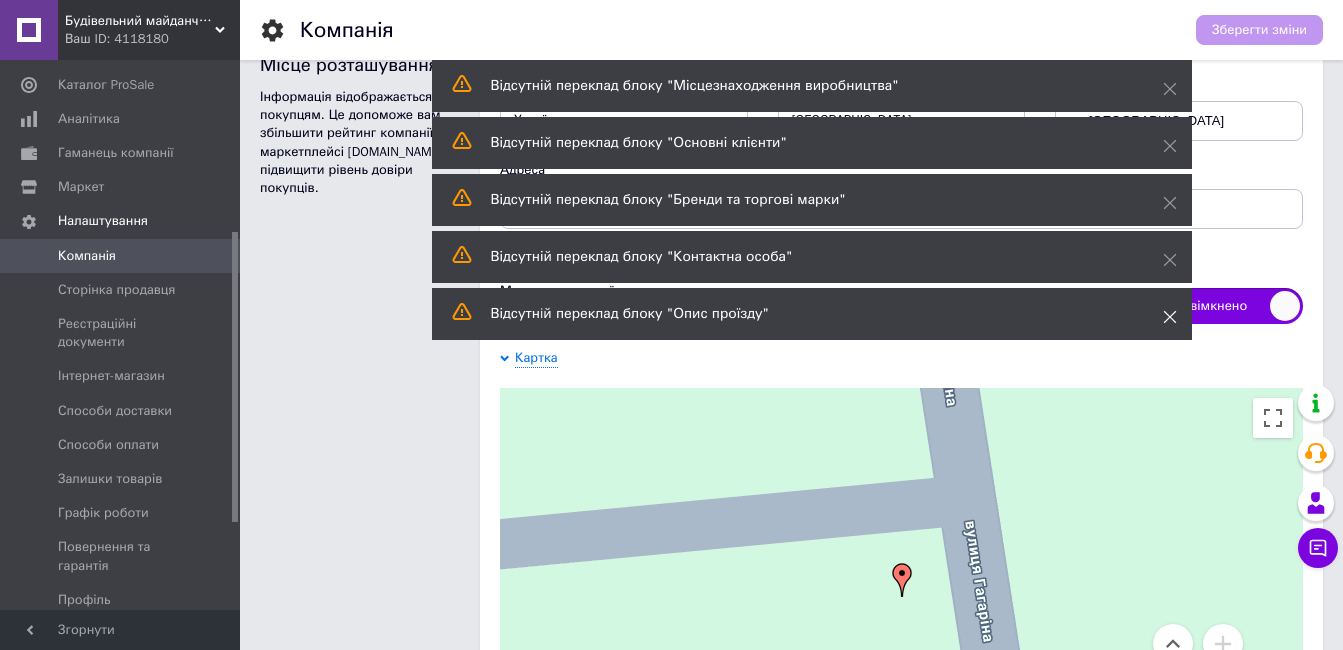 click at bounding box center (1170, 317) 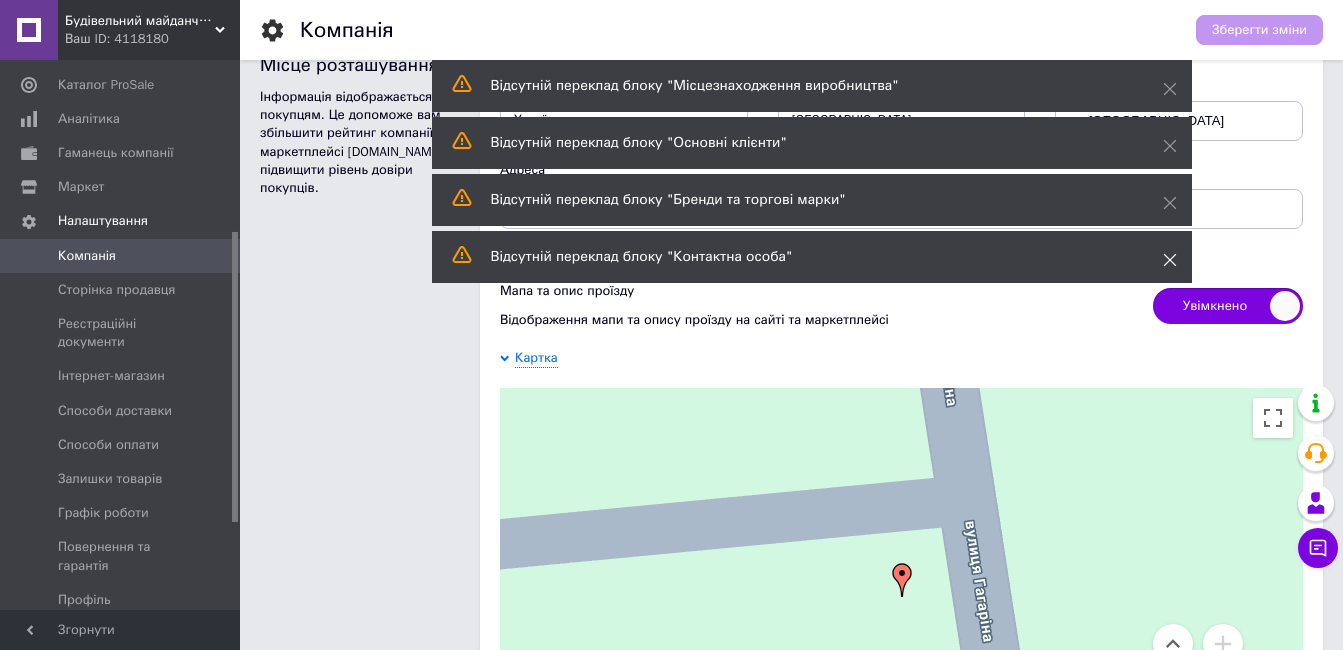 click 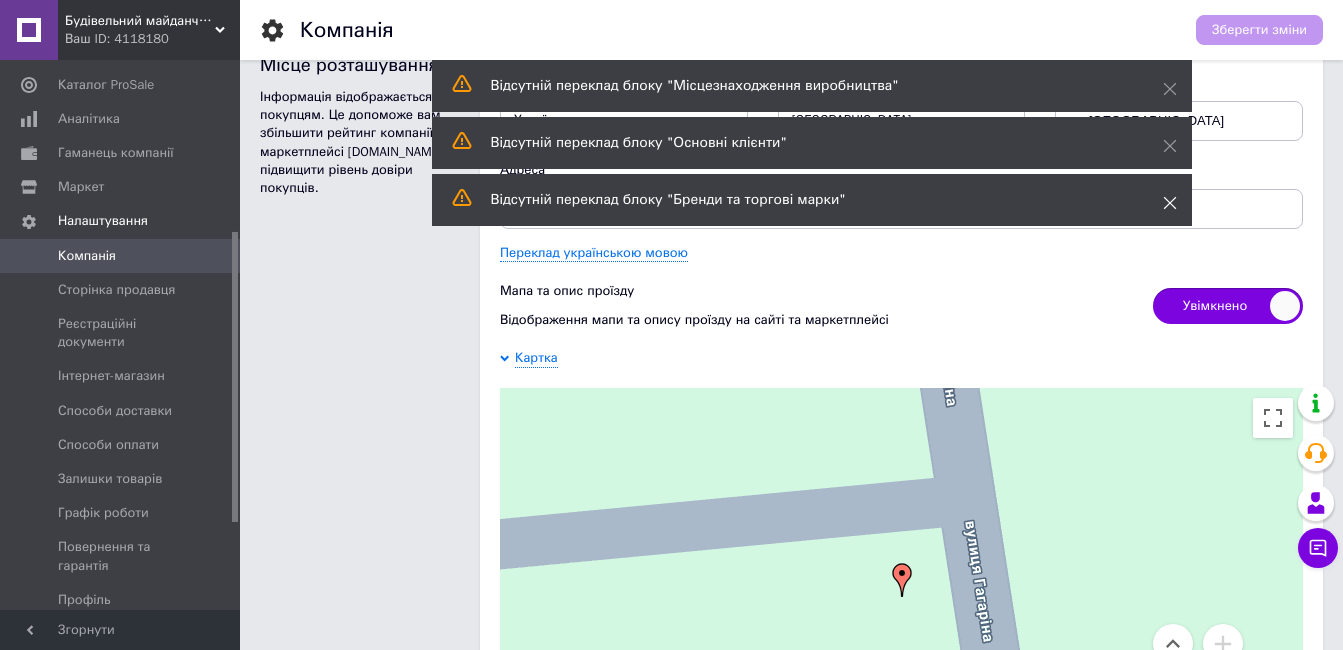 click 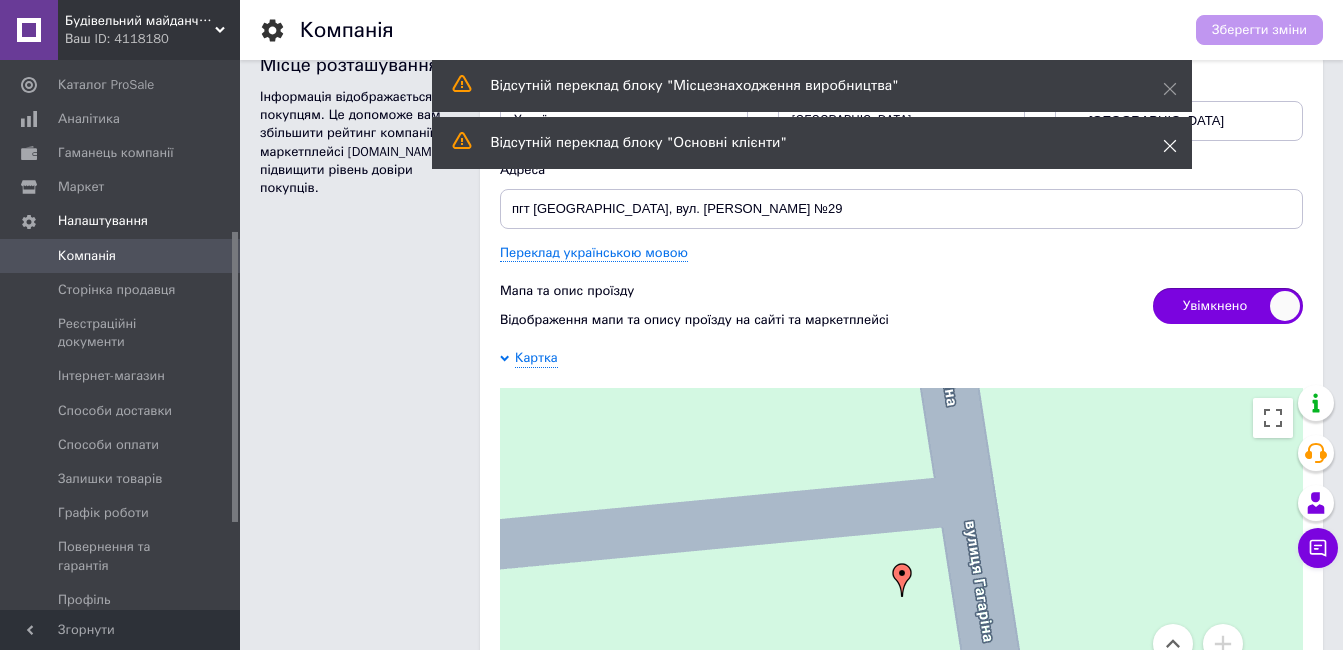 click 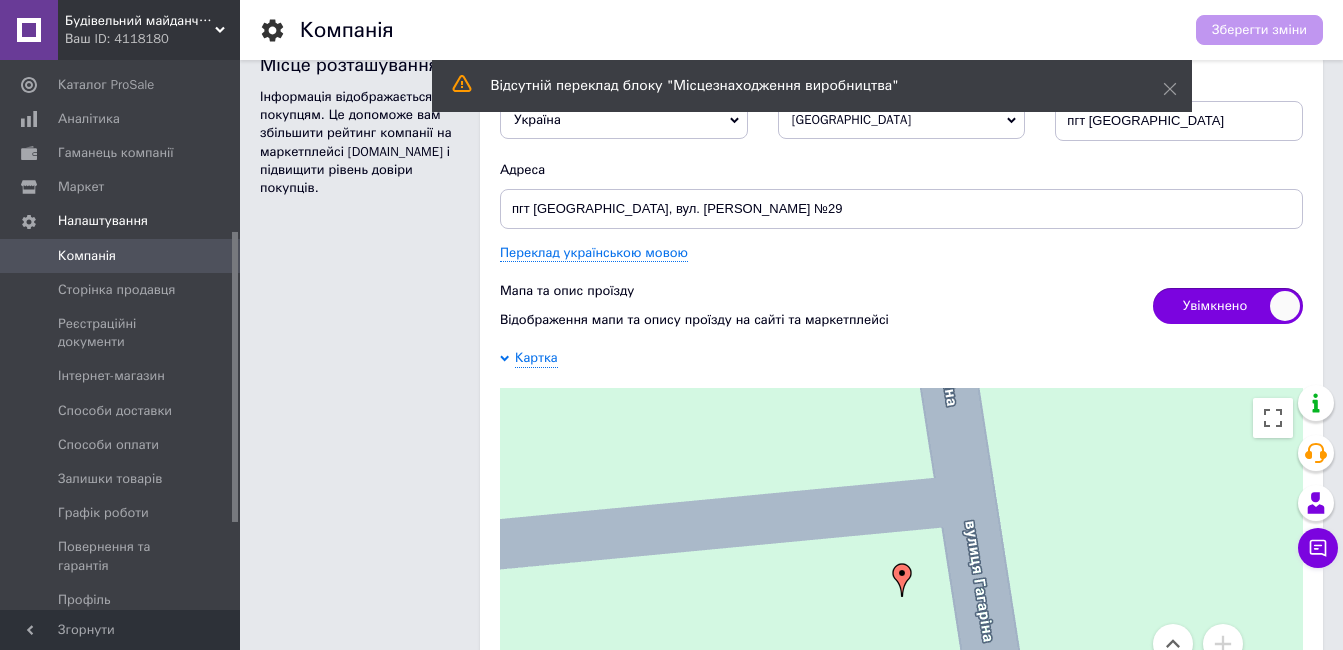 drag, startPoint x: 1162, startPoint y: 88, endPoint x: 1105, endPoint y: 137, distance: 75.16648 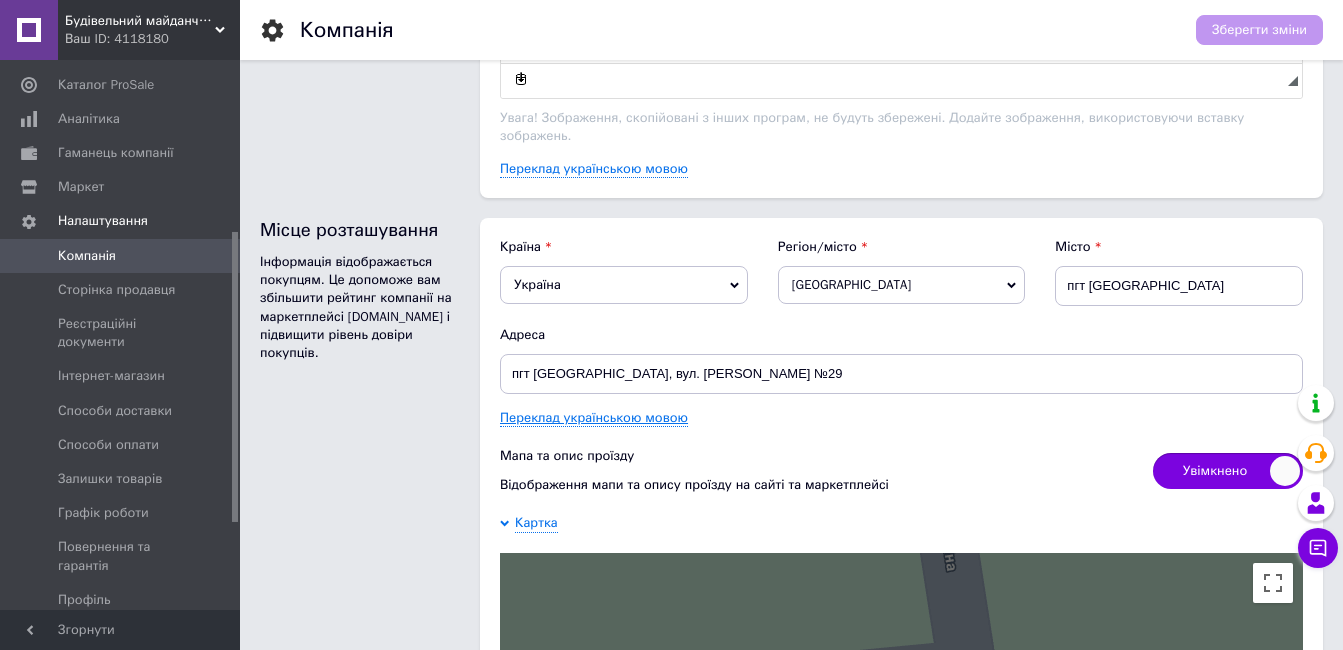 scroll, scrollTop: 1567, scrollLeft: 0, axis: vertical 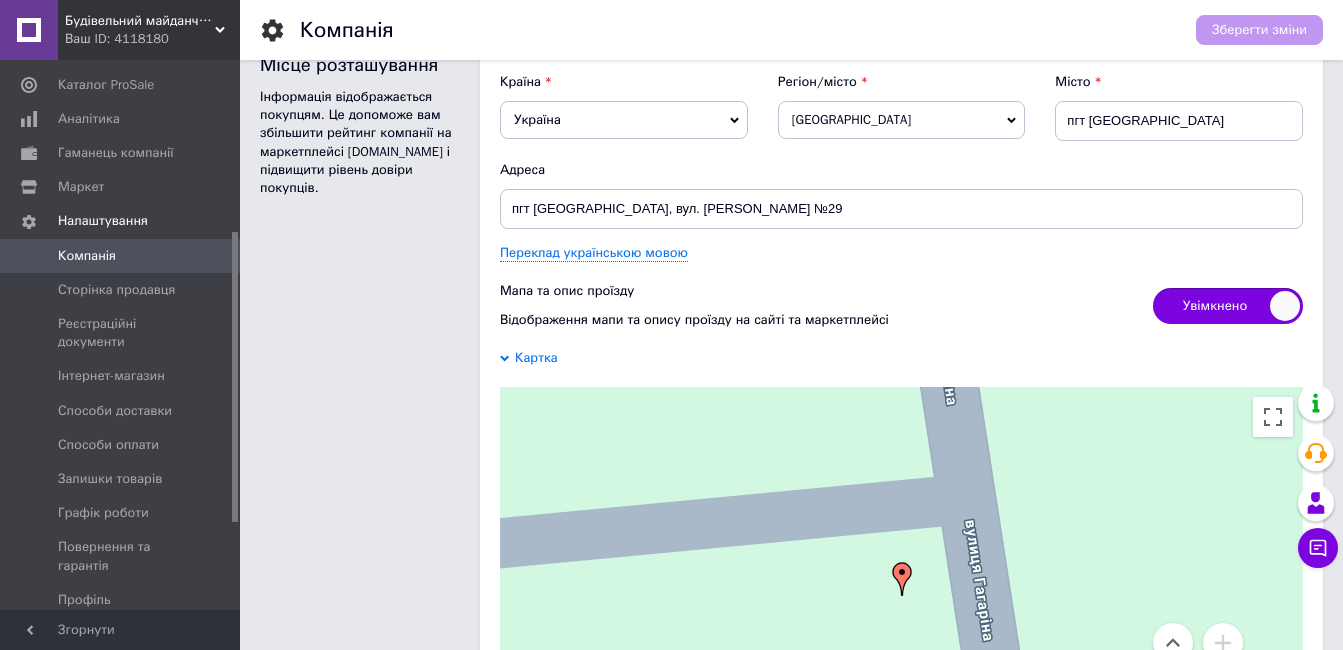 click on "Картка" at bounding box center [536, 358] 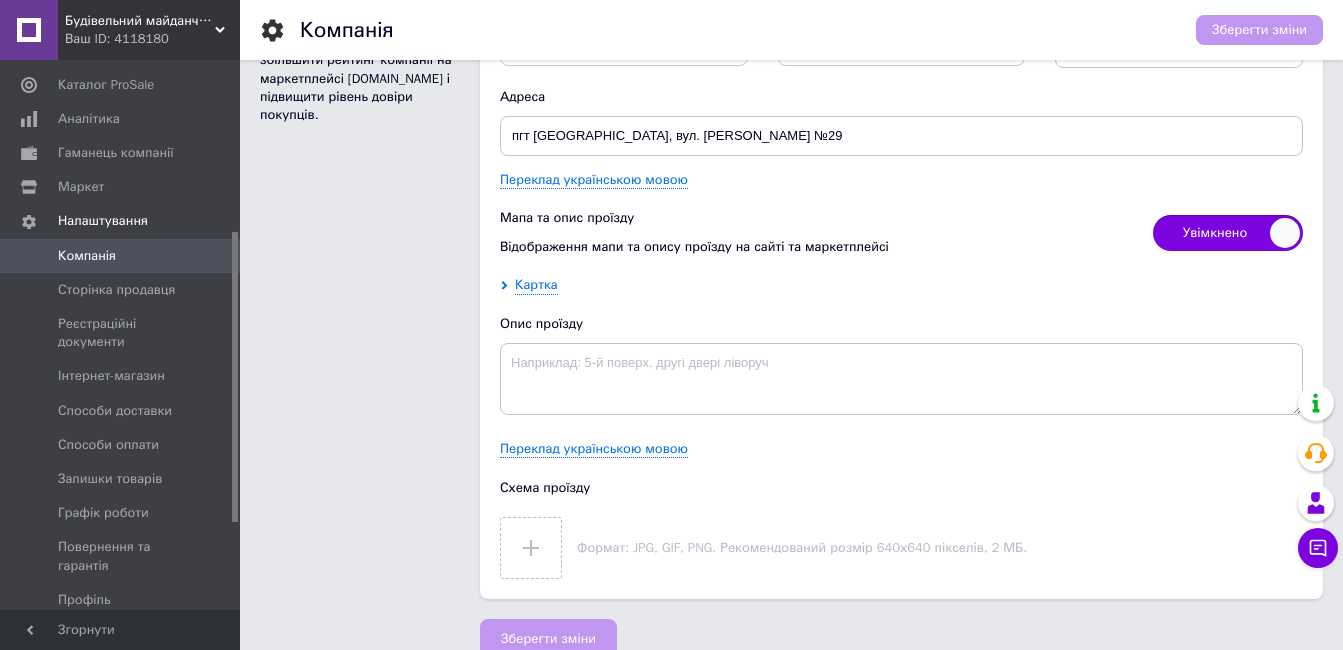 scroll, scrollTop: 1647, scrollLeft: 0, axis: vertical 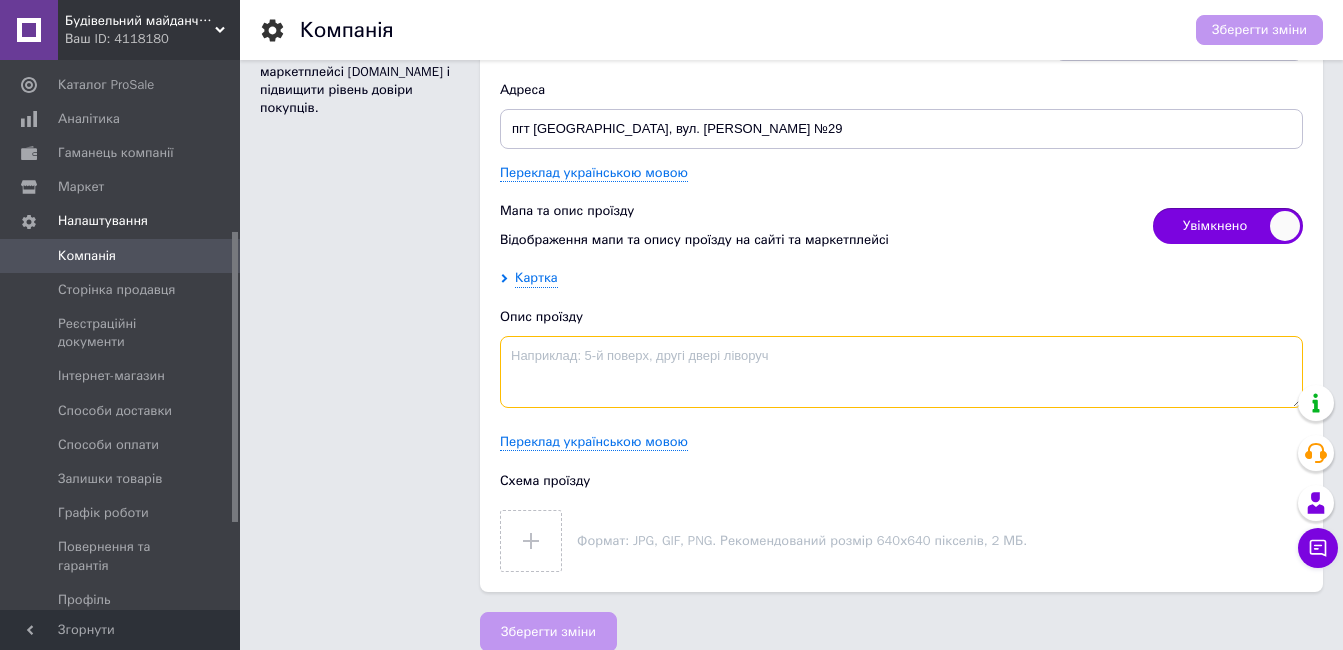 click at bounding box center [901, 372] 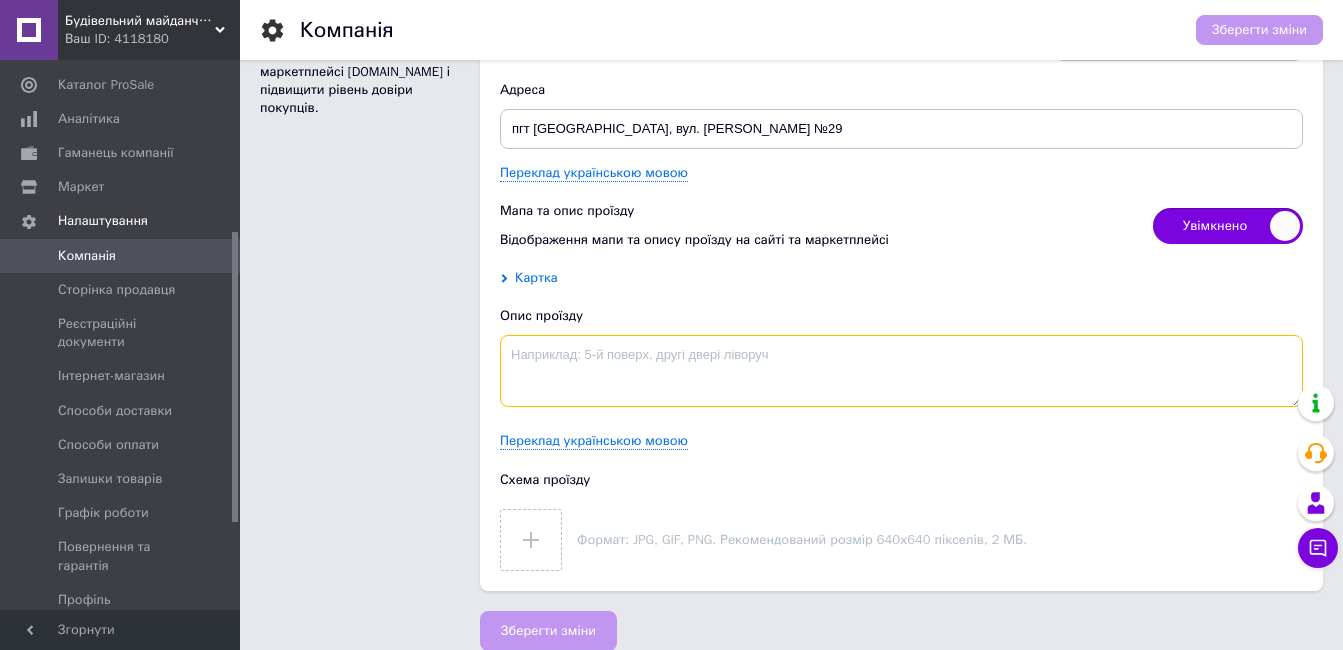 scroll, scrollTop: 1646, scrollLeft: 0, axis: vertical 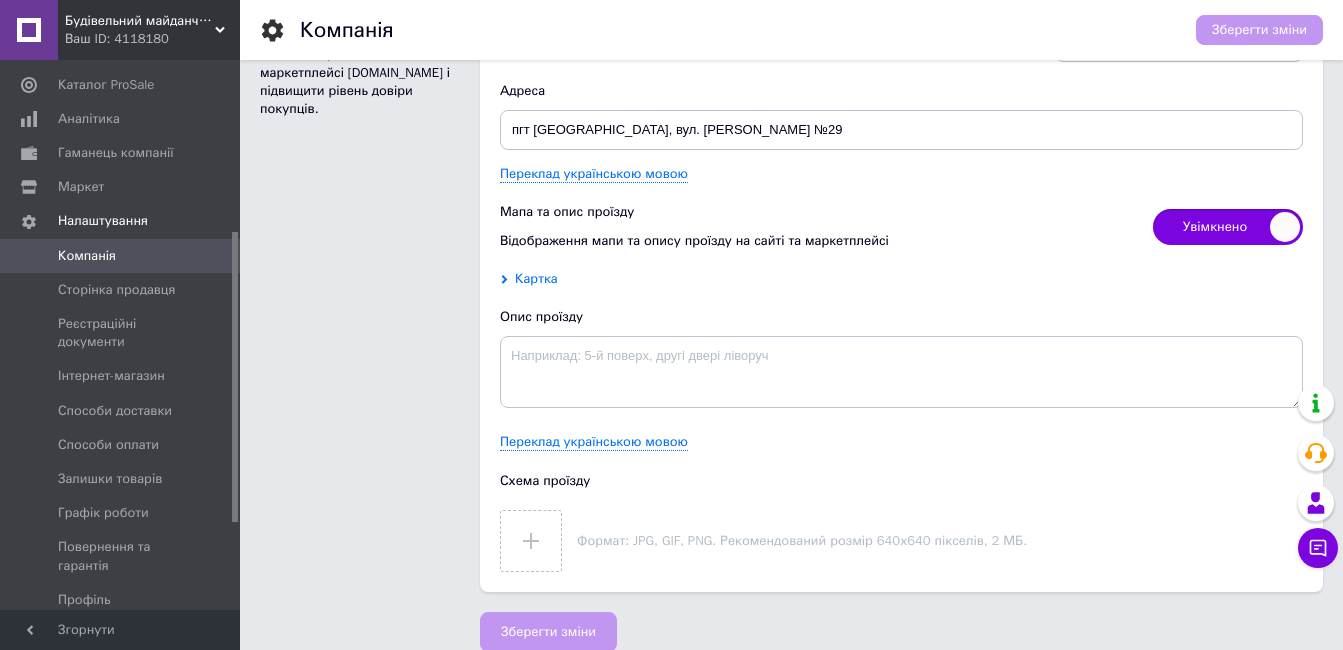 click on "Картка" at bounding box center [536, 279] 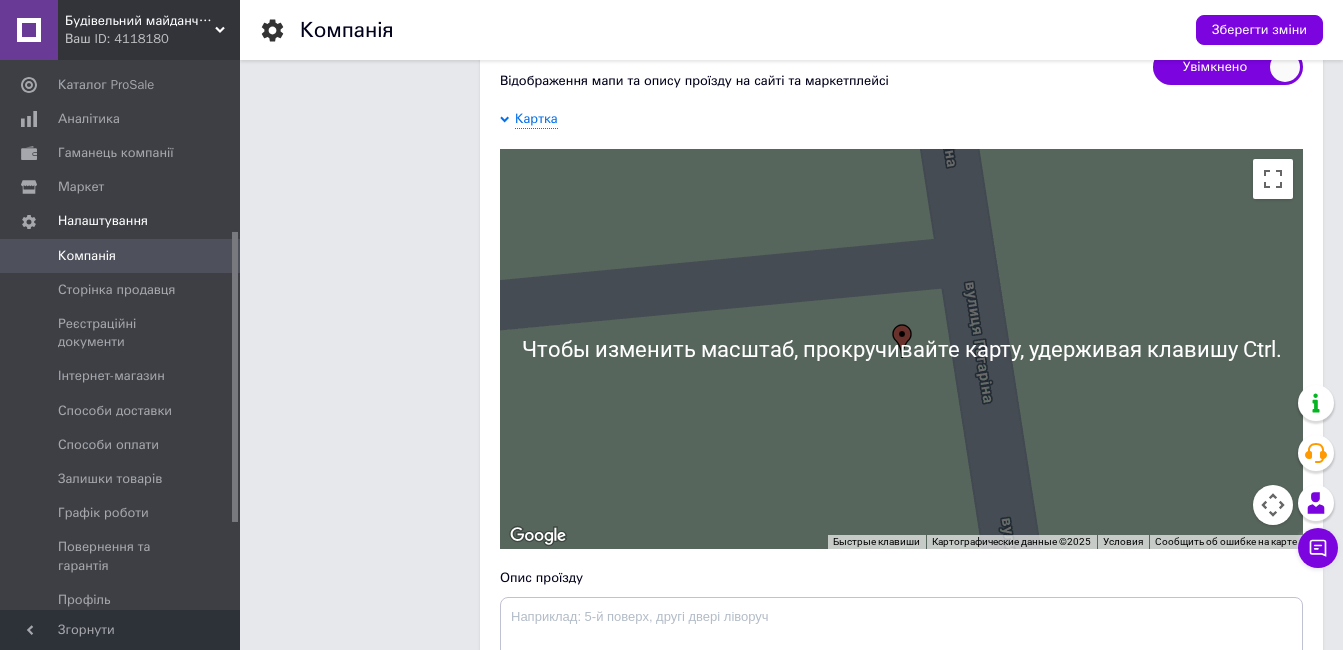 scroll, scrollTop: 1846, scrollLeft: 0, axis: vertical 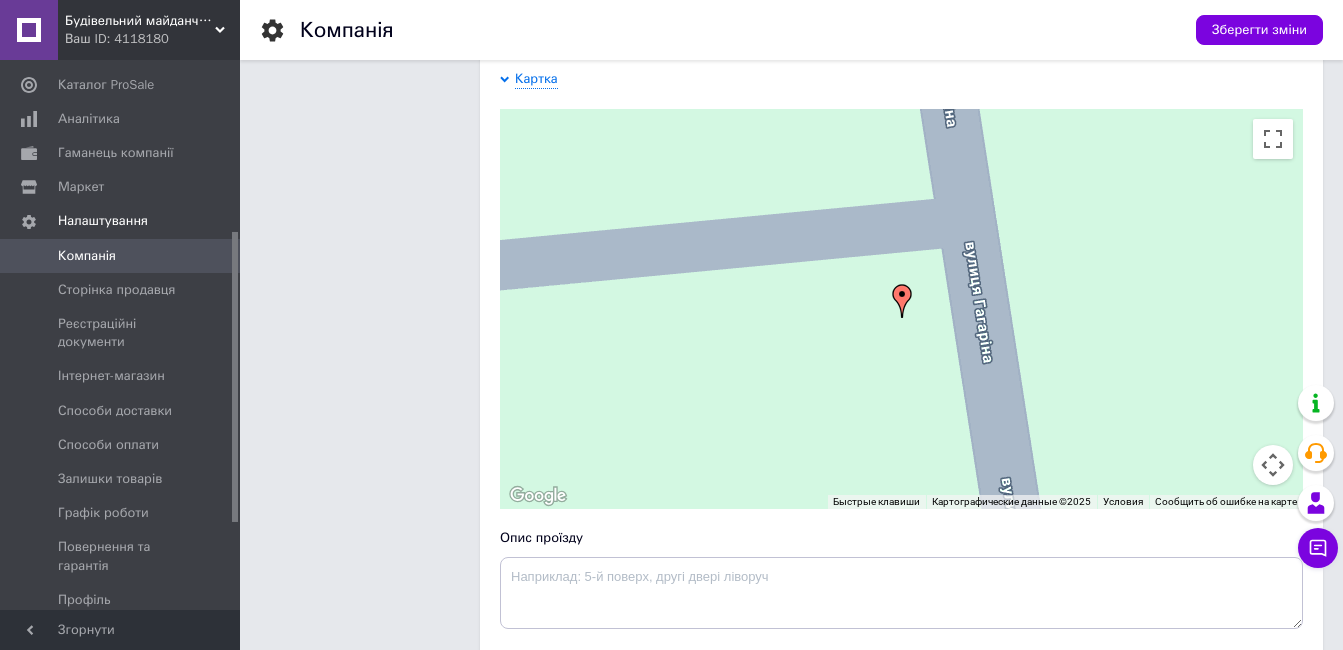 click at bounding box center [1273, 465] 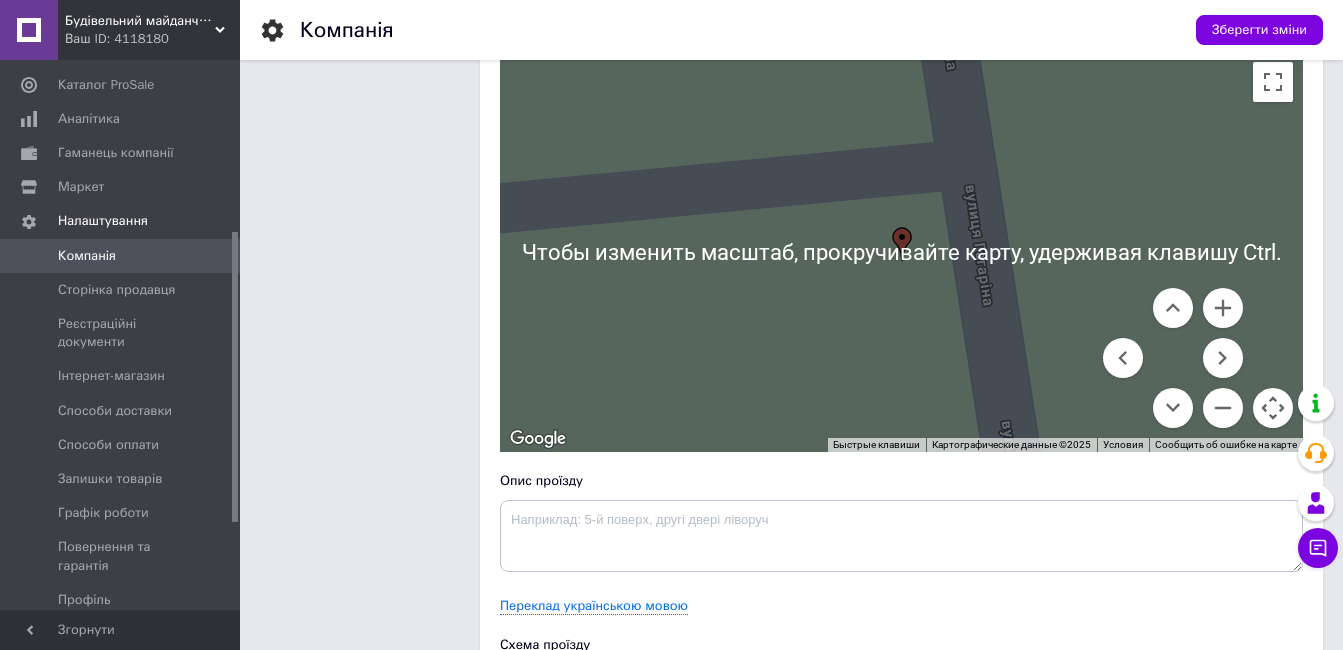 scroll, scrollTop: 2067, scrollLeft: 0, axis: vertical 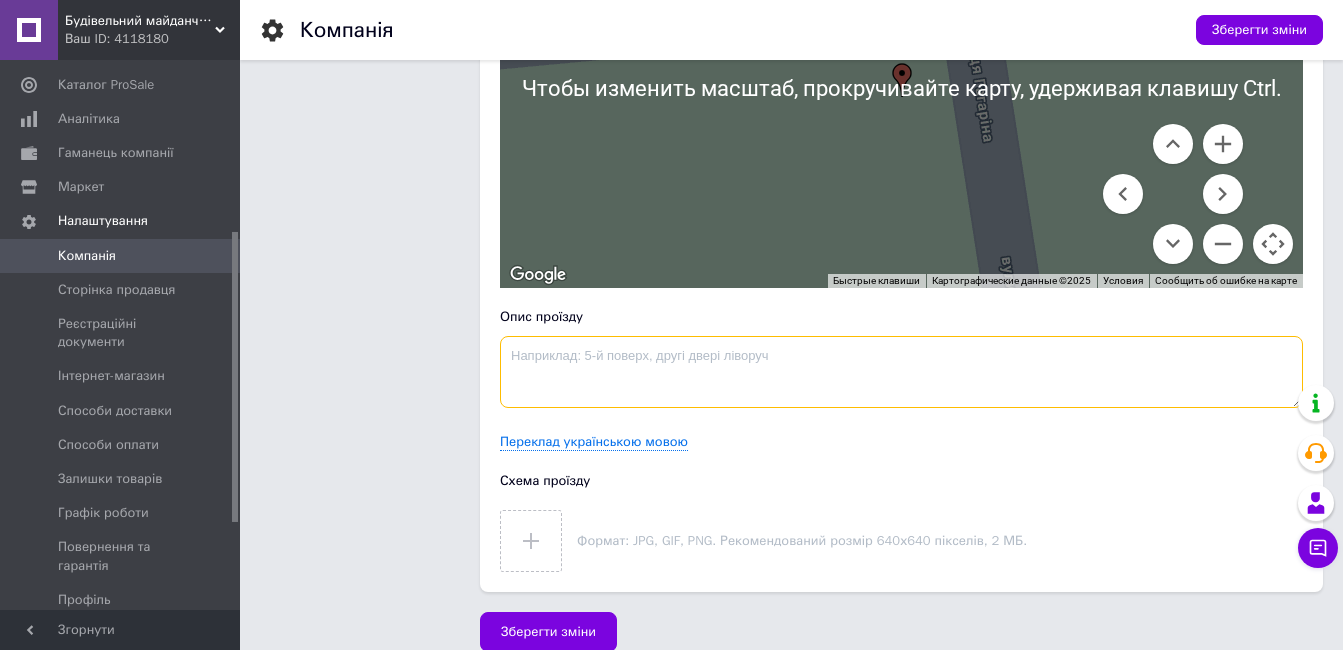 click at bounding box center [901, 372] 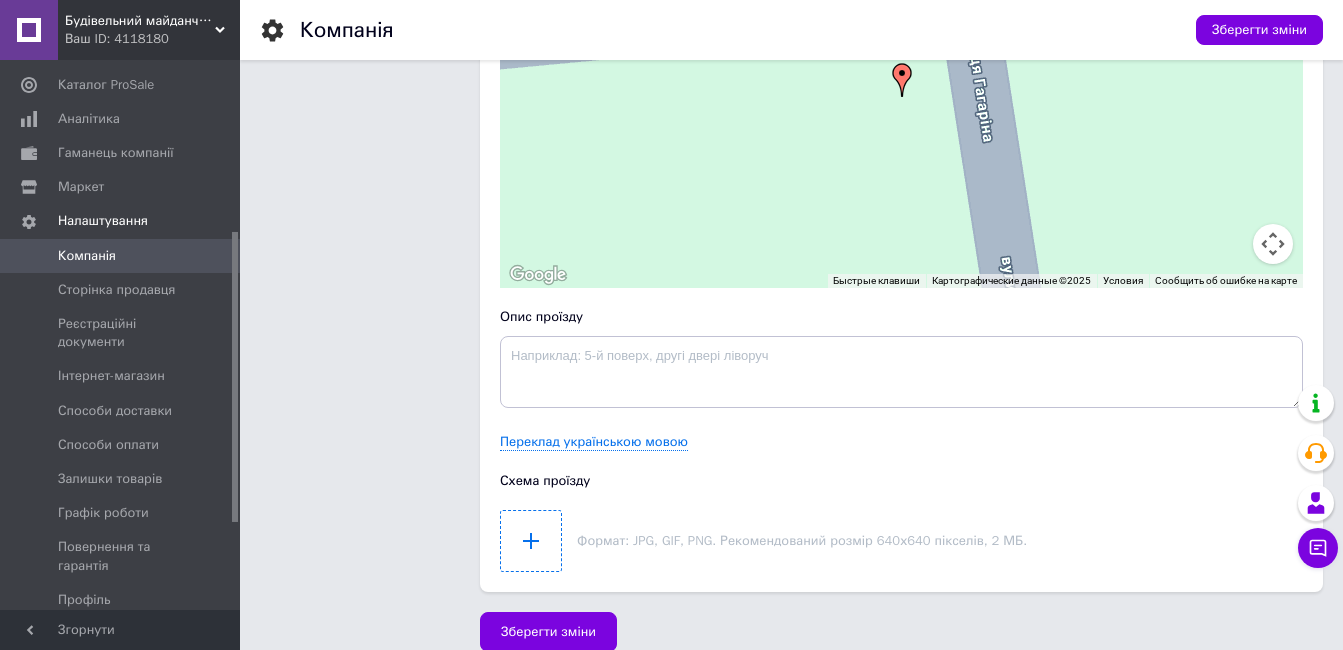 click at bounding box center [531, 541] 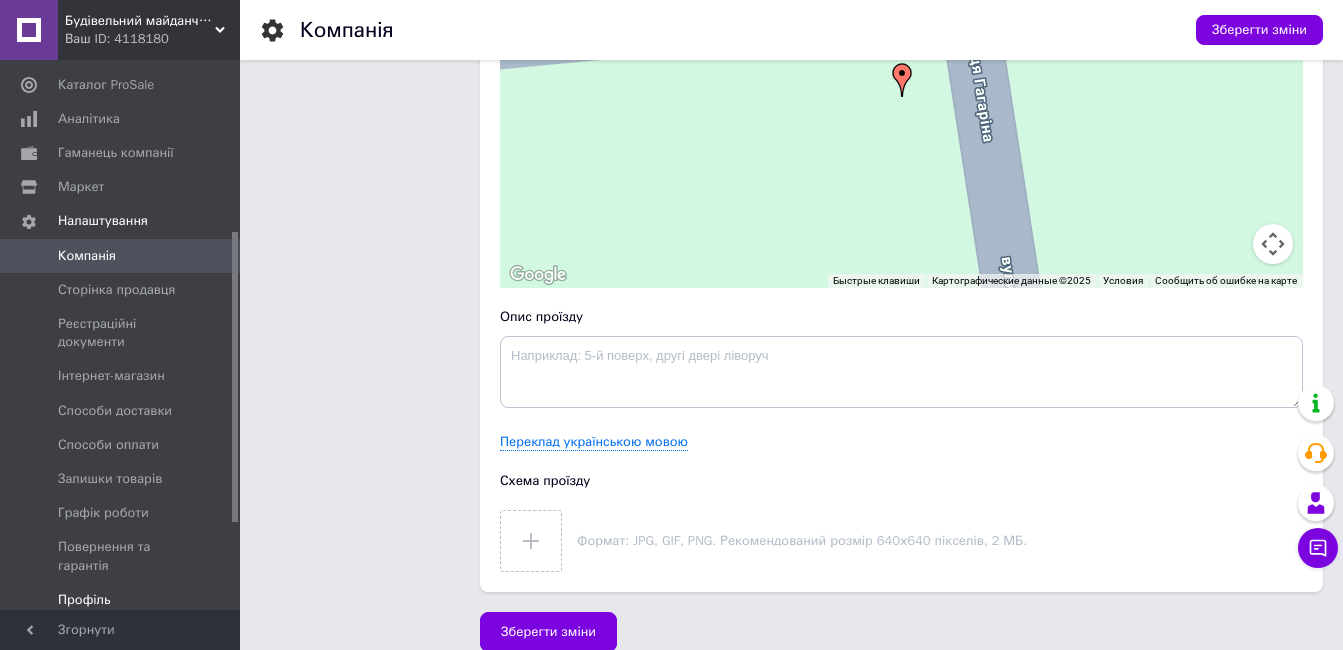 click on "Профіль" at bounding box center [84, 600] 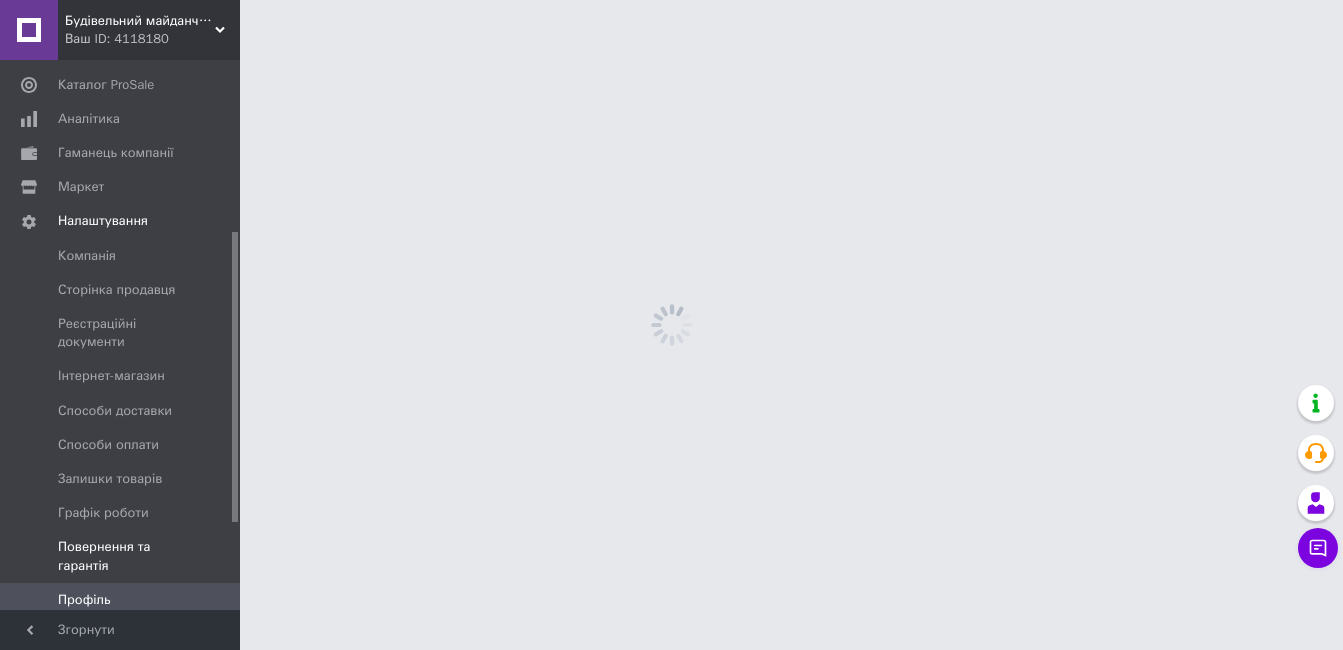 scroll, scrollTop: 0, scrollLeft: 0, axis: both 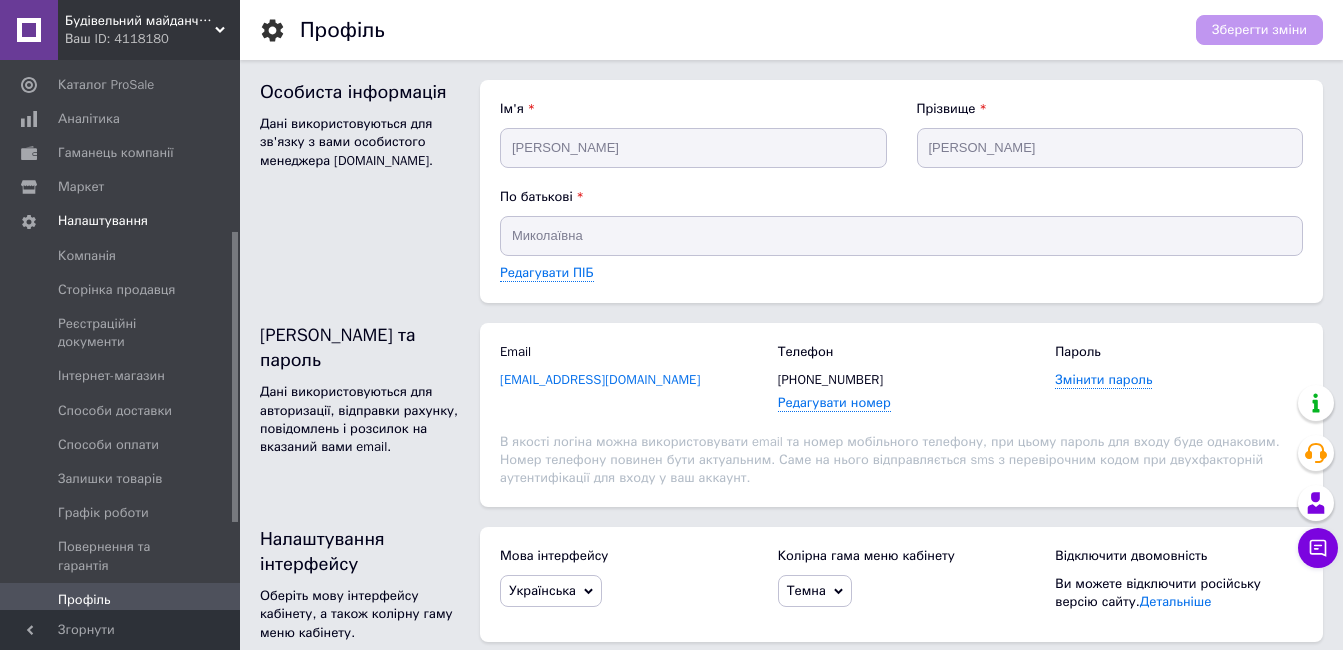 click on "[EMAIL_ADDRESS][DOMAIN_NAME]" at bounding box center [600, 380] 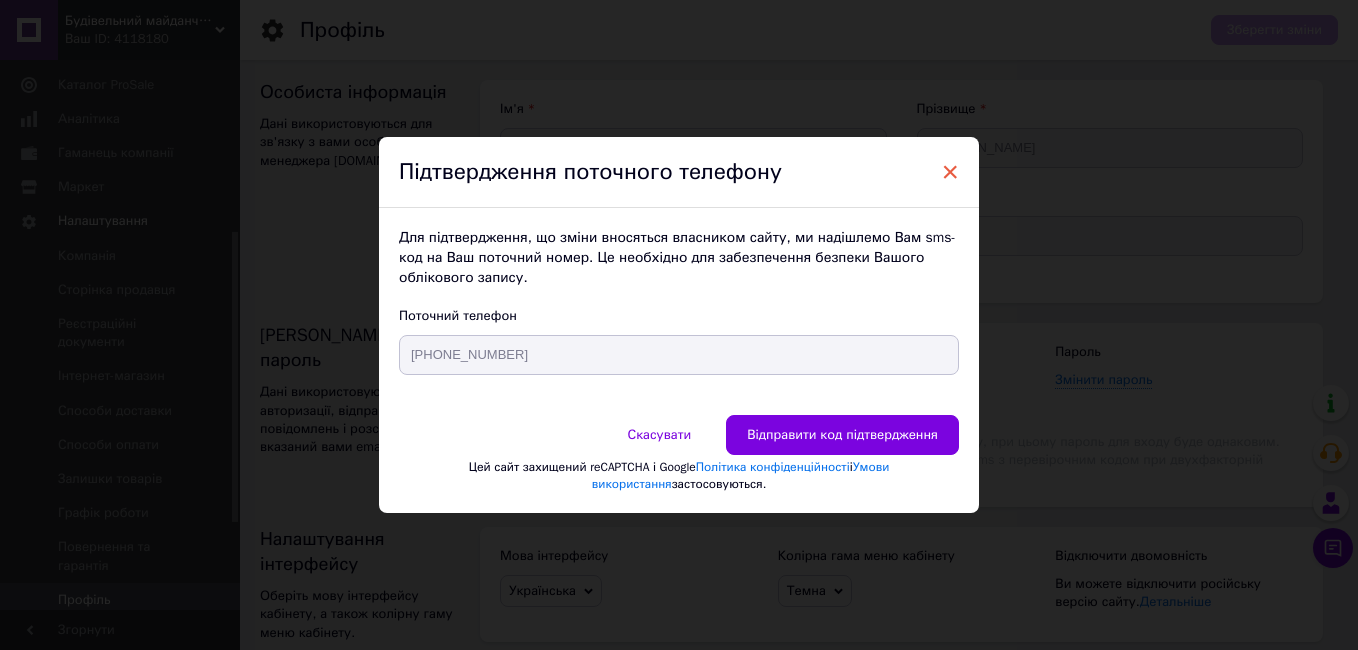 click on "×" at bounding box center [950, 172] 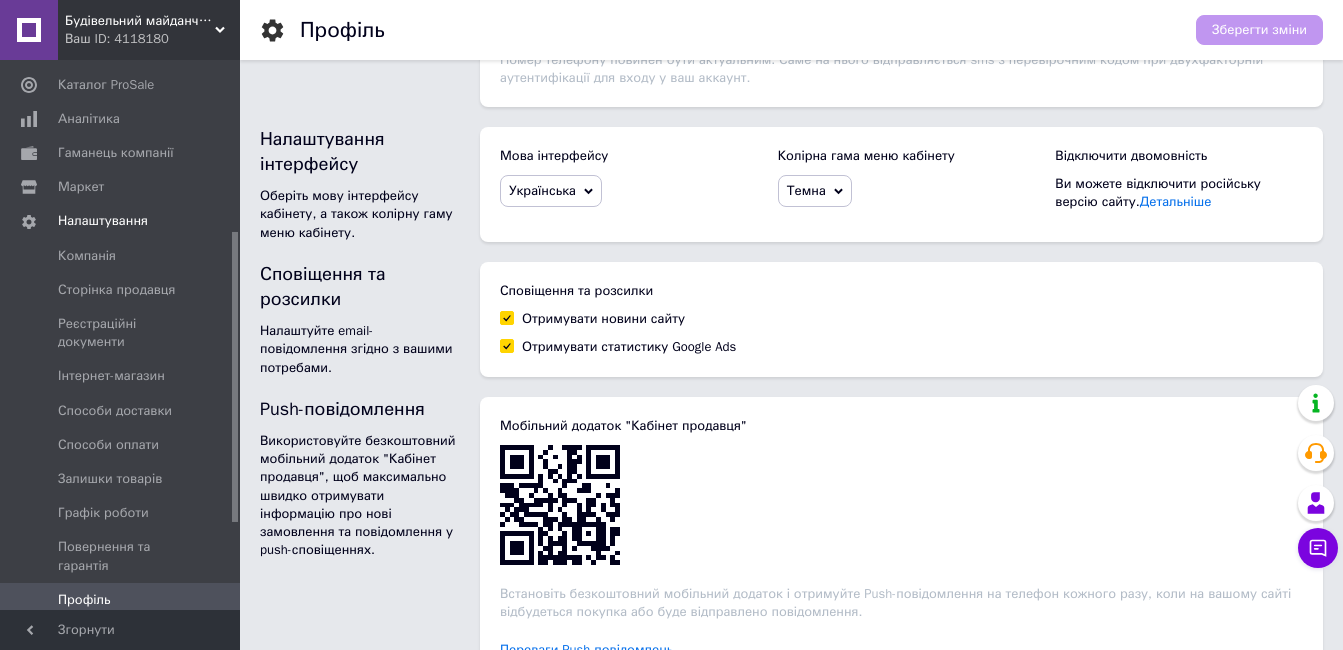 scroll, scrollTop: 504, scrollLeft: 0, axis: vertical 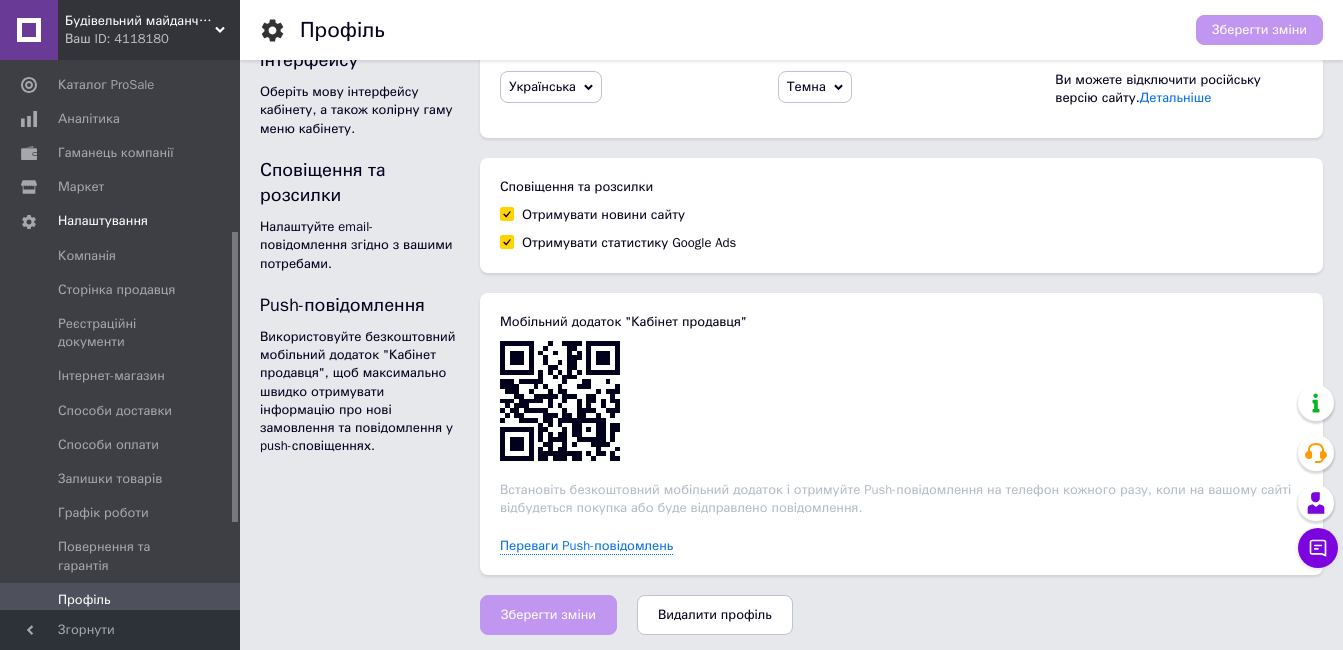click on "Зберегти зміни" at bounding box center [548, 615] 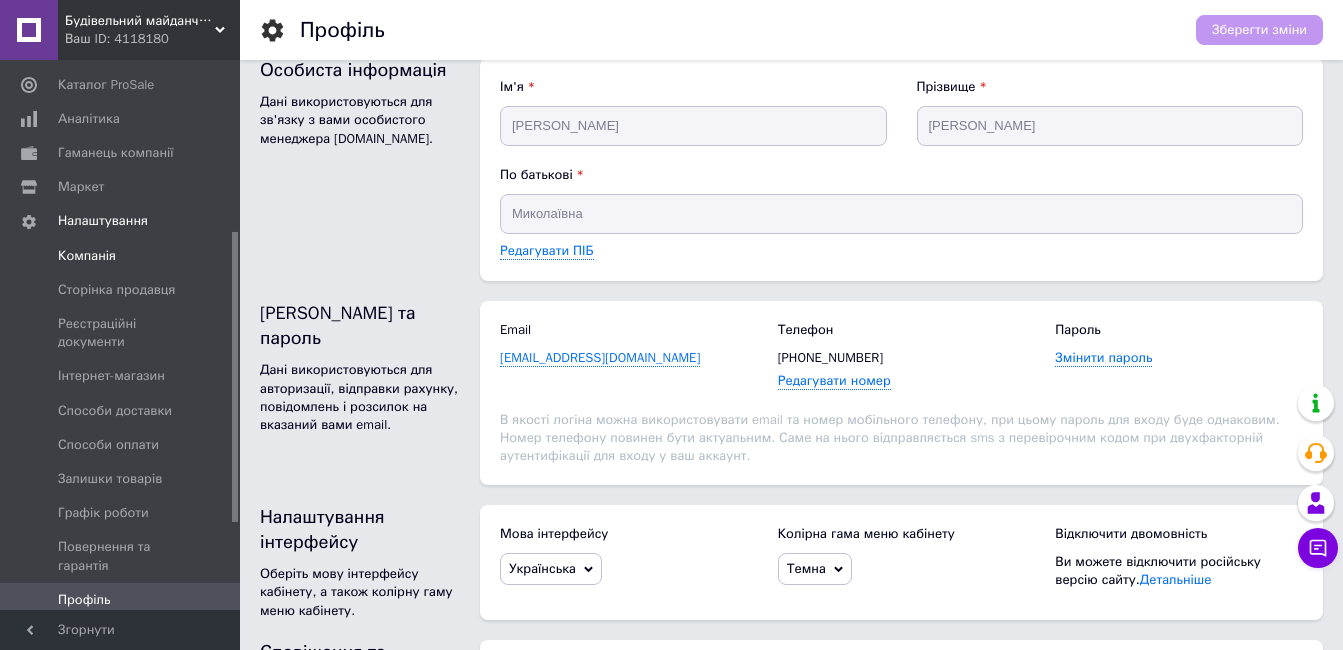 scroll, scrollTop: 0, scrollLeft: 0, axis: both 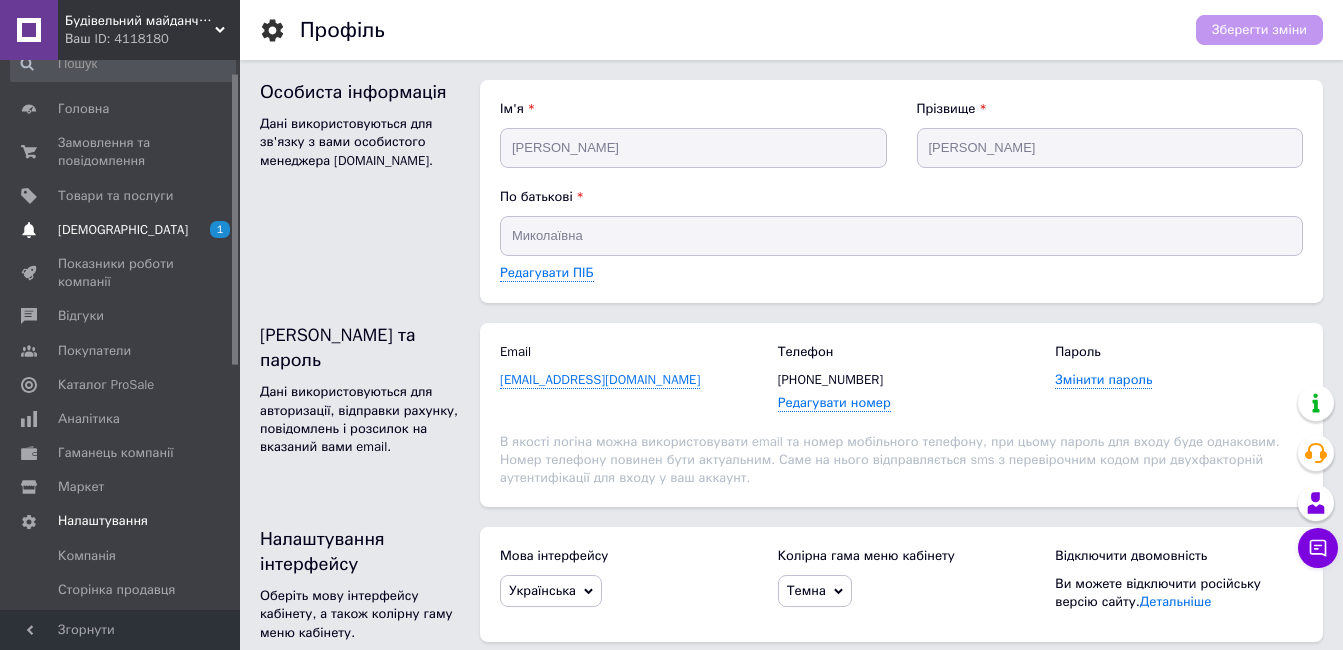 click on "[DEMOGRAPHIC_DATA]" at bounding box center [123, 230] 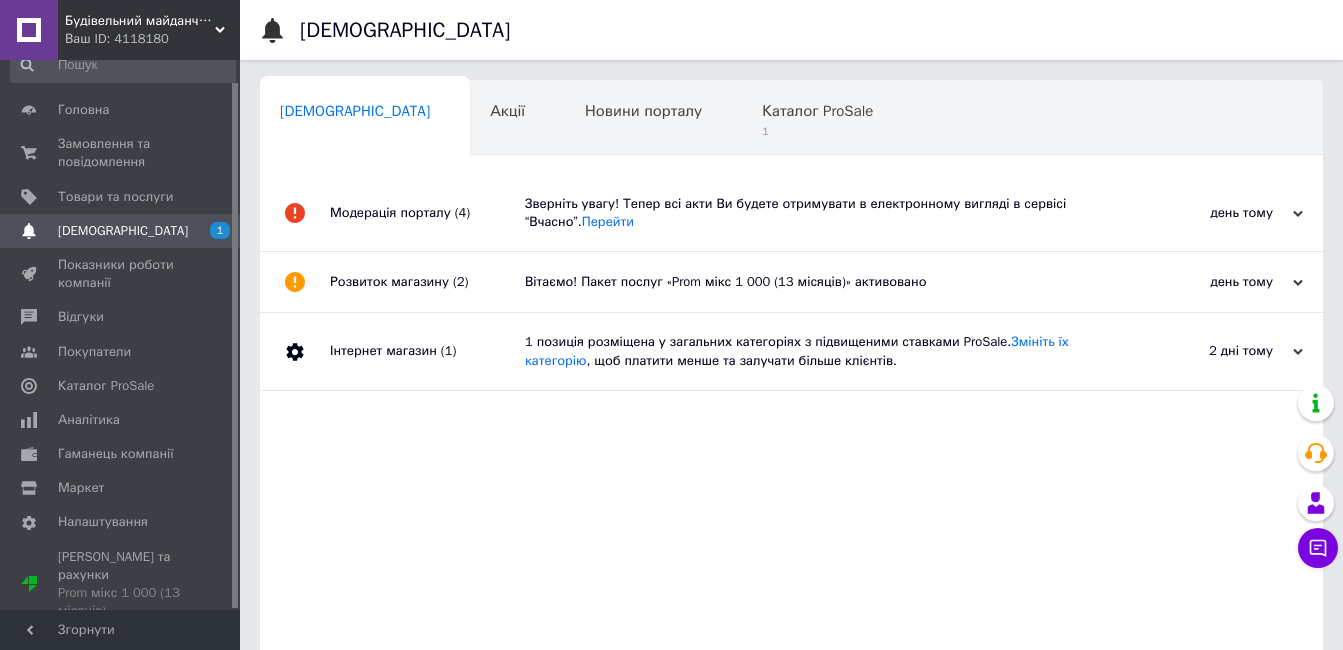 click on "Зверніть увагу! Тепер всі акти Ви будете отримувати в електронному вигляді в сервісі “Вчасно”.  [GEOGRAPHIC_DATA]" at bounding box center [814, 213] 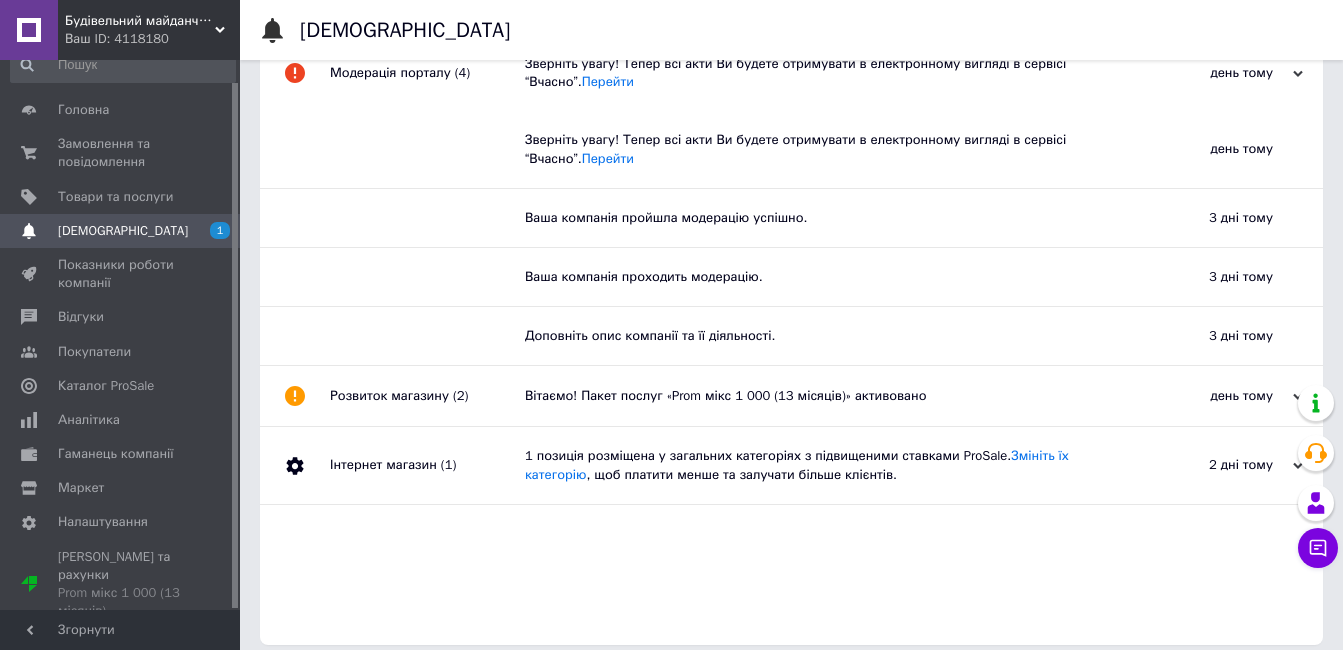 scroll, scrollTop: 155, scrollLeft: 0, axis: vertical 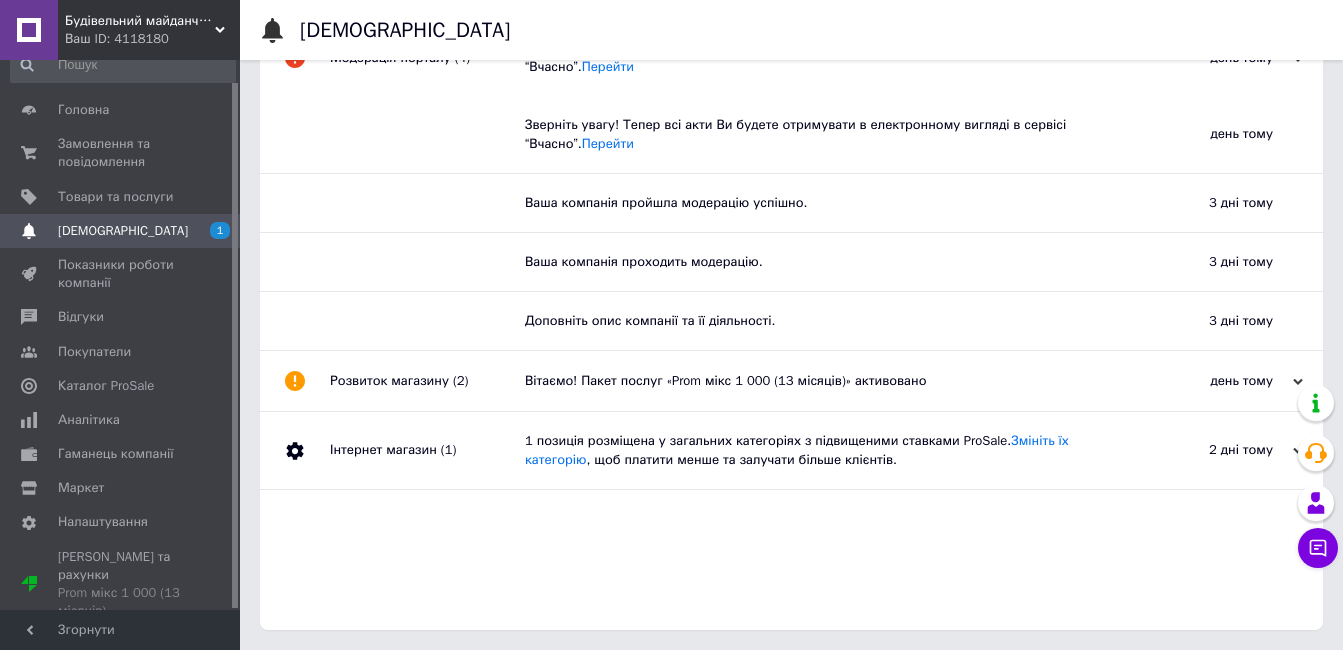 click on "Розвиток магазину   (2)" at bounding box center [427, 381] 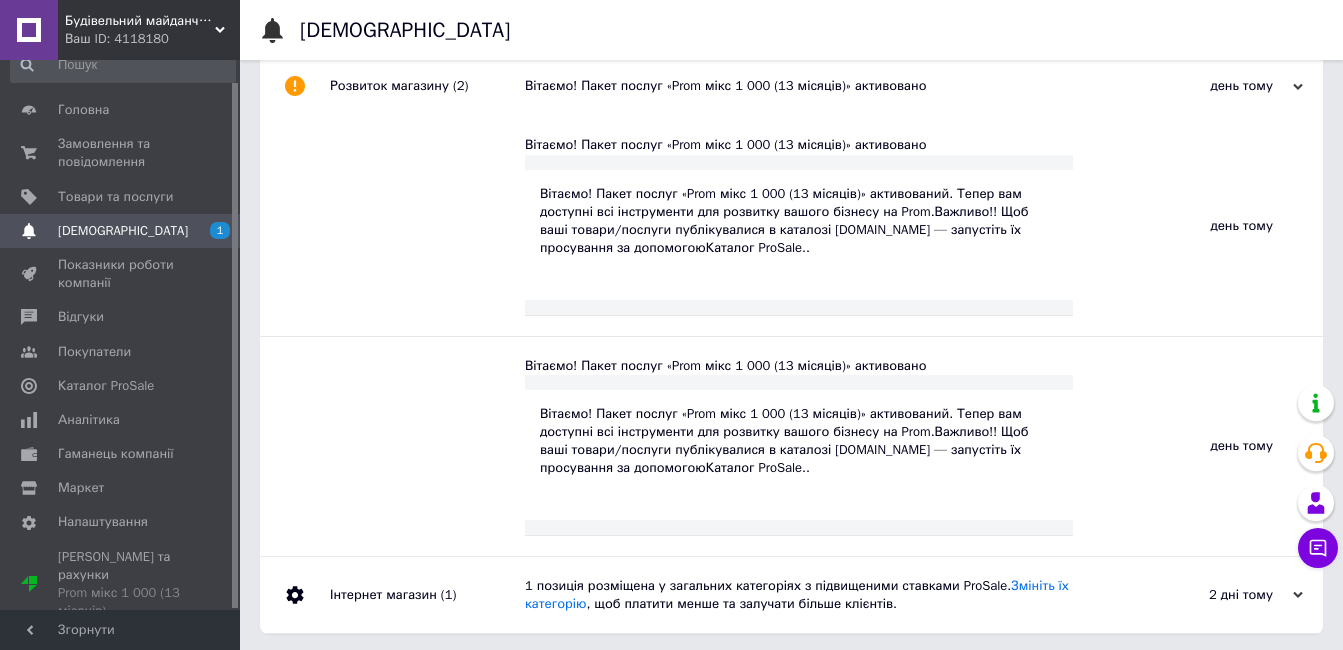 scroll, scrollTop: 455, scrollLeft: 0, axis: vertical 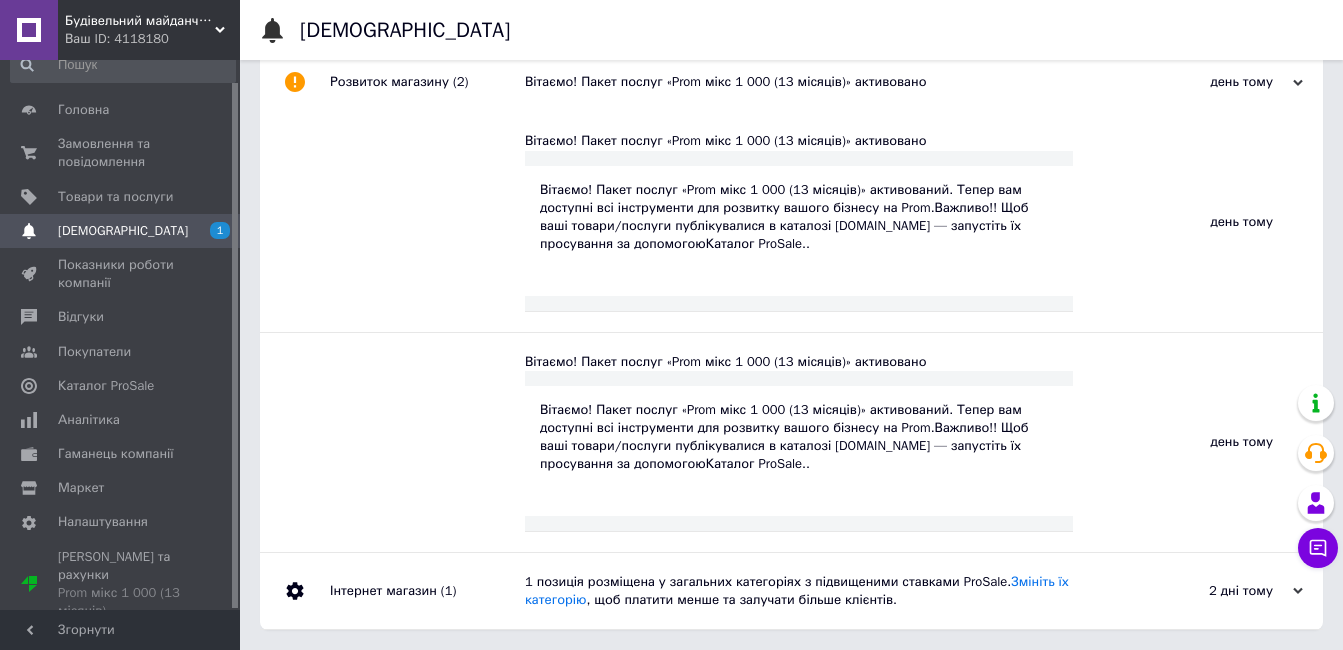click on "Інтернет магазин   (1)" at bounding box center [427, 591] 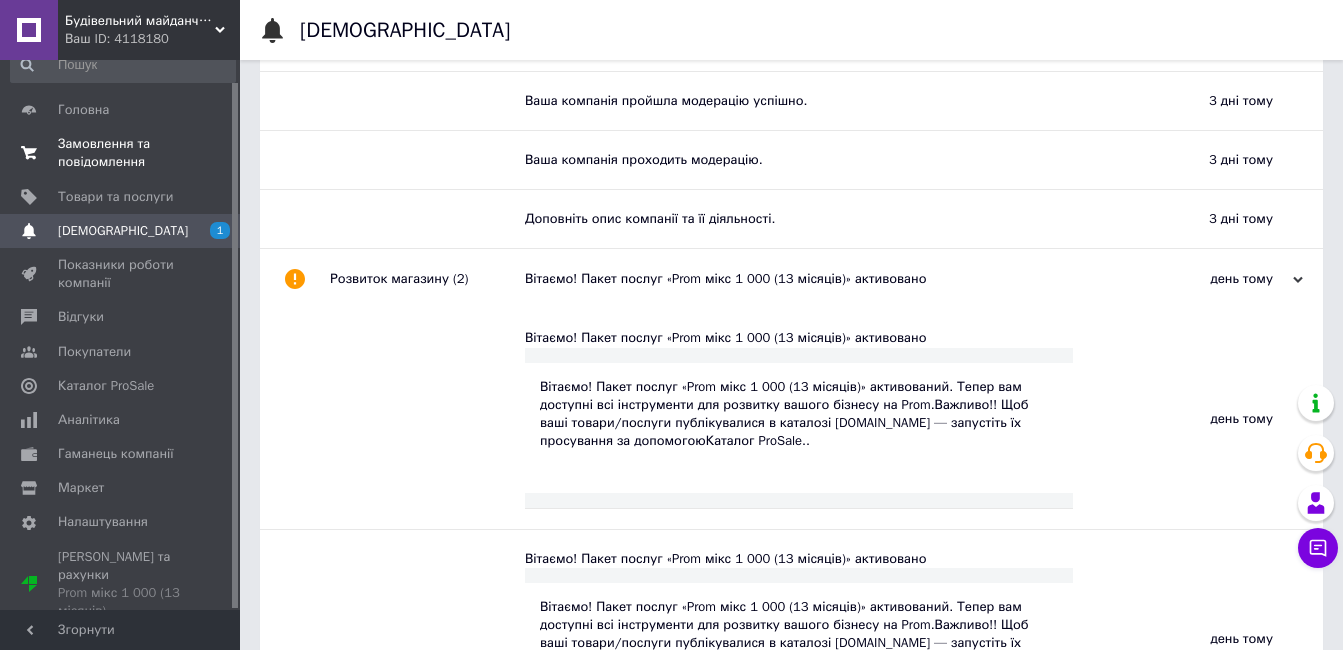 scroll, scrollTop: 31, scrollLeft: 0, axis: vertical 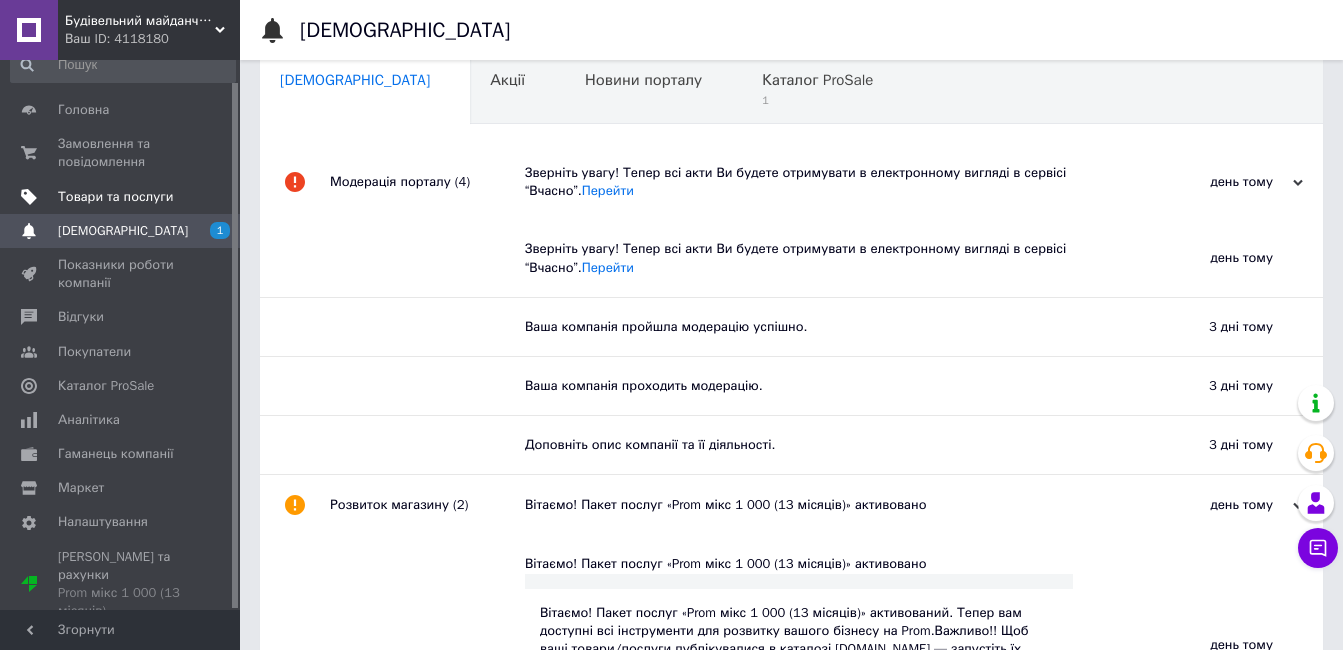 click on "Товари та послуги" at bounding box center (115, 197) 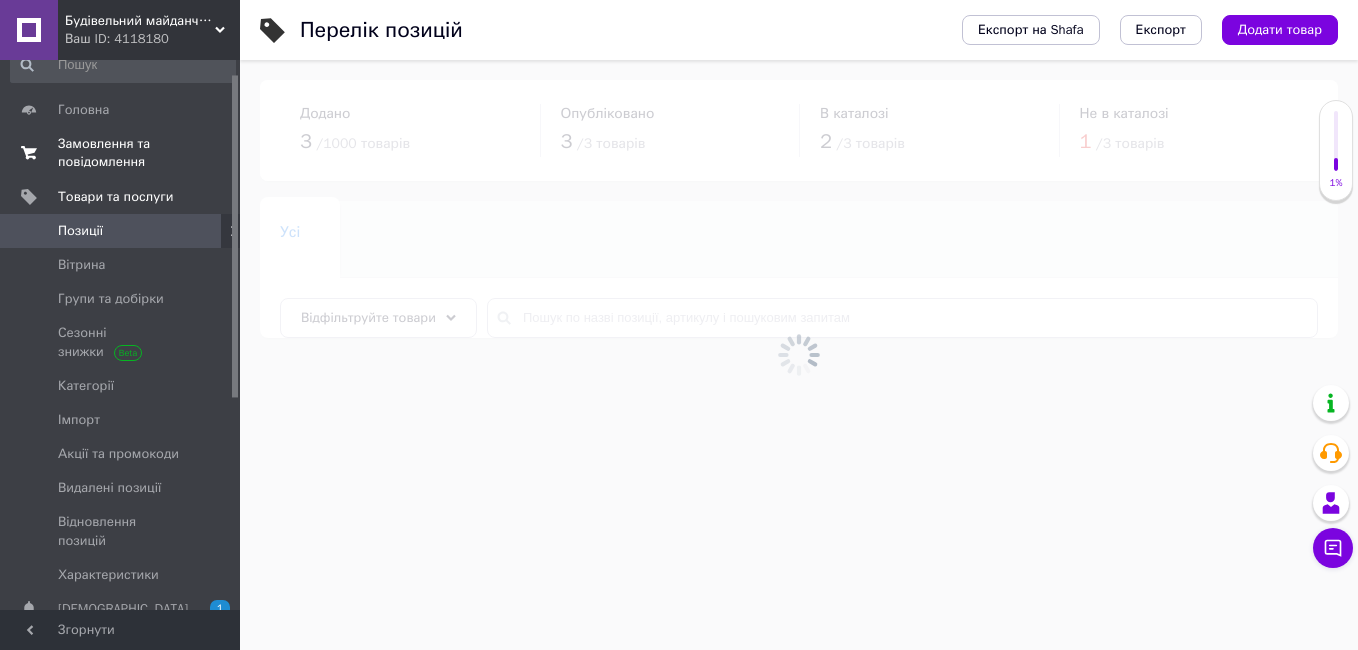 click on "Замовлення та повідомлення" at bounding box center (121, 153) 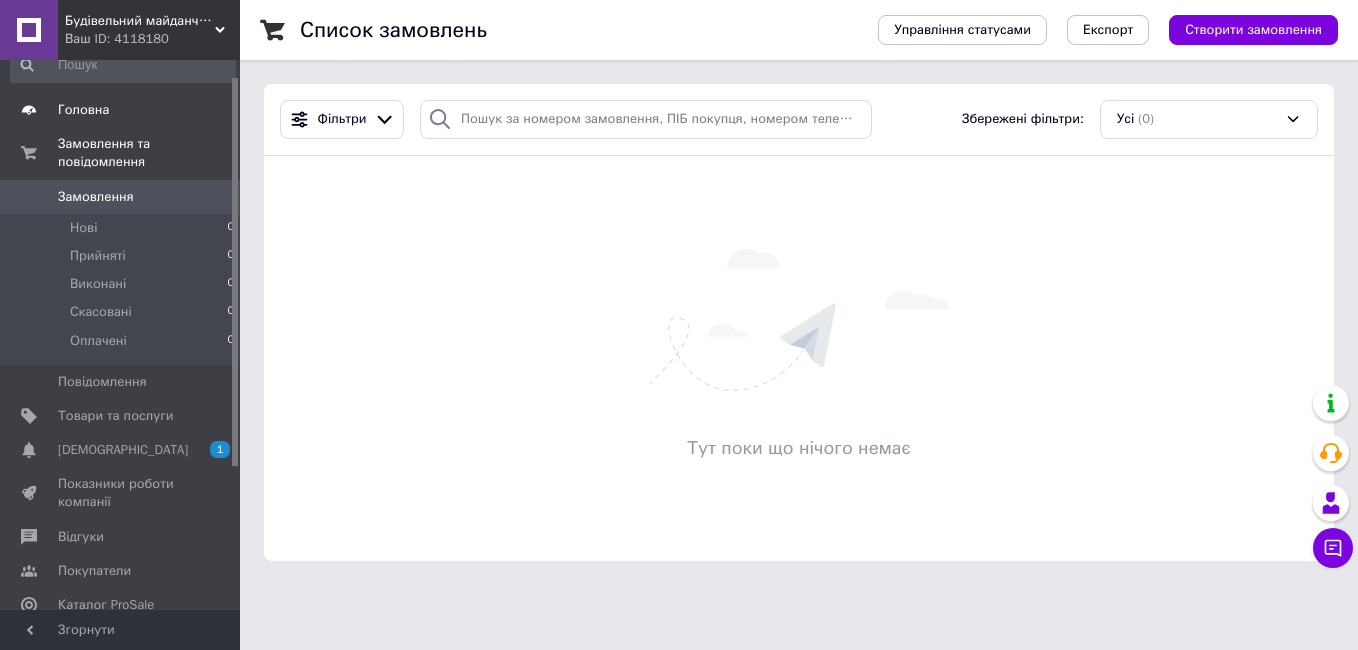 click on "Головна" at bounding box center [83, 110] 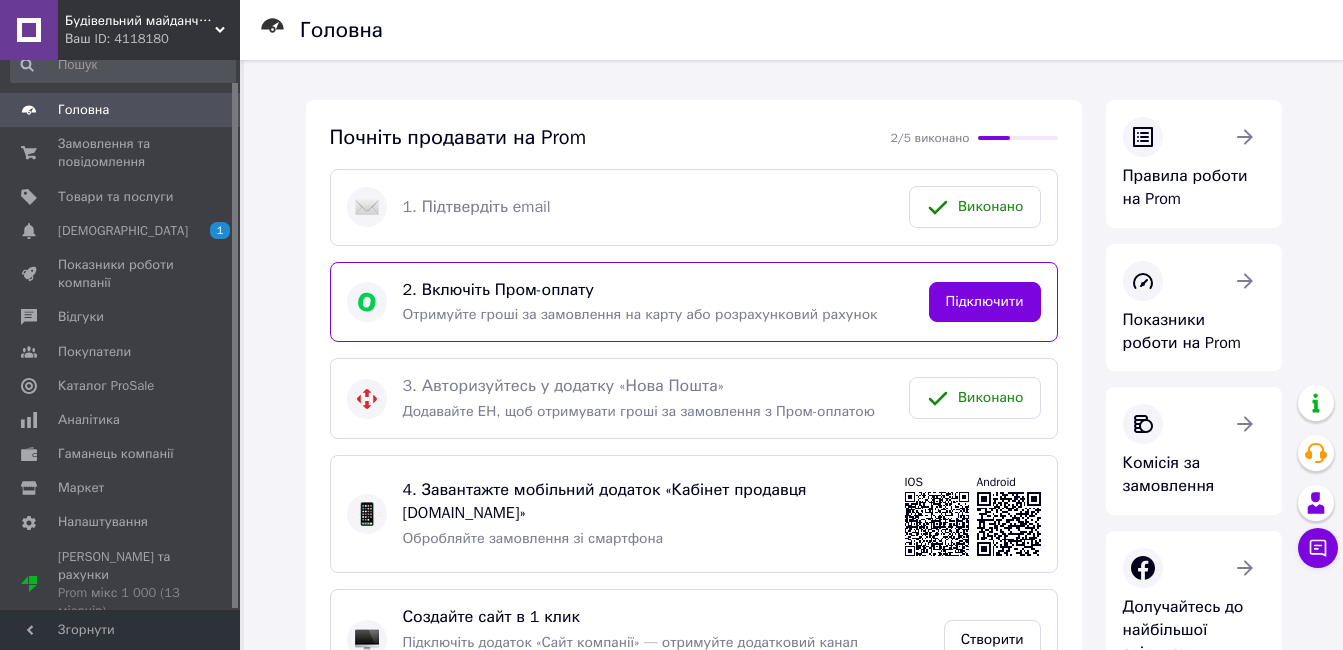 scroll, scrollTop: 100, scrollLeft: 0, axis: vertical 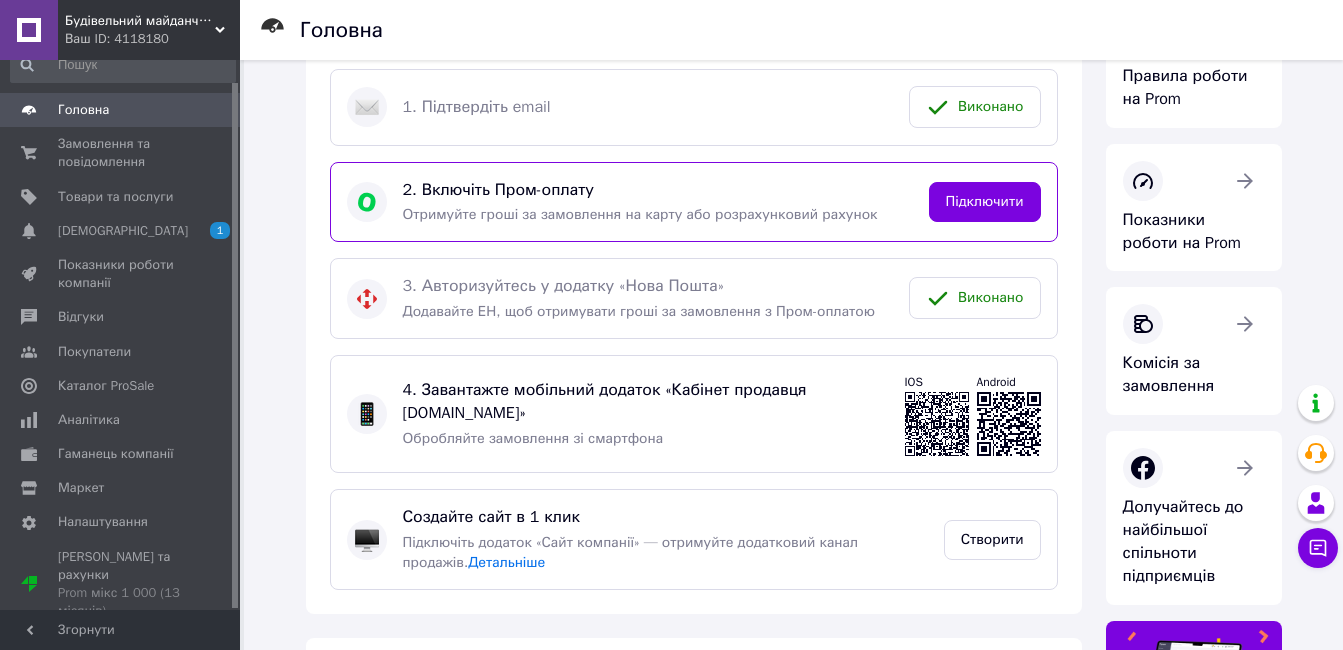 click 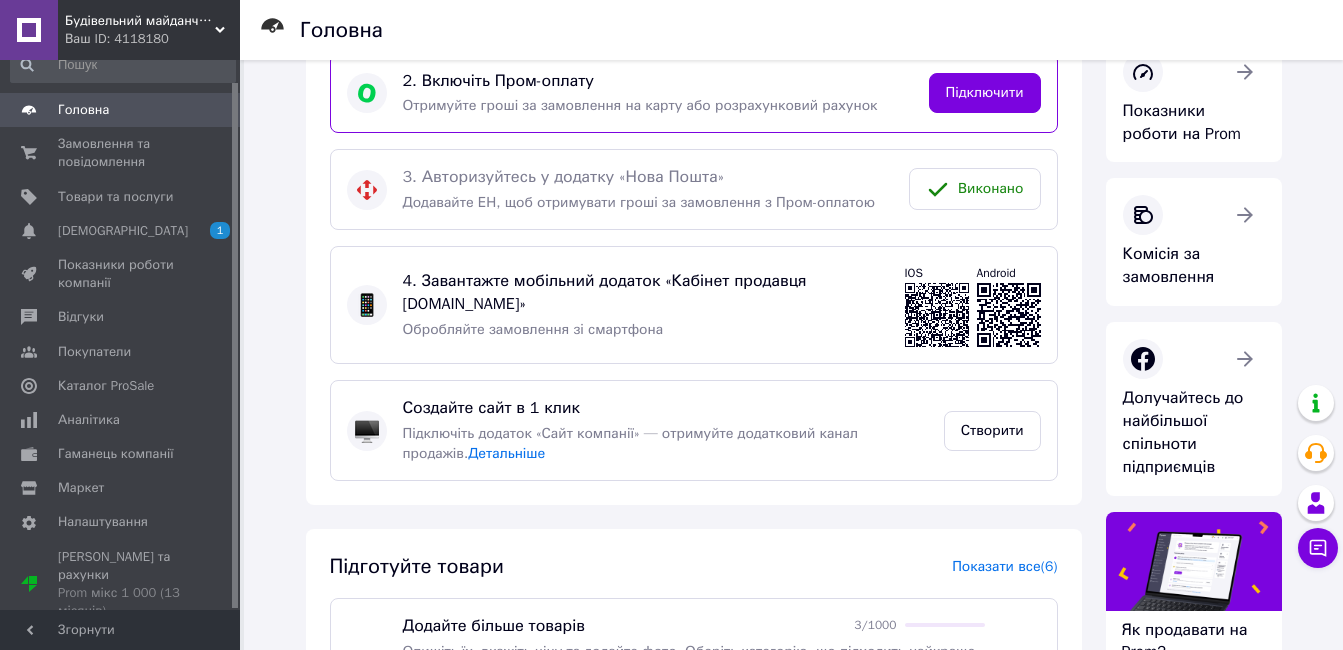 scroll, scrollTop: 200, scrollLeft: 0, axis: vertical 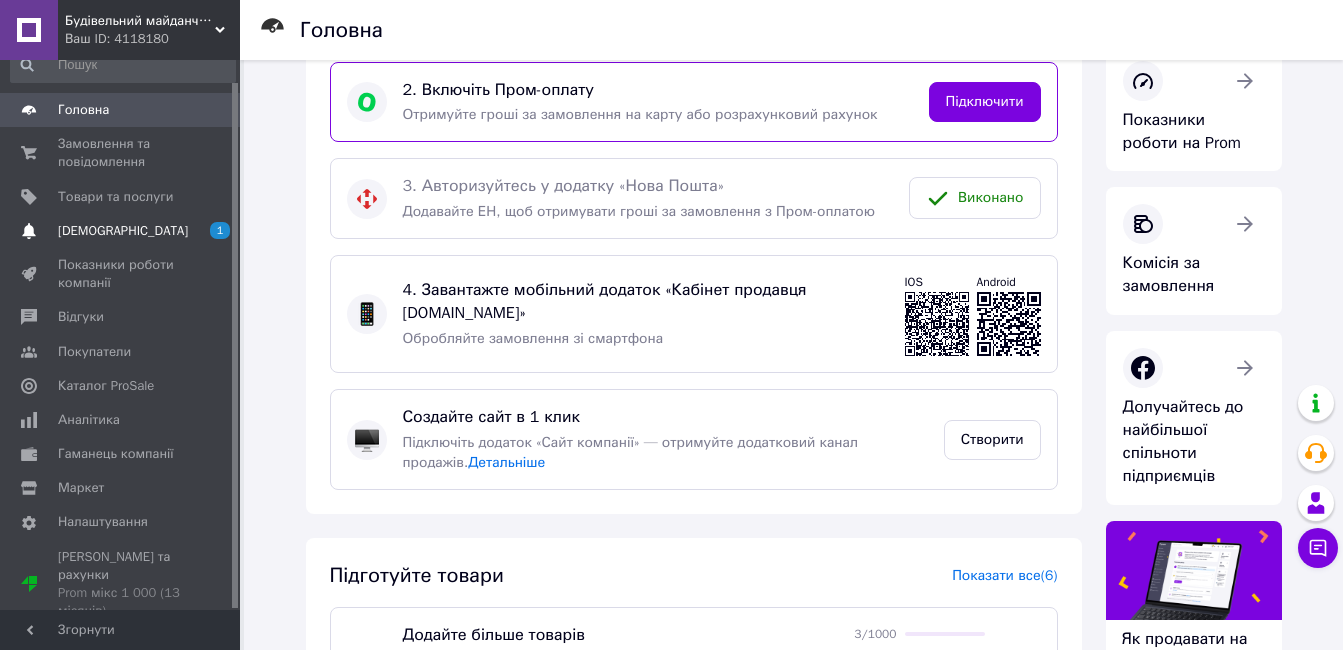 click on "[DEMOGRAPHIC_DATA]" at bounding box center [123, 231] 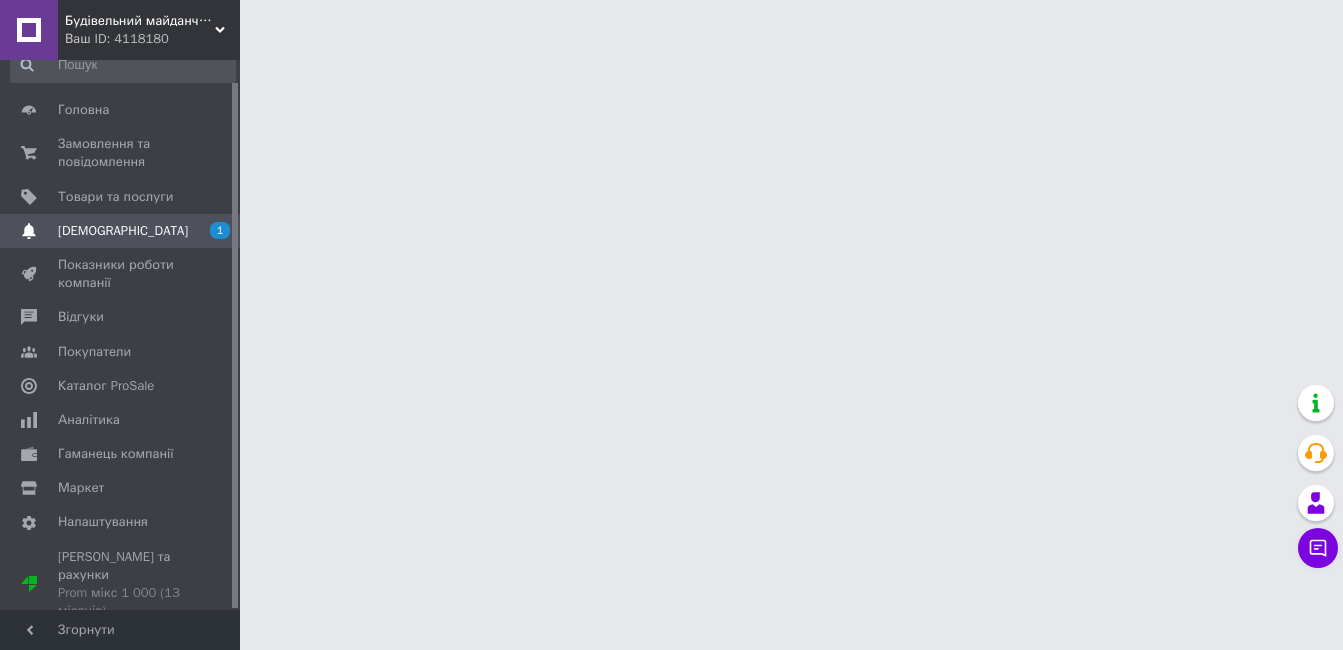 scroll, scrollTop: 0, scrollLeft: 0, axis: both 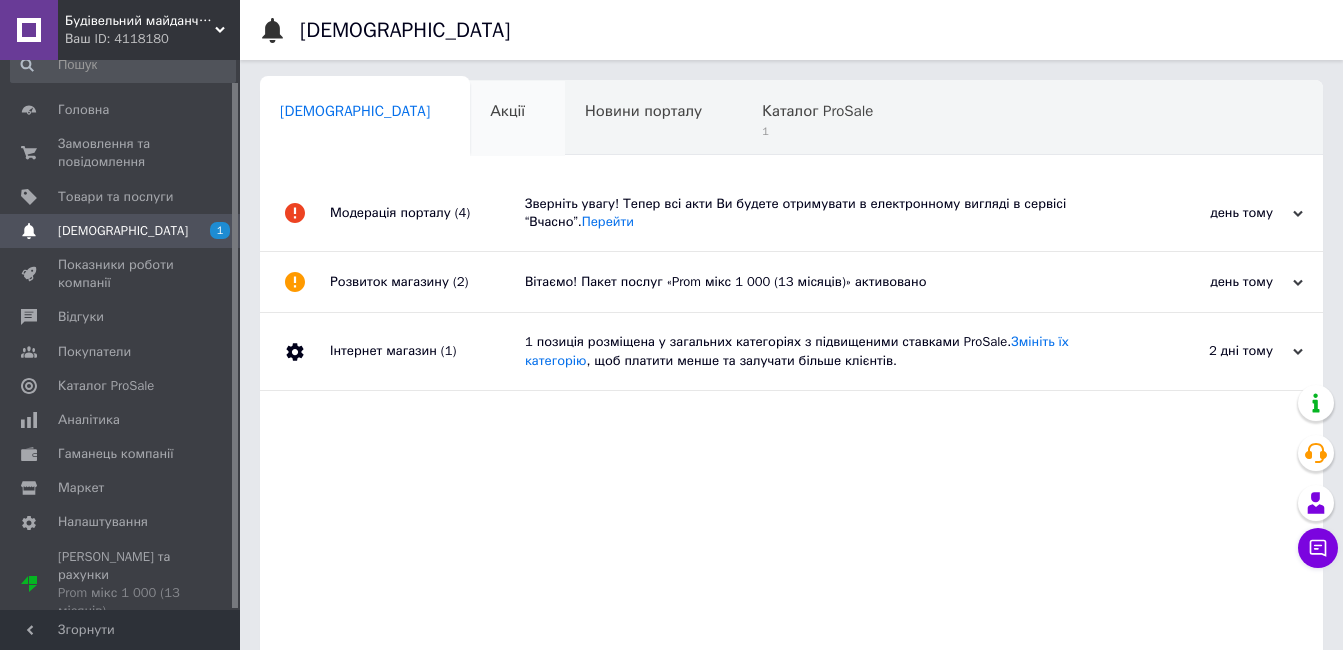 click on "Акції" at bounding box center (507, 111) 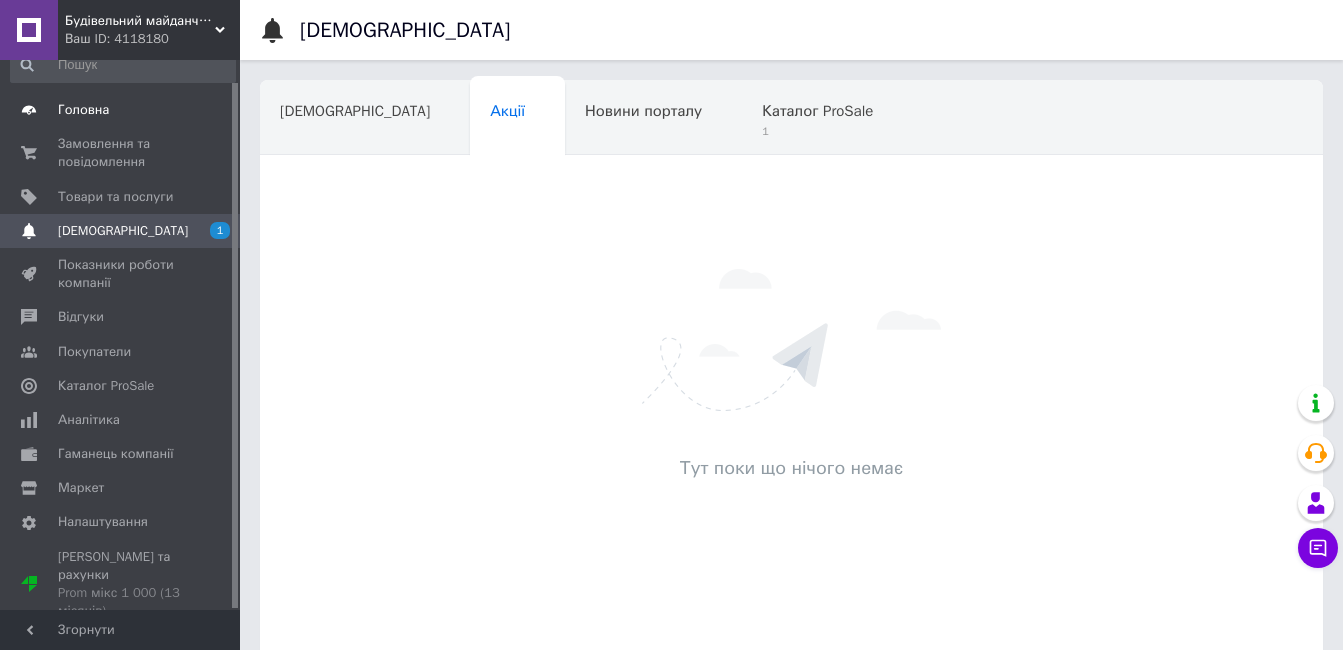 click on "Головна" at bounding box center (121, 110) 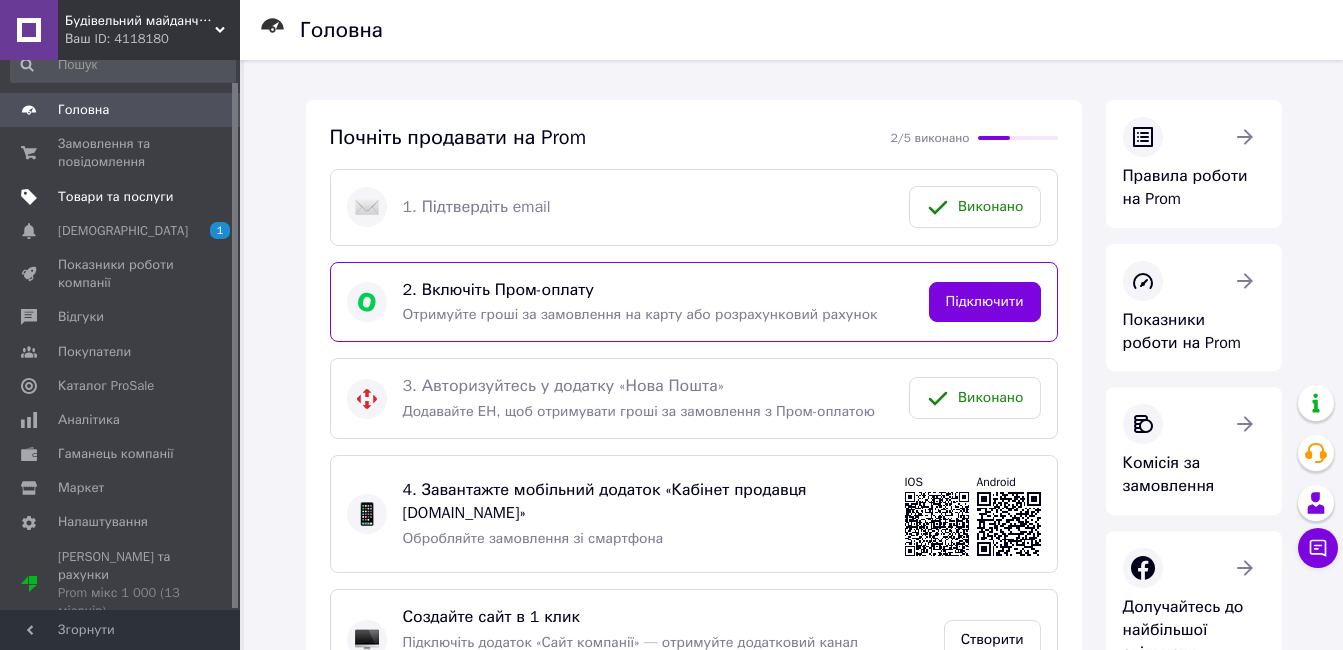 click on "Товари та послуги" at bounding box center (123, 197) 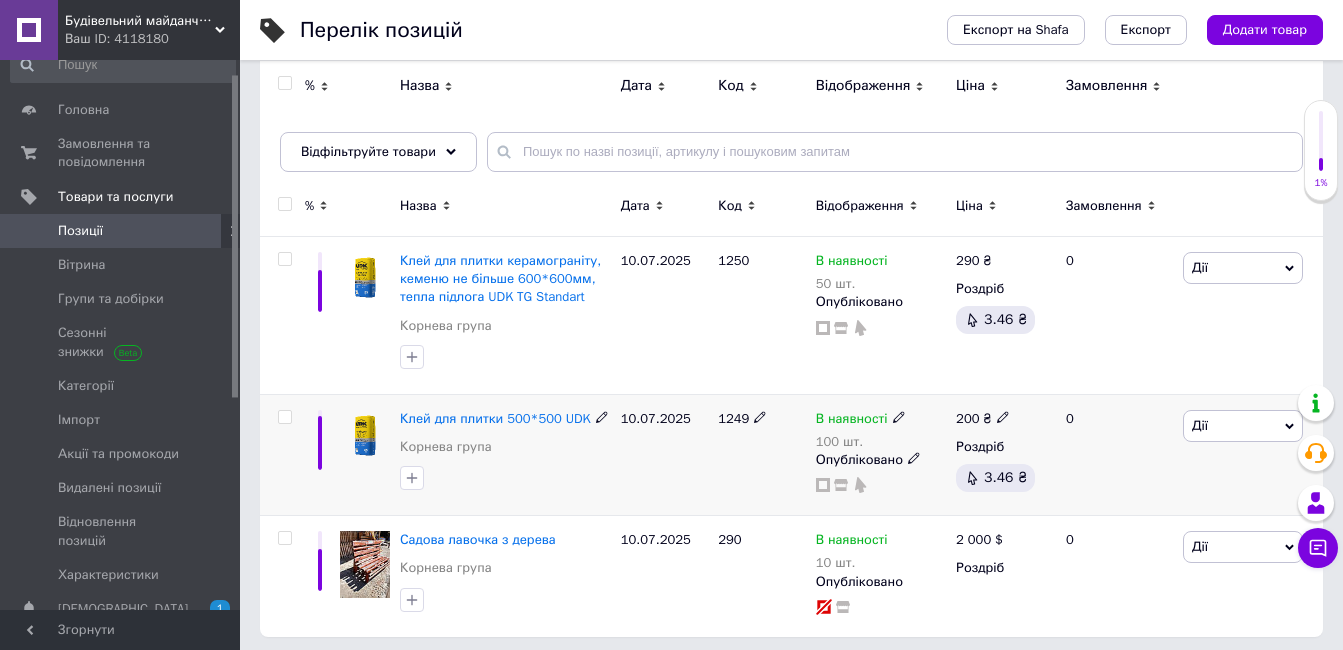 scroll, scrollTop: 173, scrollLeft: 0, axis: vertical 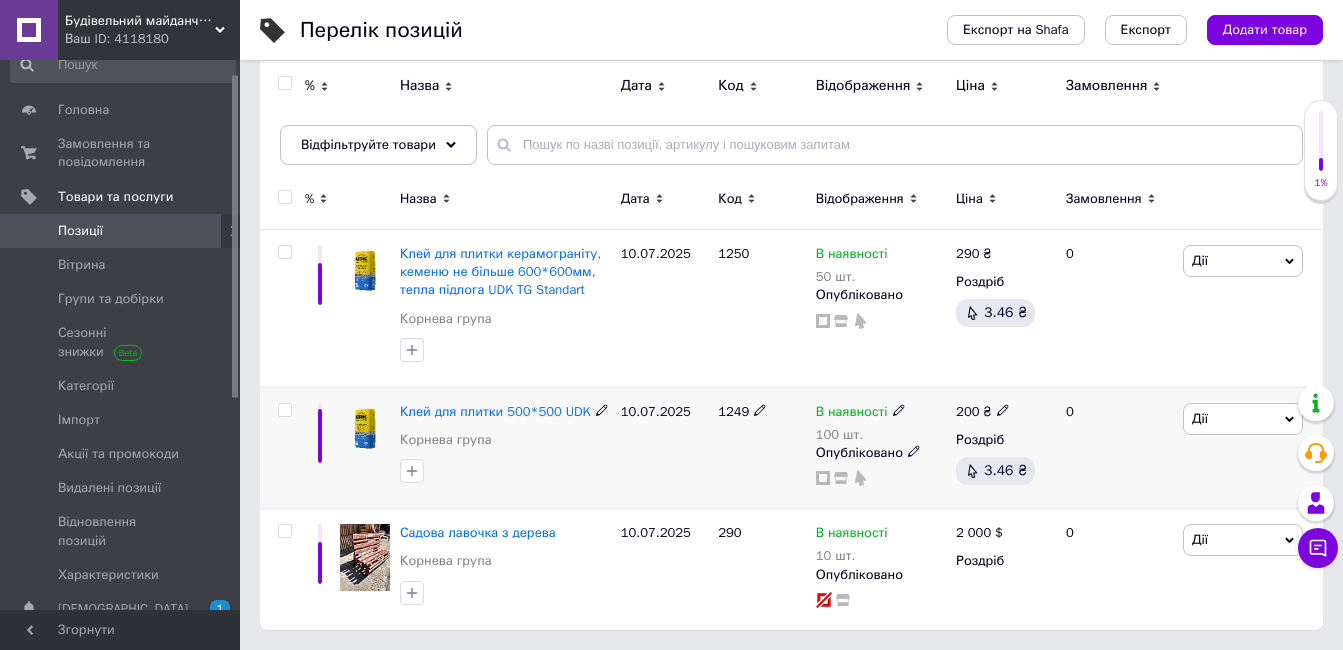 click on "Дії" at bounding box center (1243, 419) 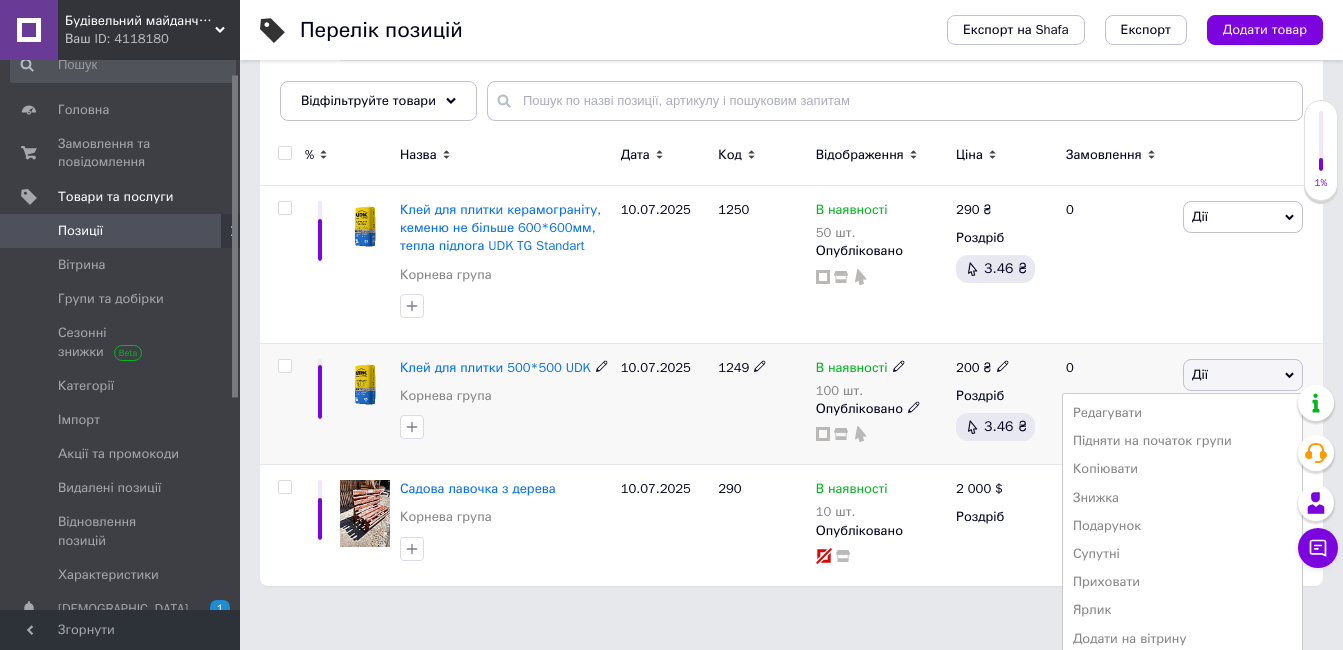 scroll, scrollTop: 282, scrollLeft: 0, axis: vertical 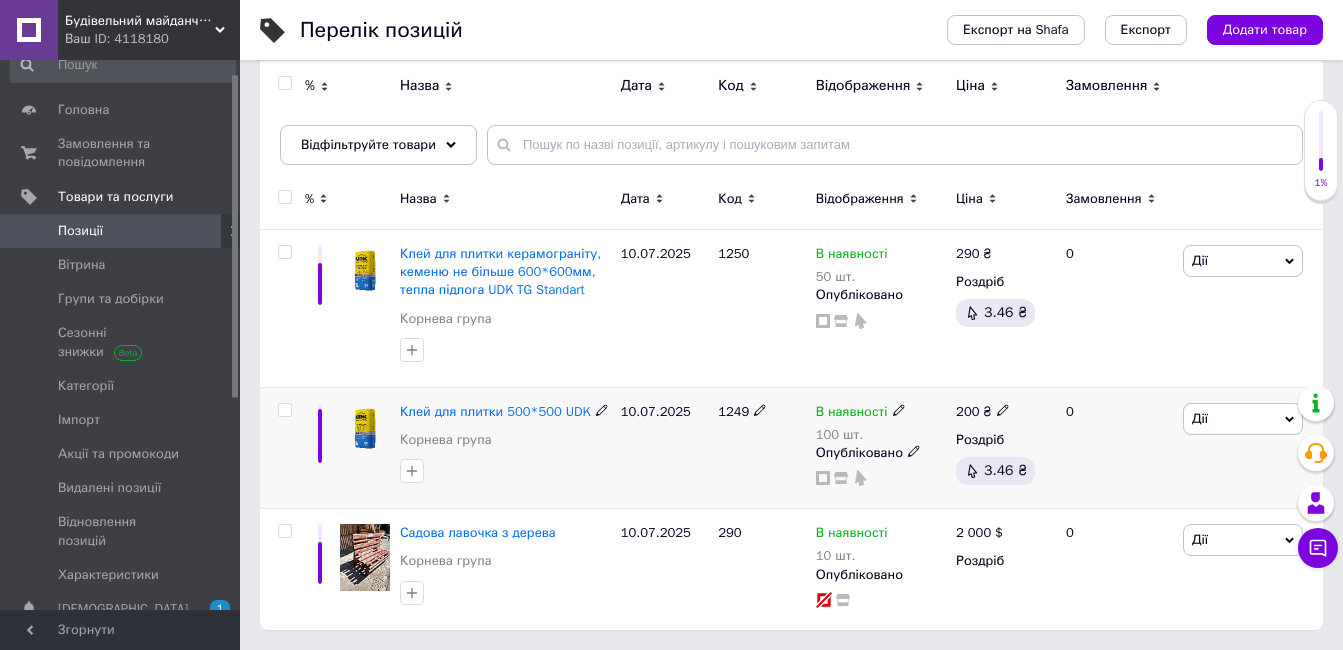 click on "% Назва Дата Код Відображення Ціна Замовлення Клей для плитки керамограніту,  кеменю не більше 600*600мм, тепла підлога  UDK TG Standart [PERSON_NAME] група [DATE] 1250 В наявності 50 шт. Опубліковано 290   ₴ Роздріб 3.46 ₴ 0 Дії Редагувати Підняти на початок групи Копіювати Знижка Подарунок Супутні Приховати Ярлик Додати на вітрину Додати в кампанію Каталог ProSale Видалити Клей для плитки 500*500 UDK [PERSON_NAME] група [DATE] 1249 В наявності 100 шт. Опубліковано 200   ₴ Роздріб 3.46 ₴ 0 Дії Редагувати Підняти на початок групи Копіювати Знижка Подарунок Супутні Приховати Ярлик Додати на вітрину 290" at bounding box center (791, 402) 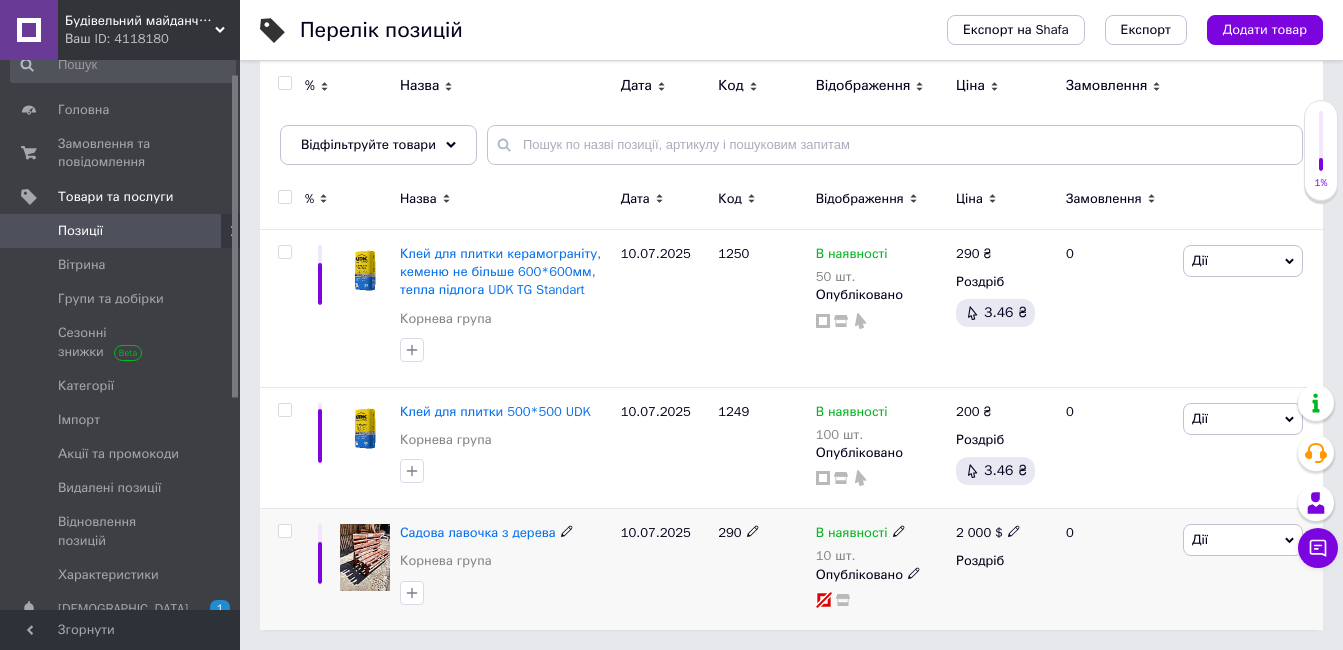click 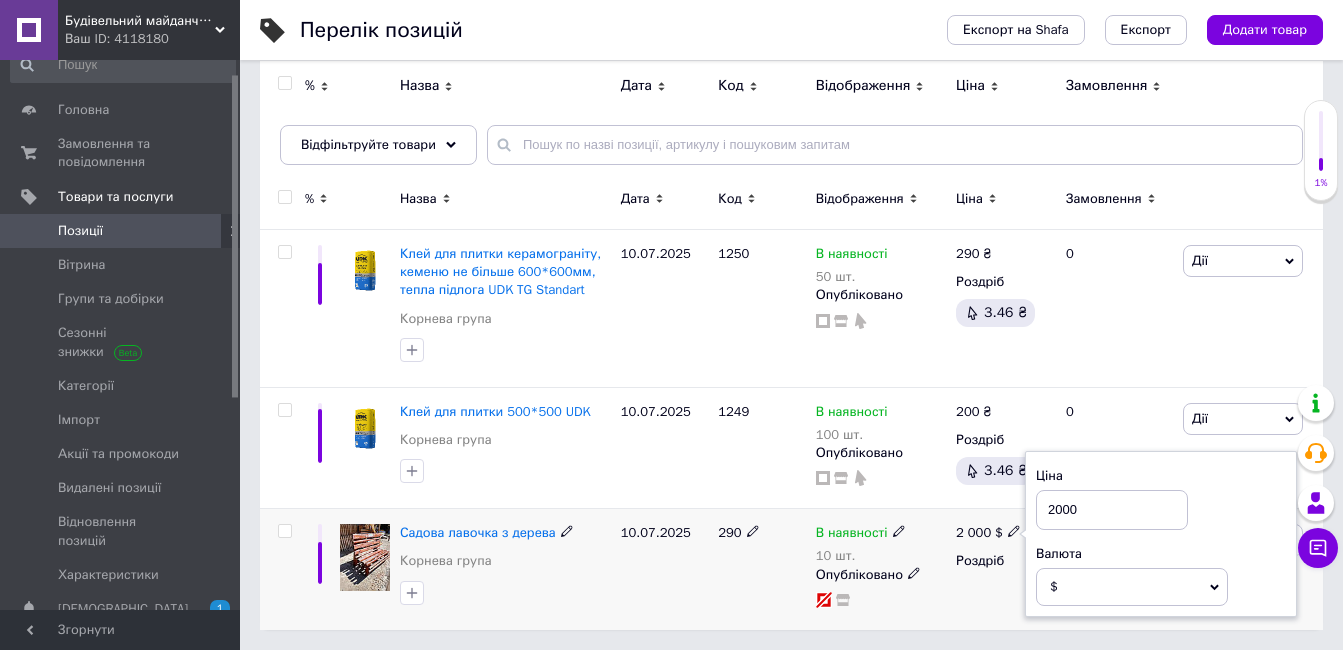 click on "$" at bounding box center (1132, 587) 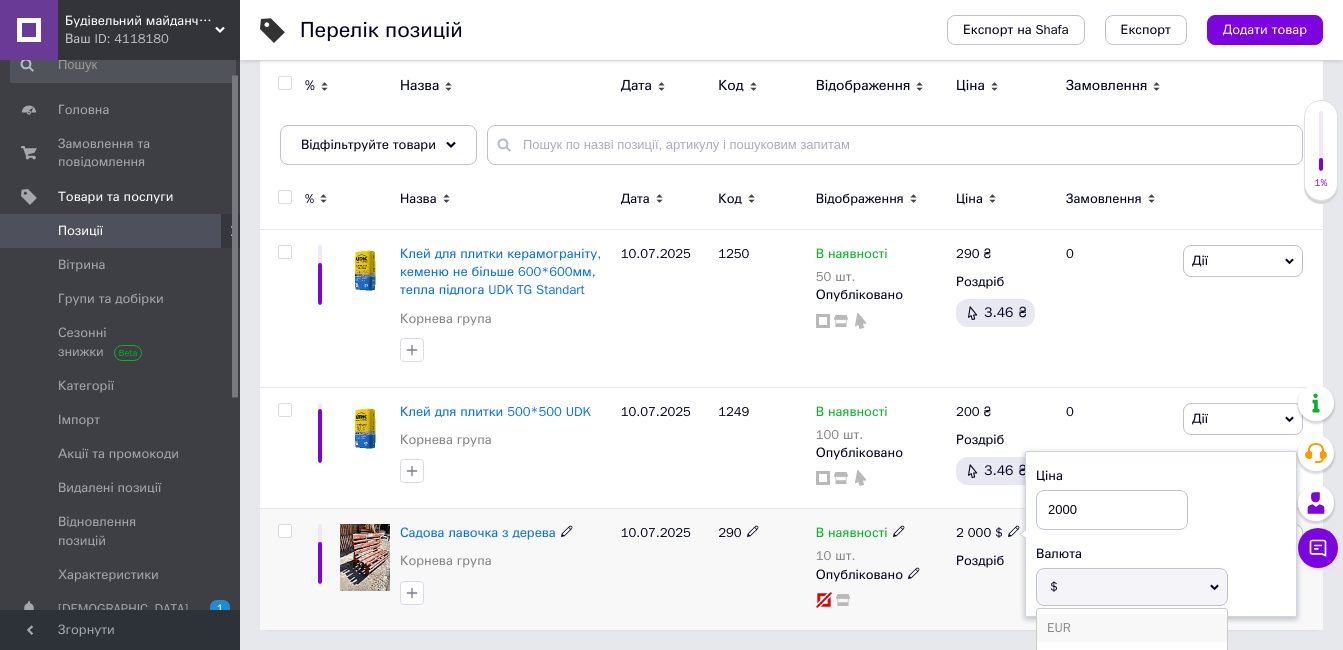 click on "EUR" at bounding box center [1132, 628] 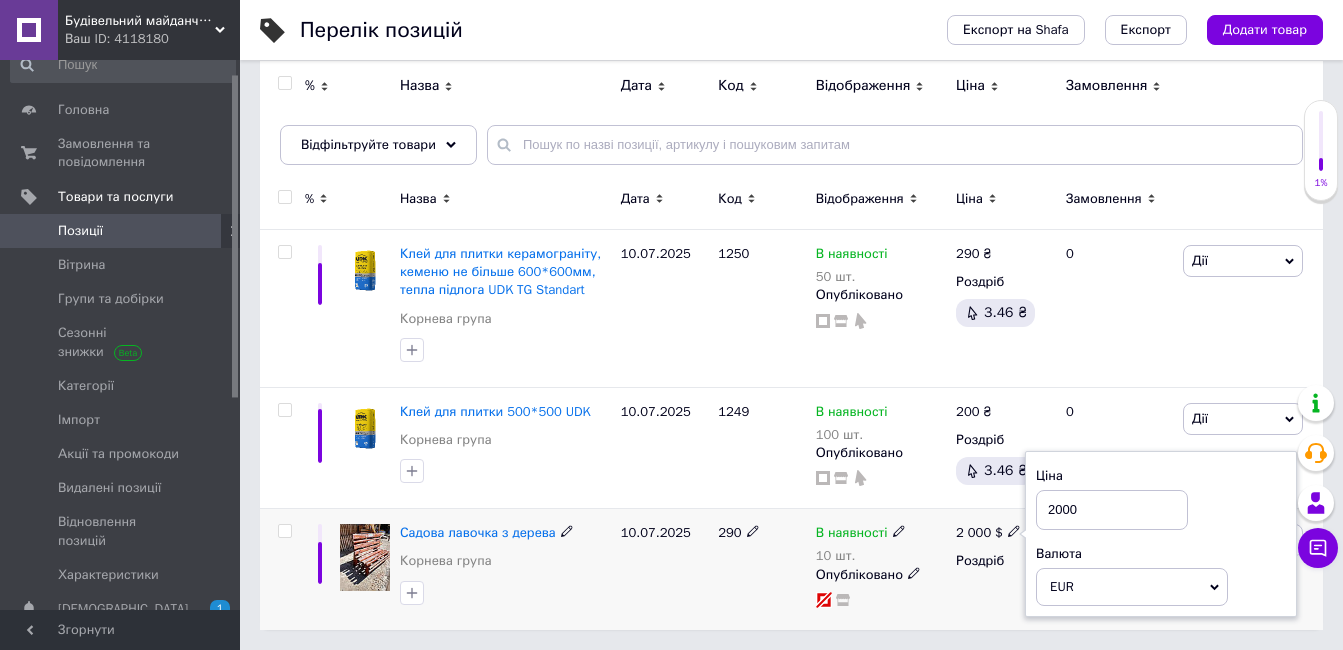click on "EUR" at bounding box center [1132, 587] 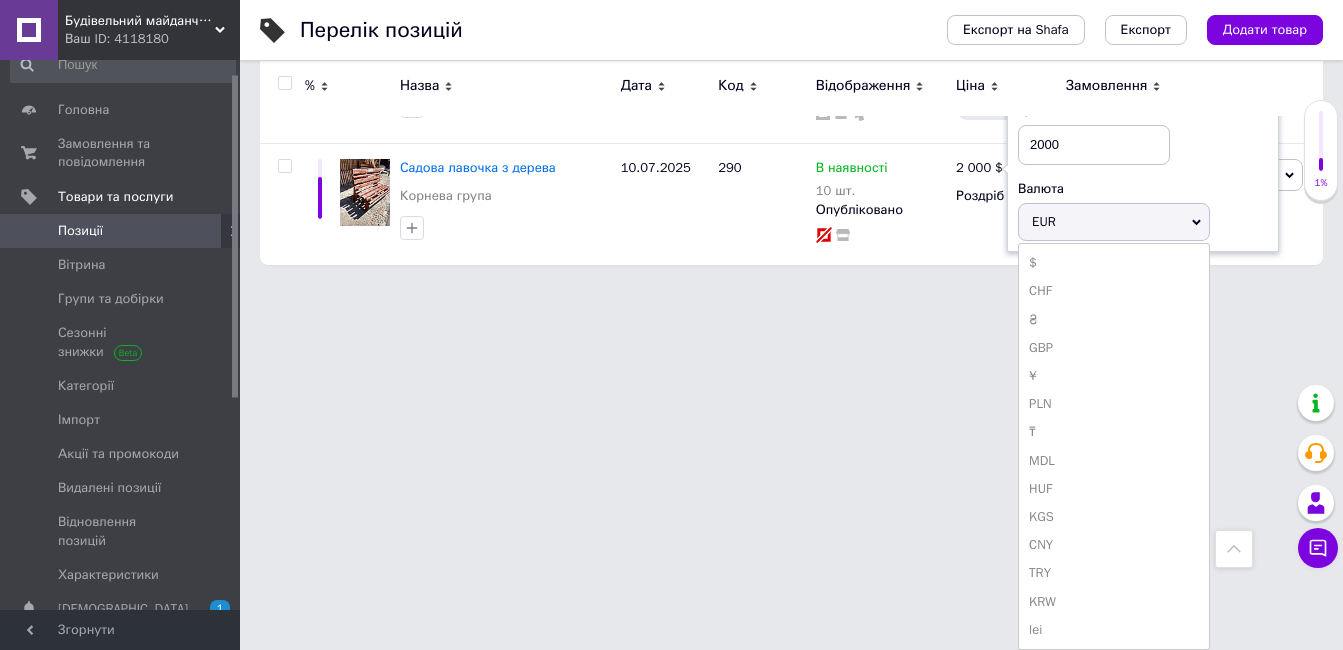 scroll, scrollTop: 238, scrollLeft: 0, axis: vertical 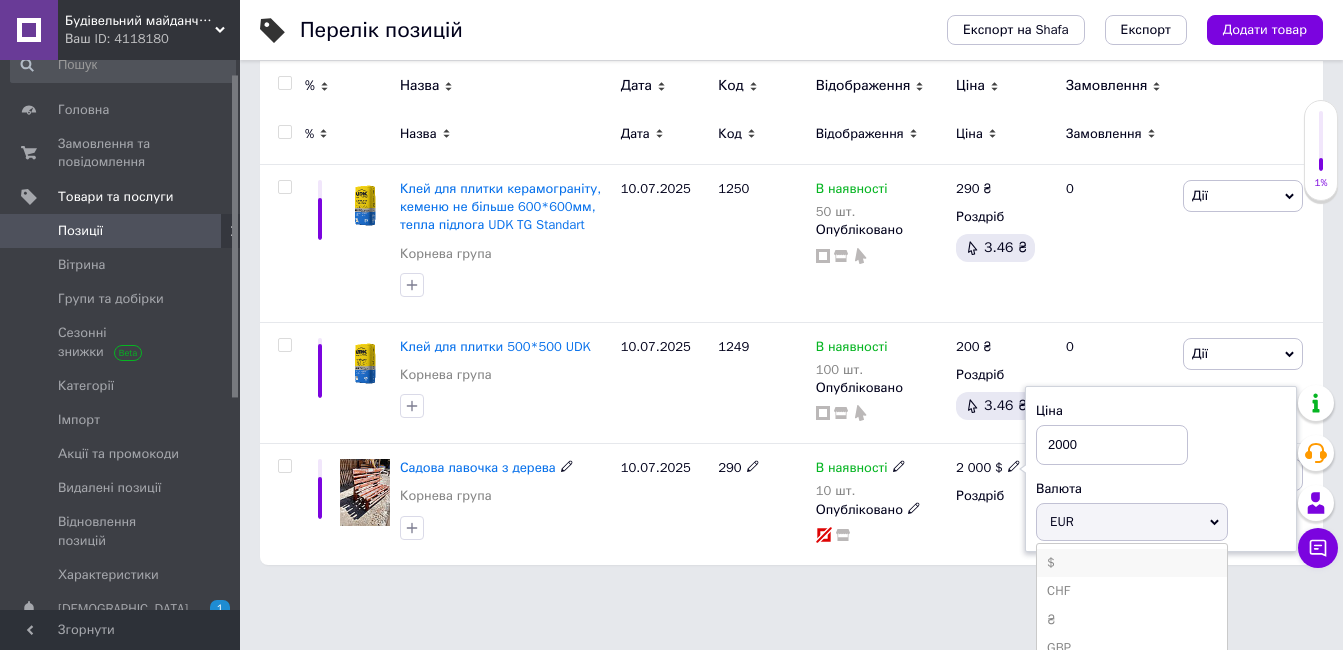 click on "$" at bounding box center [1132, 563] 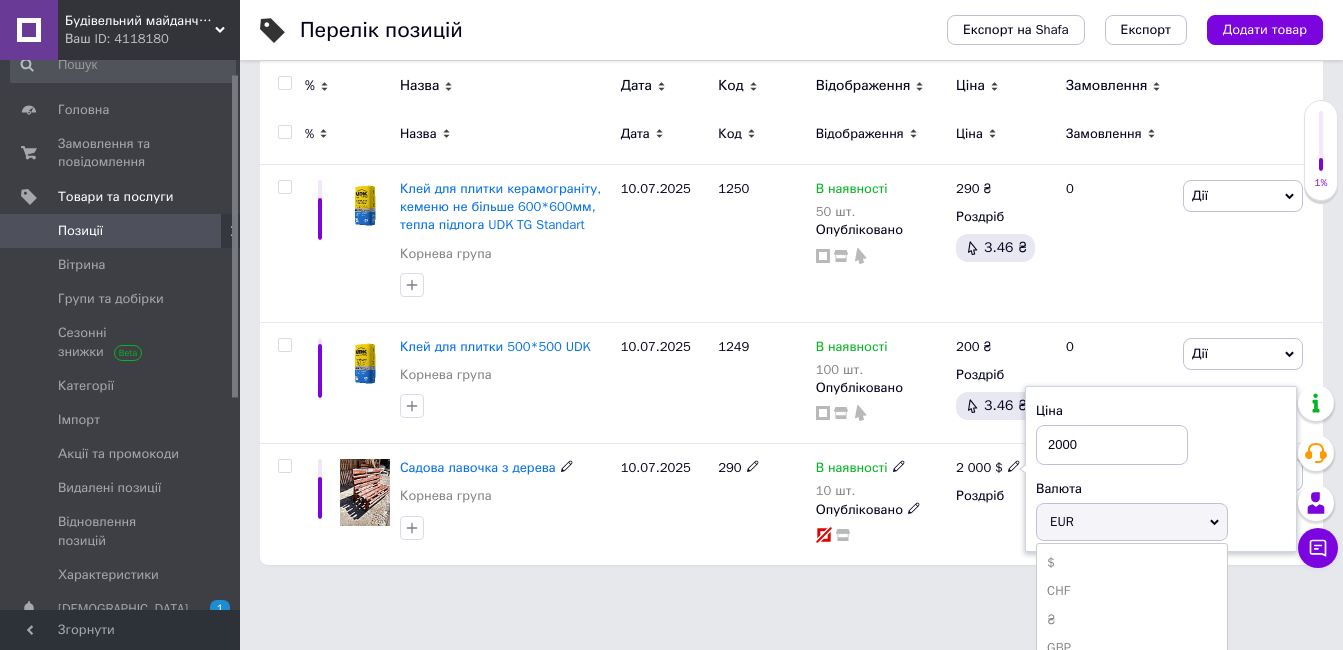 scroll, scrollTop: 173, scrollLeft: 0, axis: vertical 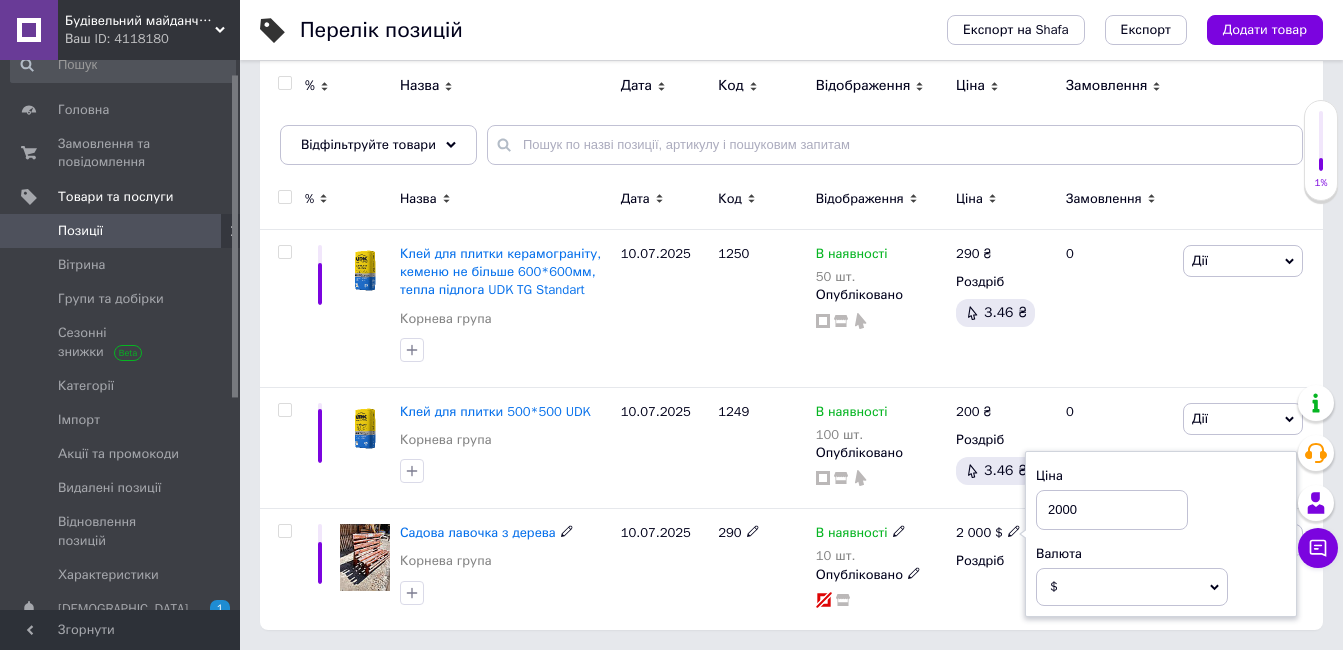 click 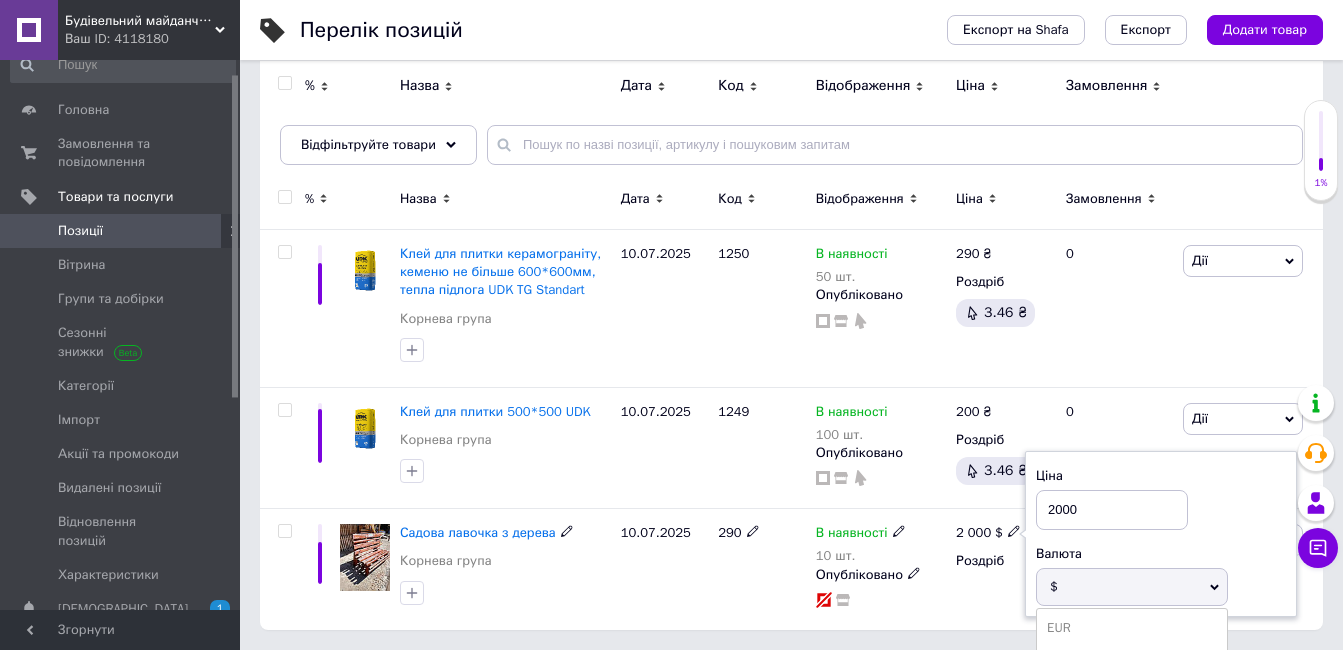 scroll, scrollTop: 238, scrollLeft: 0, axis: vertical 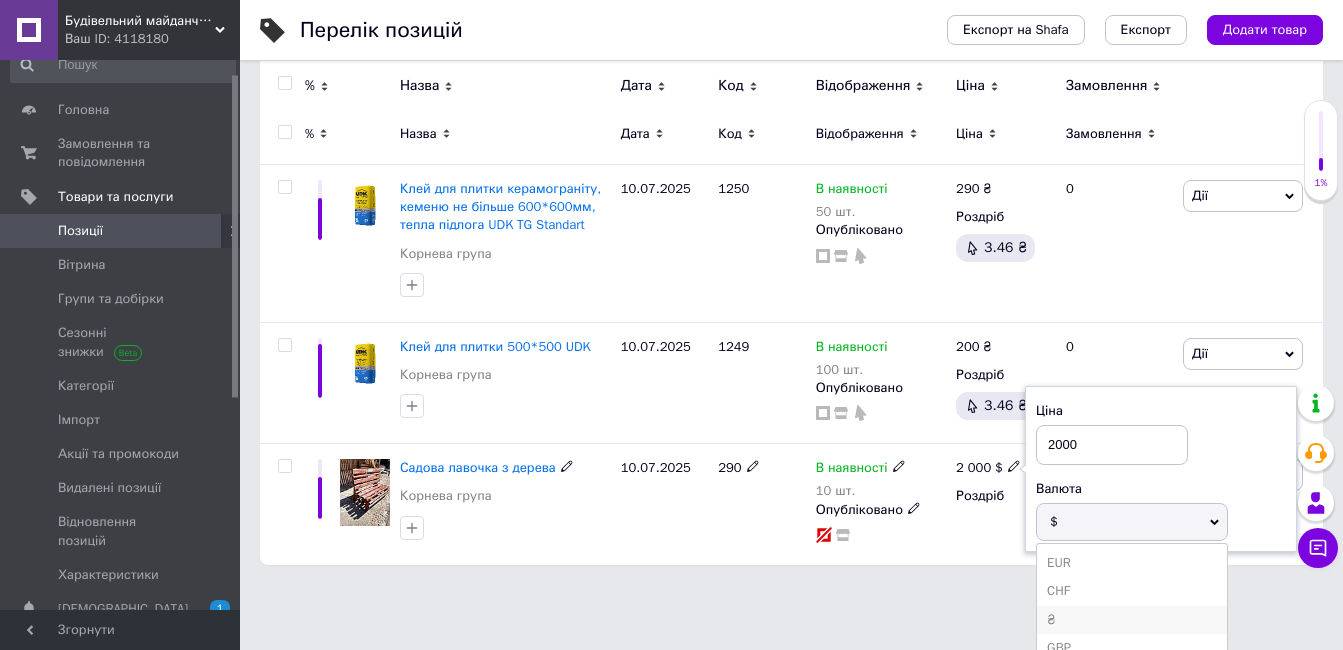 click on "₴" at bounding box center (1132, 620) 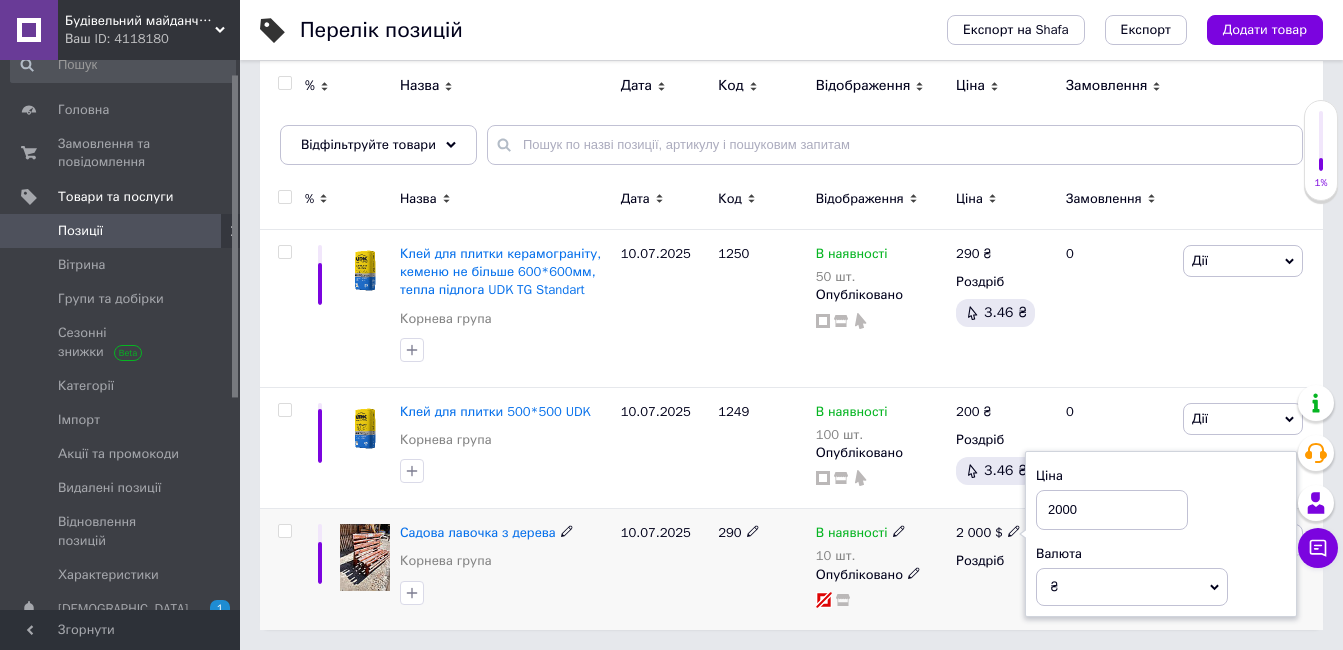 click on "2 000   $ Ціна 2000 Валюта ₴ $ EUR CHF GBP ¥ PLN ₸ MDL HUF KGS CNY TRY KRW lei Роздріб" at bounding box center [1002, 569] 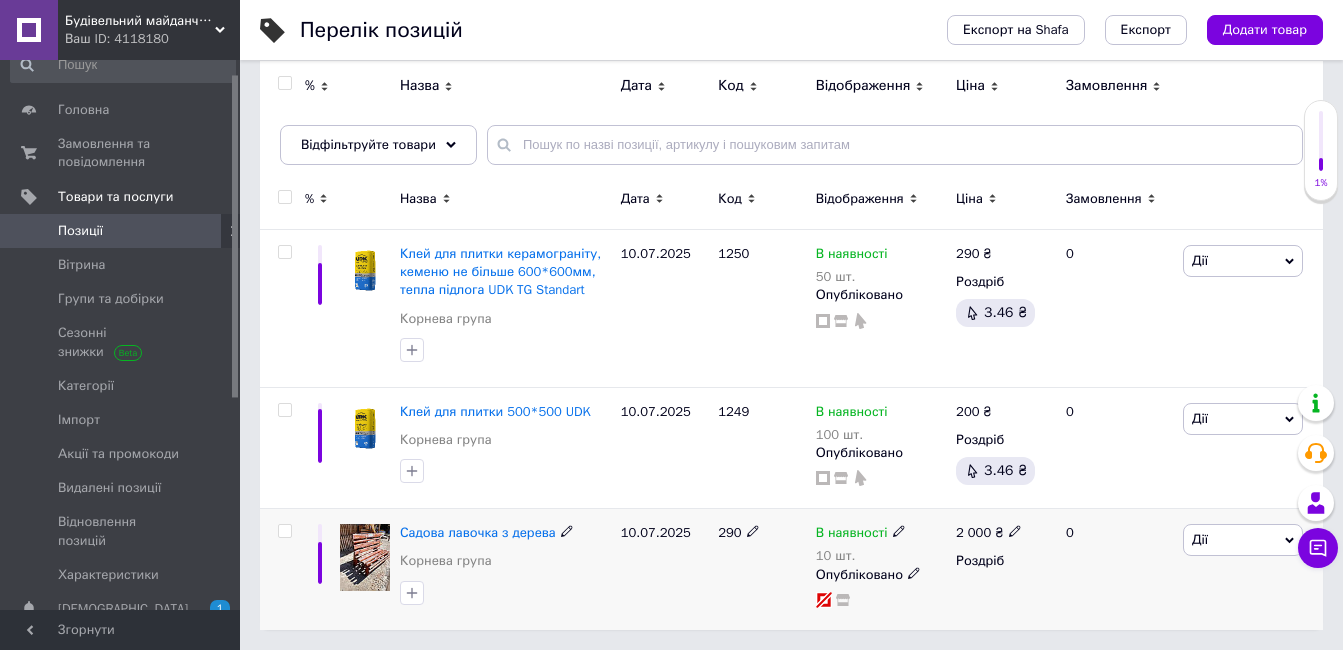 scroll, scrollTop: 173, scrollLeft: 0, axis: vertical 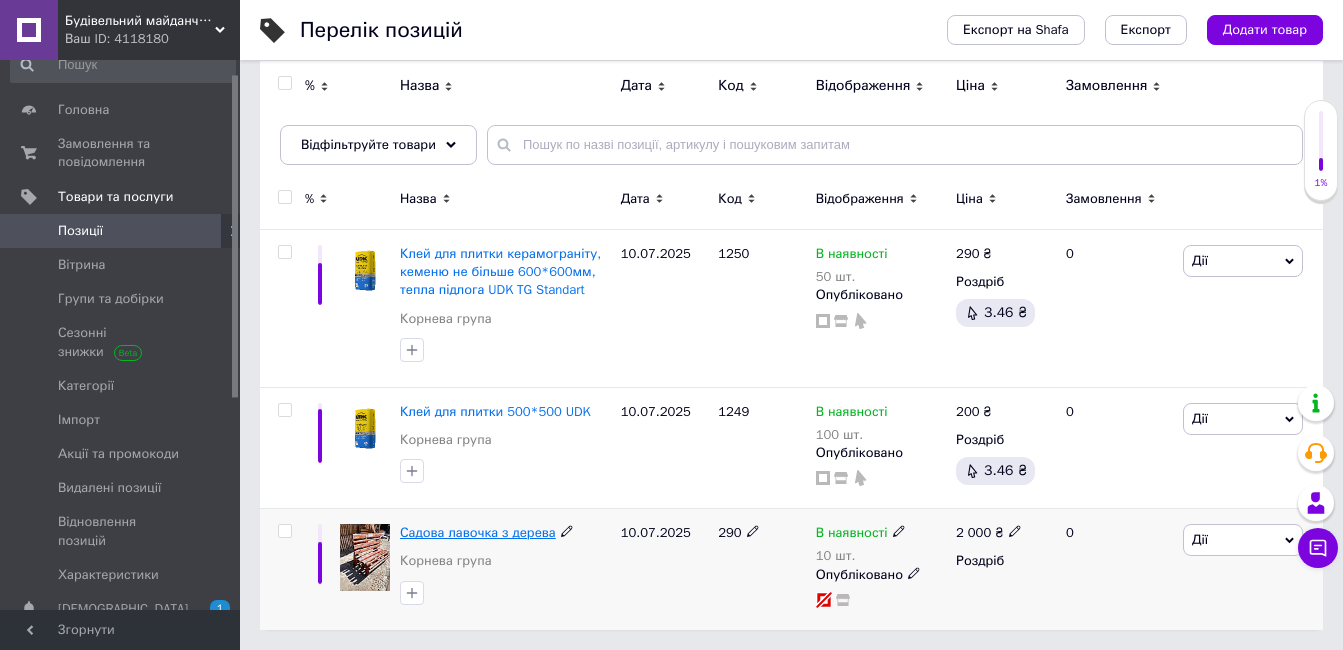 click on "Садова лавочка з дерева" at bounding box center (478, 532) 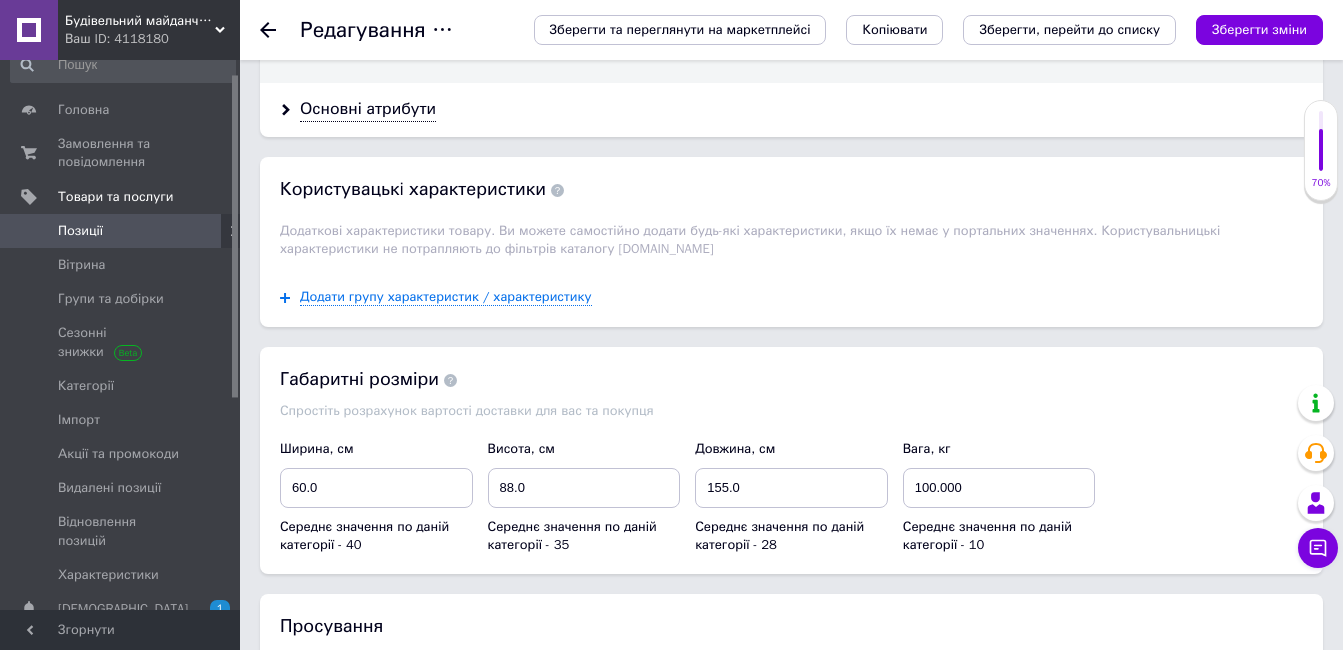scroll, scrollTop: 2363, scrollLeft: 0, axis: vertical 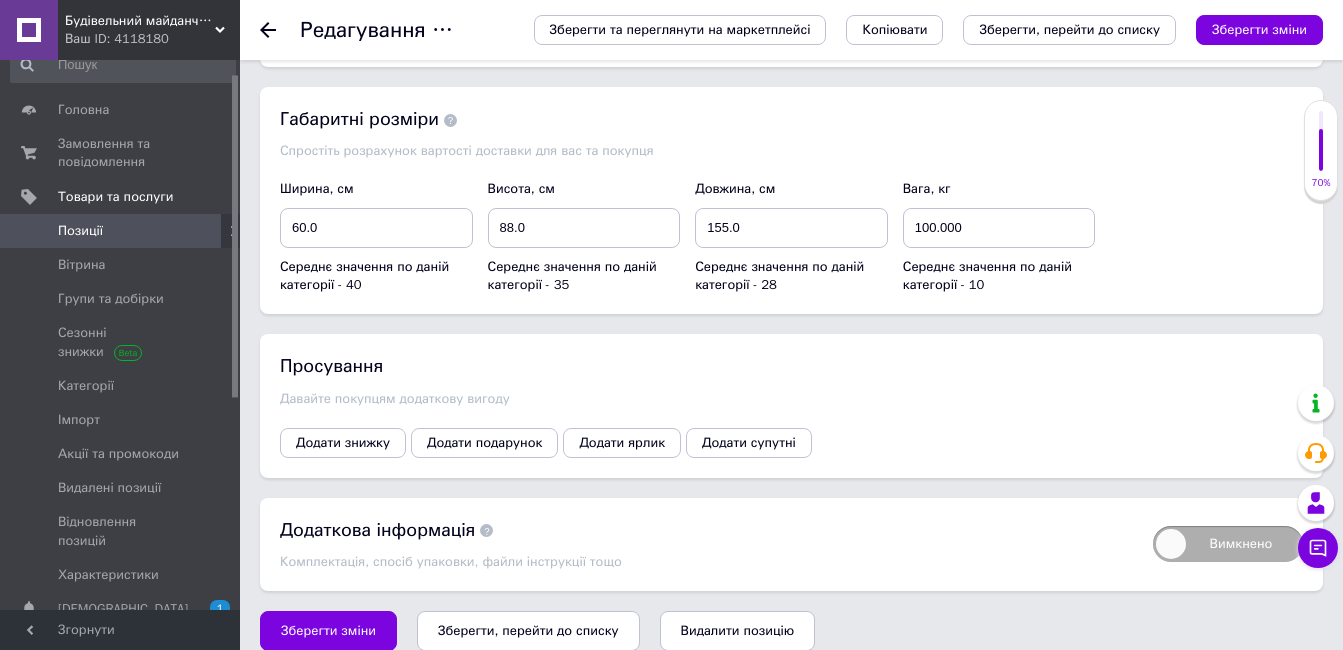 click on "Зберегти, перейти до списку" at bounding box center [528, 630] 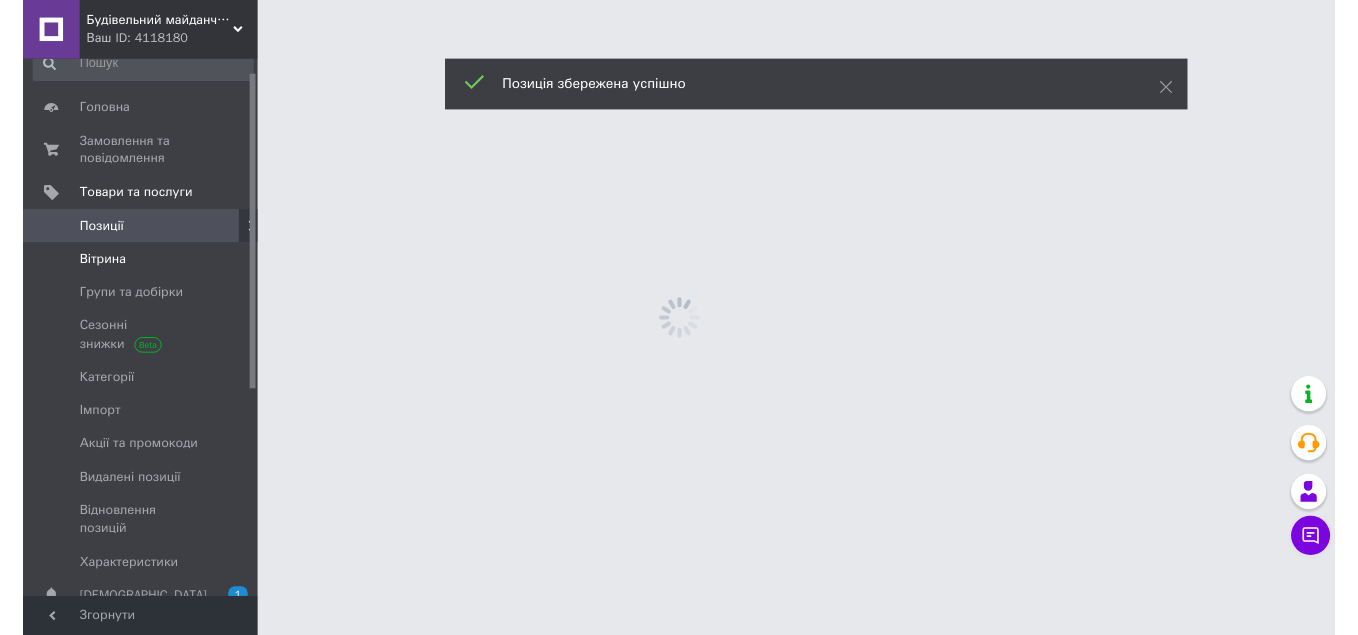 scroll, scrollTop: 0, scrollLeft: 0, axis: both 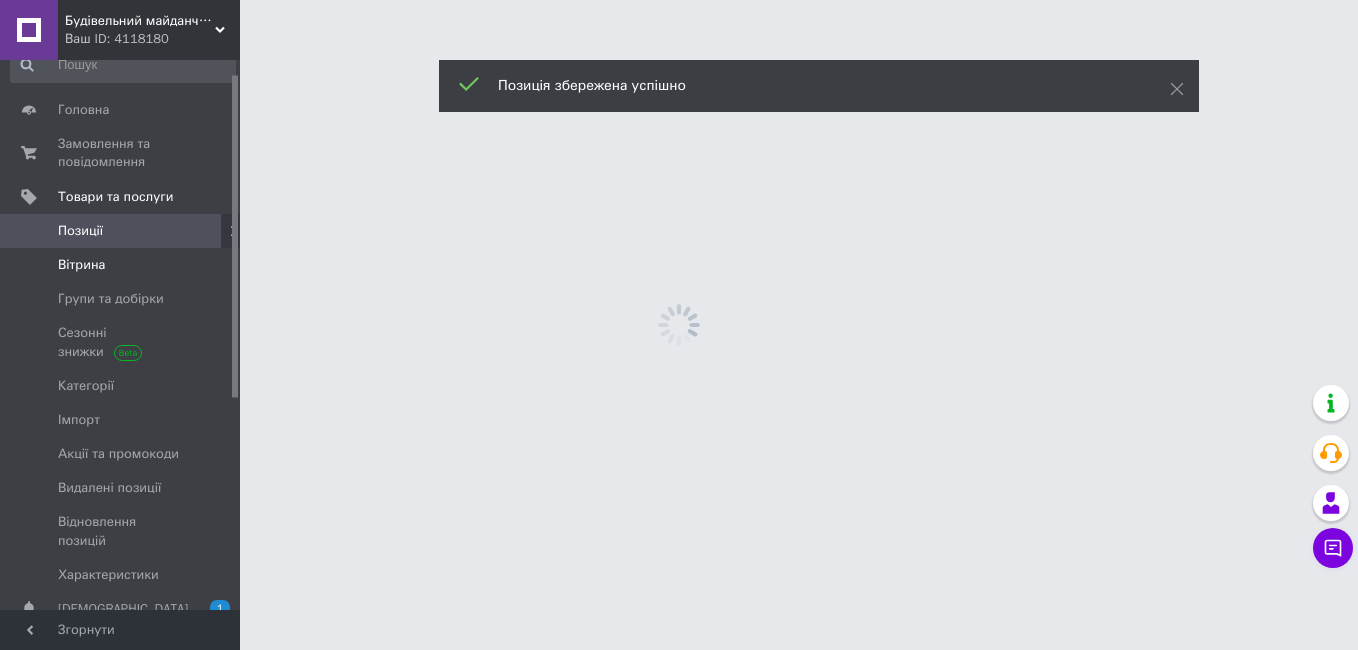 click on "Вітрина" at bounding box center [81, 265] 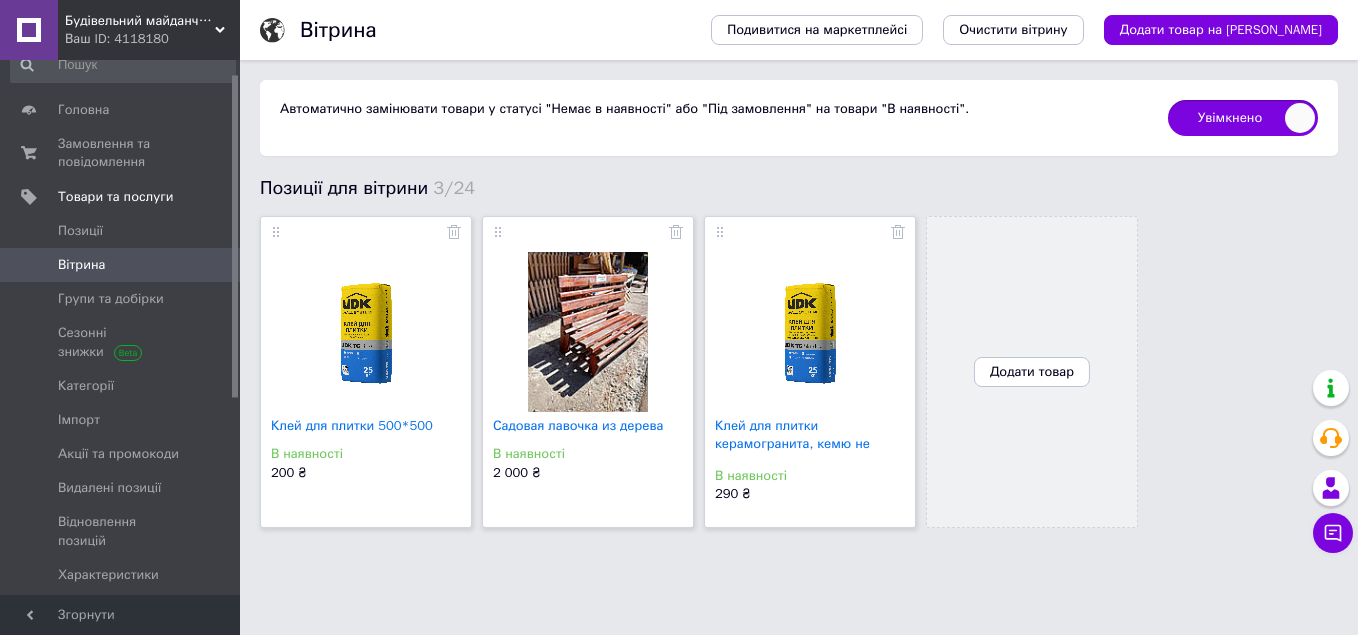 click on "2 000" at bounding box center (510, 472) 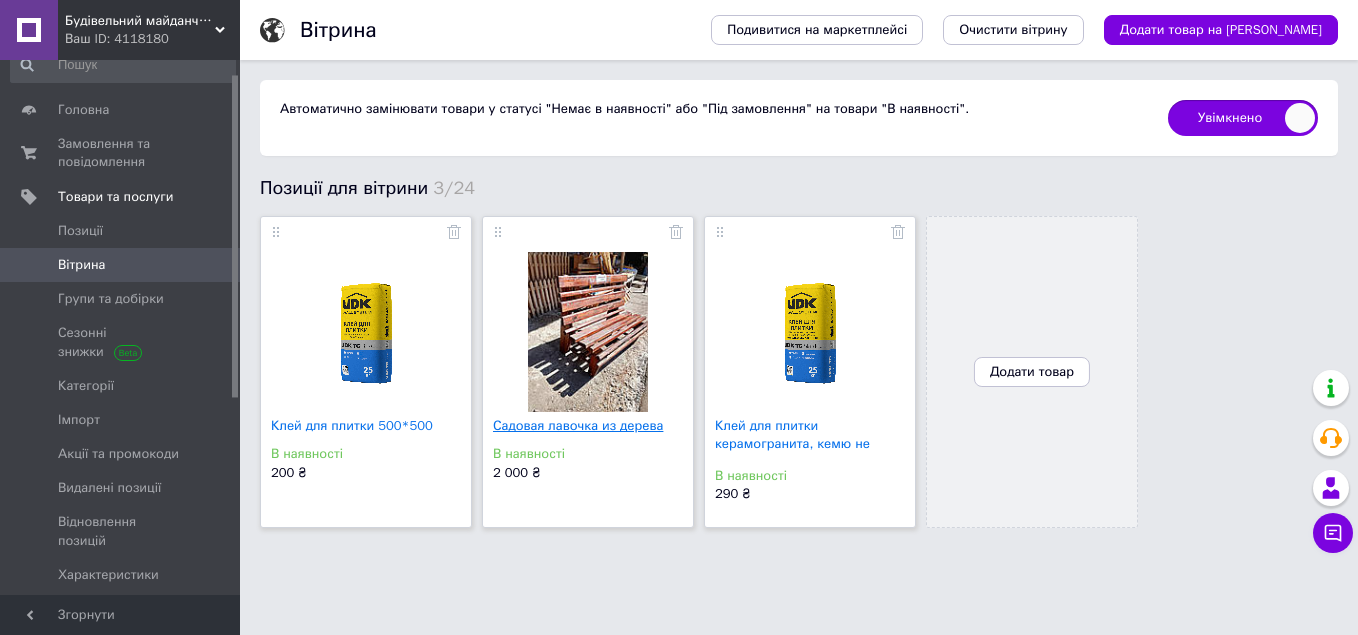 click on "Садовая лавочка из дерева" at bounding box center [578, 425] 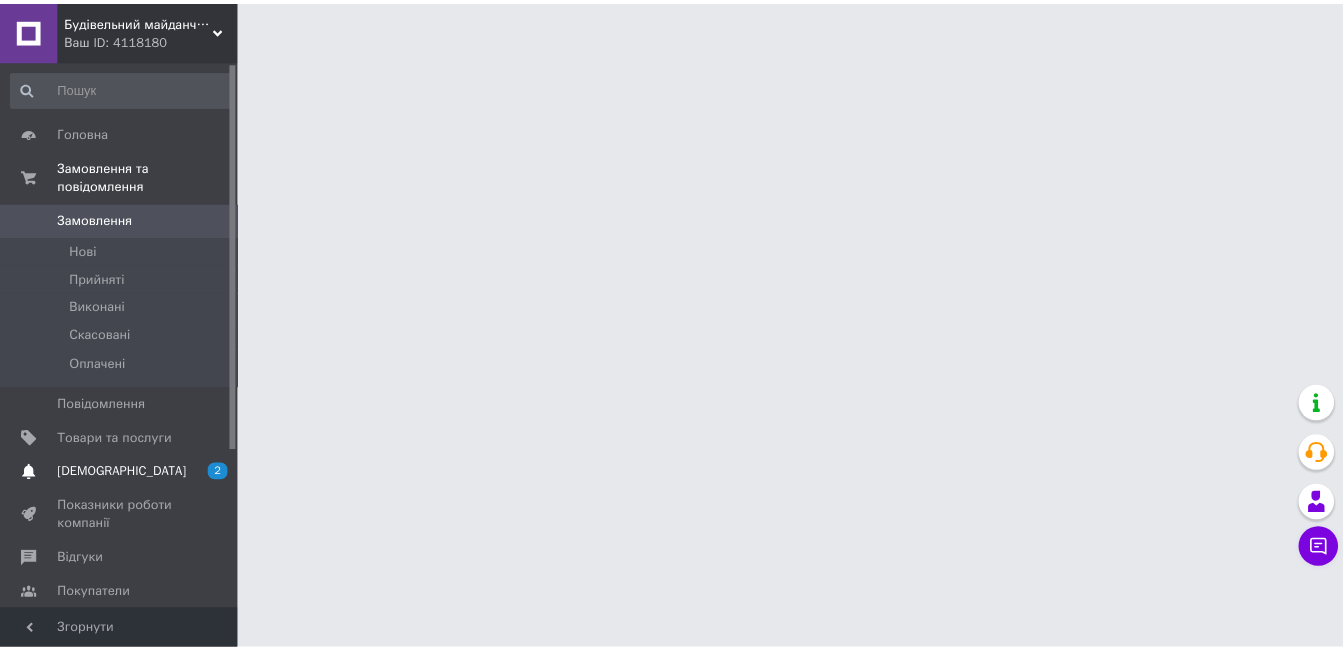 scroll, scrollTop: 0, scrollLeft: 0, axis: both 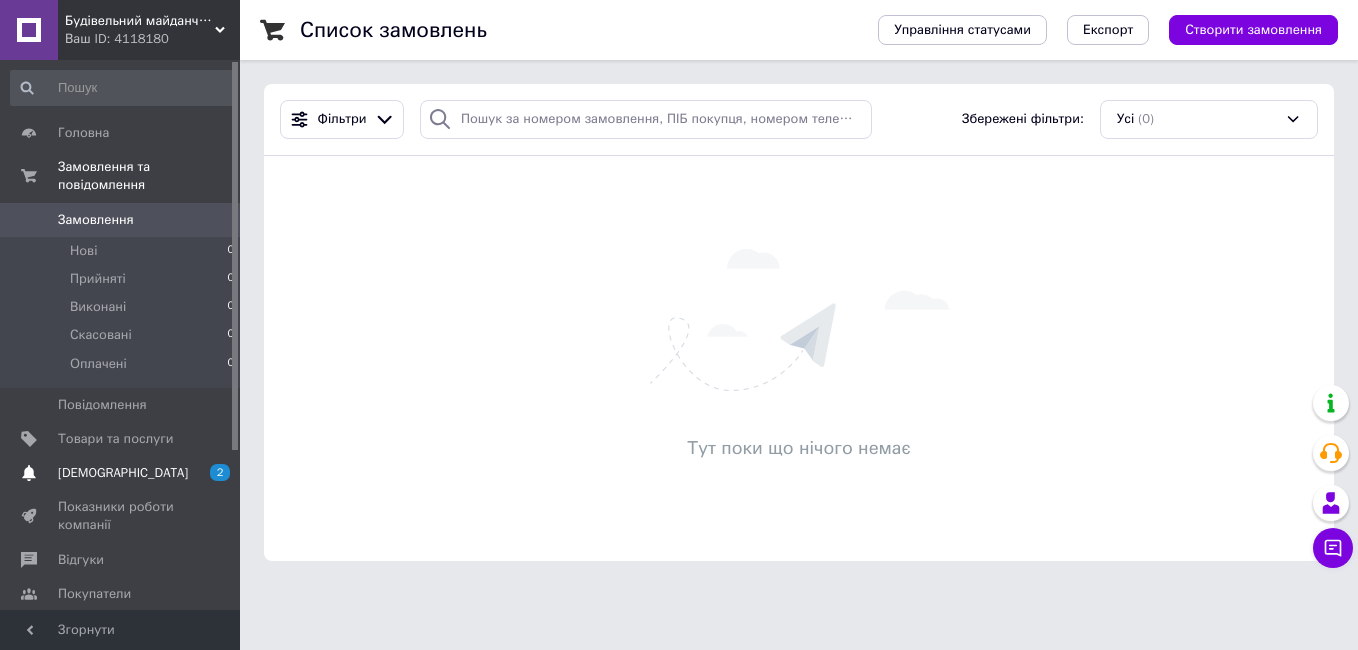 click on "[DEMOGRAPHIC_DATA]" at bounding box center [123, 473] 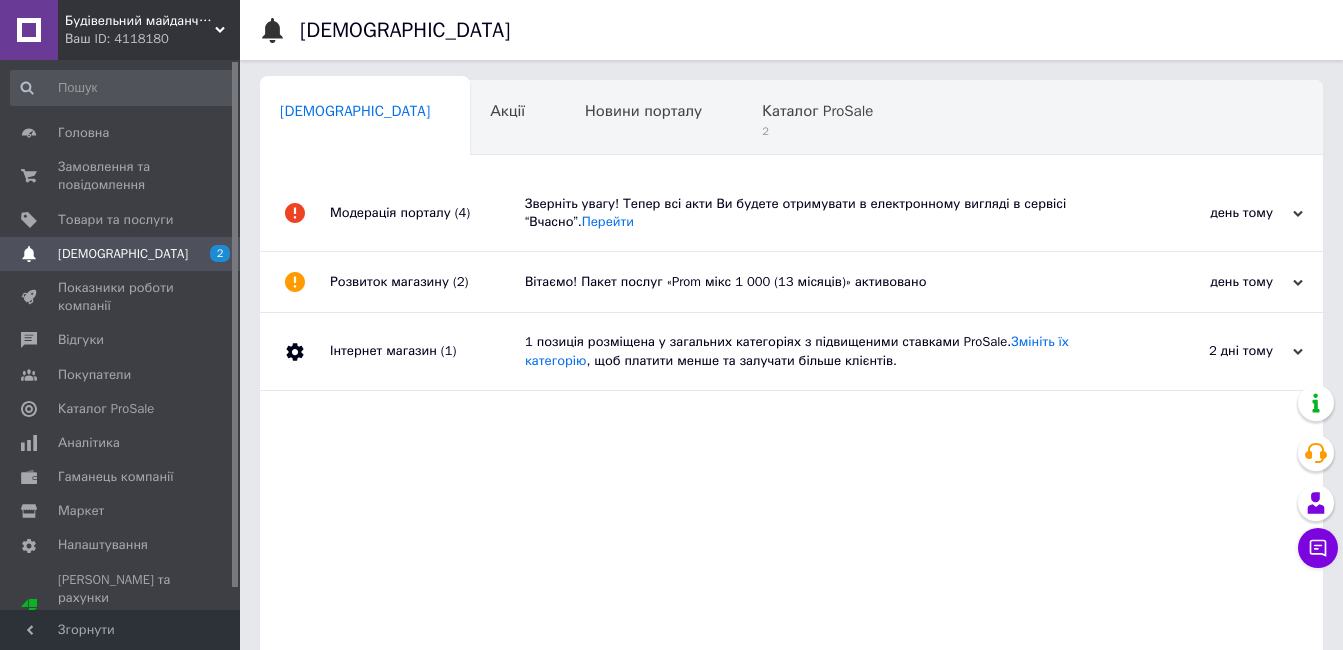 click on "Зверніть увагу! Тепер всі акти Ви будете отримувати в електронному вигляді в сервісі “Вчасно”.  [GEOGRAPHIC_DATA]" at bounding box center (814, 213) 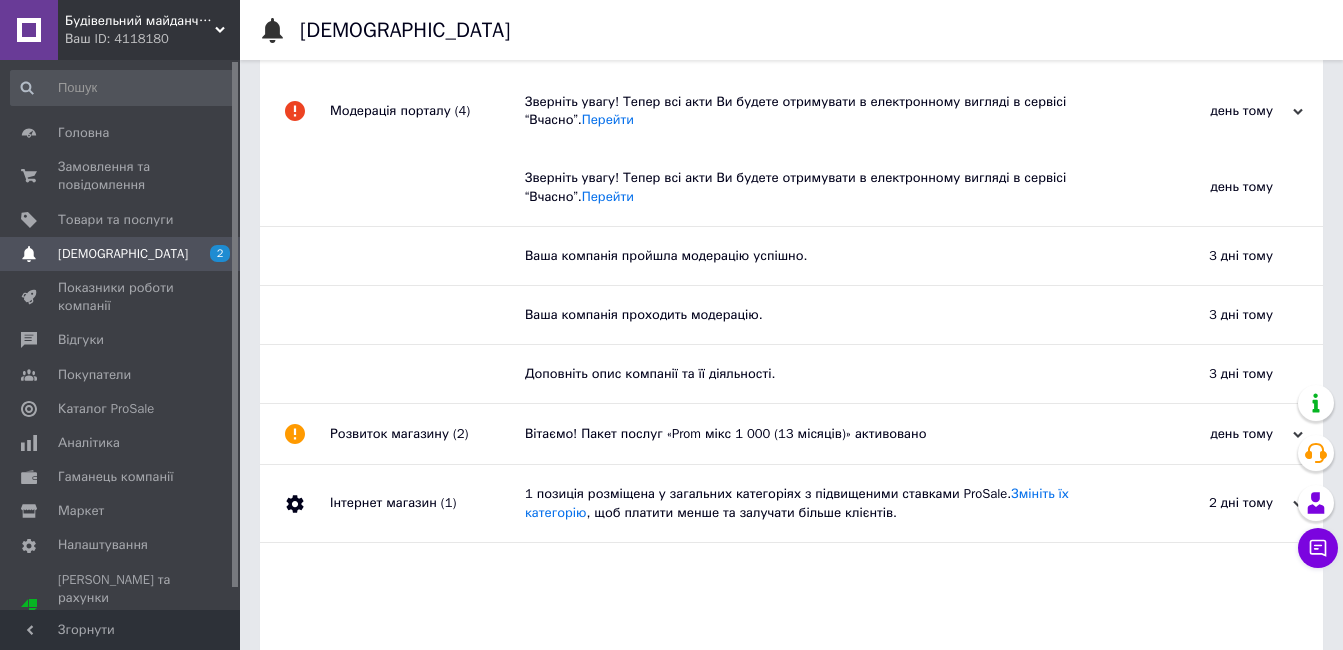 scroll, scrollTop: 155, scrollLeft: 0, axis: vertical 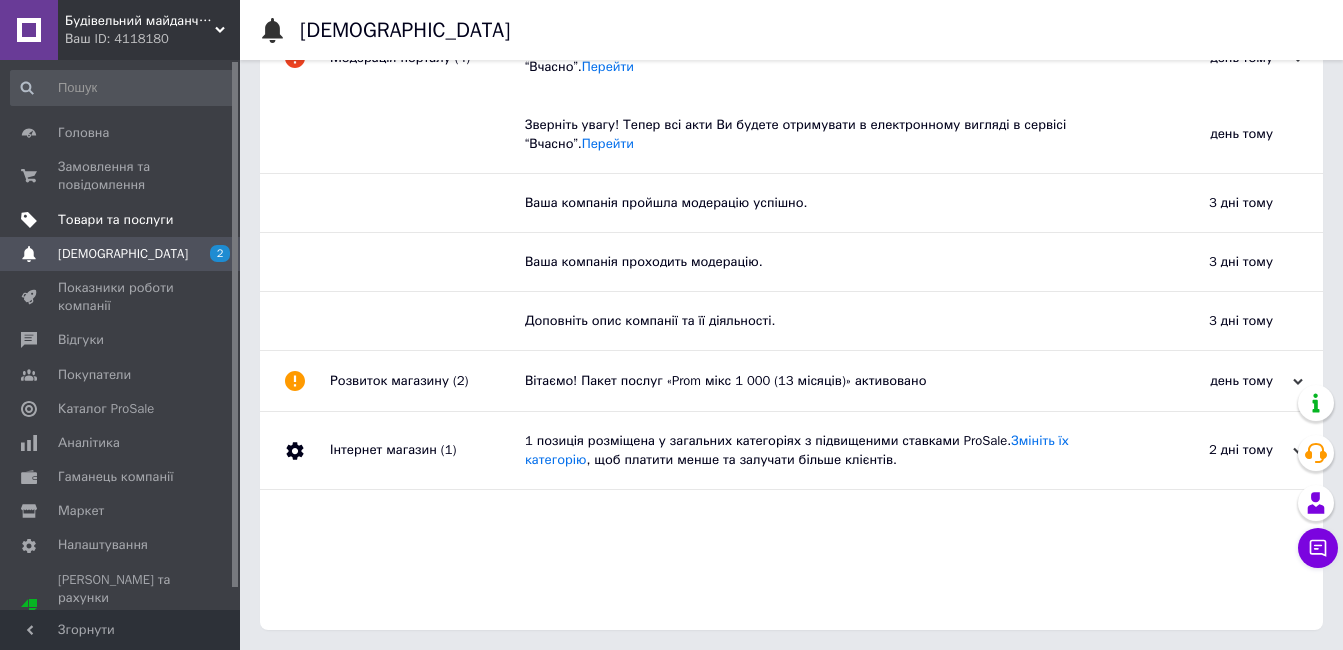 click on "Товари та послуги" at bounding box center [123, 220] 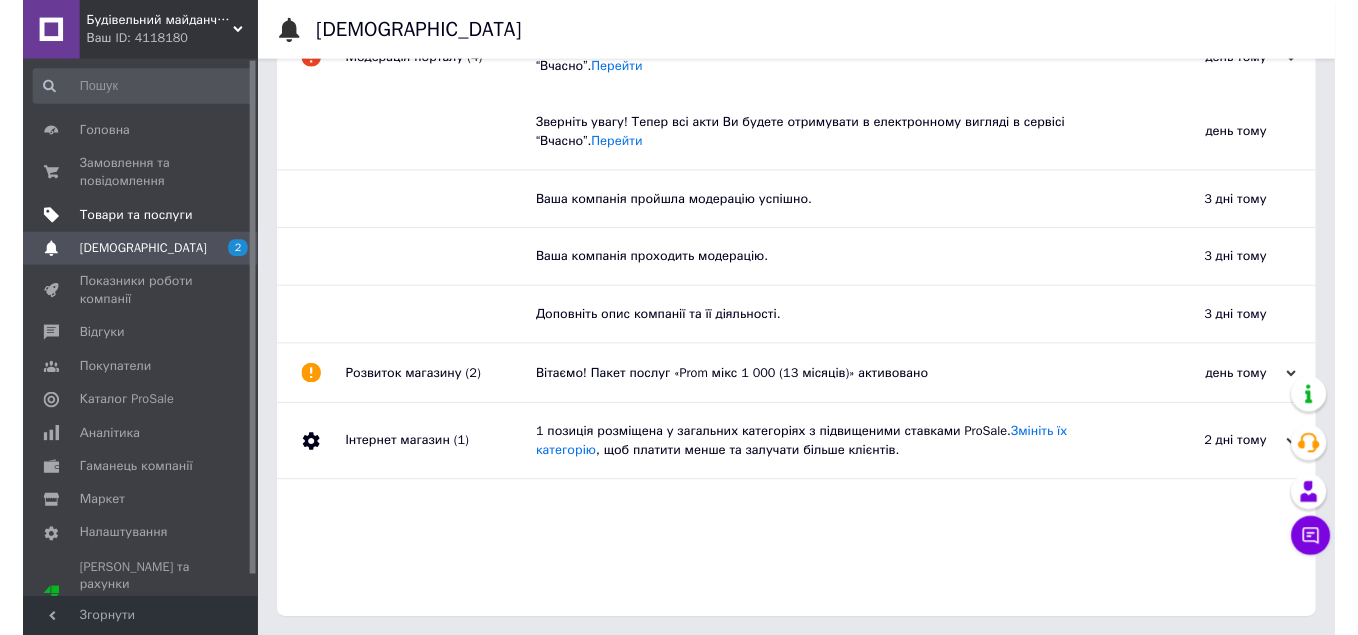 scroll, scrollTop: 0, scrollLeft: 0, axis: both 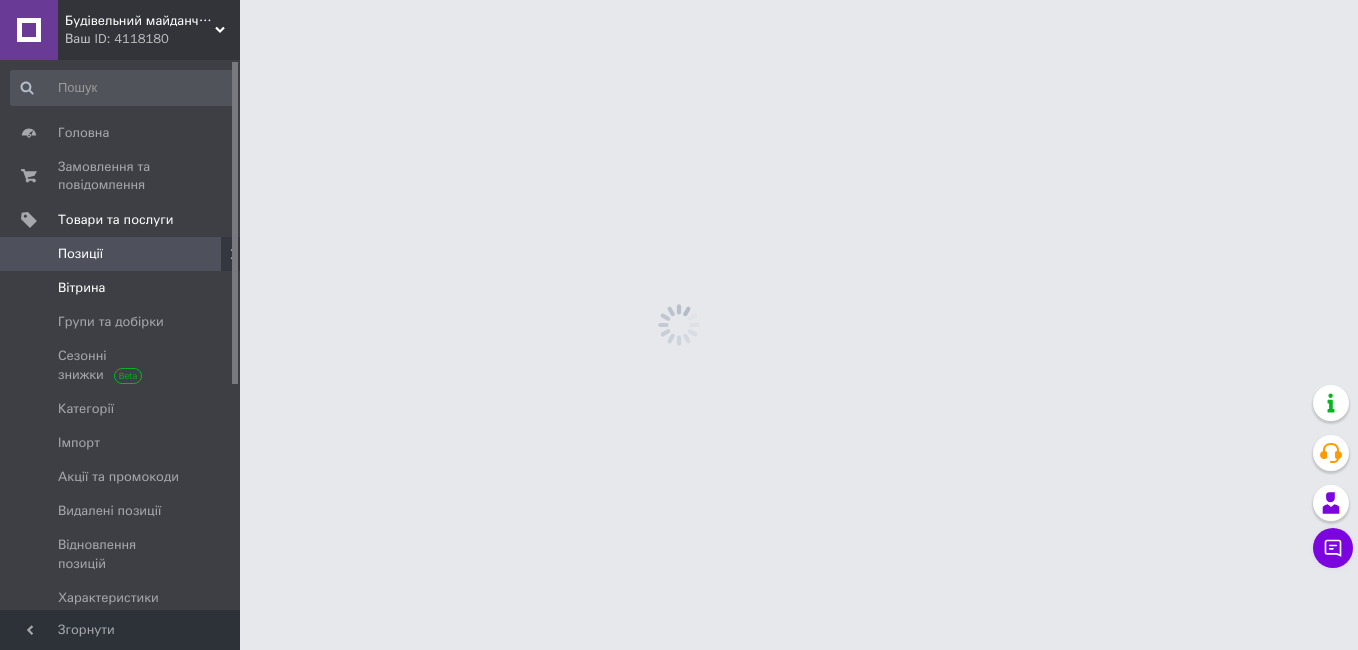 click on "Вітрина" at bounding box center (81, 288) 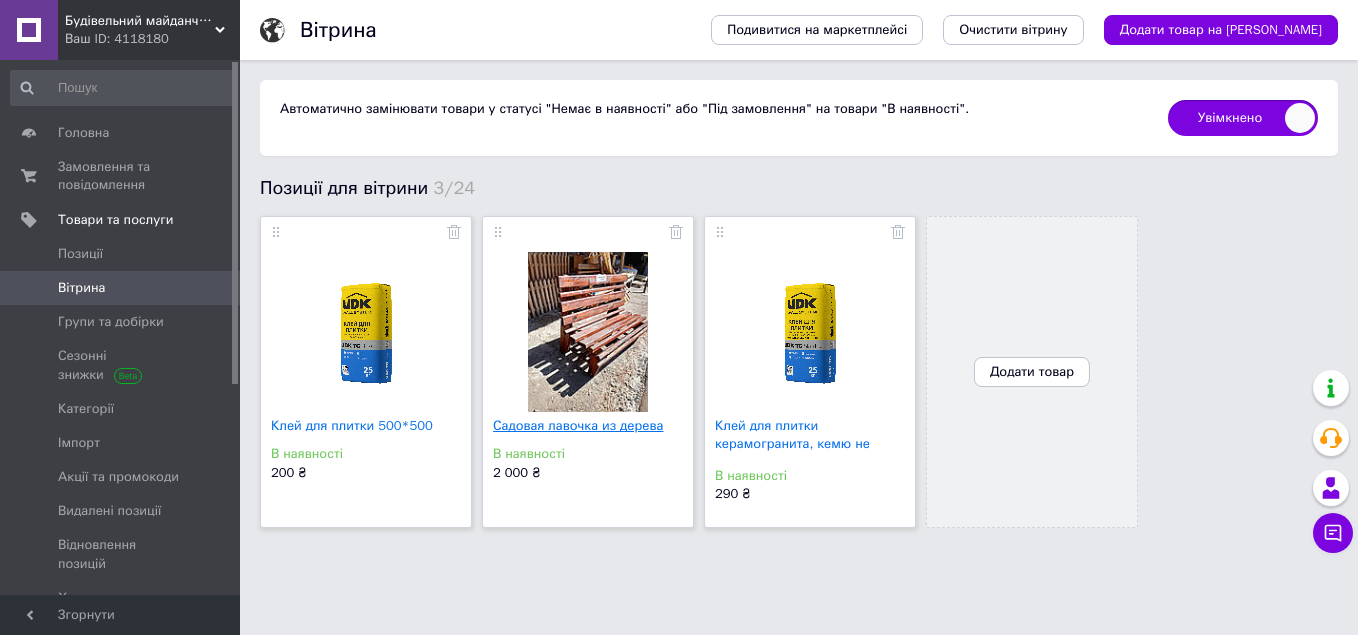 click on "Садовая лавочка из дерева" at bounding box center [578, 425] 